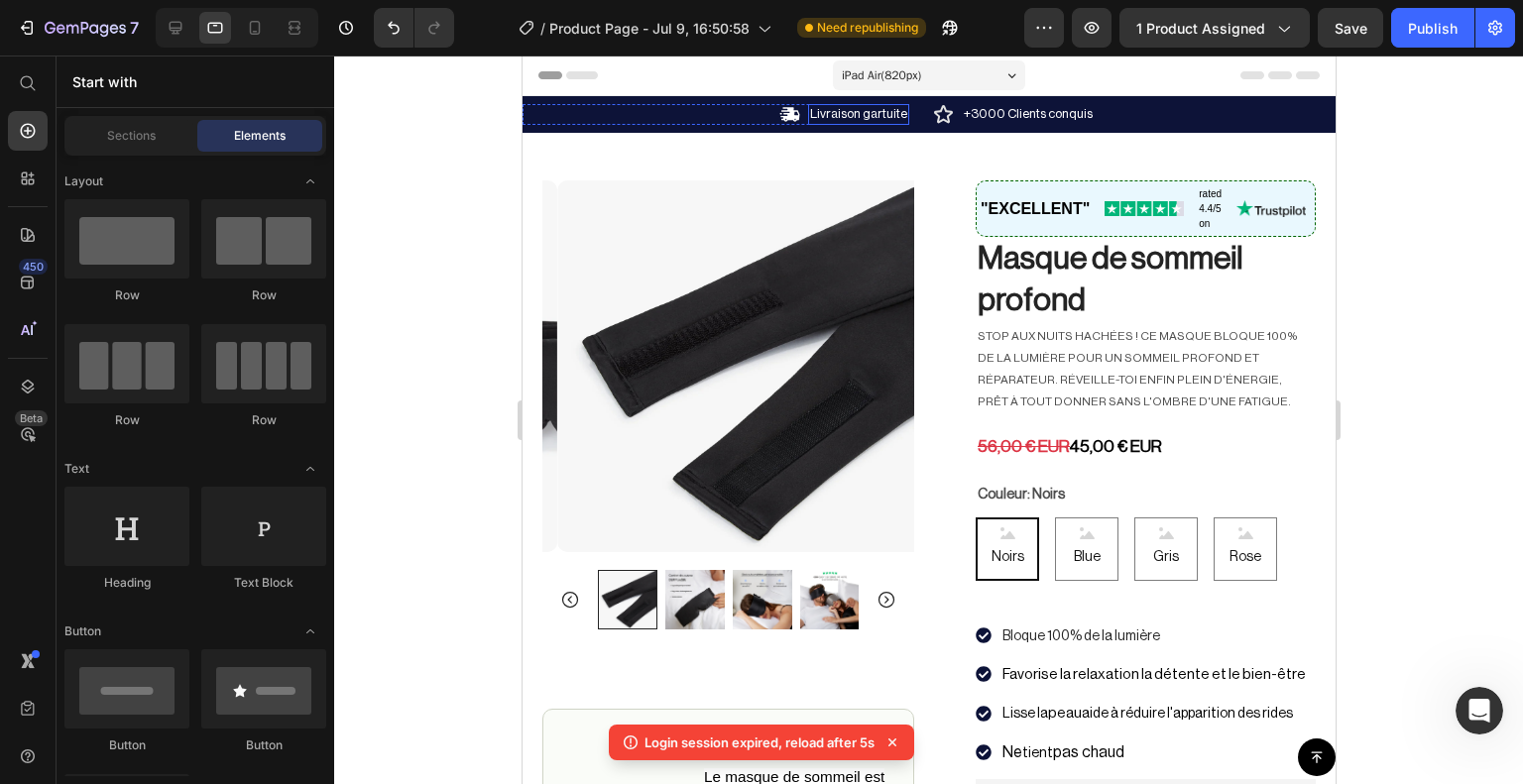 scroll, scrollTop: 0, scrollLeft: 0, axis: both 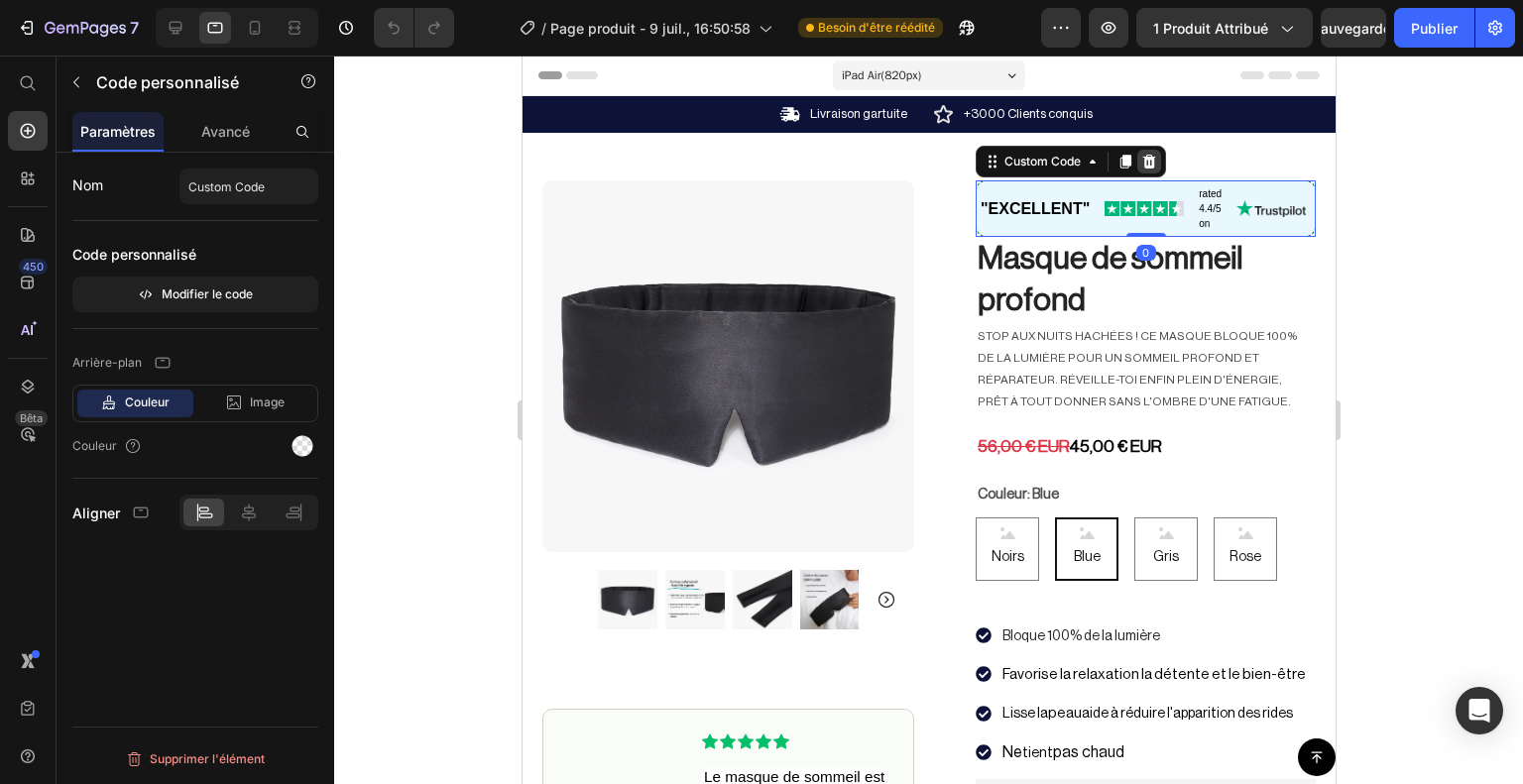 click 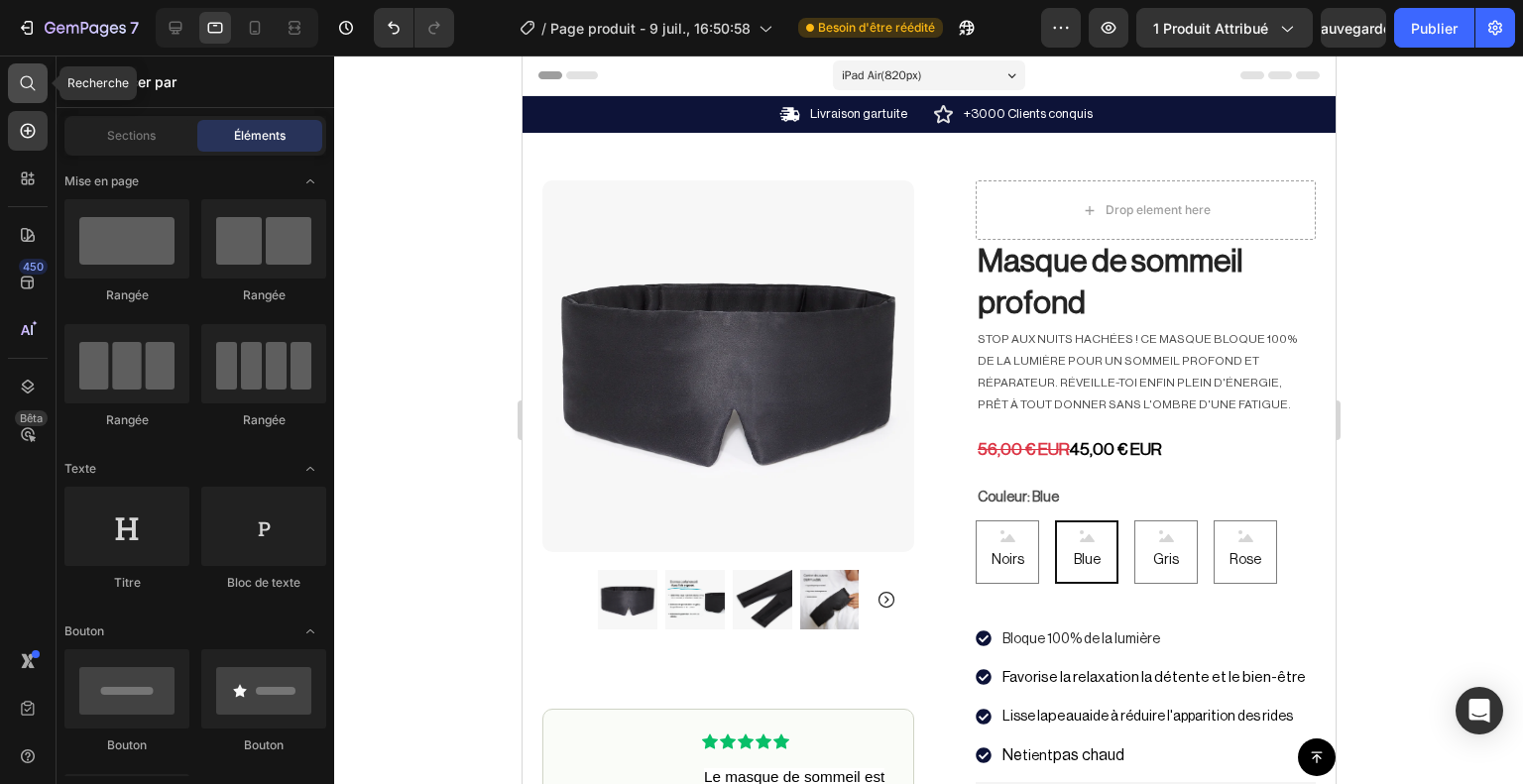 click 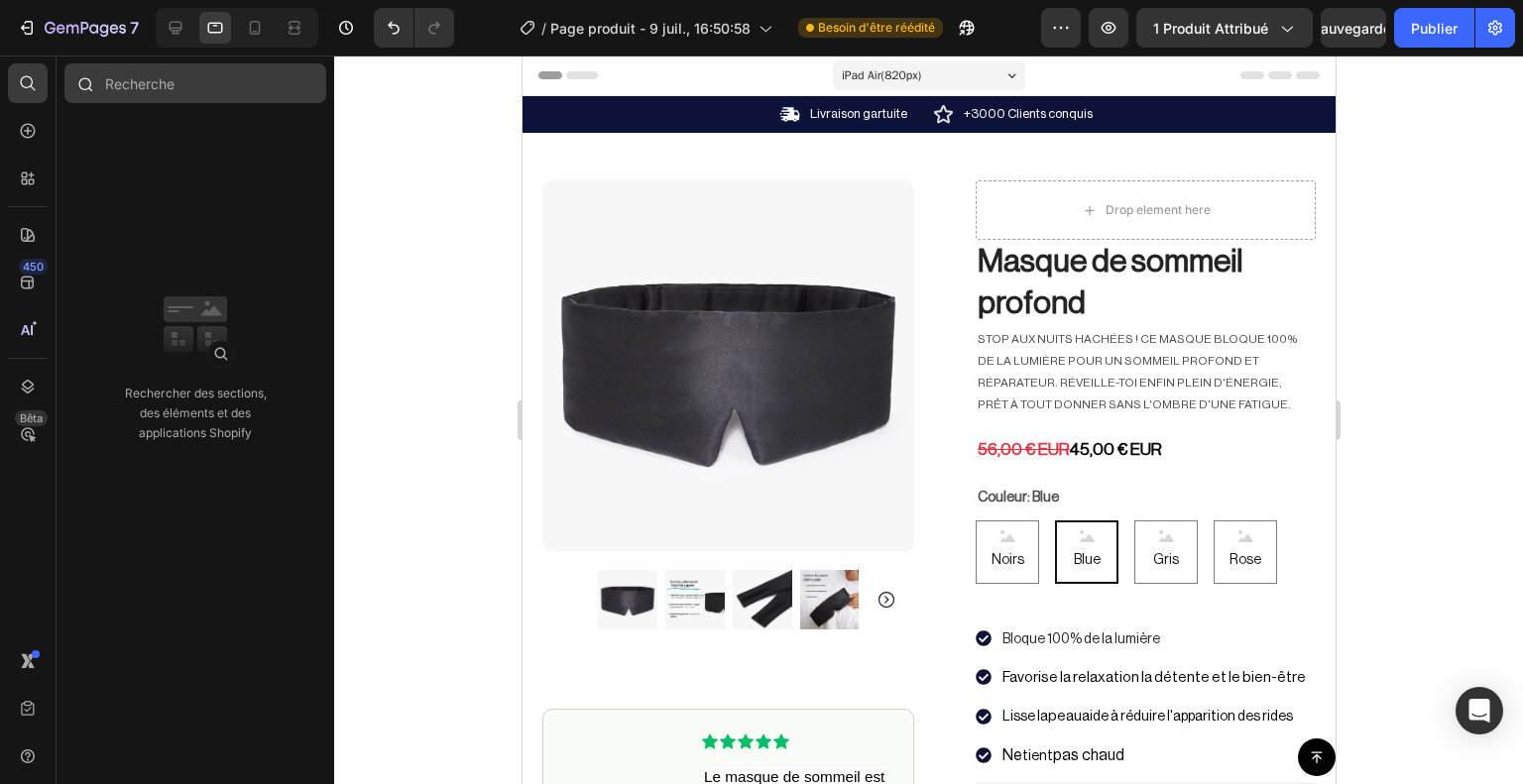 click at bounding box center [195, 83] 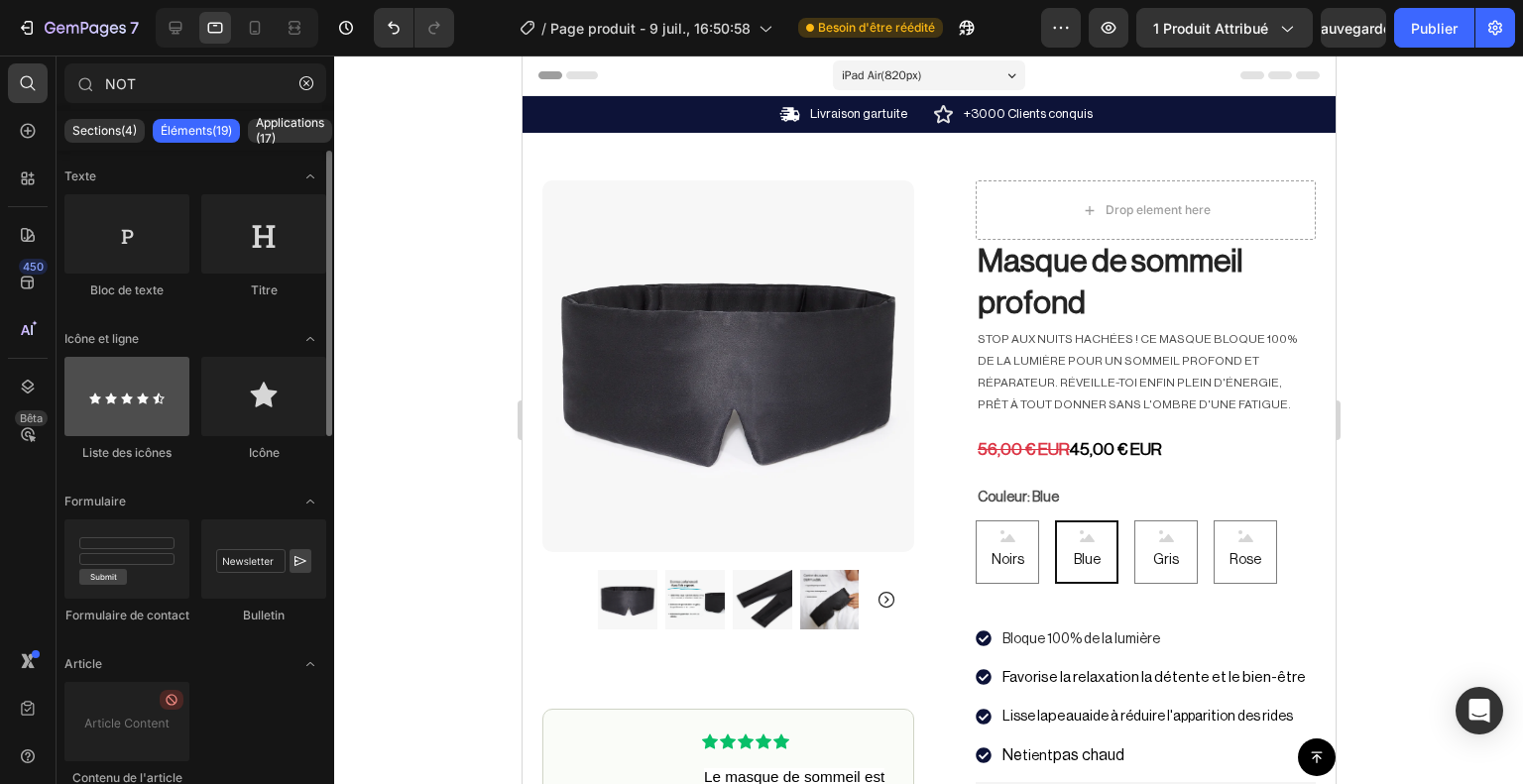 type on "NOT" 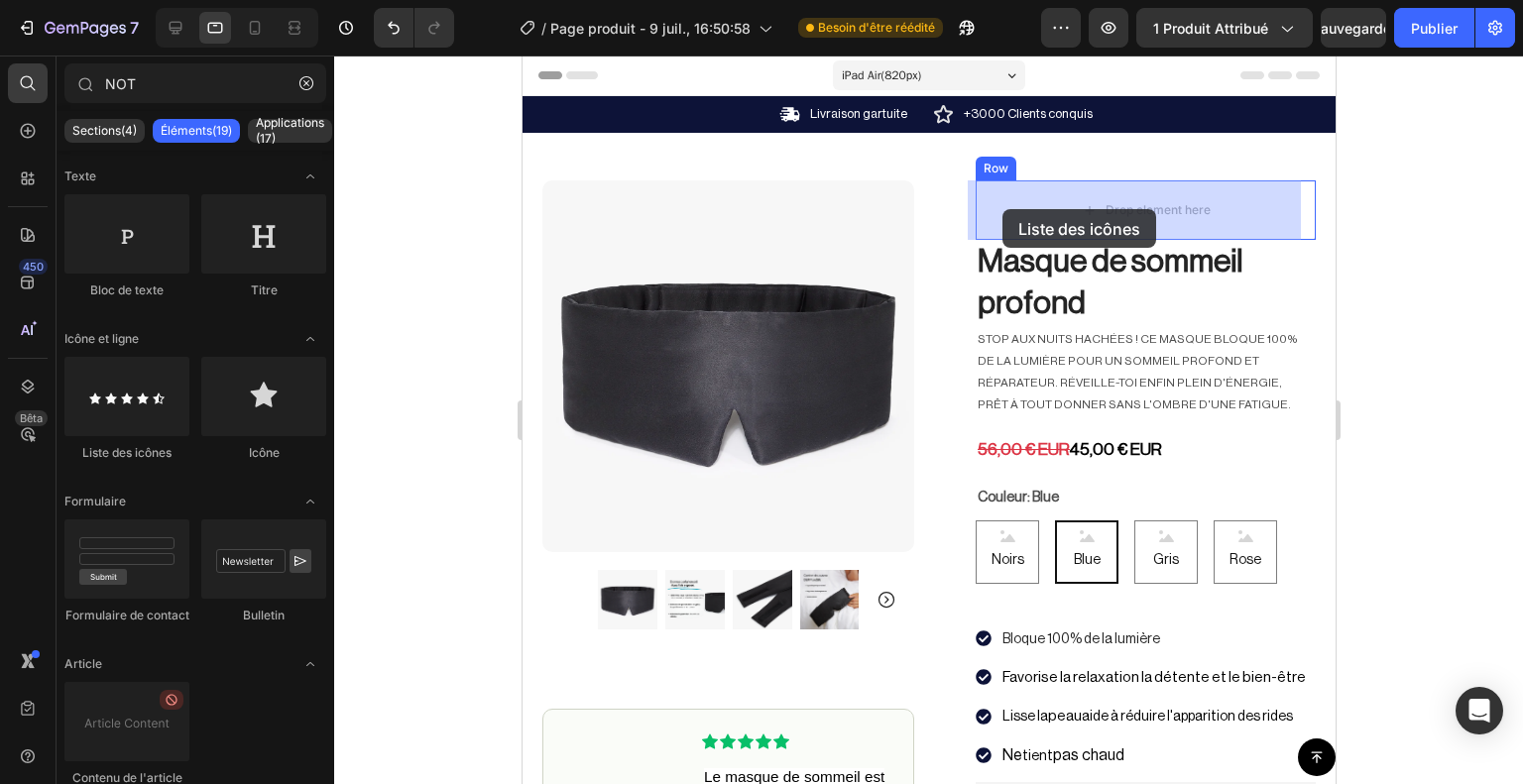 drag, startPoint x: 657, startPoint y: 446, endPoint x: 1024, endPoint y: 209, distance: 436.87298 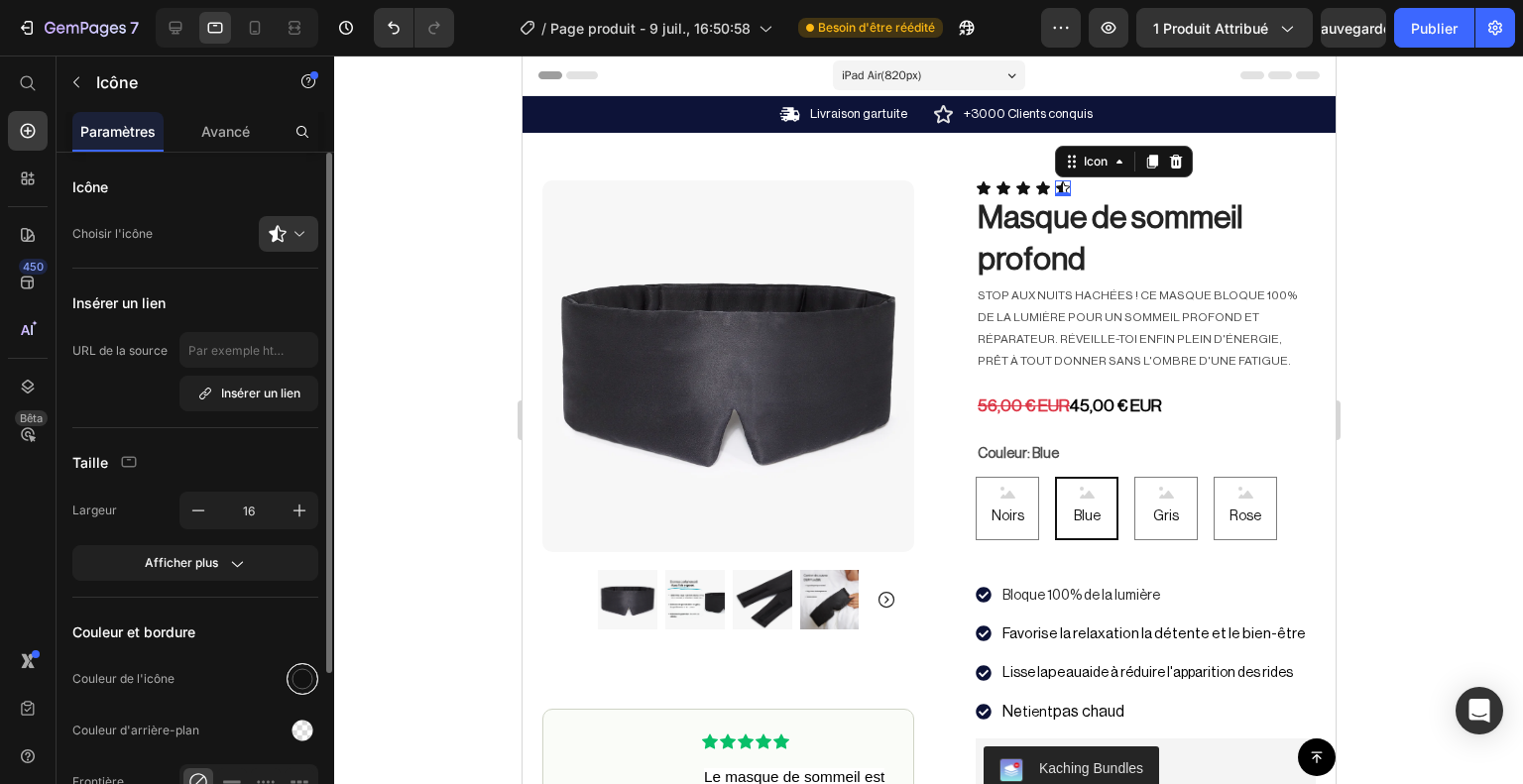 click at bounding box center [302, 679] 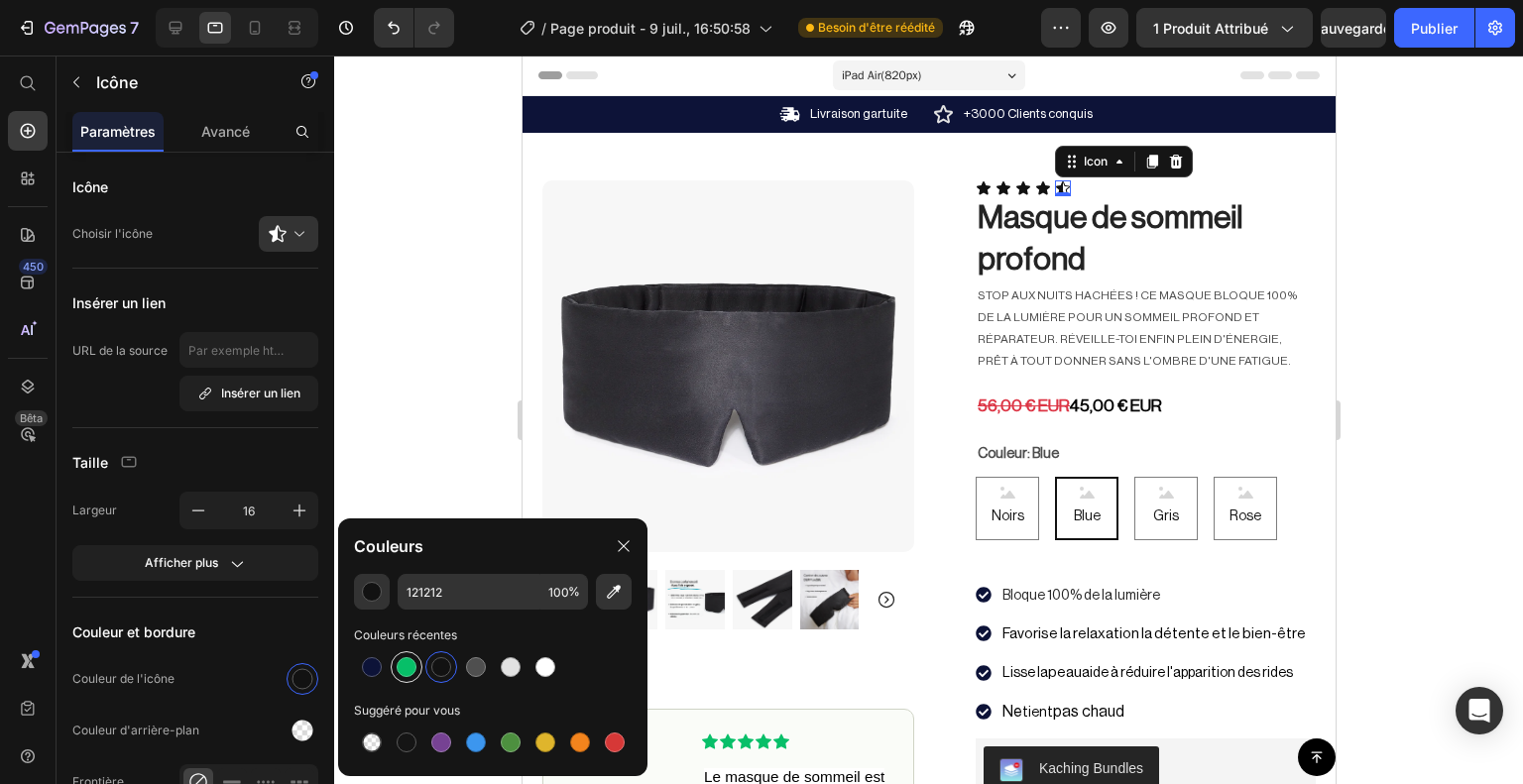 click at bounding box center [407, 667] 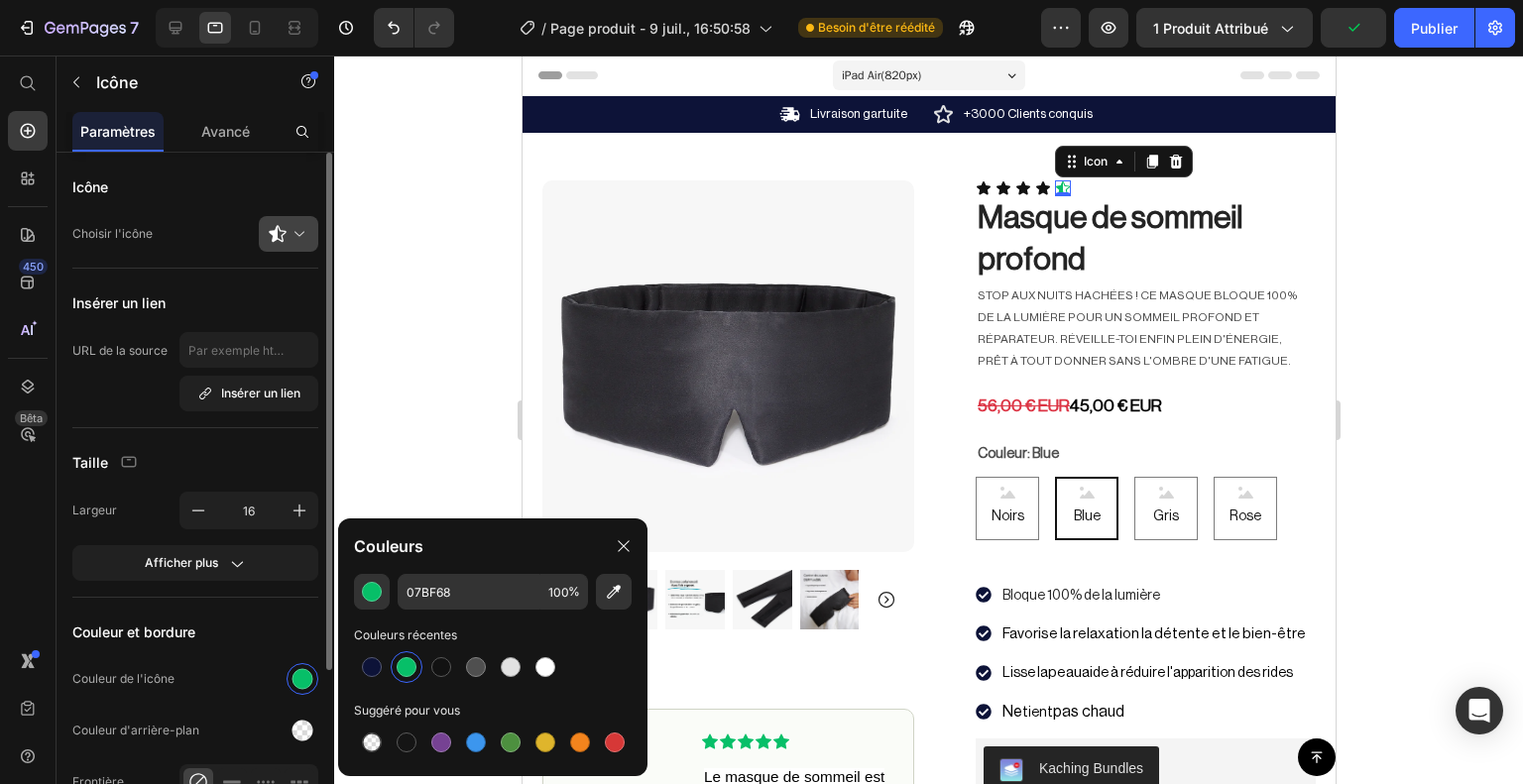 click at bounding box center [296, 234] 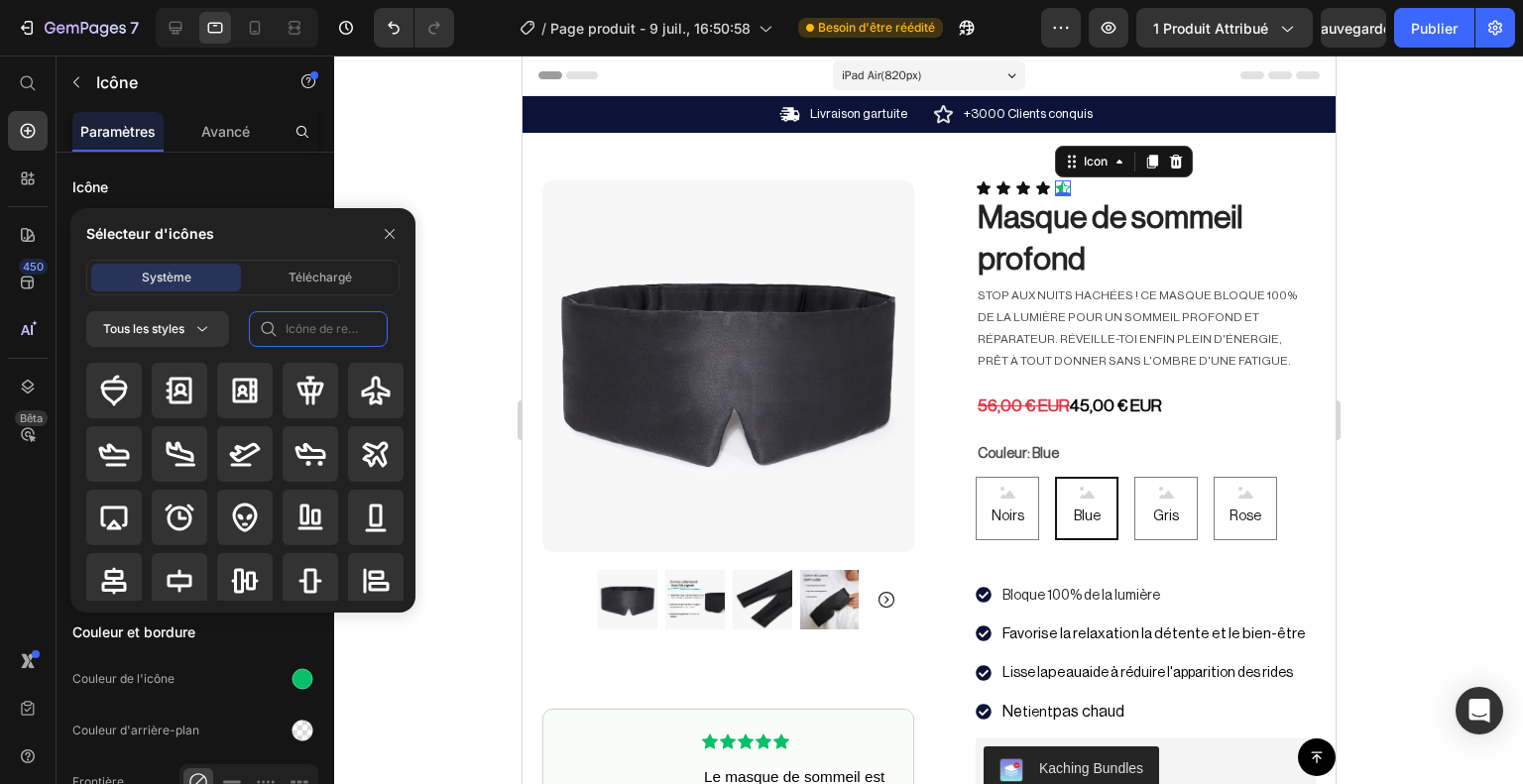 click 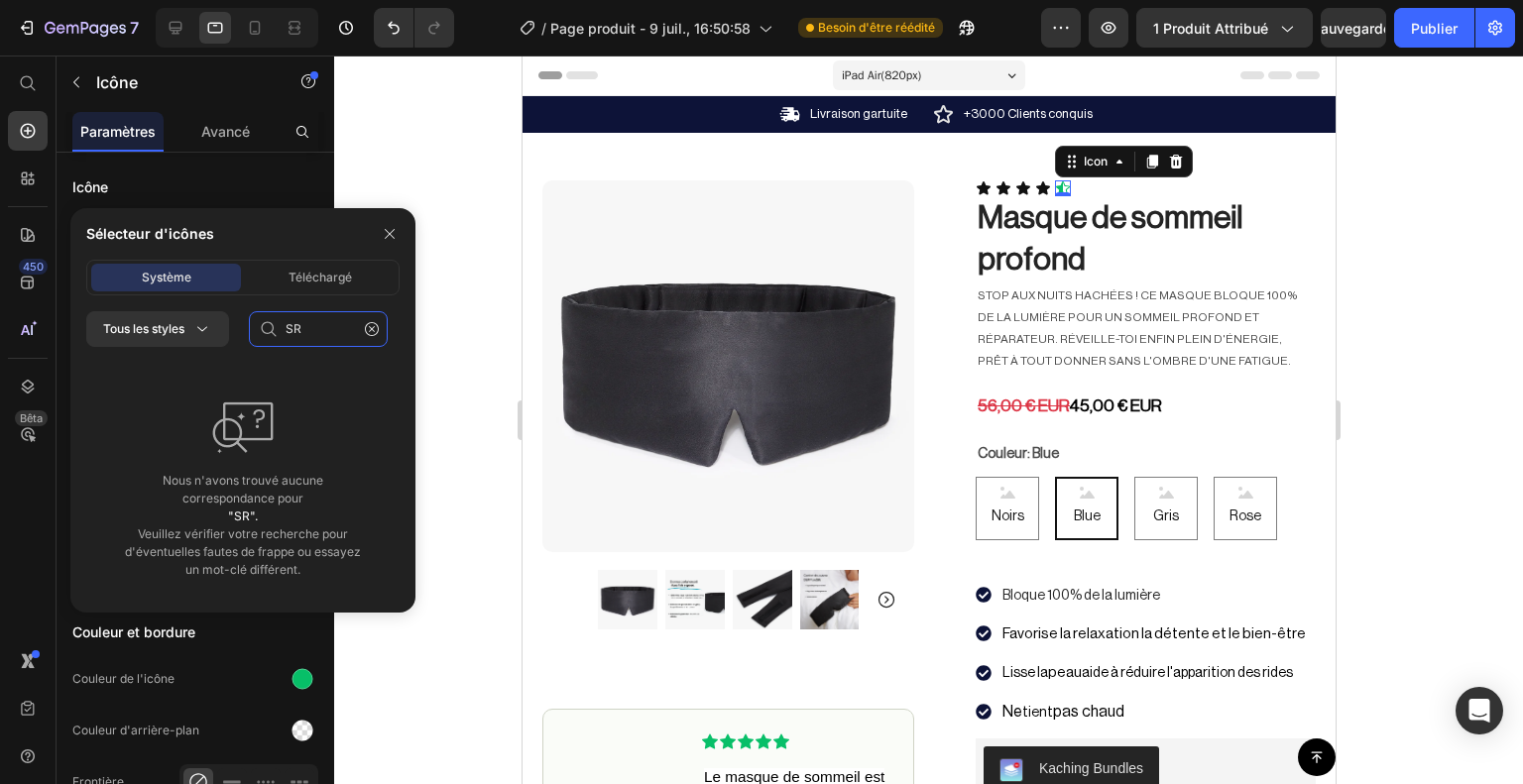 type on "S" 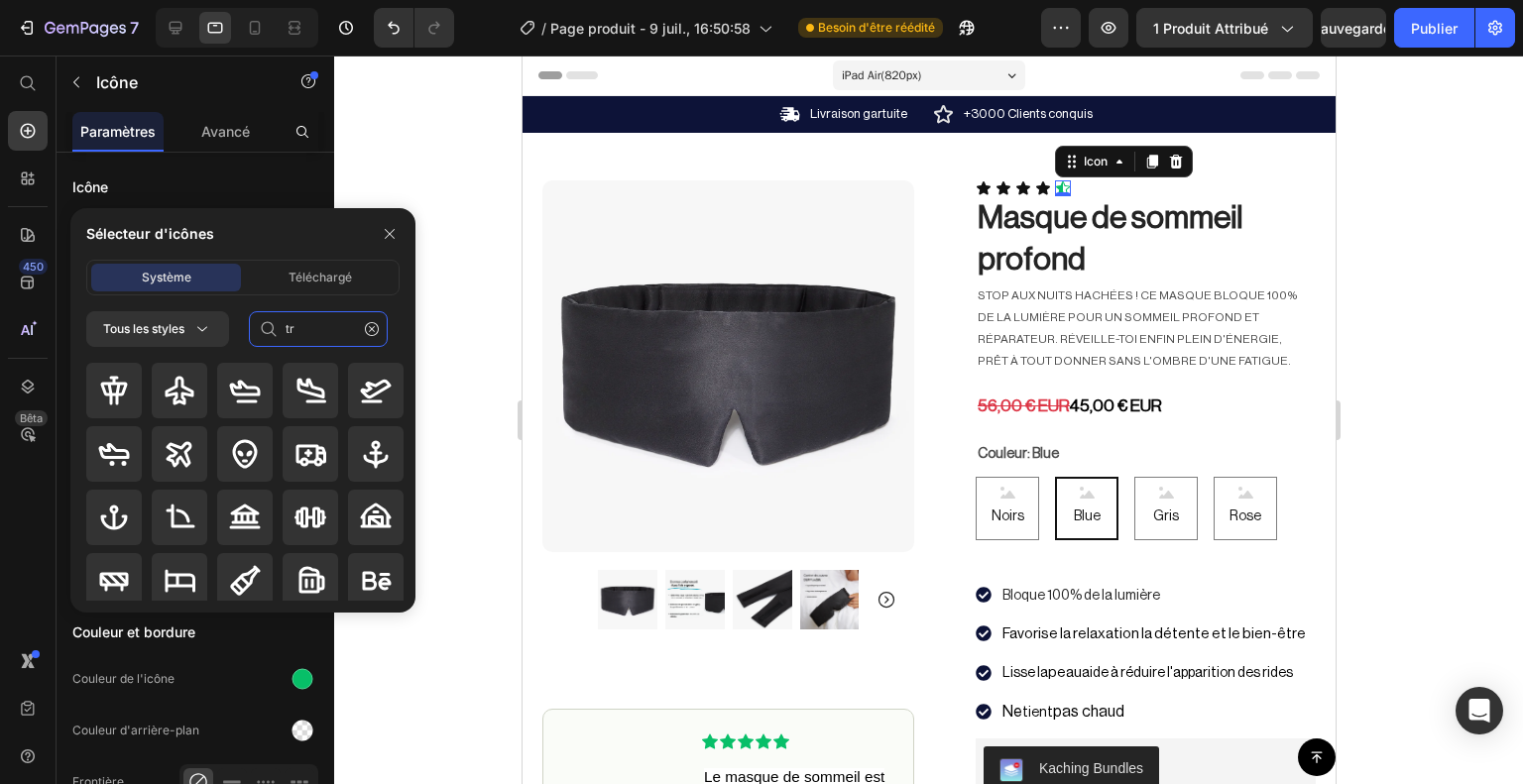 type on "t" 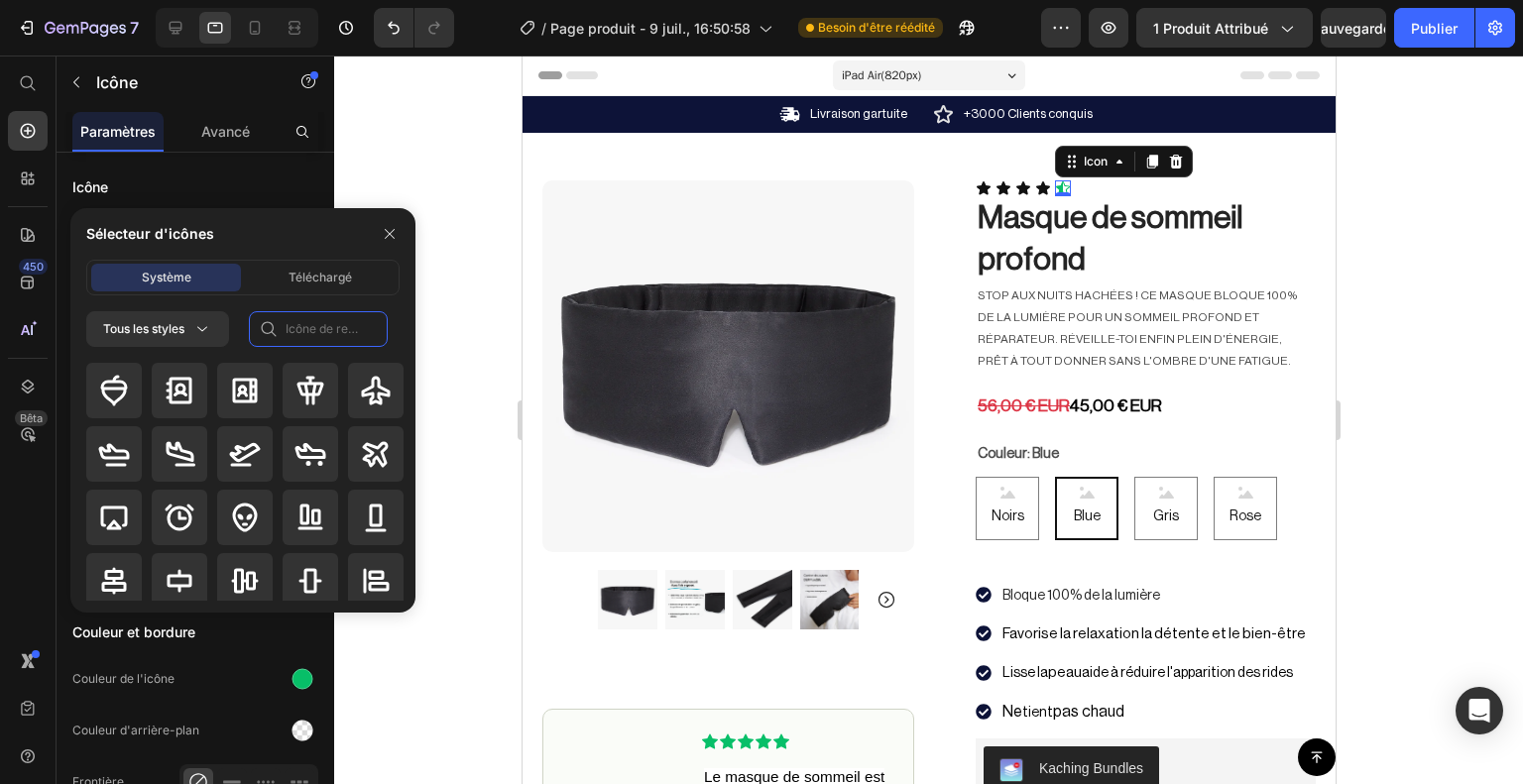 type on "q" 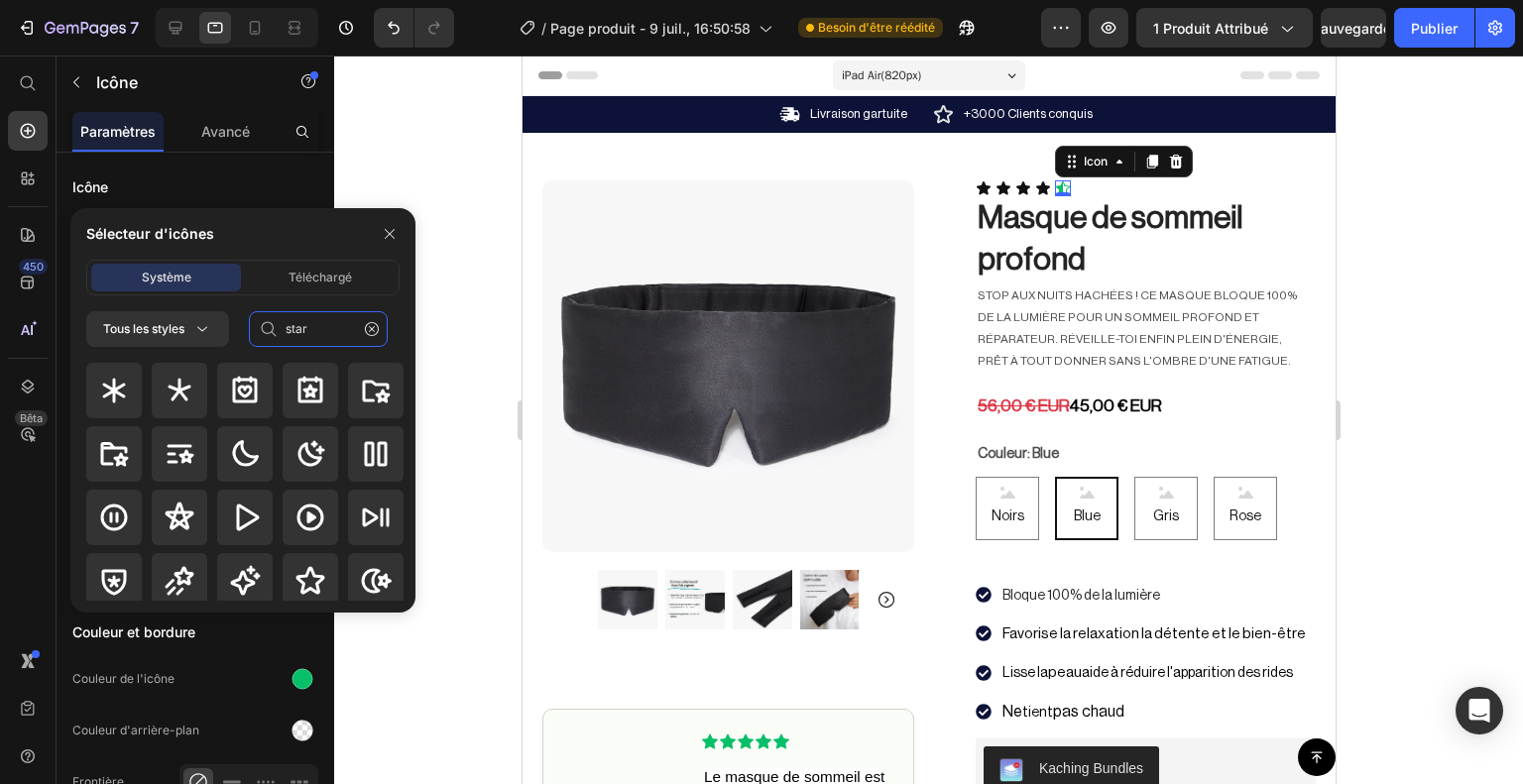 type on "star" 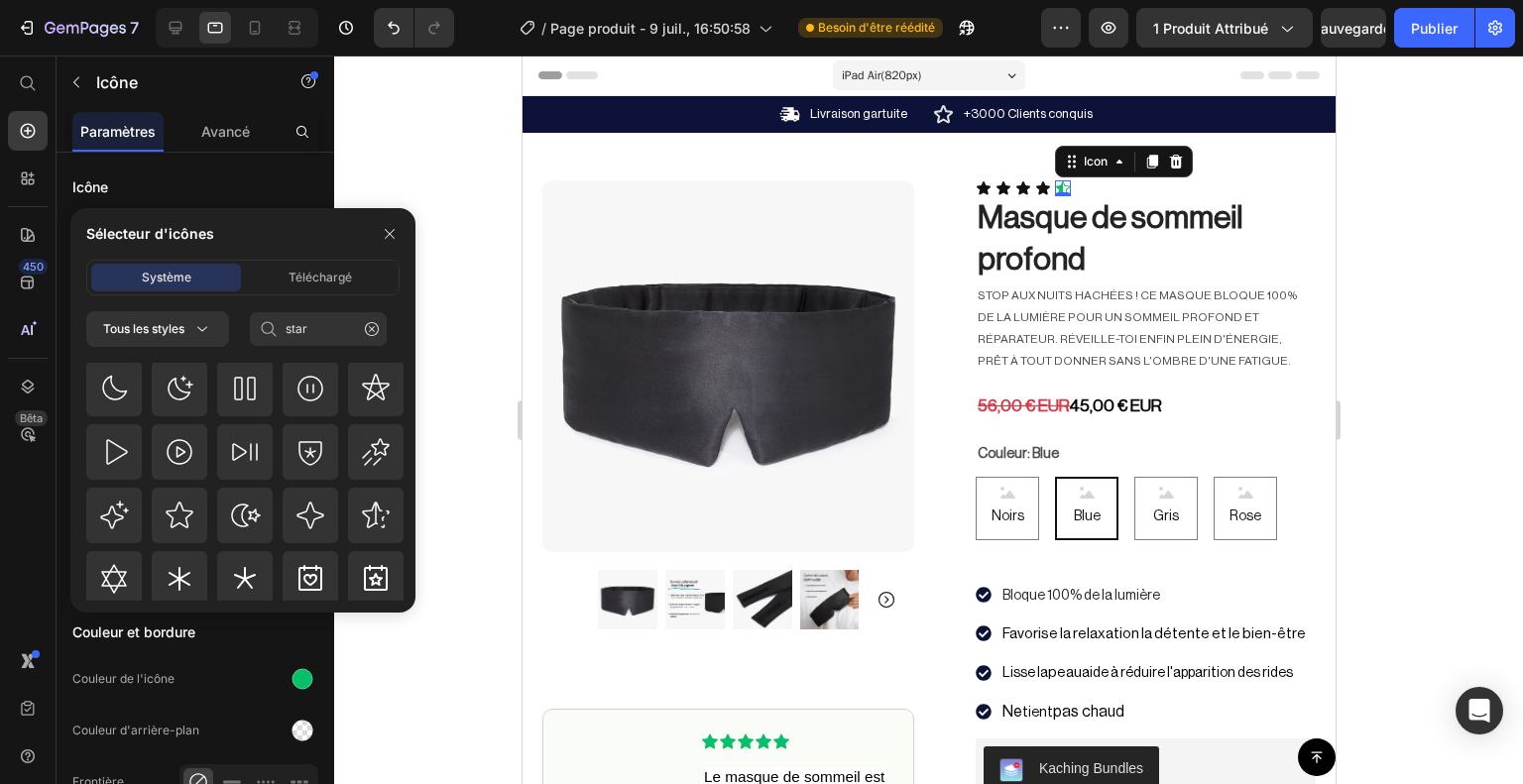 scroll, scrollTop: 377, scrollLeft: 0, axis: vertical 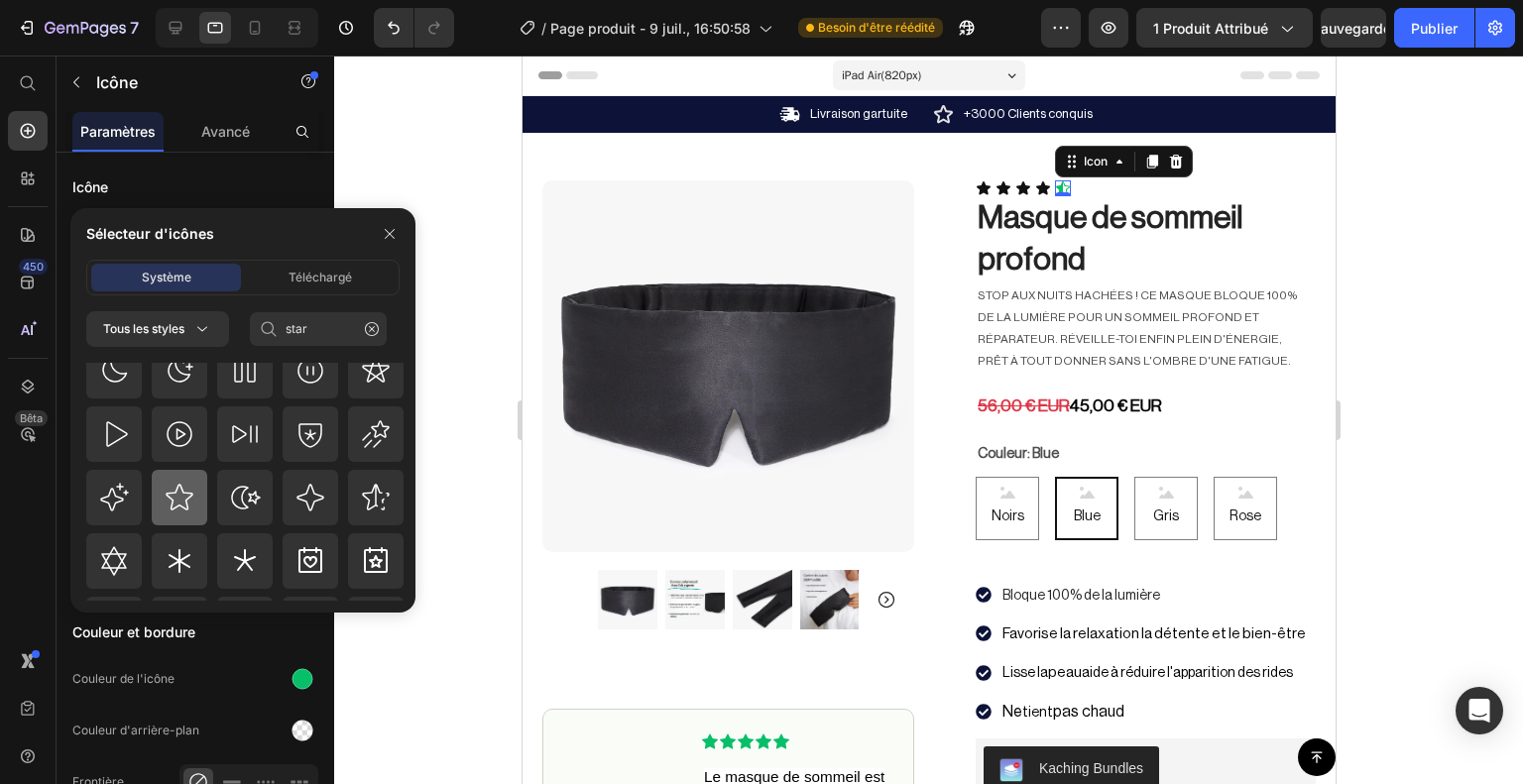 click 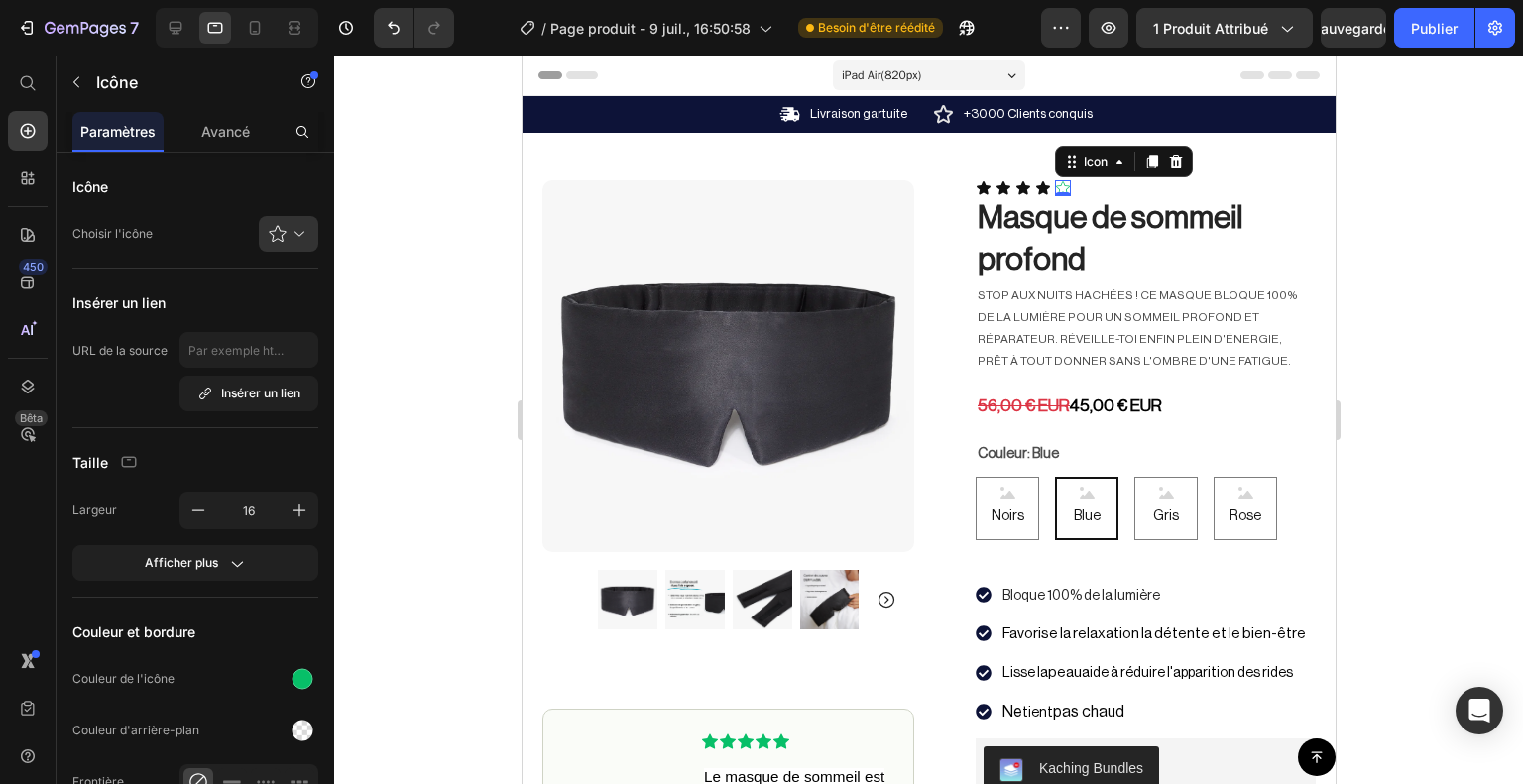 click on "0" at bounding box center [1062, 196] 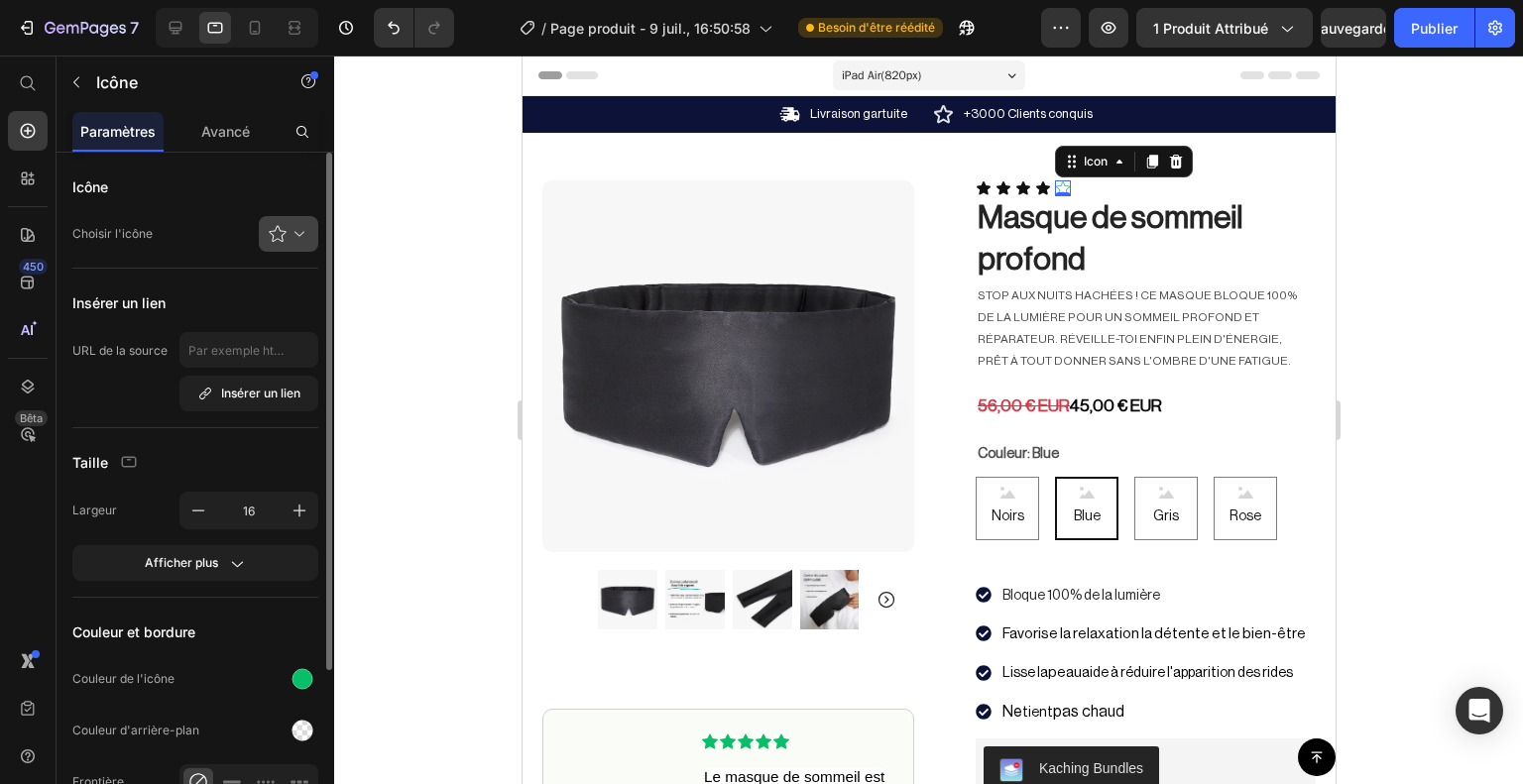 click at bounding box center [296, 234] 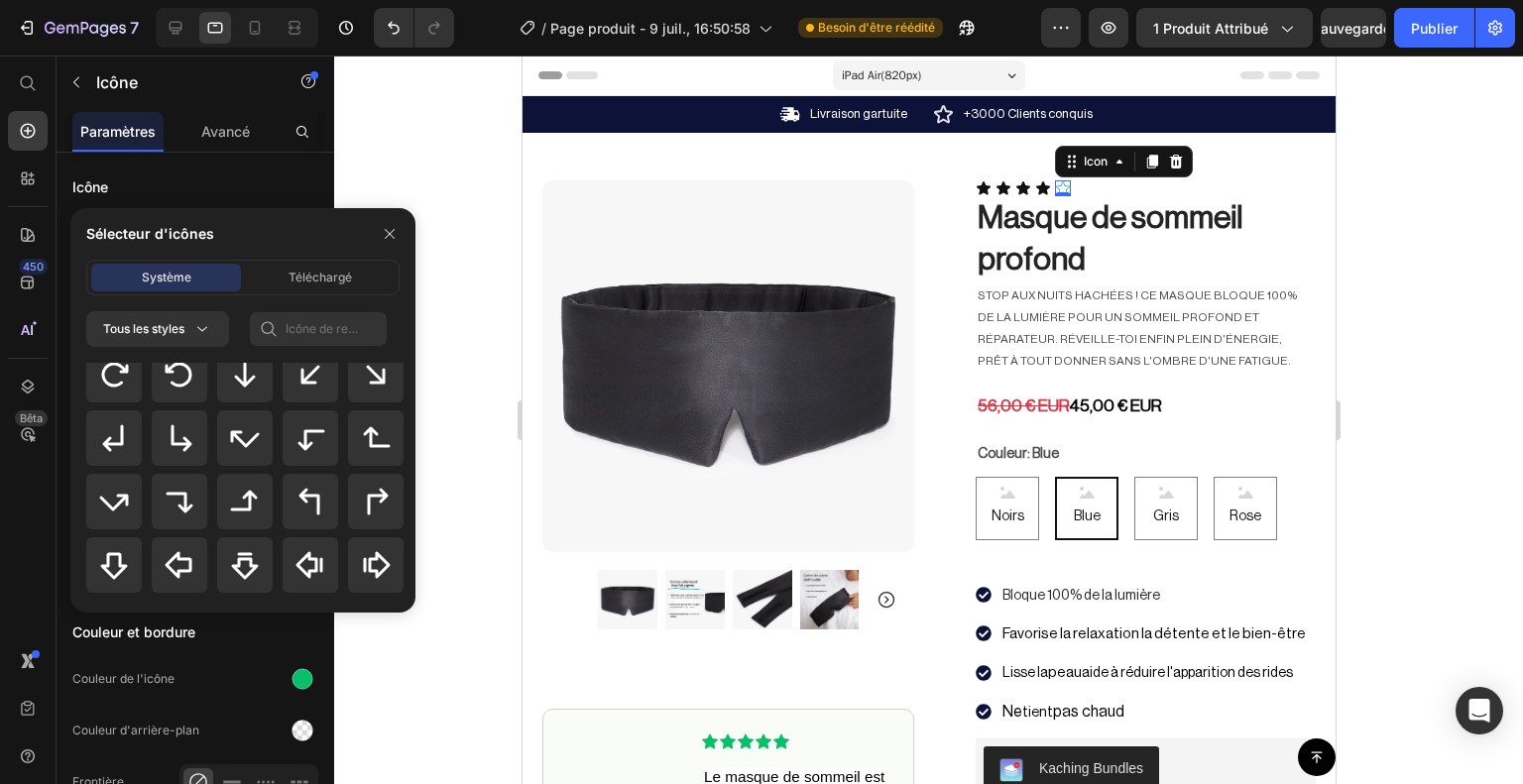 scroll, scrollTop: 167, scrollLeft: 0, axis: vertical 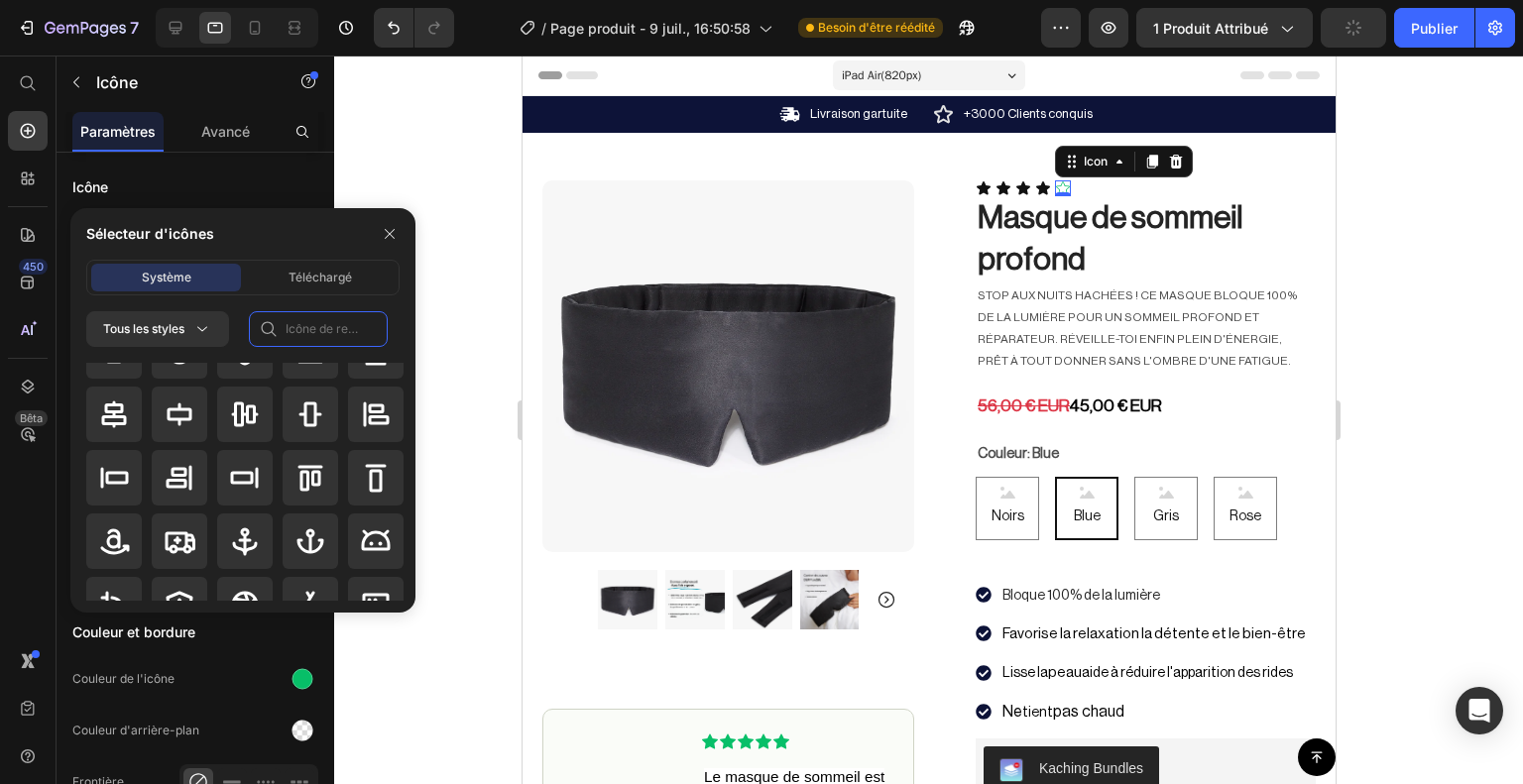 click 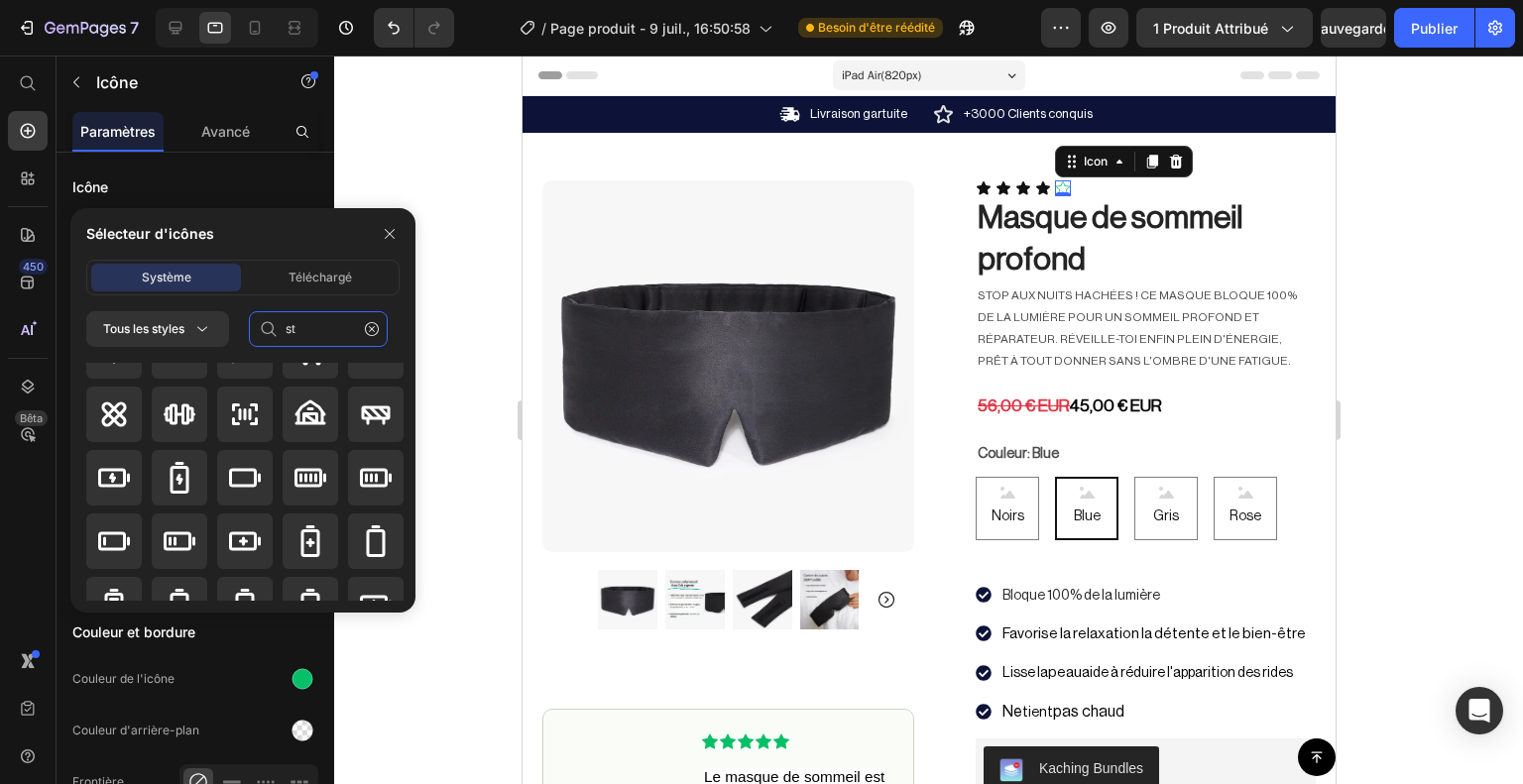 scroll, scrollTop: 0, scrollLeft: 0, axis: both 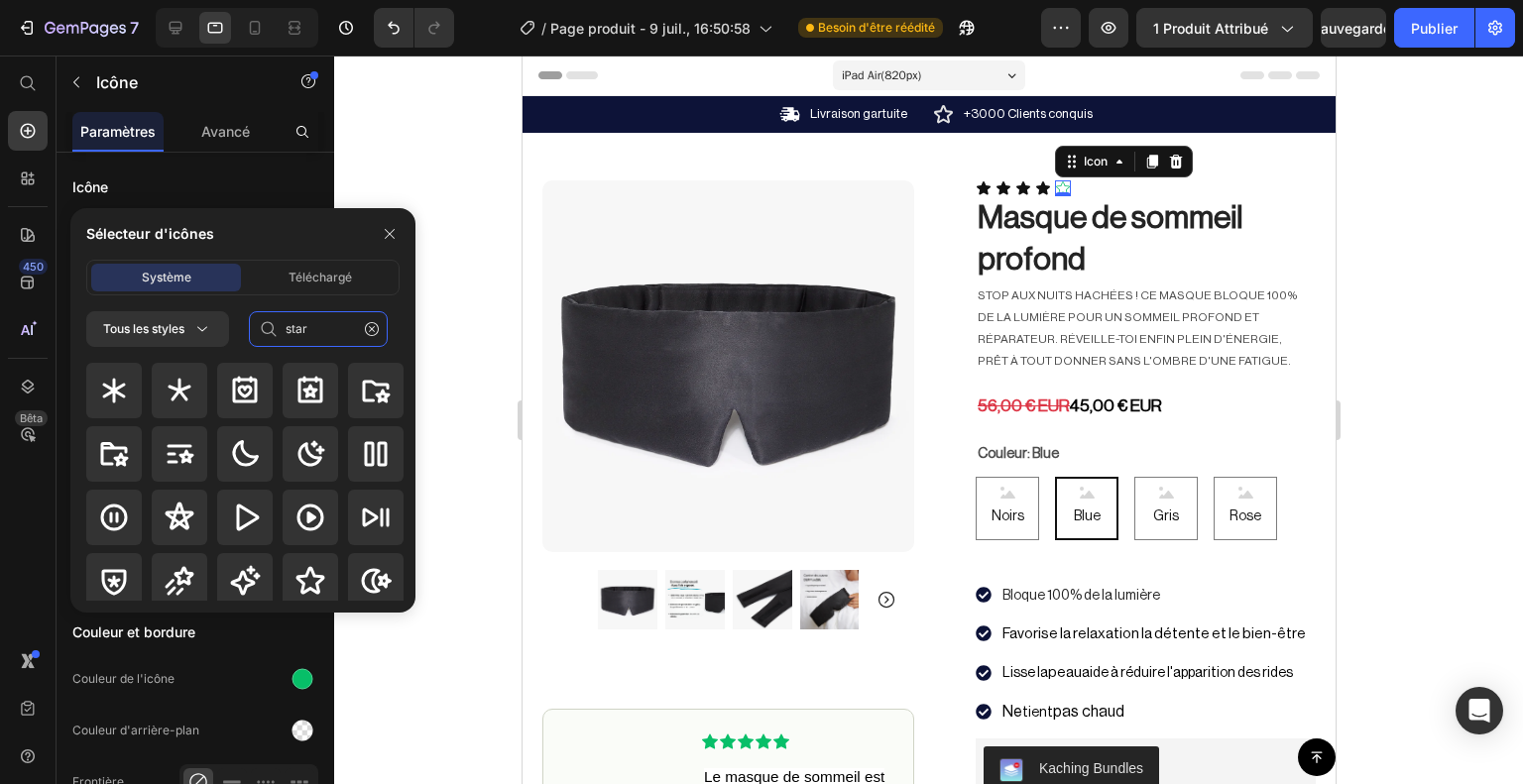 type on "star" 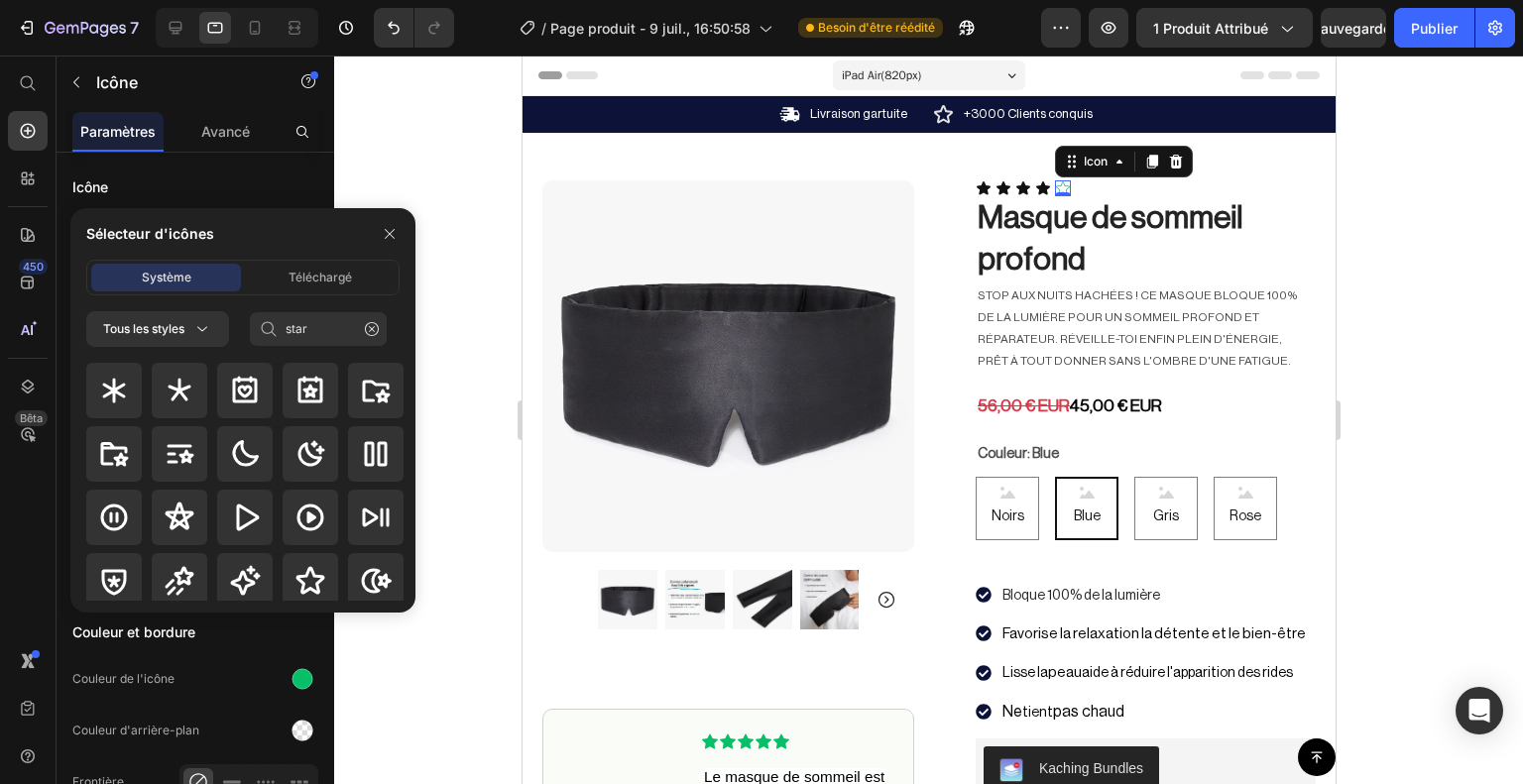 click at bounding box center (250, 482) 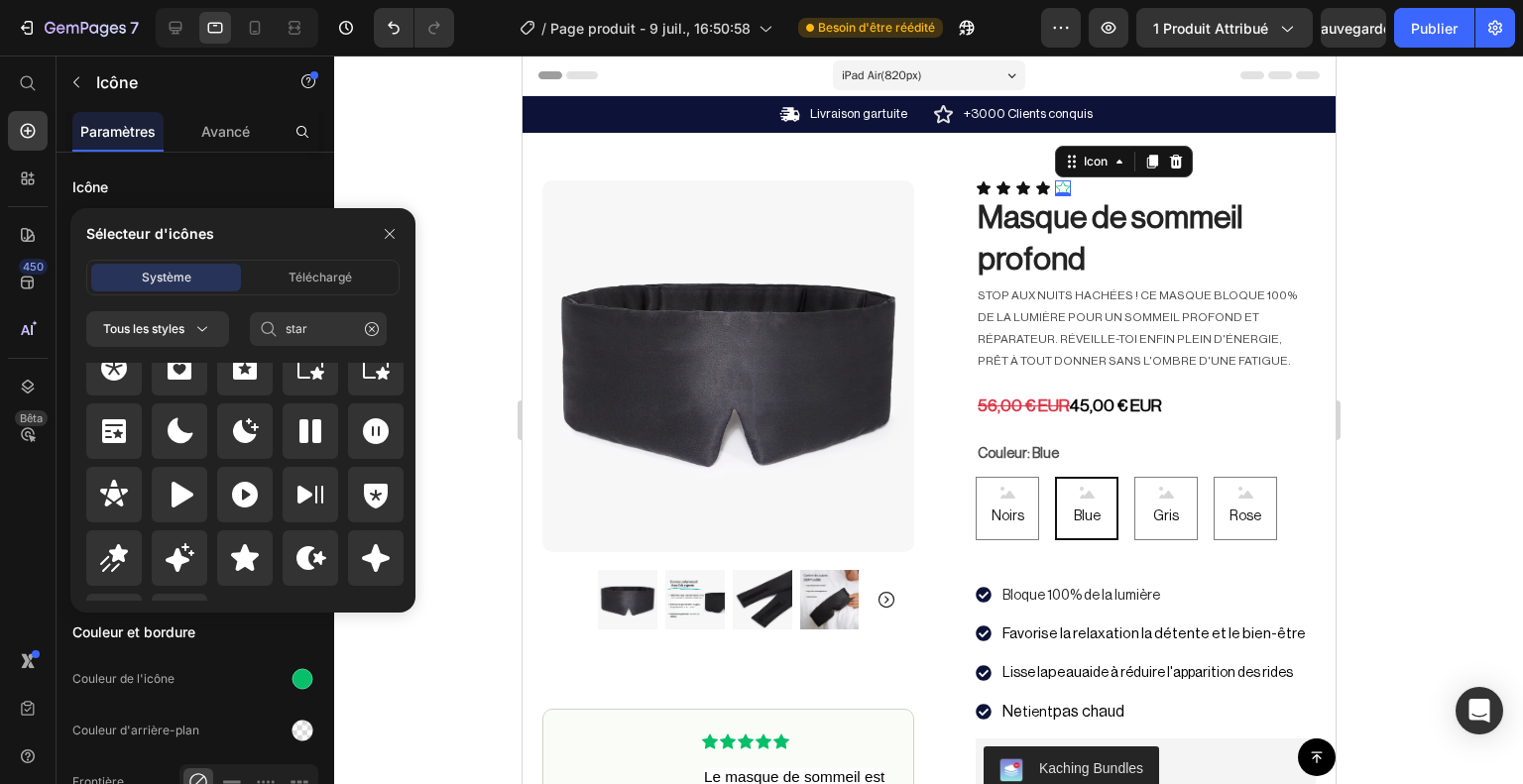 scroll, scrollTop: 864, scrollLeft: 0, axis: vertical 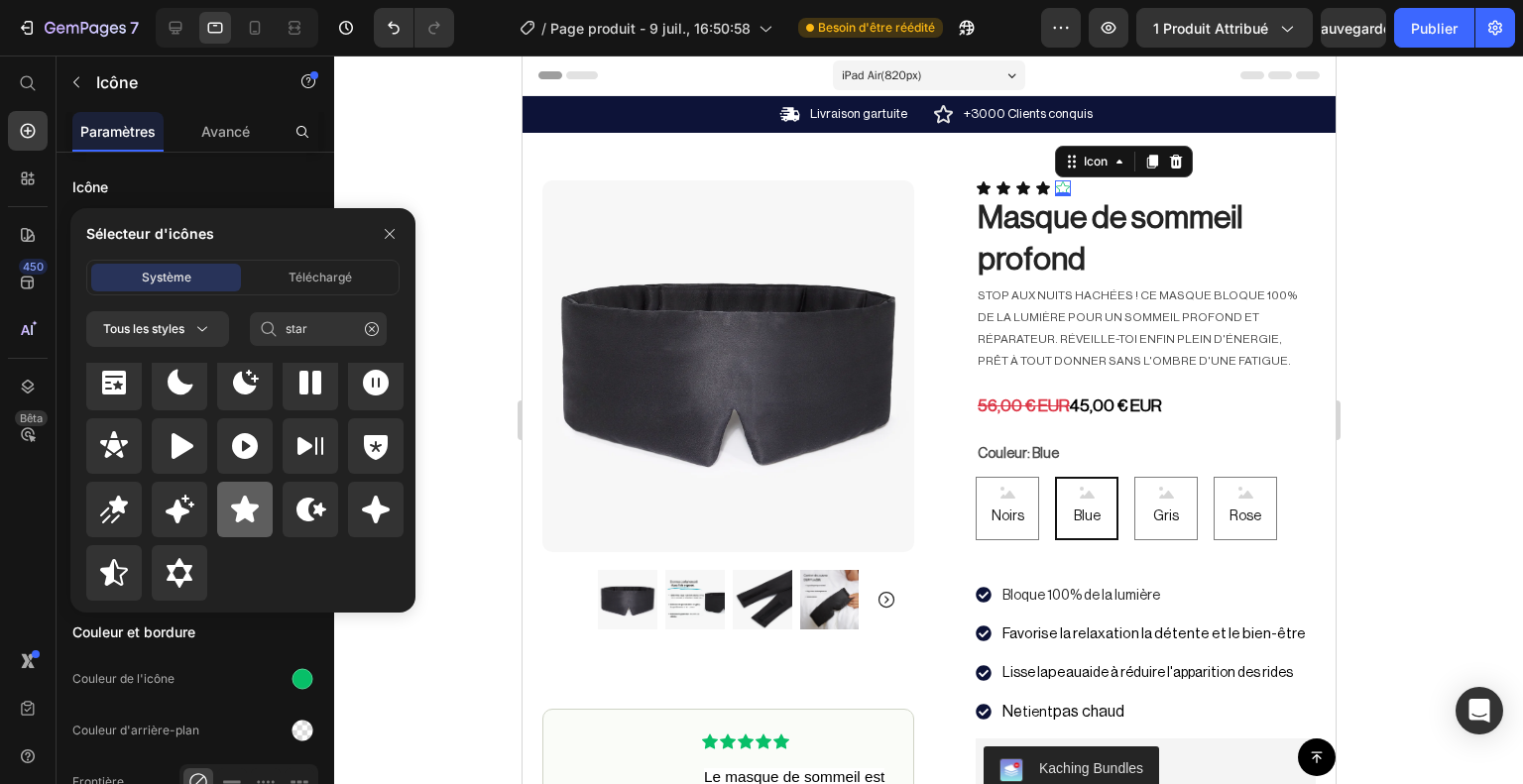 click 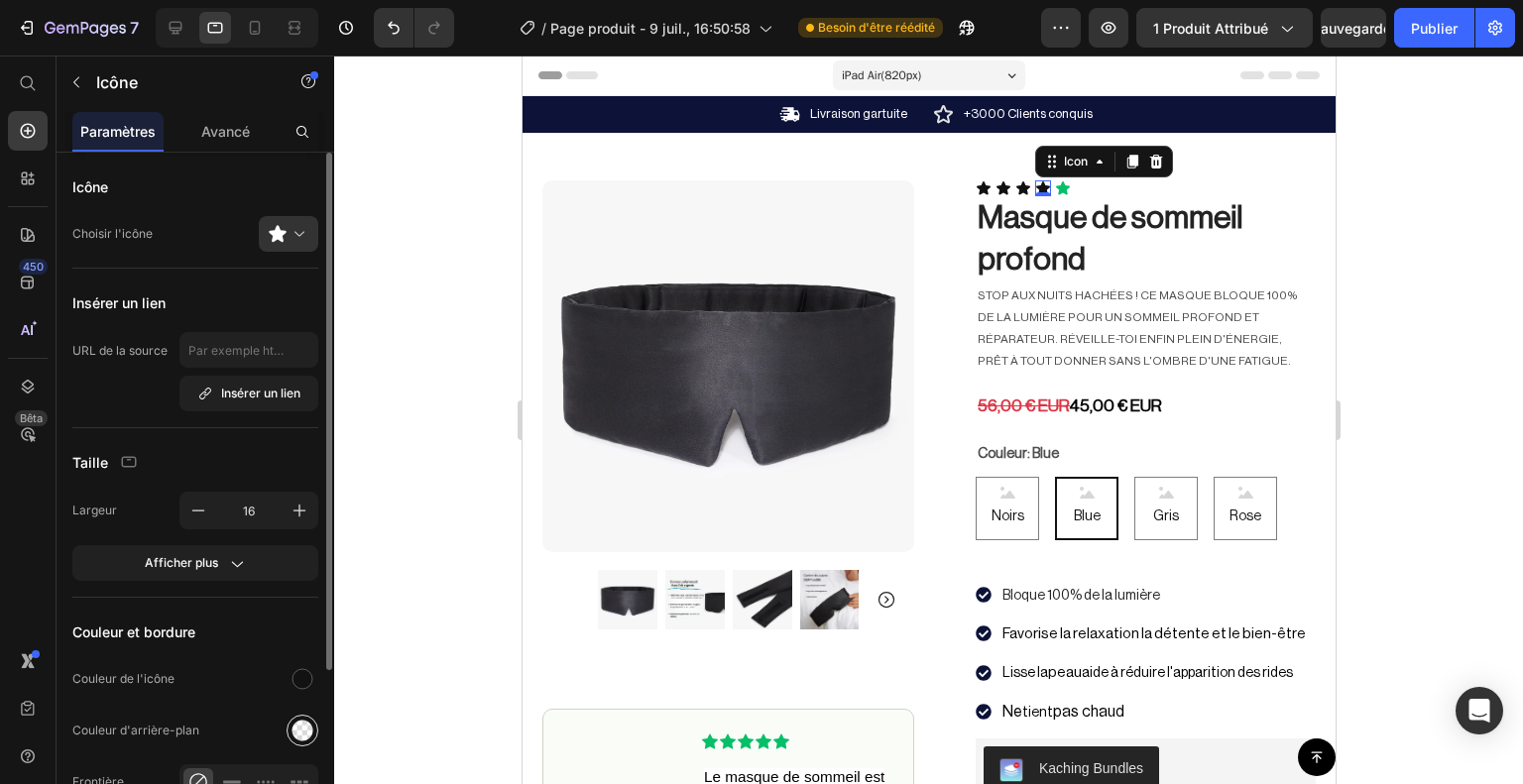 click at bounding box center [302, 730] 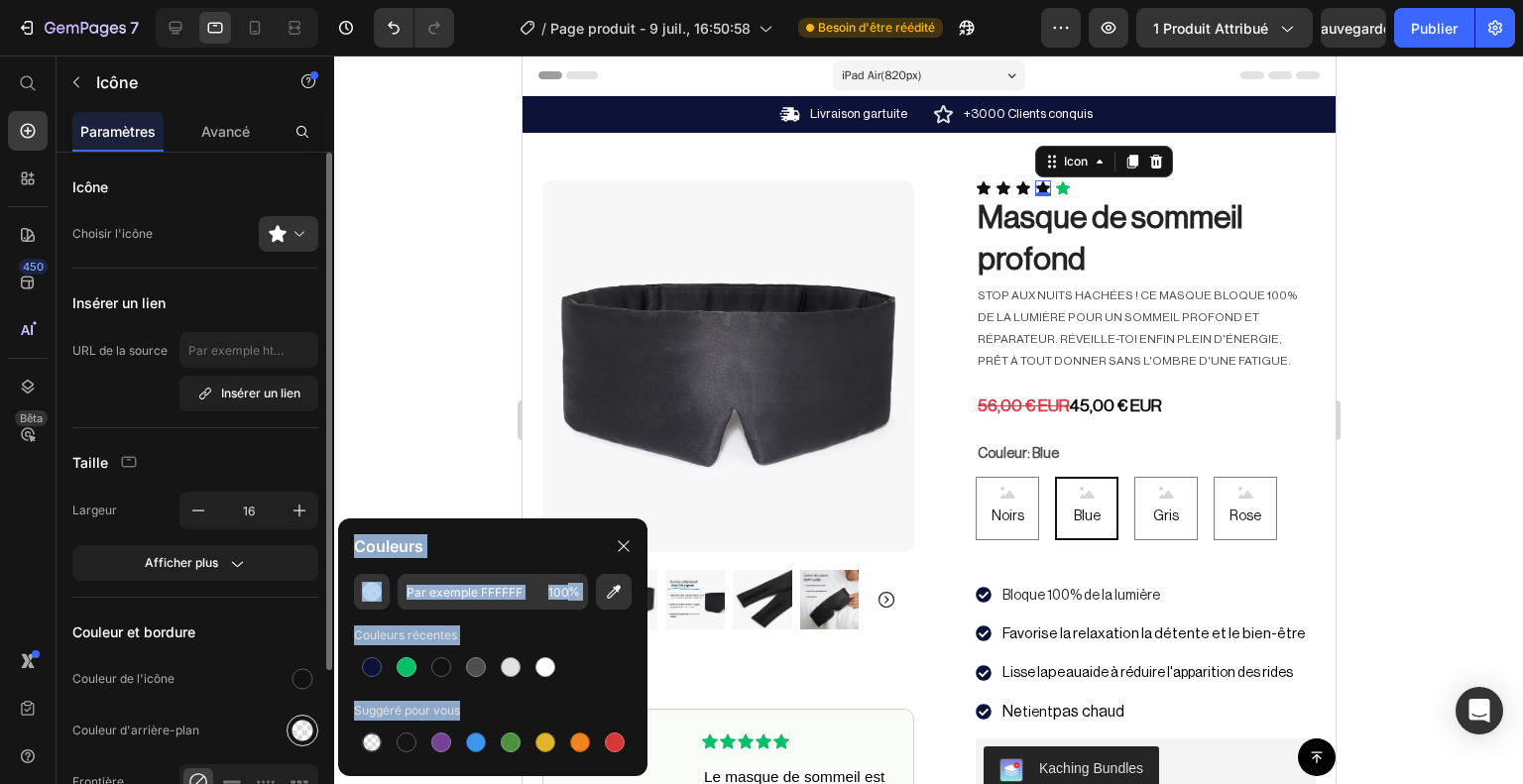click on "7 / Page produit - 9 juil., 16:50:58 Besoin d'être réédité Aperçu 1 produit attribué Sauvegarder Publier 450 Bêta Commencer par Sections Éléments Section Héros Détails du produit Marques Badges de confiance Garantie Répartition du produit Comment utiliser Témoignages Comparer Paquet FAQ Preuve sociale Histoire de la marque Liste des produits Collection Liste des blogs Contact Collant Ajouter au panier Pied de page personnalisé Parcourir la bibliothèque 450 Mise en page
Rangée
Rangée
Rangée
Rangée Texte
Titre
Bloc de texte Bouton
Bouton
Bouton" at bounding box center (762, 0) 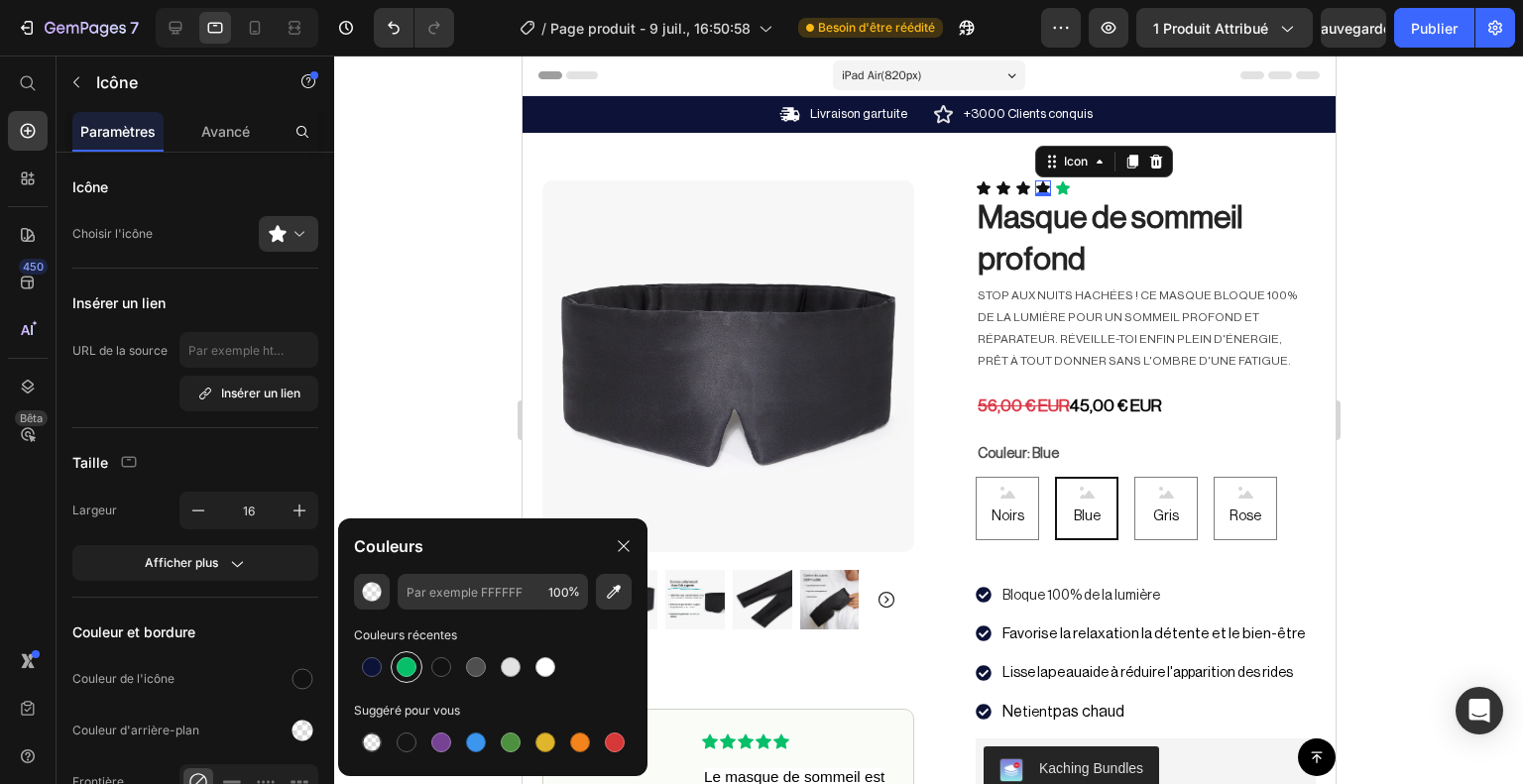 click at bounding box center (407, 667) 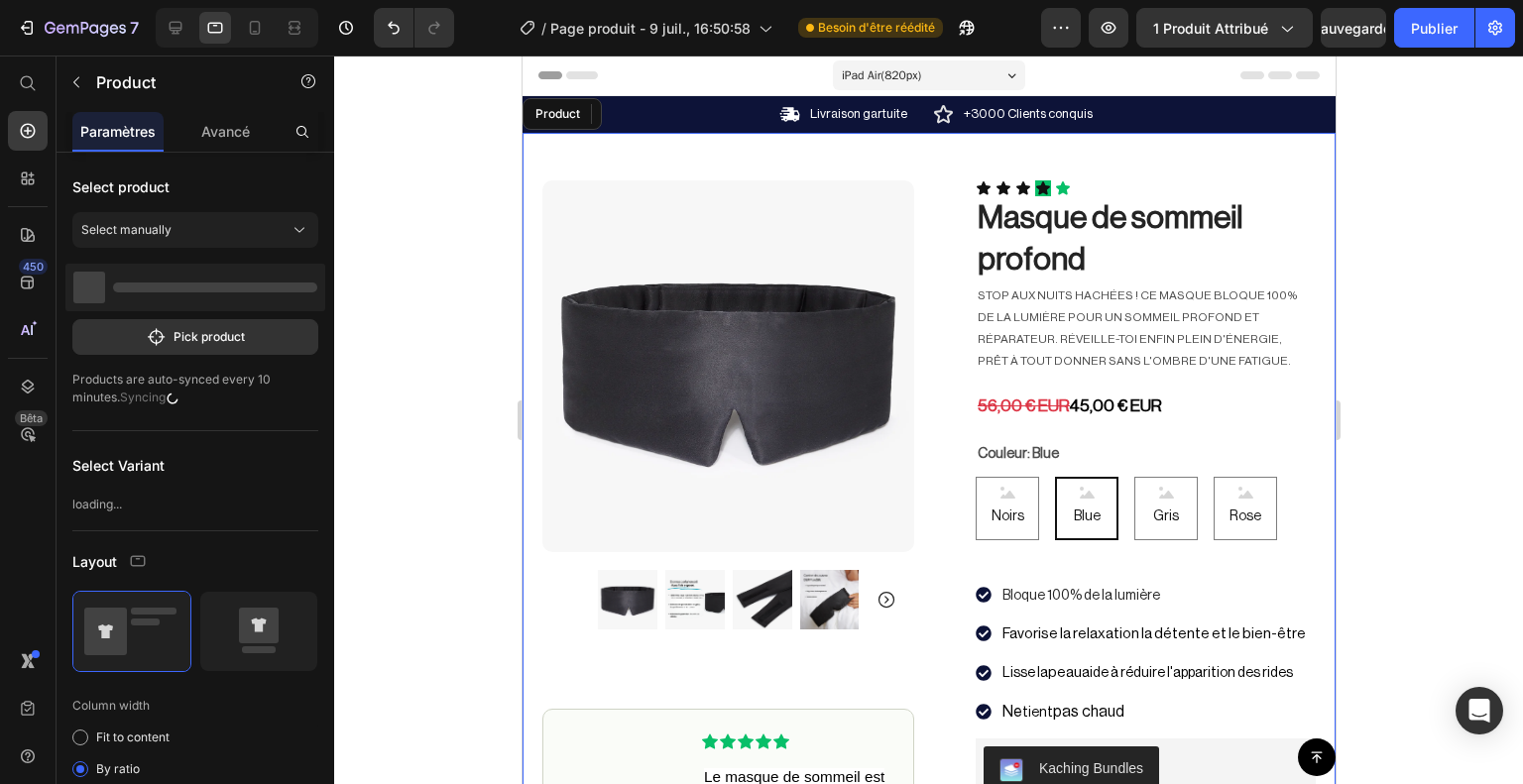 click on "Product Images Image Icon Icon Icon Icon Icon Icon List Le masque de sommeil est une aubaine, je dors merveilleusement bien toute la nuit, il est super doux sur le visage, il reste en place pendant la nuit et mes yeux ne sont plus gonflés au réveil. Text Block
Icon Hannah N. (Evry Courcouronnes, FR) Text Block Row Row Row Icon Icon Icon Icon   0
Icon Icon List Row Masque de sommeil profond Product Title Stop aux nuits hachées ! Ce masque bloque 100% de la lumière pour un sommeil profond et réparateur. Réveille-toi ENFIN plein d'énergie, prêt à tout donner sans l'ombre d'une fatigue. Text Block 56,00 € EUR   45,00 € EUR           Text Block Couleur: Blue Noirs Noirs Noirs Blue Blue Blue Gris Gris Gris Rose Rose Rose Product Variants & Swatches Row Bloque 100% de la lumière Favorise la relaxation la détente et le bien-être Lisse la  peau  aide à réduire l'apparition des rides Ne  tient  pas chaud Item List Kaching Bundles Icon Row" at bounding box center (928, 774) 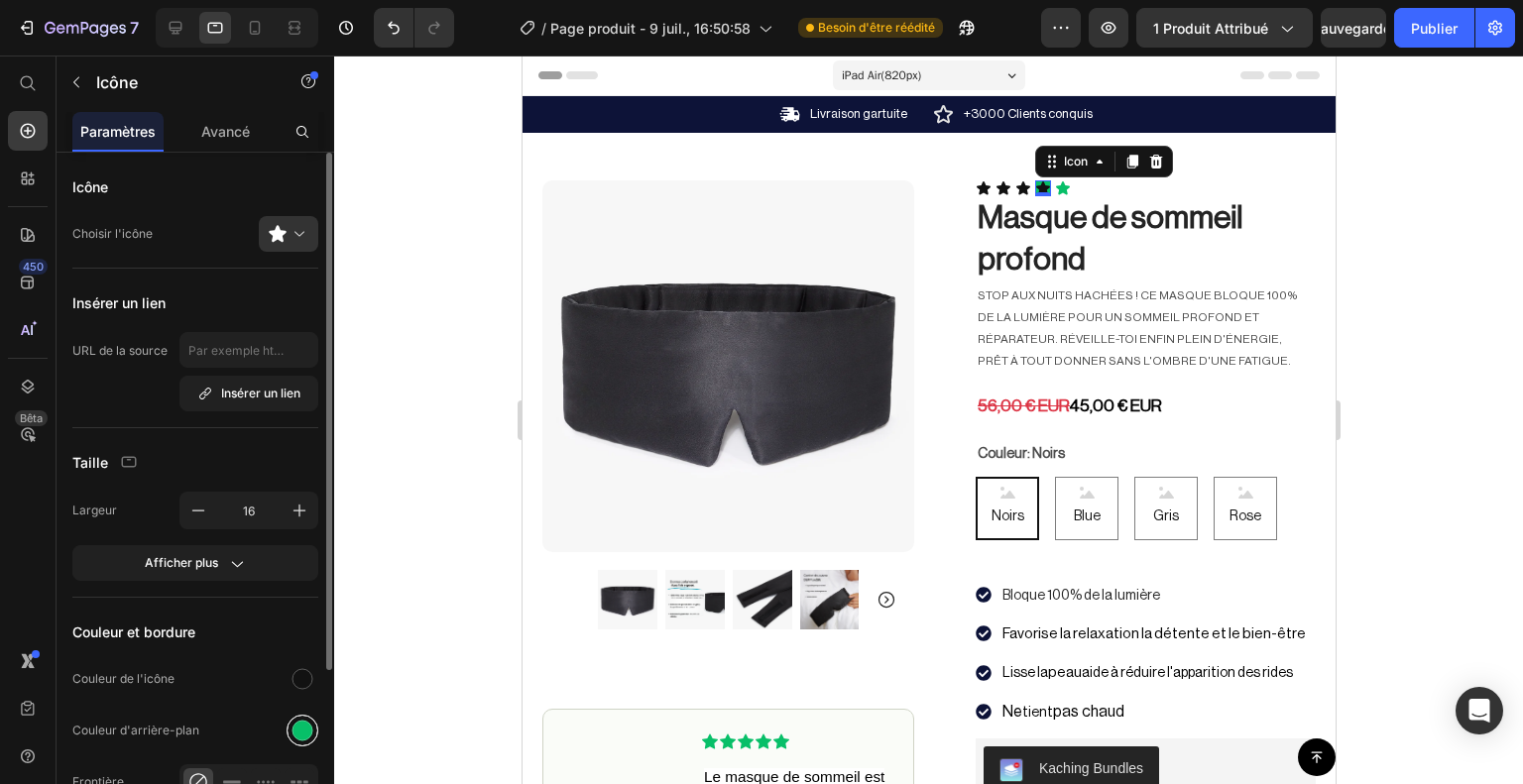 click at bounding box center (302, 730) 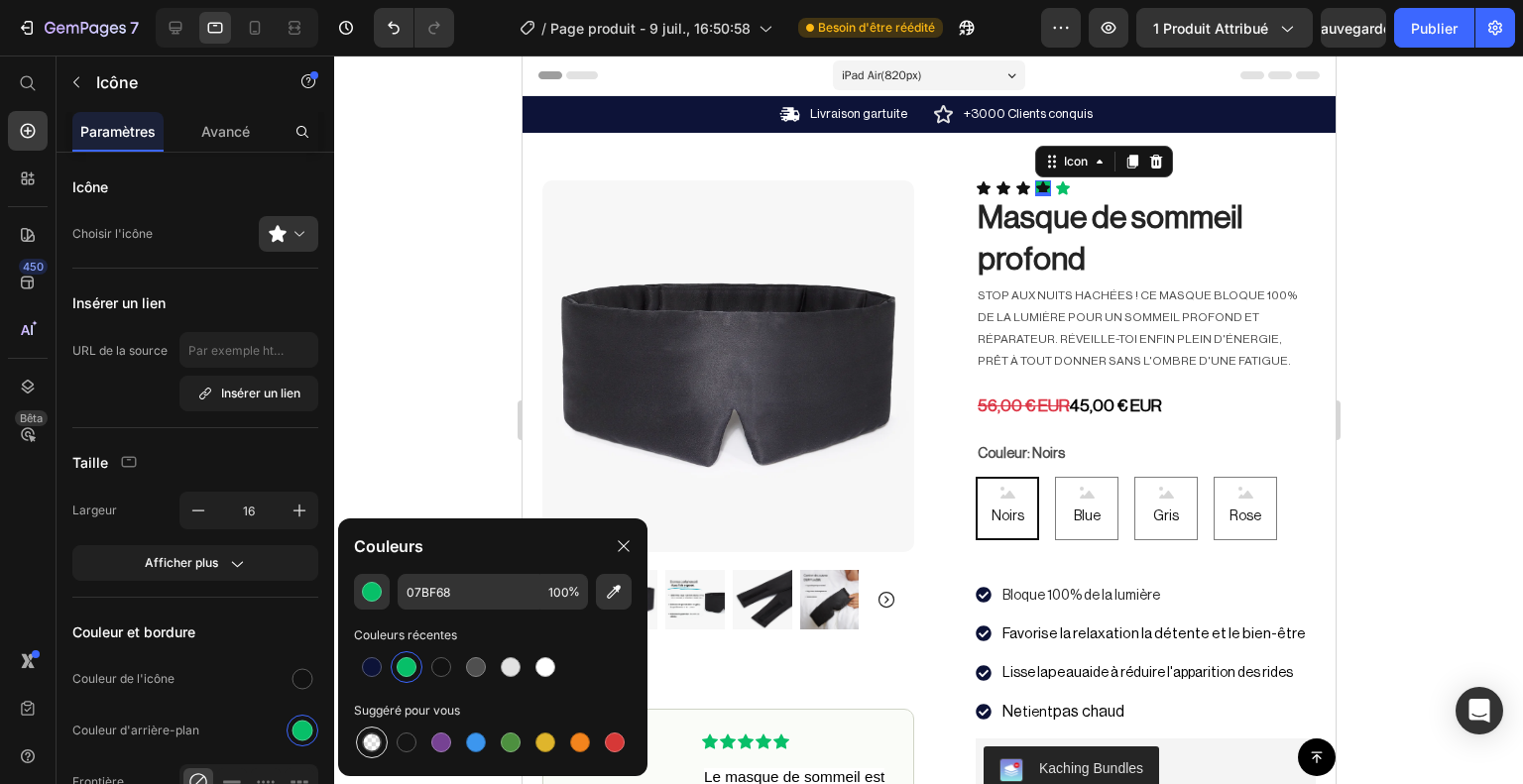 drag, startPoint x: 360, startPoint y: 747, endPoint x: 385, endPoint y: 751, distance: 25.317978 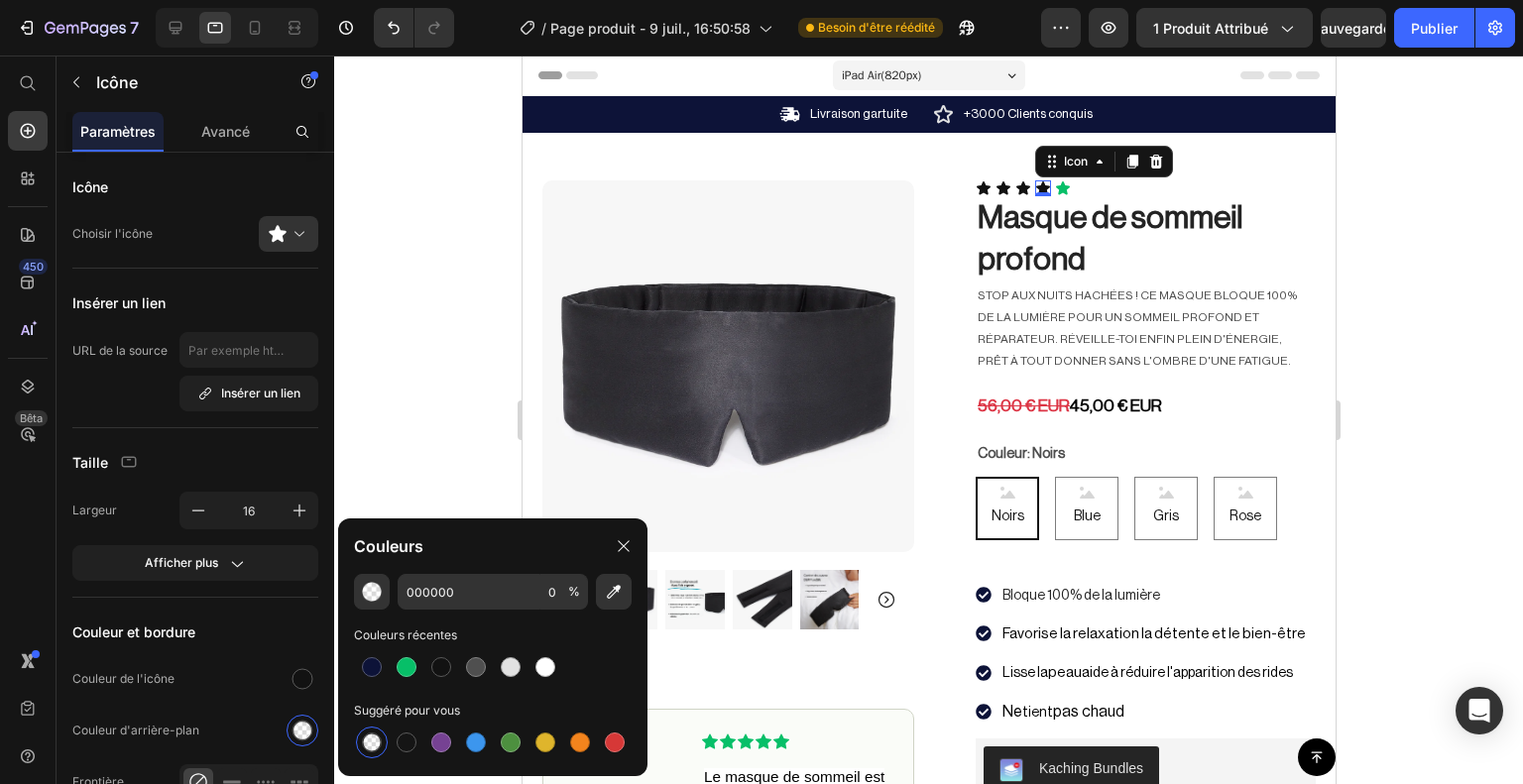 click at bounding box center (372, 742) 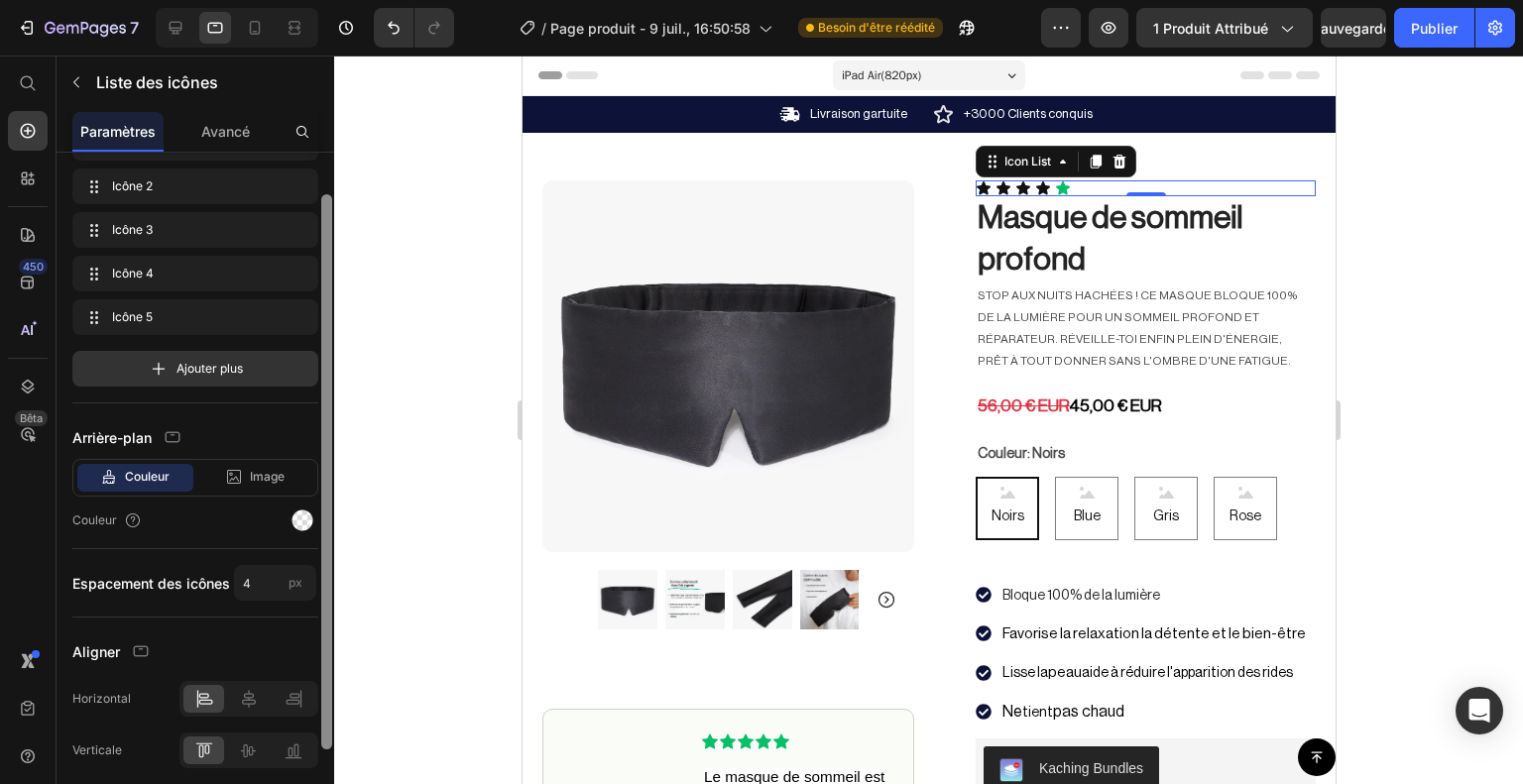 scroll, scrollTop: 0, scrollLeft: 0, axis: both 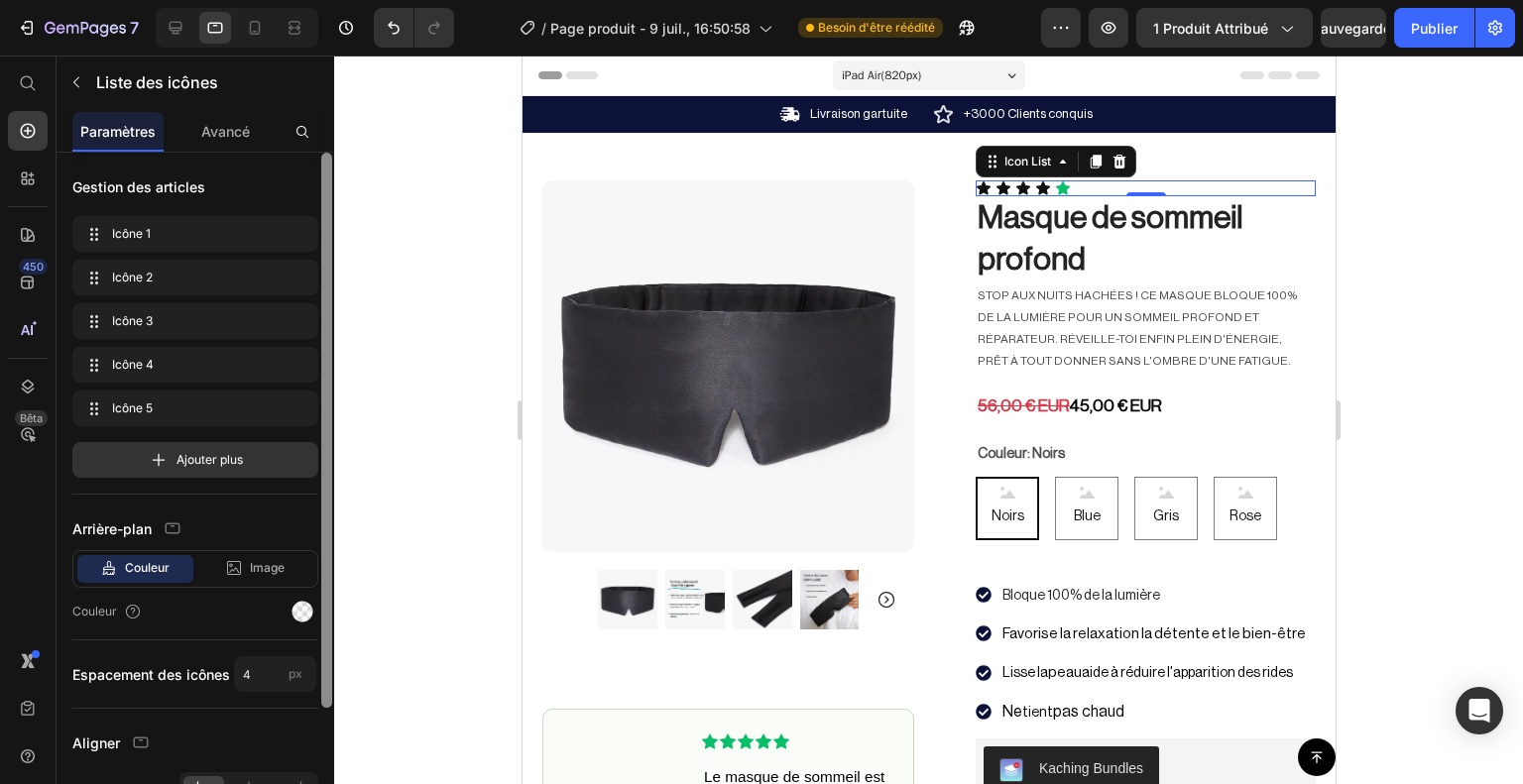 drag, startPoint x: 321, startPoint y: 375, endPoint x: 321, endPoint y: 241, distance: 134 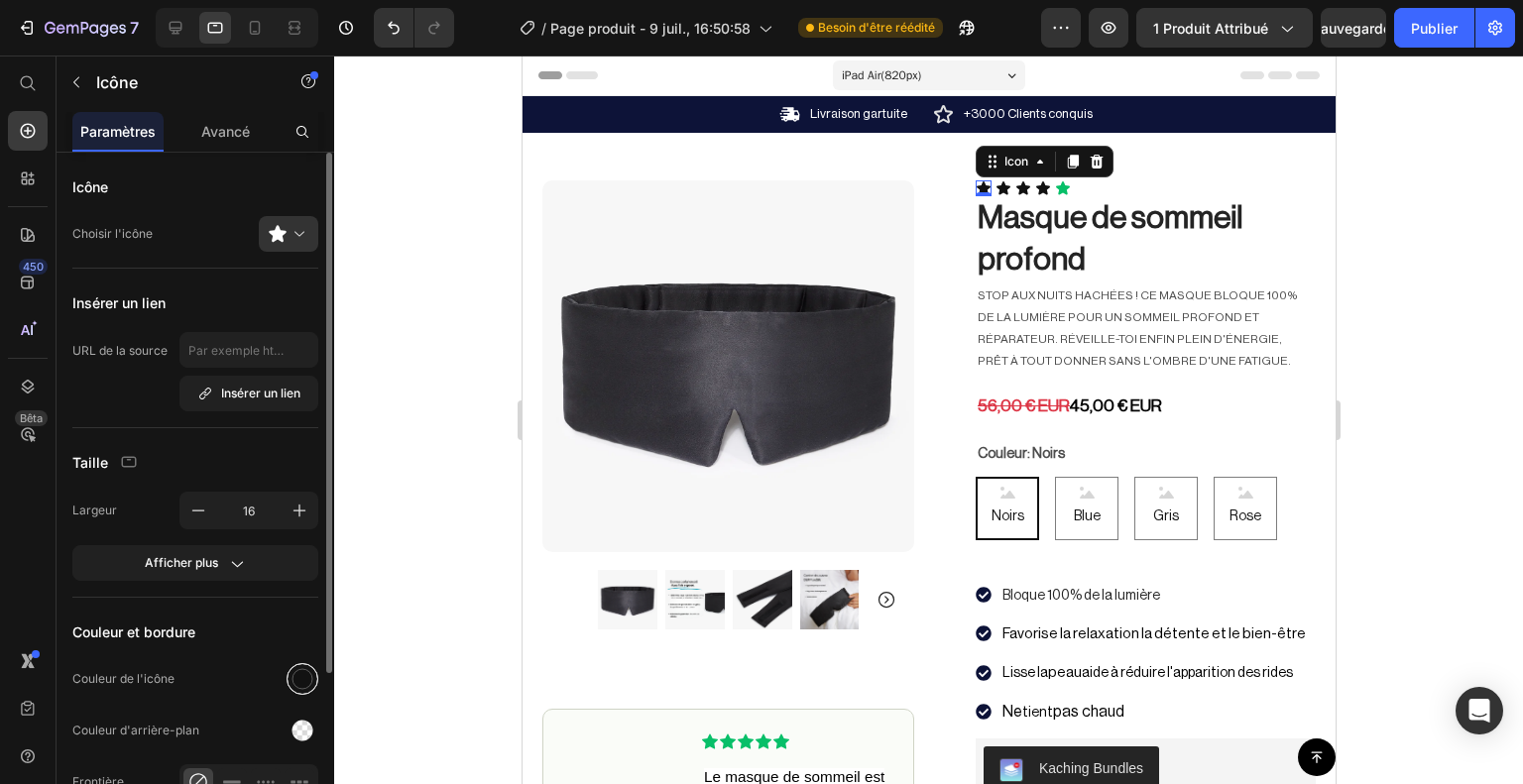 click at bounding box center [302, 679] 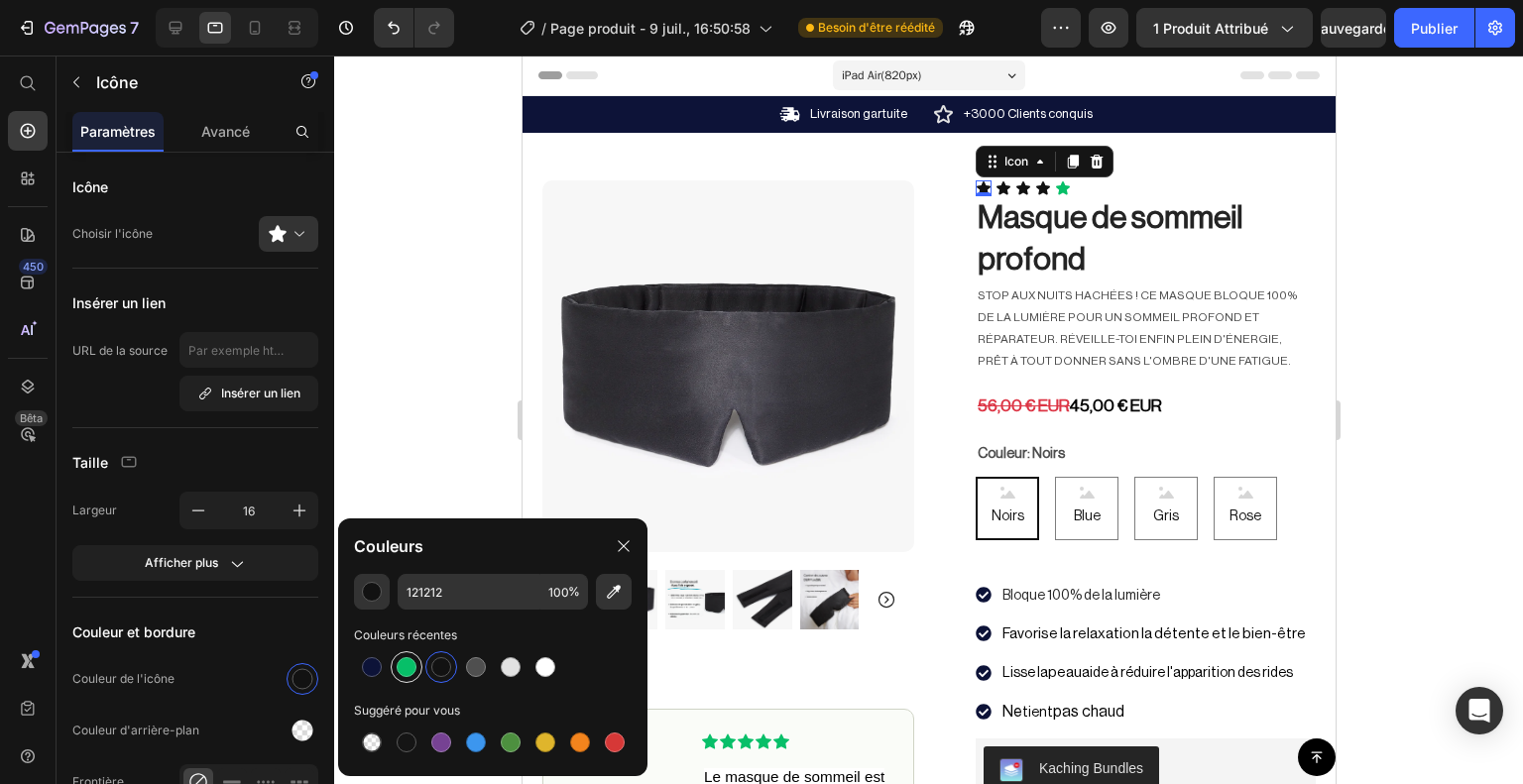 click at bounding box center (407, 667) 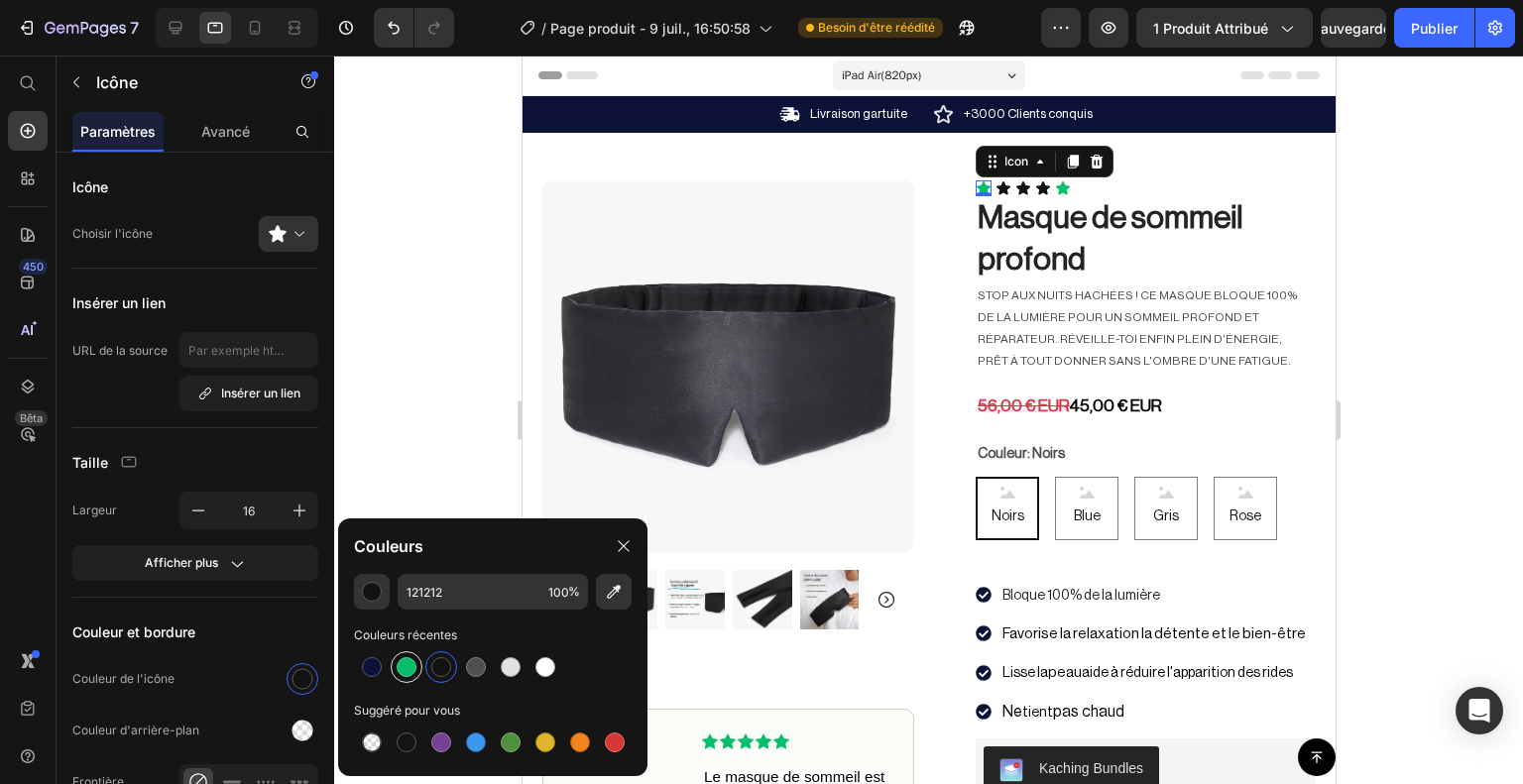 type on "07BF68" 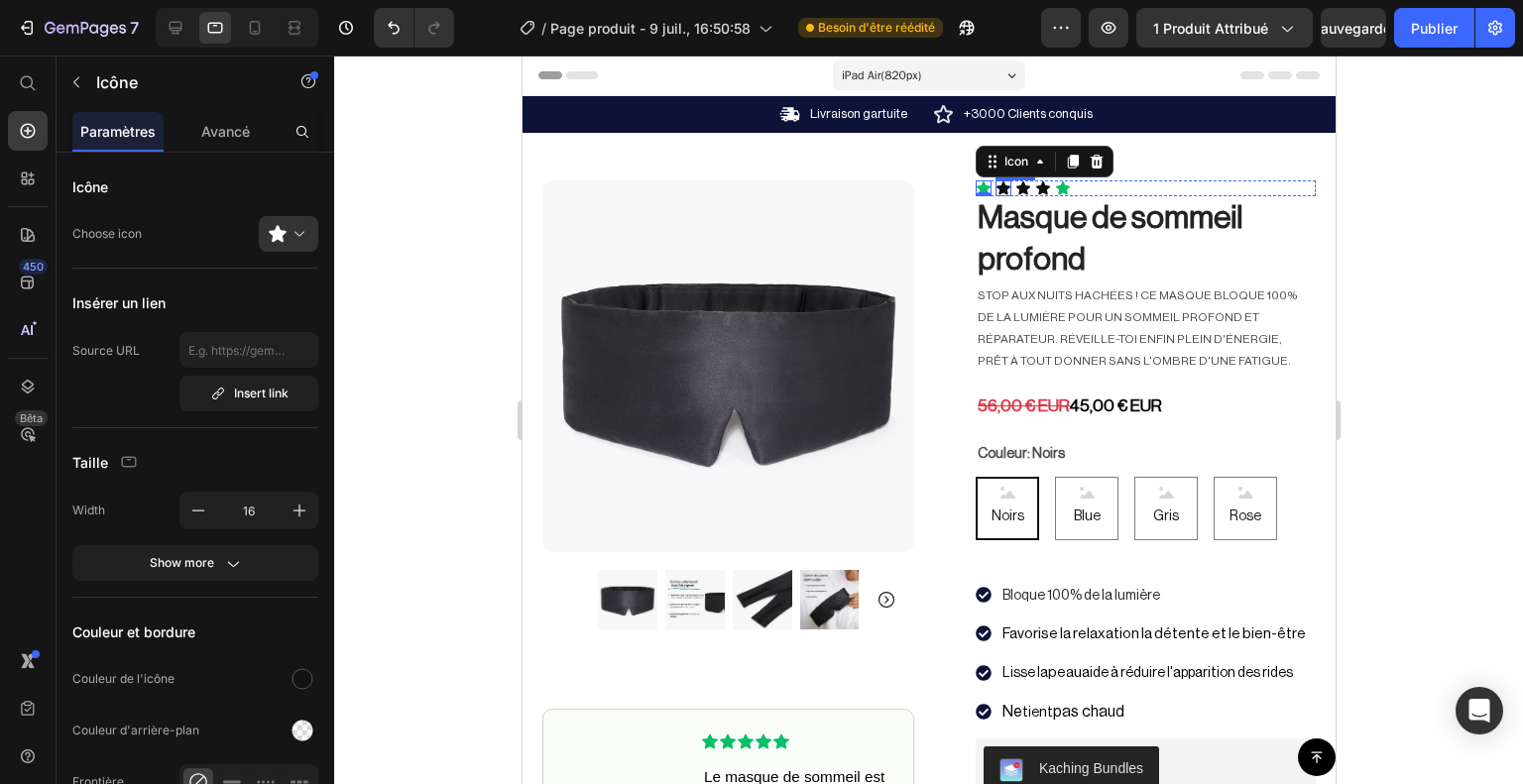 click on "Icon" at bounding box center (1002, 188) 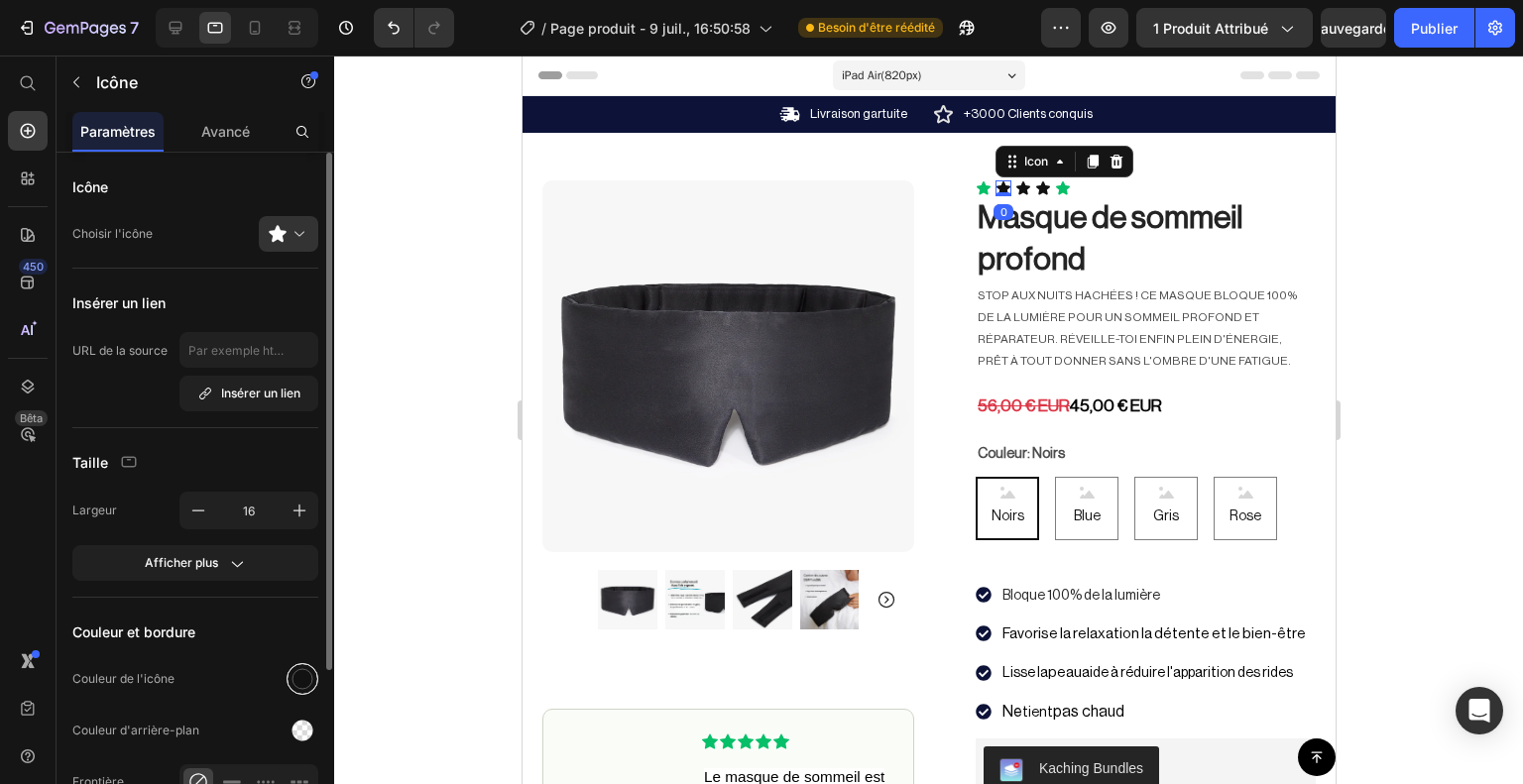 click at bounding box center [302, 679] 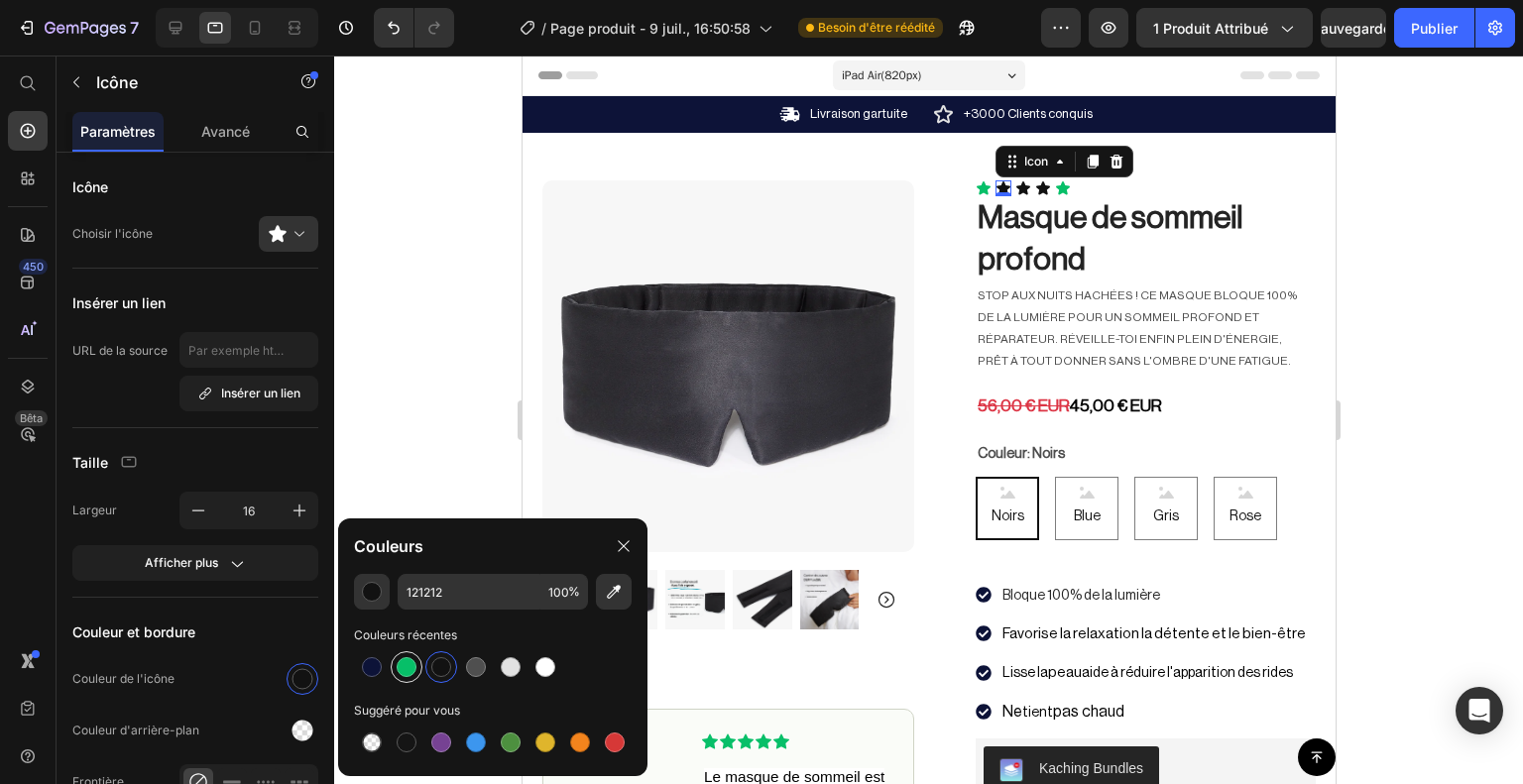click at bounding box center (407, 667) 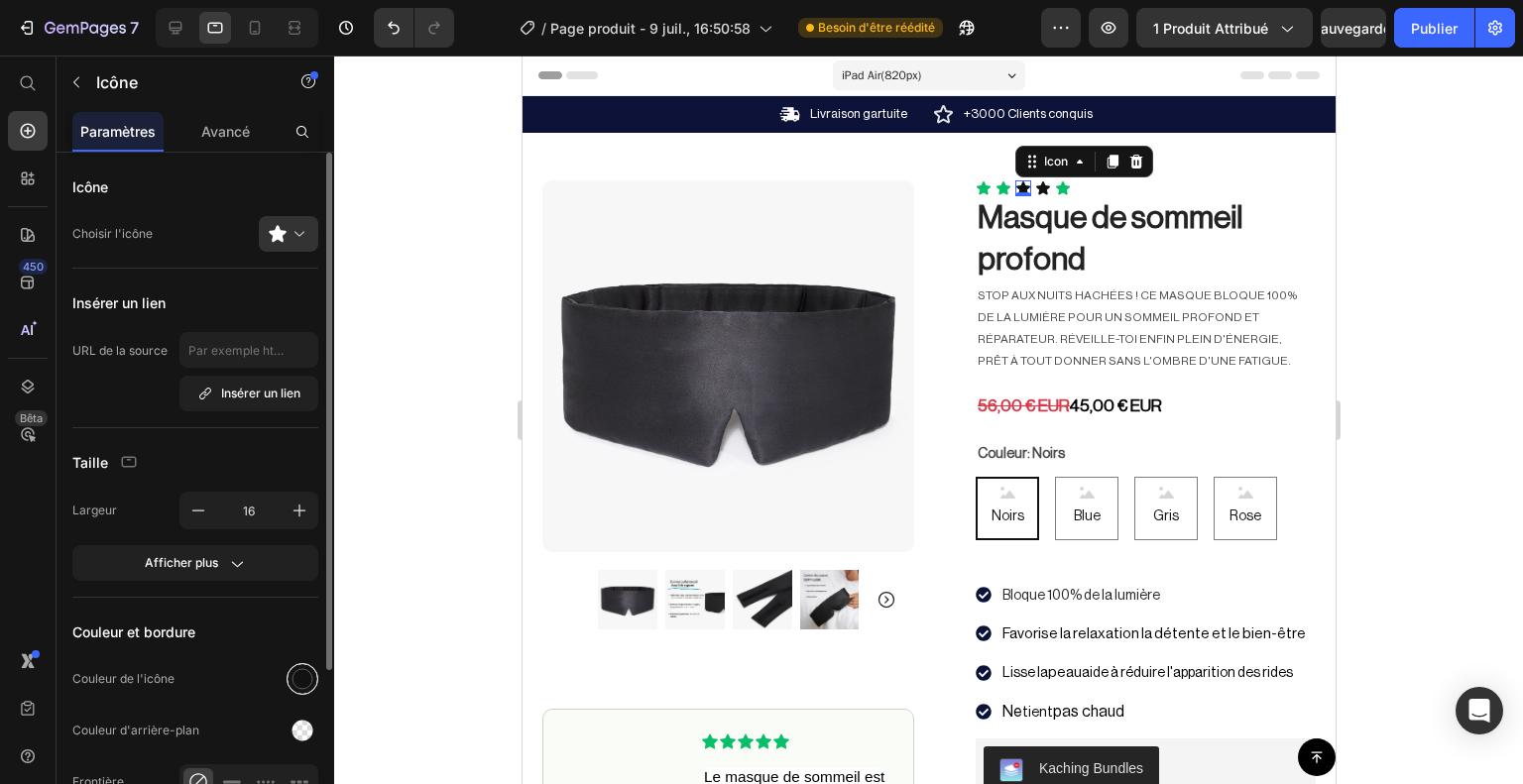 click at bounding box center (302, 679) 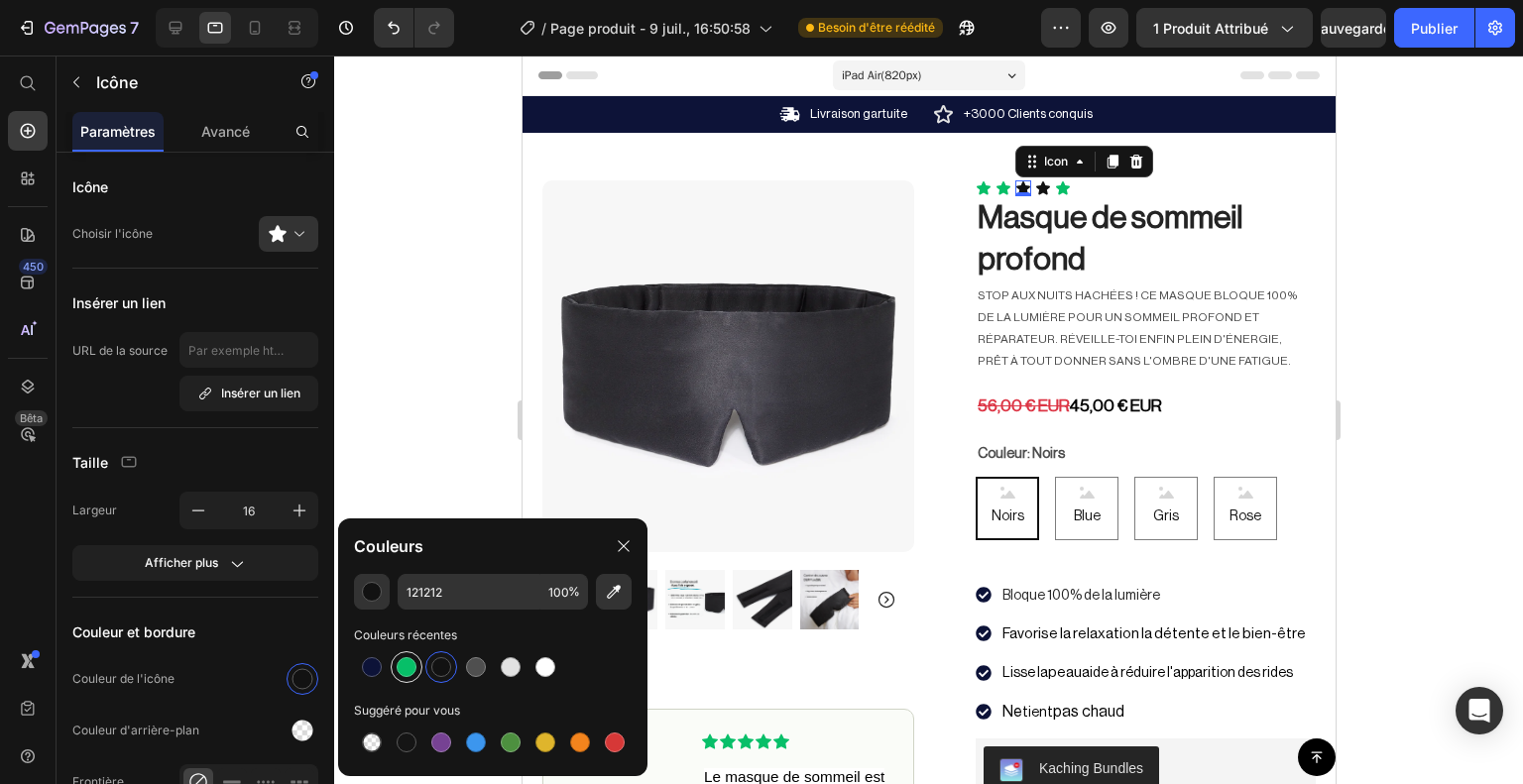 click at bounding box center (407, 667) 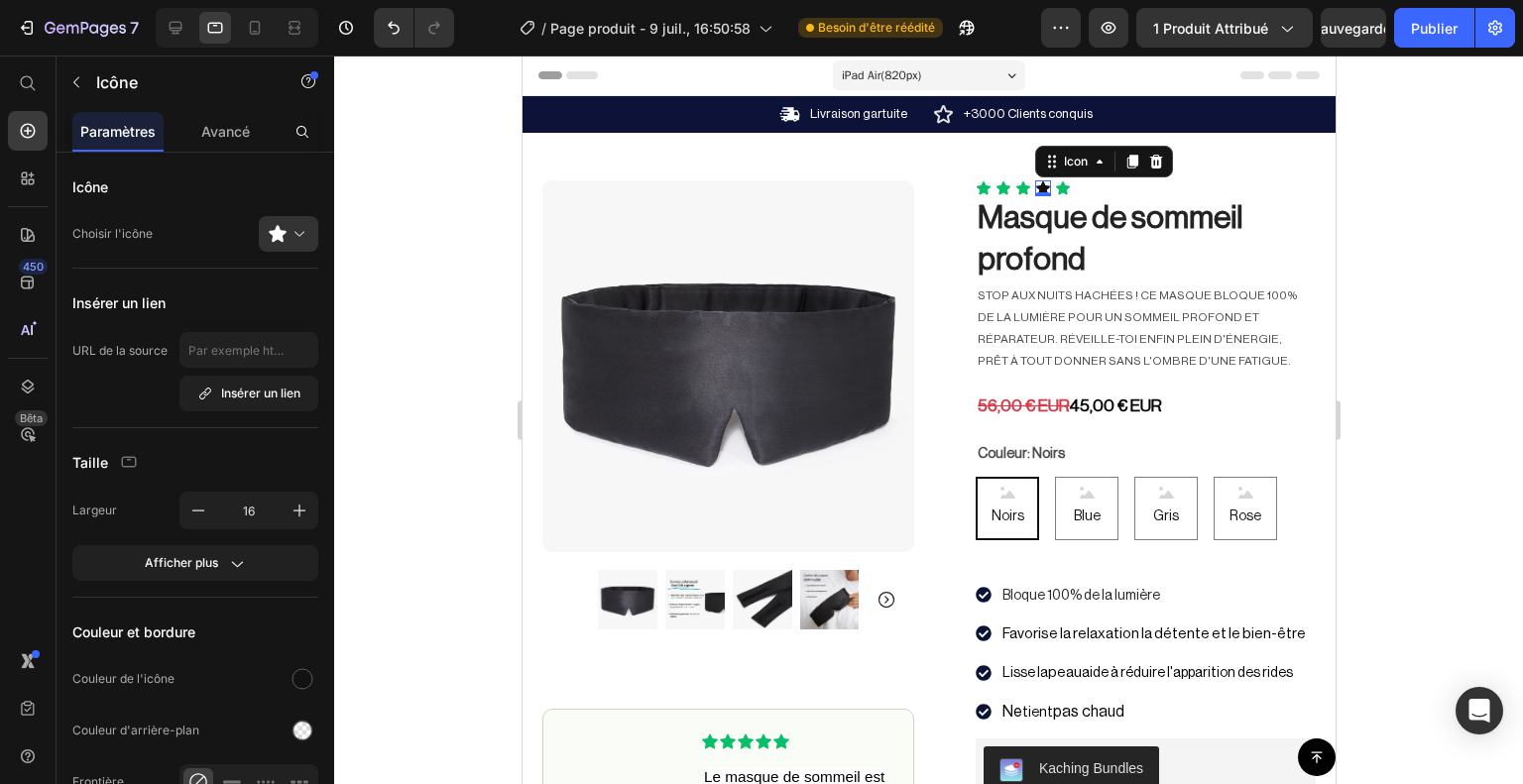click 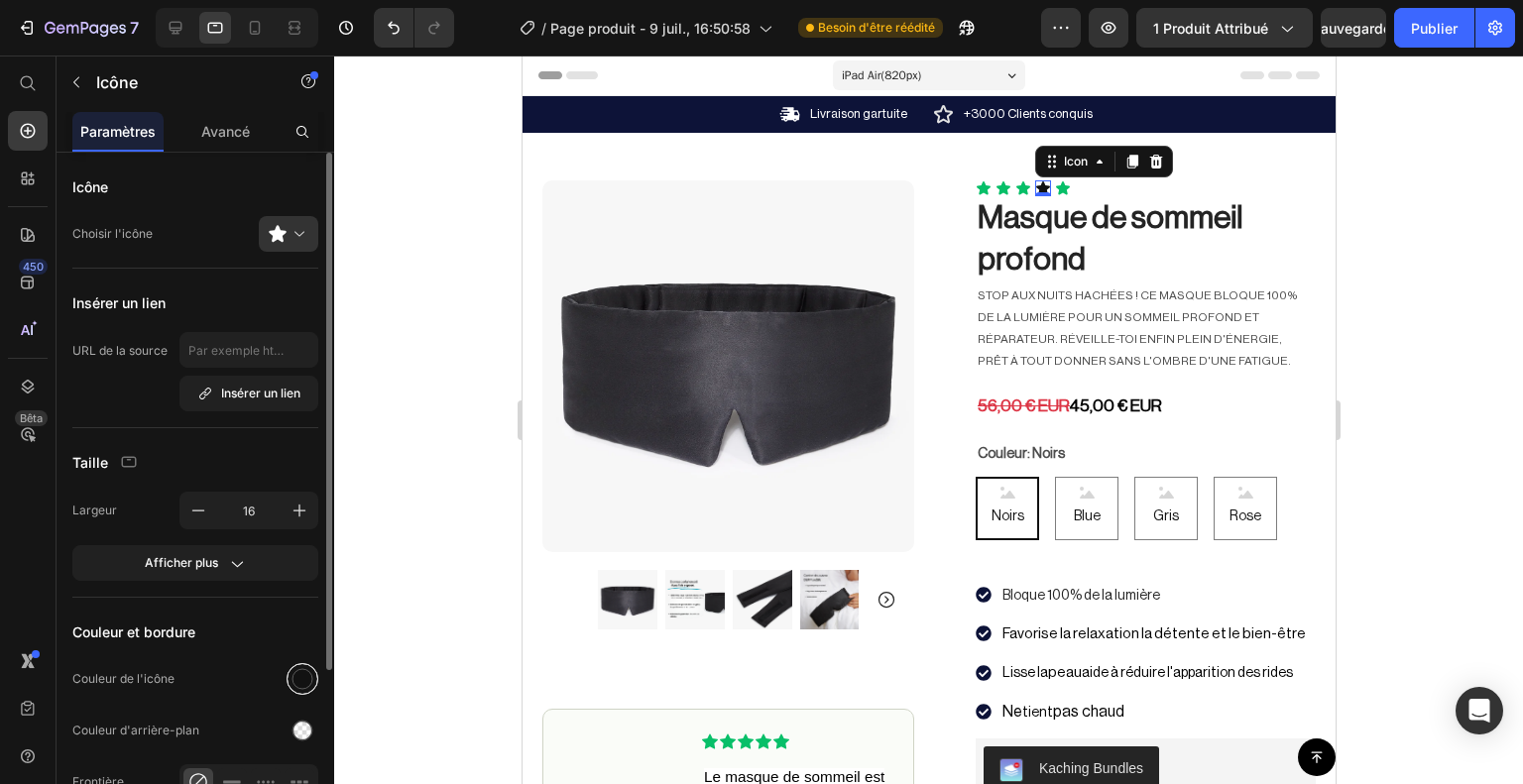 click at bounding box center (302, 679) 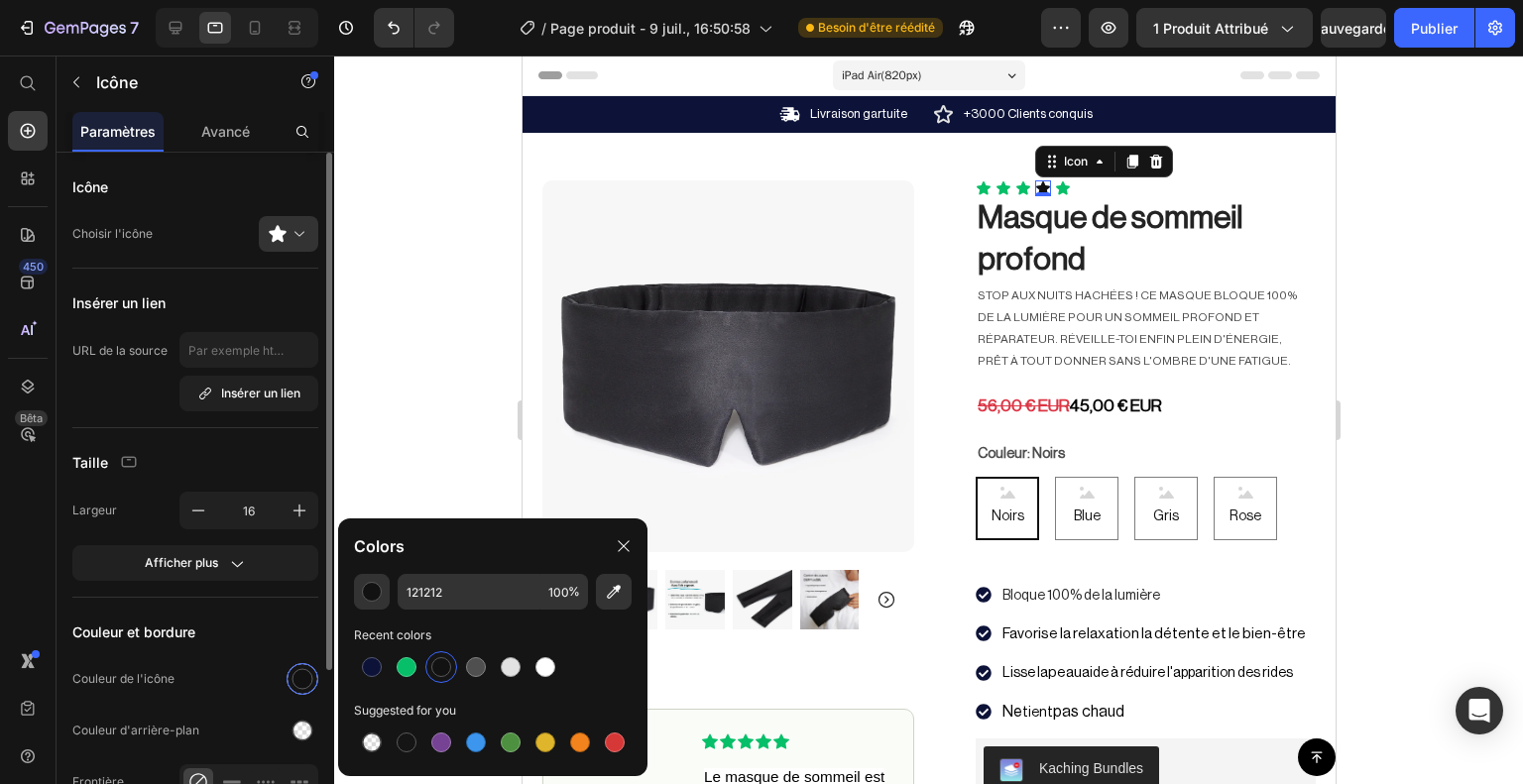 click on "7 / Page produit - 9 juil., 16:50:58 Besoin d'être réédité Aperçu 1 produit attribué Sauvegarder Publier 450 Bêta Commencer par Sections Éléments Section Héros Détails du produit Marques Badges de confiance Garantie Répartition du produit Comment utiliser Témoignages Comparer Paquet FAQ Preuve sociale Histoire de la marque Liste des produits Collection Liste des blogs Contact Collant Ajouter au panier Pied de page personnalisé Parcourir la bibliothèque 450 Mise en page
Rangée
Rangée
Rangée
Rangée Texte
Titre
Bloc de texte Bouton
Bouton
Bouton" at bounding box center [762, 0] 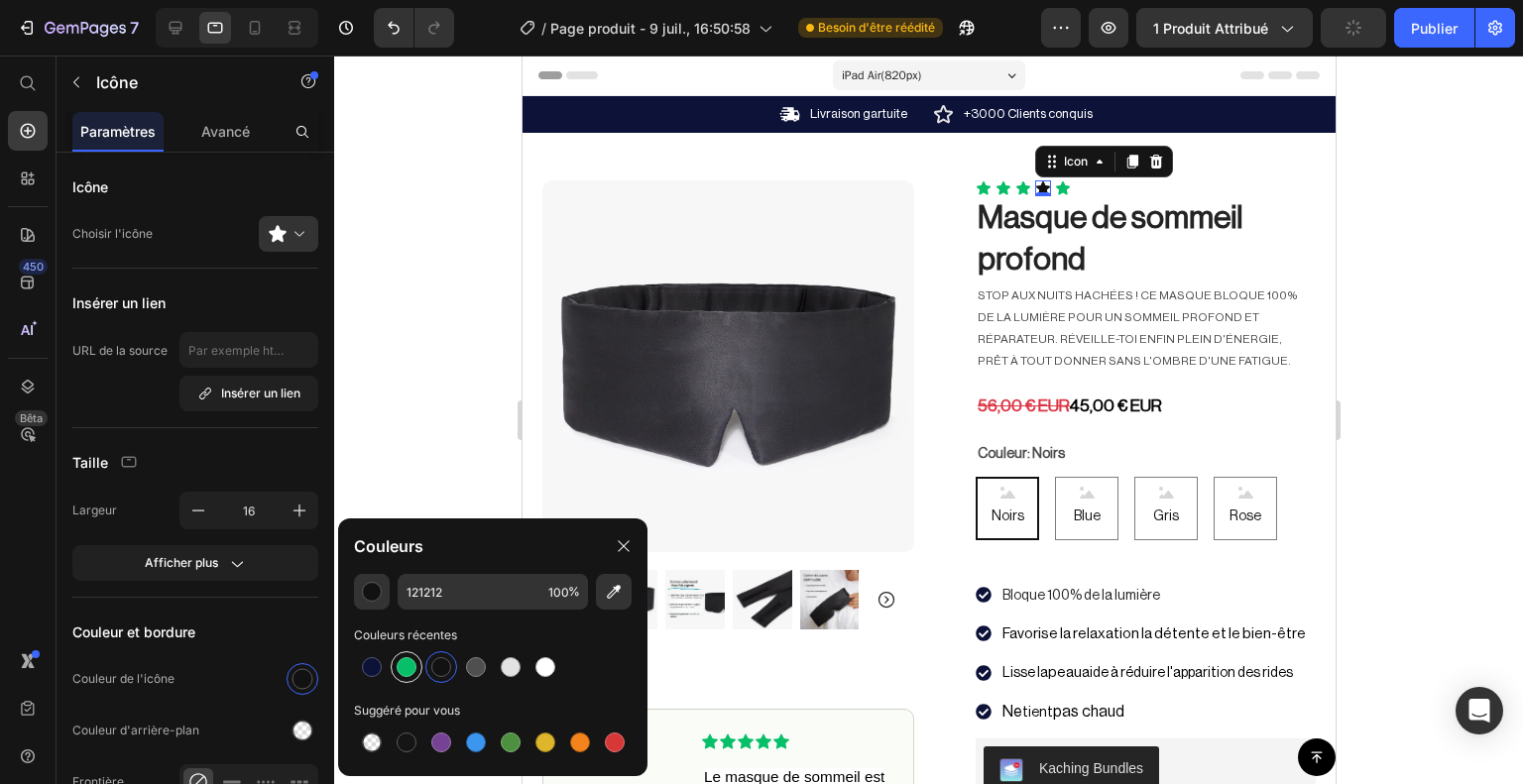 click at bounding box center (407, 667) 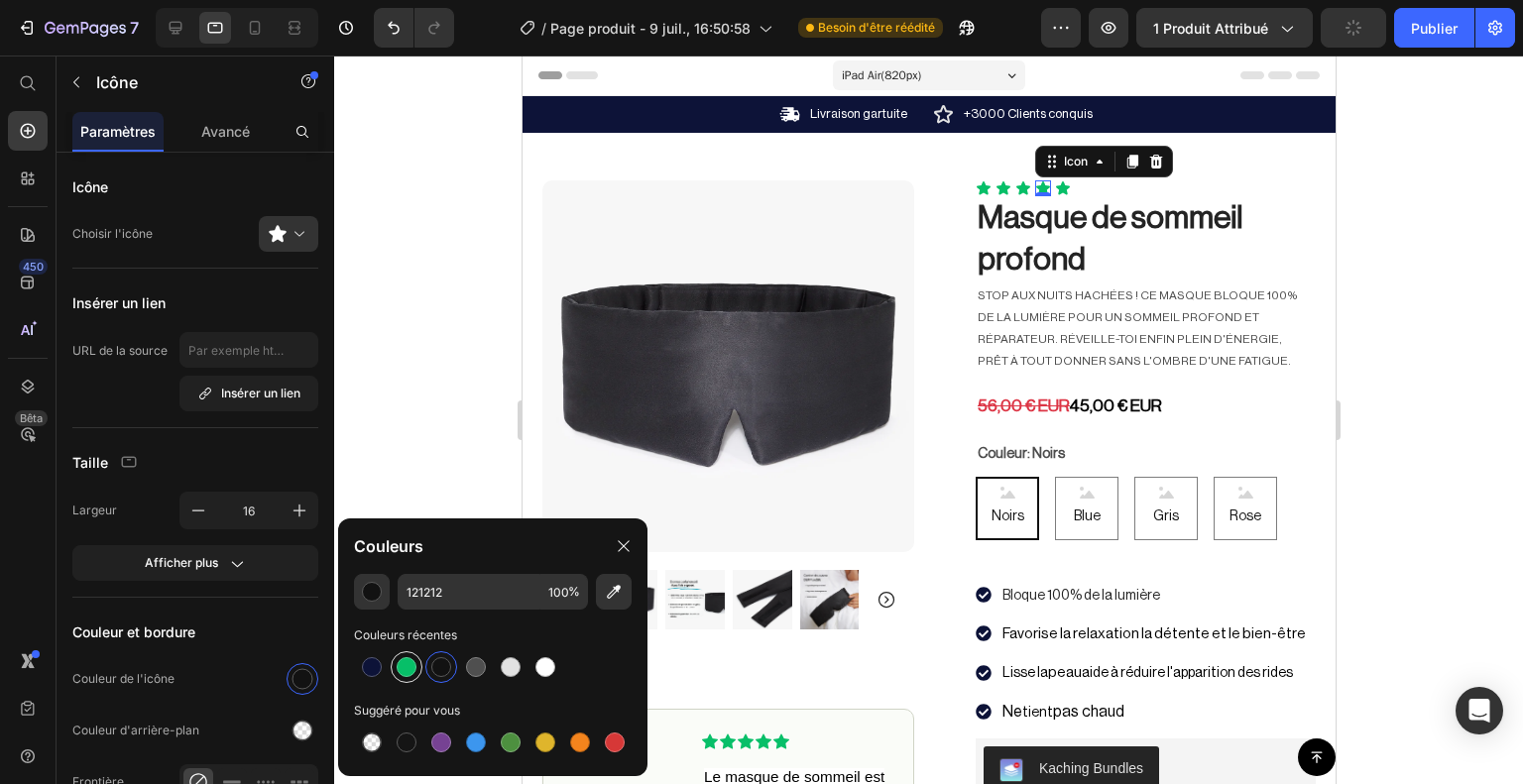 type on "07BF68" 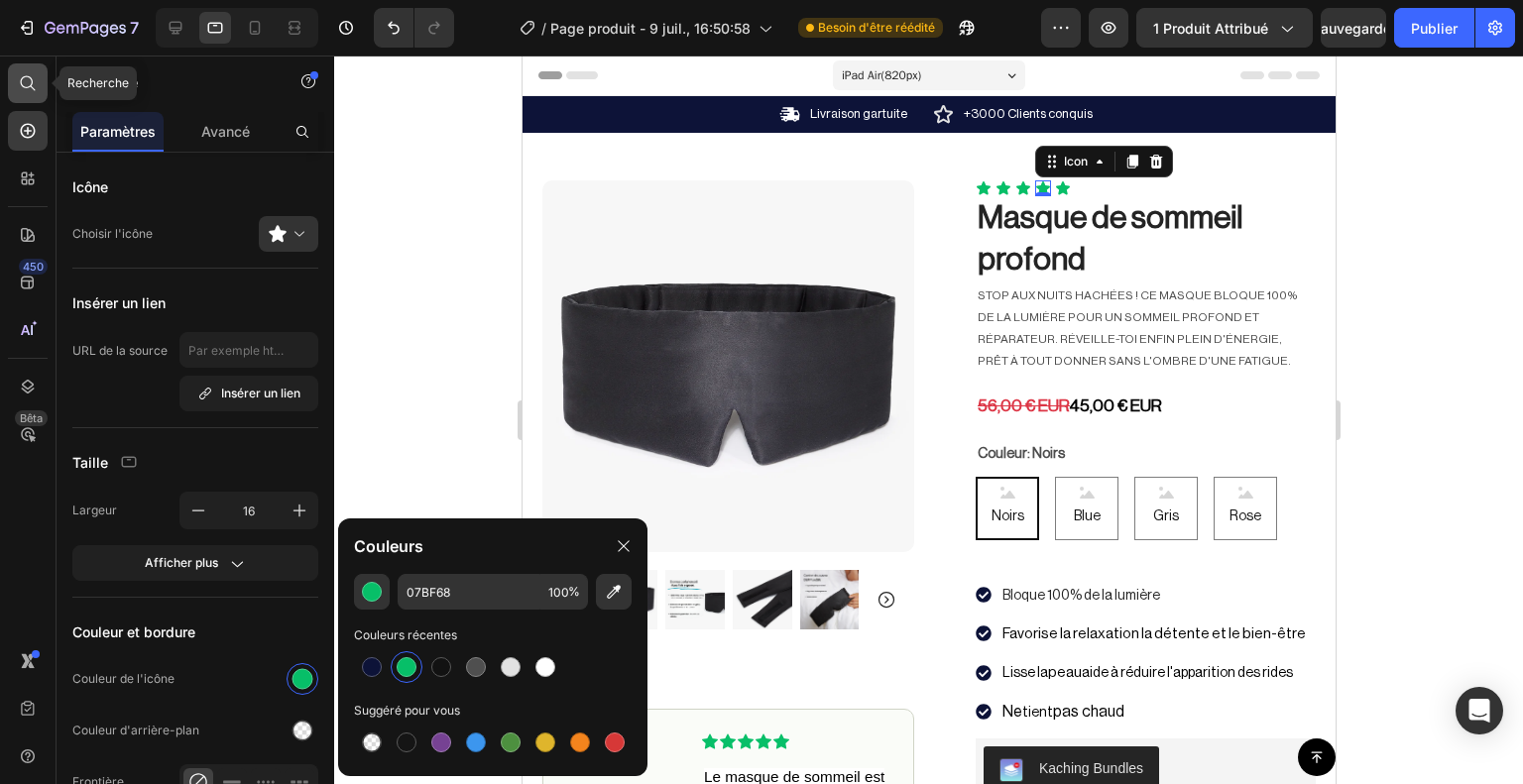 click 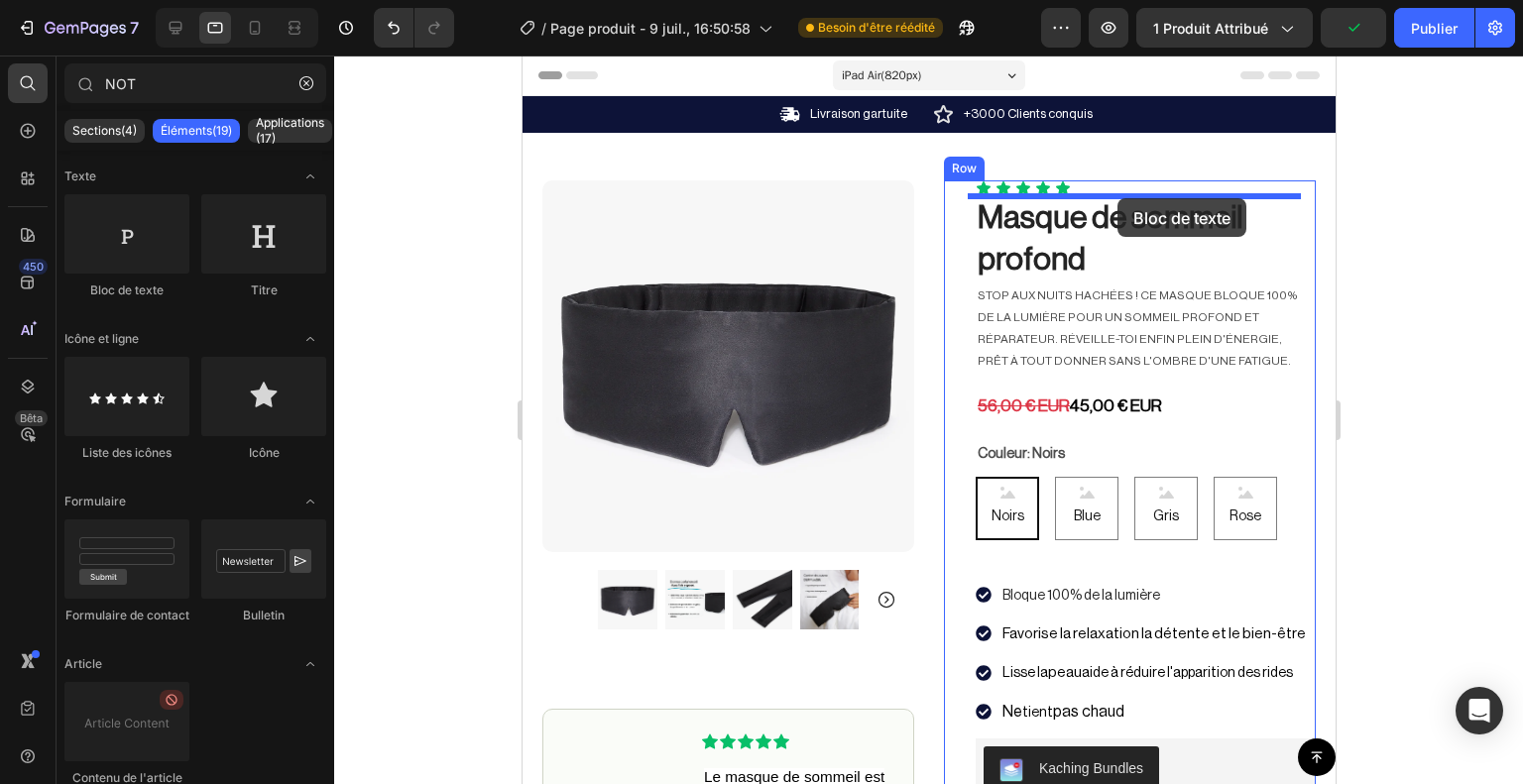 drag, startPoint x: 690, startPoint y: 300, endPoint x: 1114, endPoint y: 197, distance: 436.3313 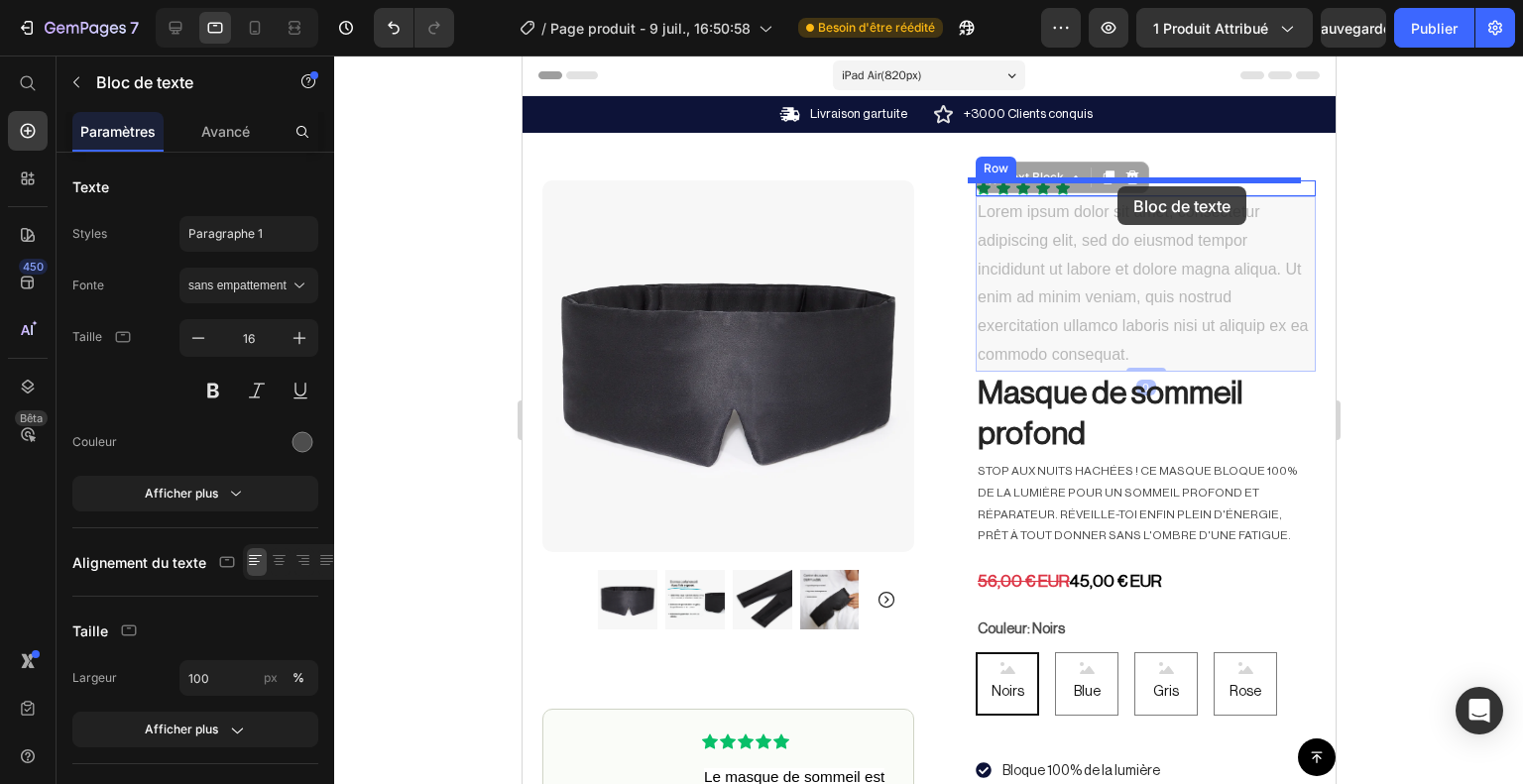 drag, startPoint x: 1108, startPoint y: 228, endPoint x: 1116, endPoint y: 185, distance: 43.737855 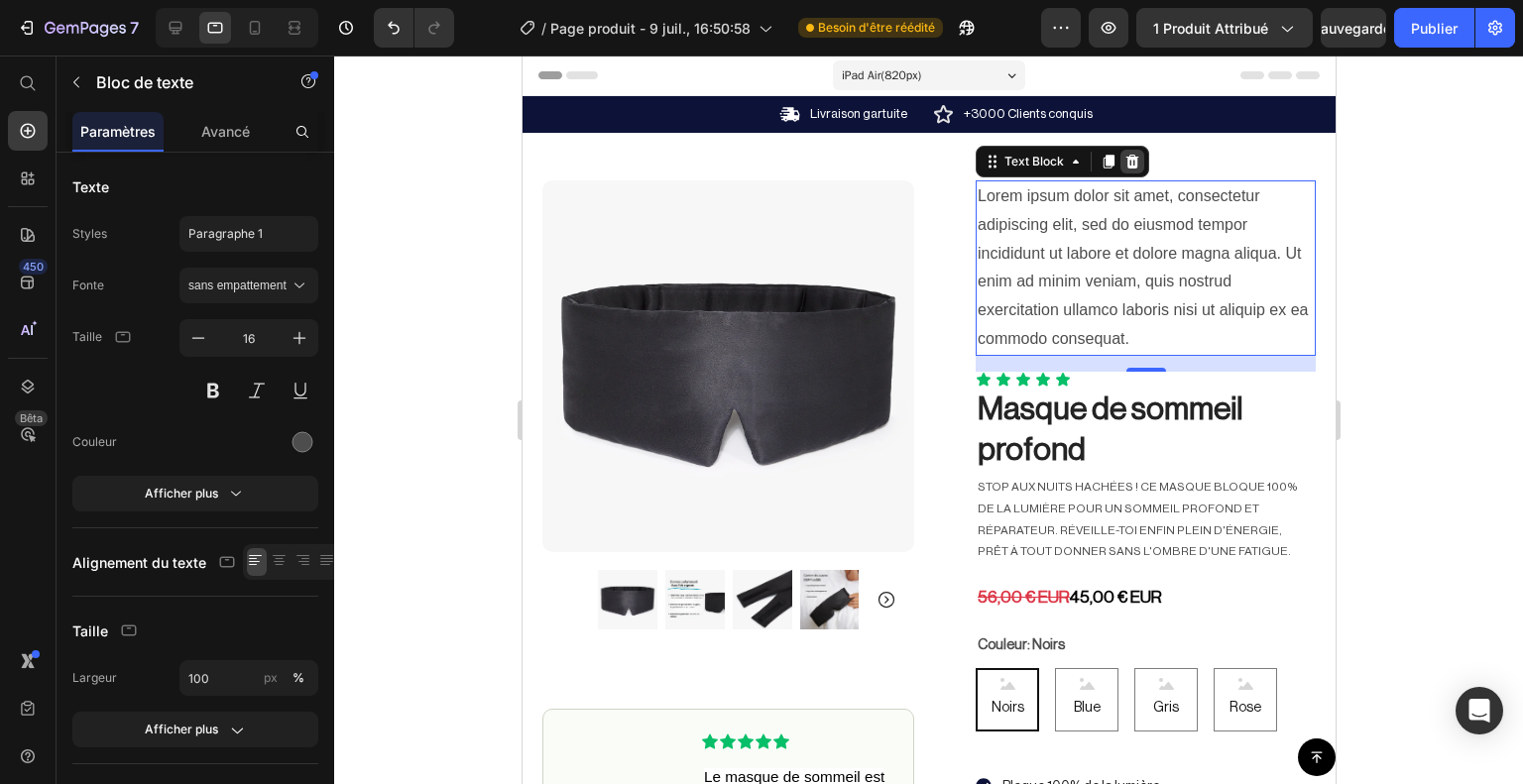 click 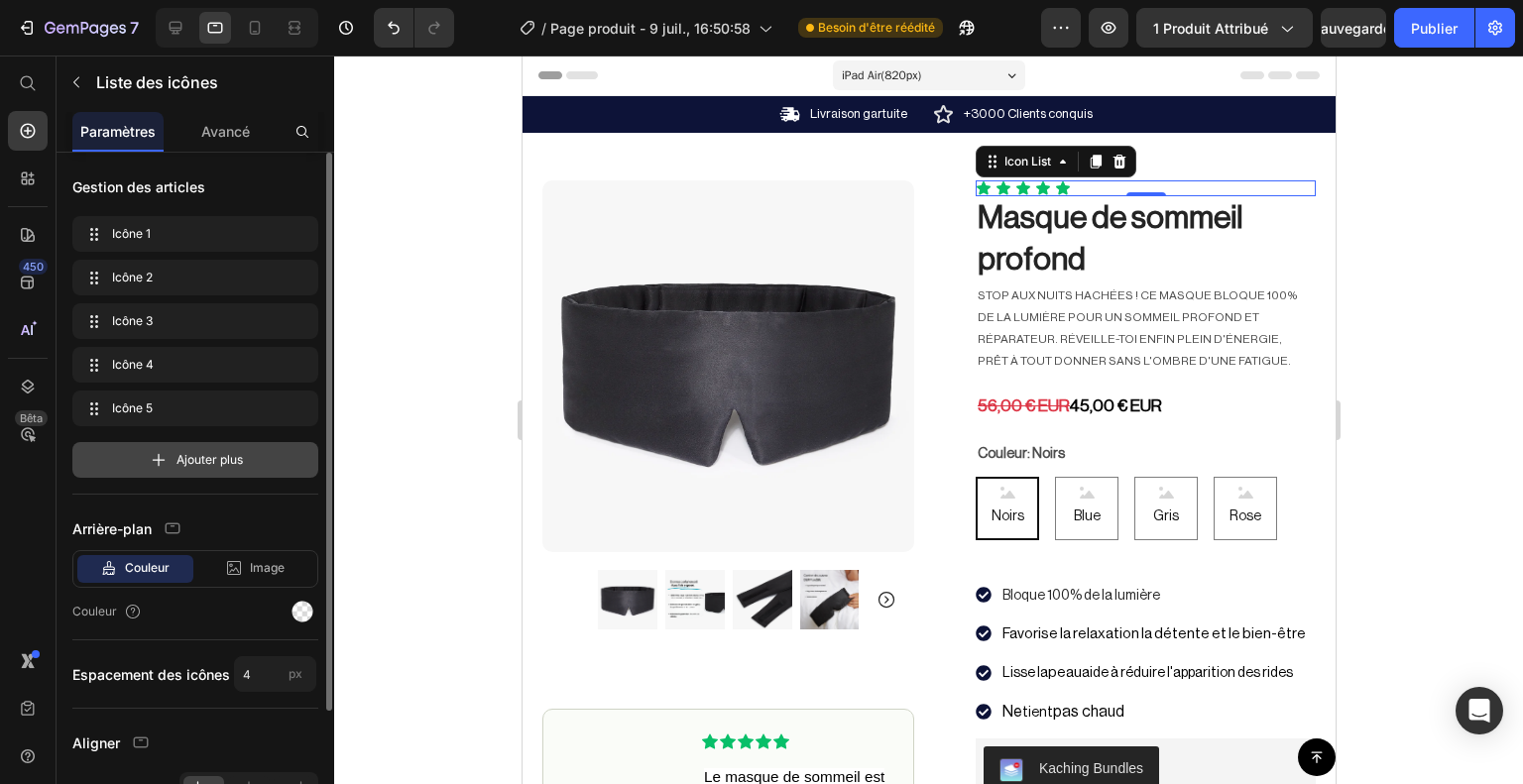 click on "Ajouter plus" at bounding box center (209, 459) 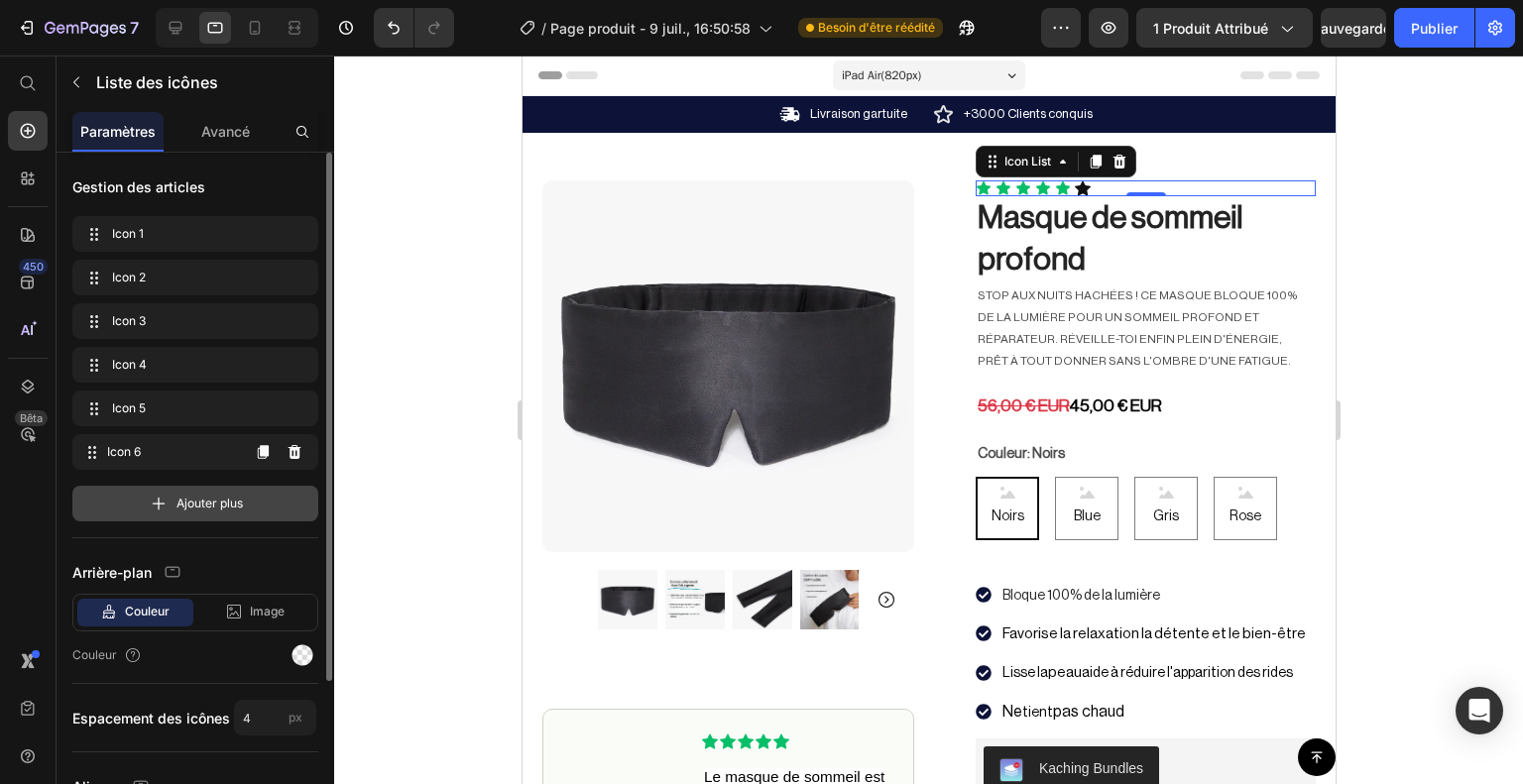 click on "Icon 6" at bounding box center [173, 452] 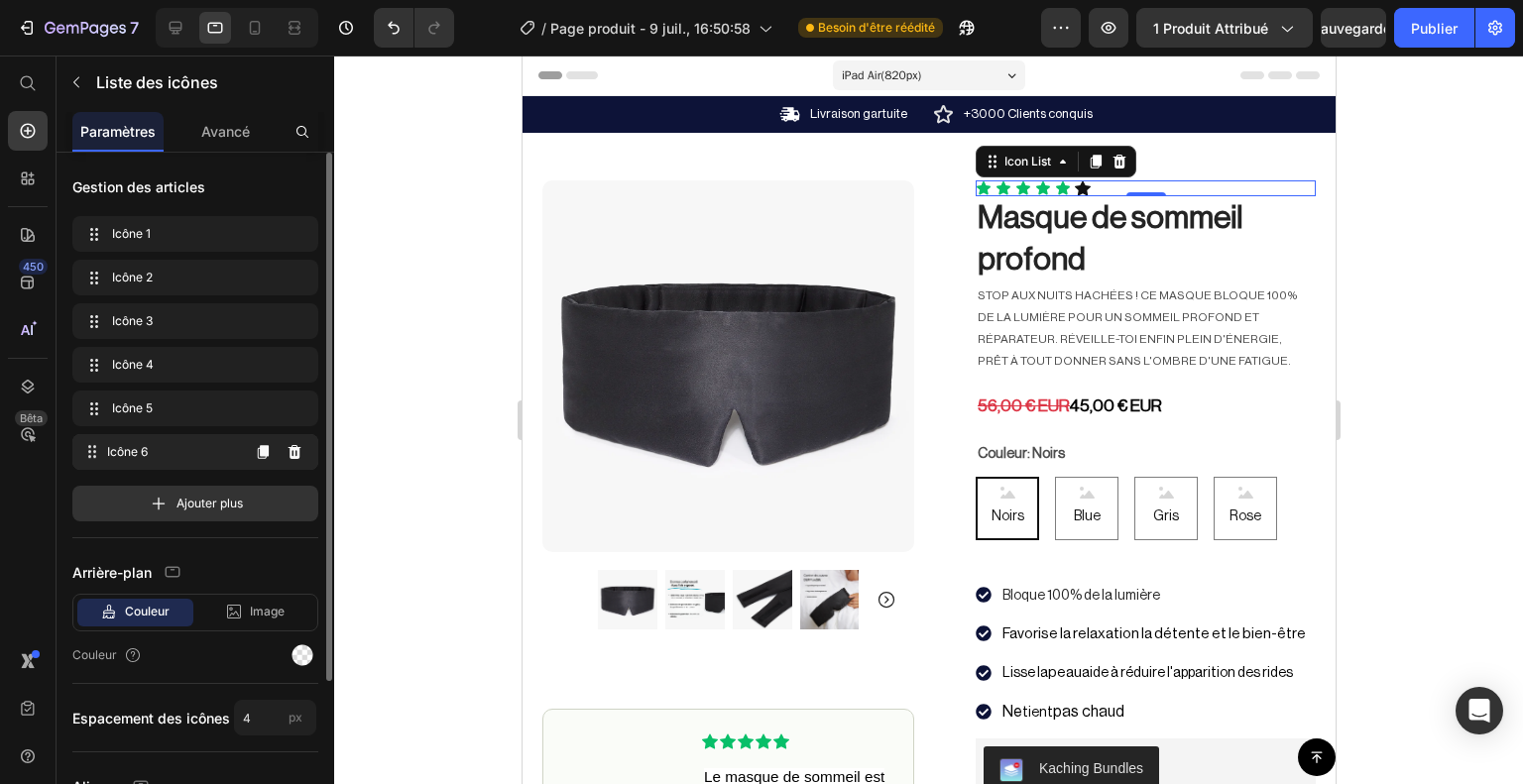 click on "Icône 6" at bounding box center [173, 452] 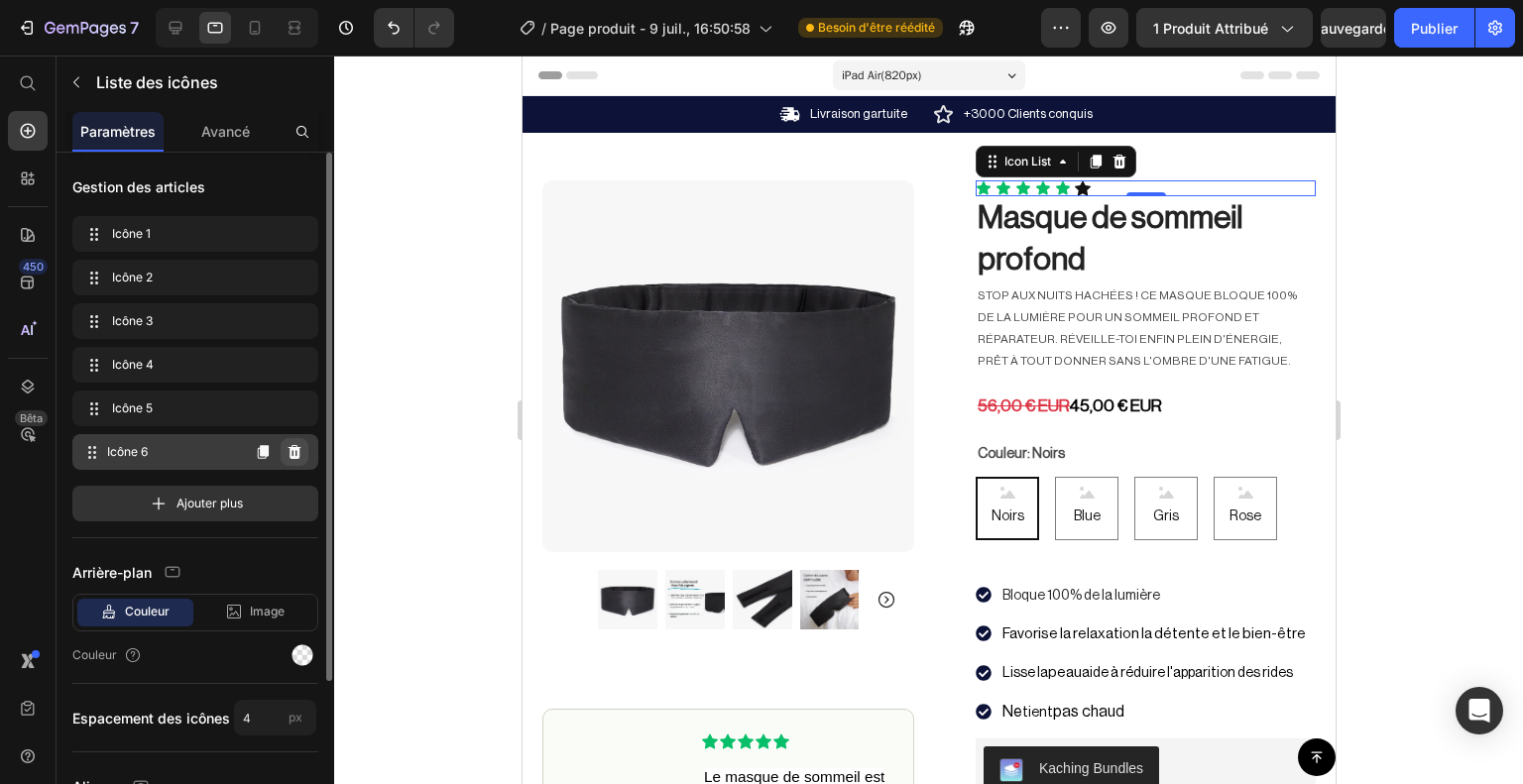 click 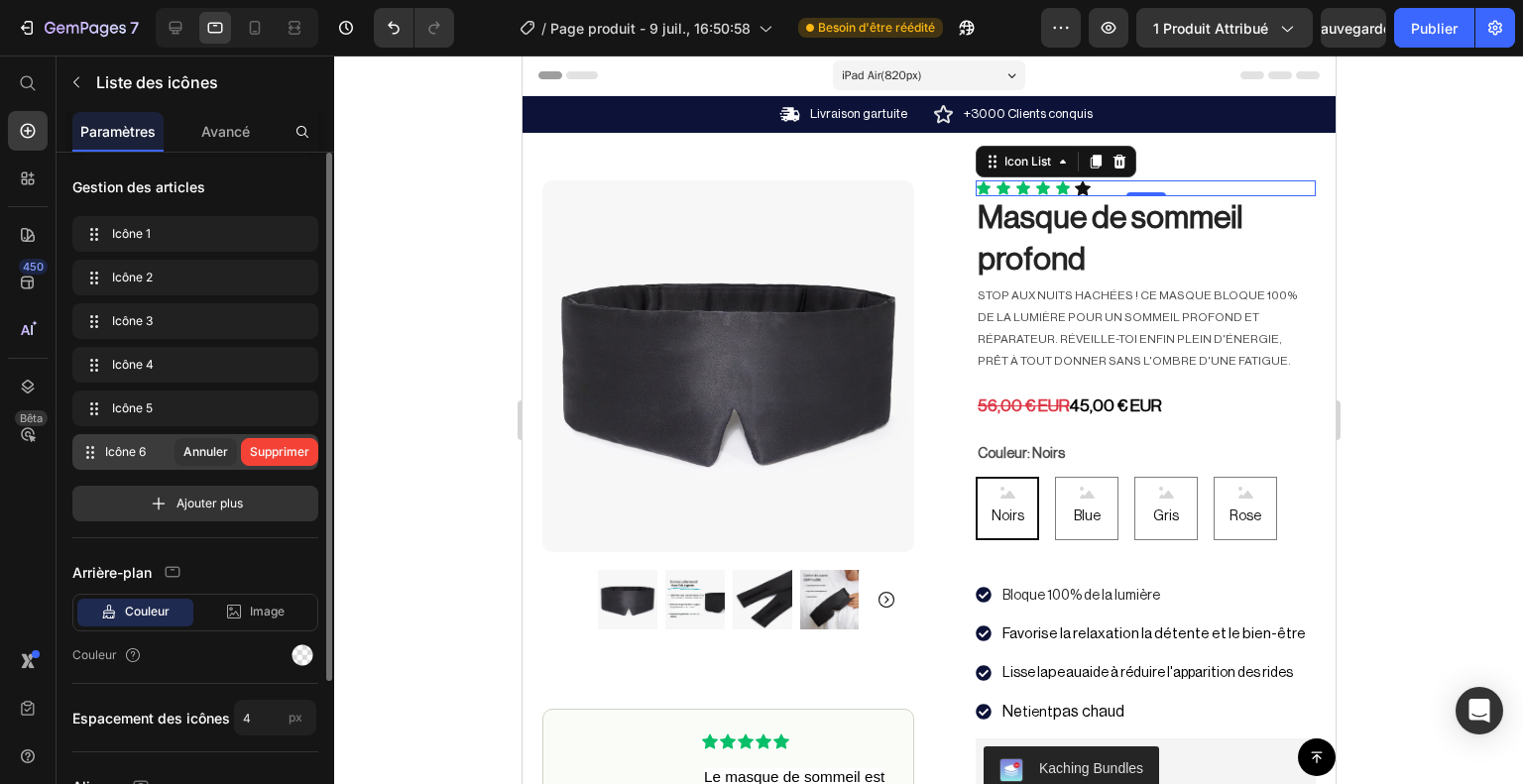 click on "Supprimer" 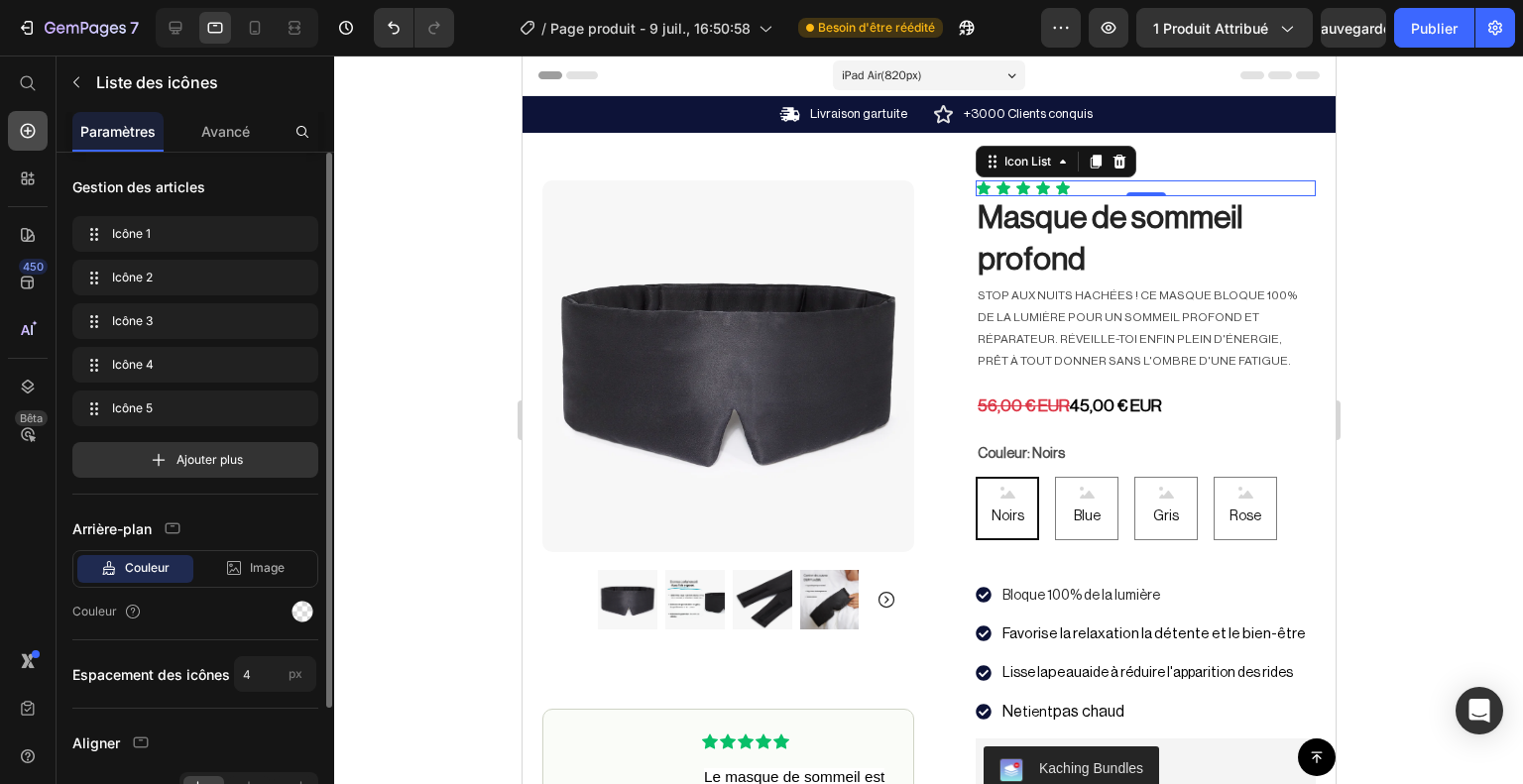 click 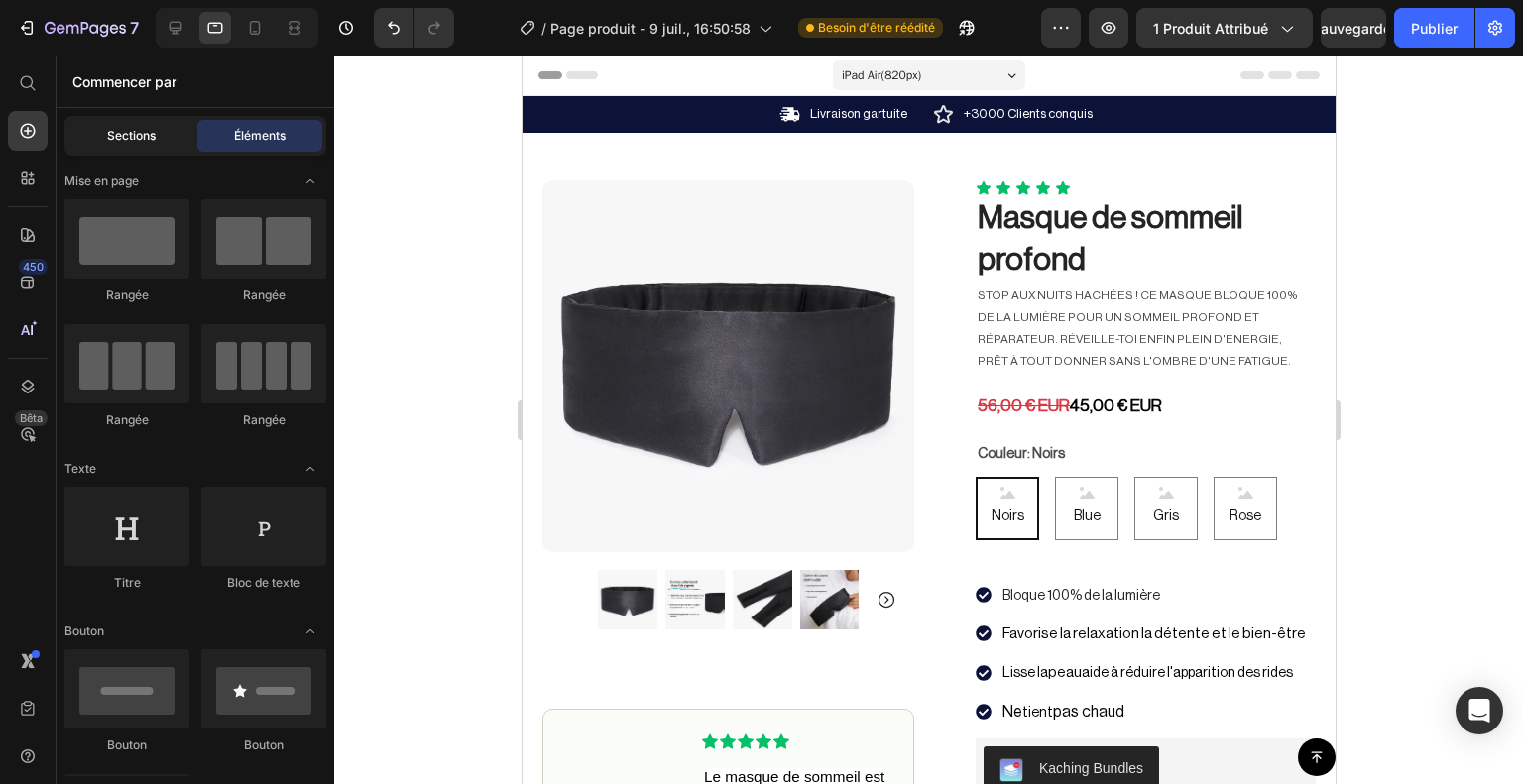 click on "Sections" at bounding box center (131, 135) 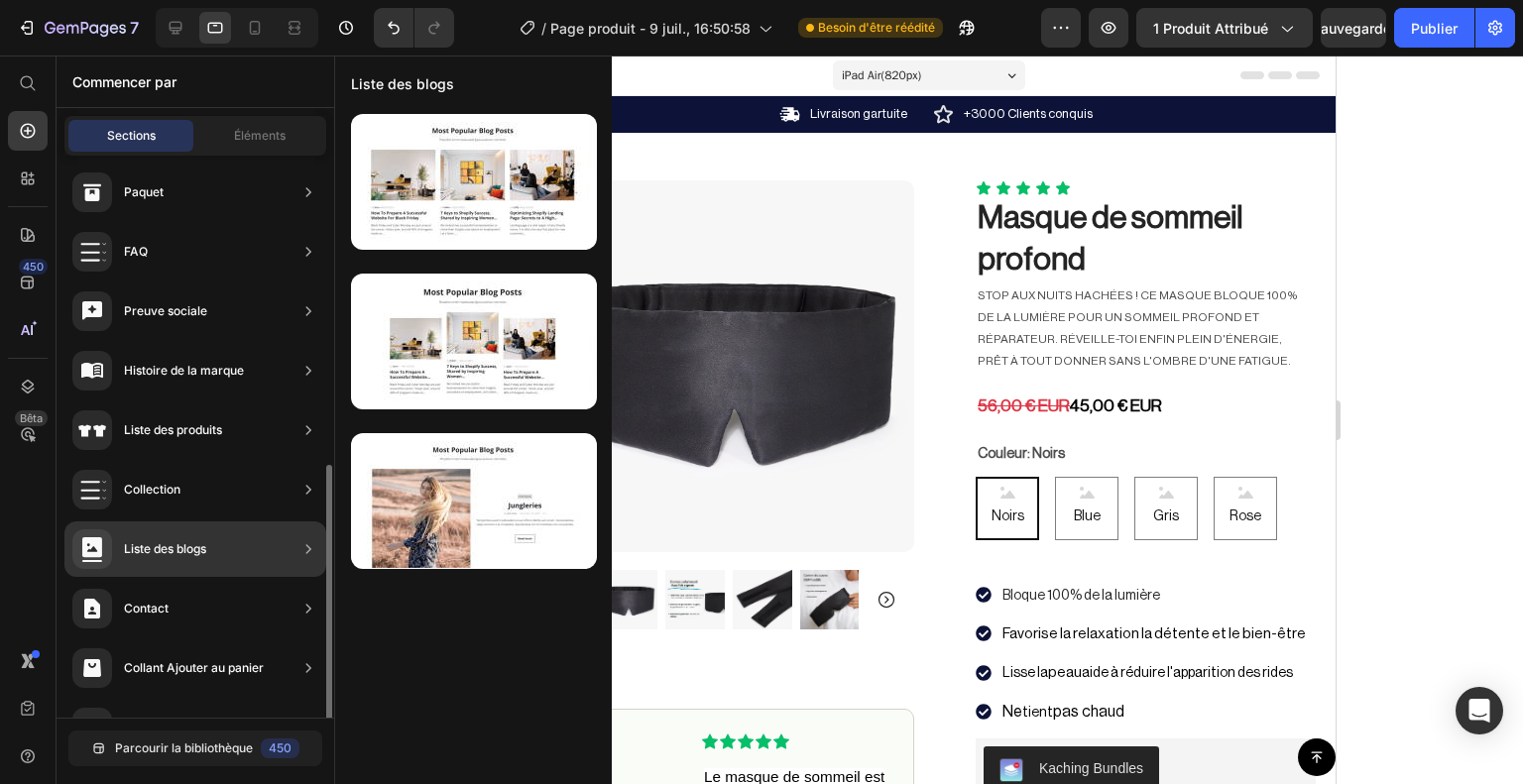 scroll, scrollTop: 587, scrollLeft: 0, axis: vertical 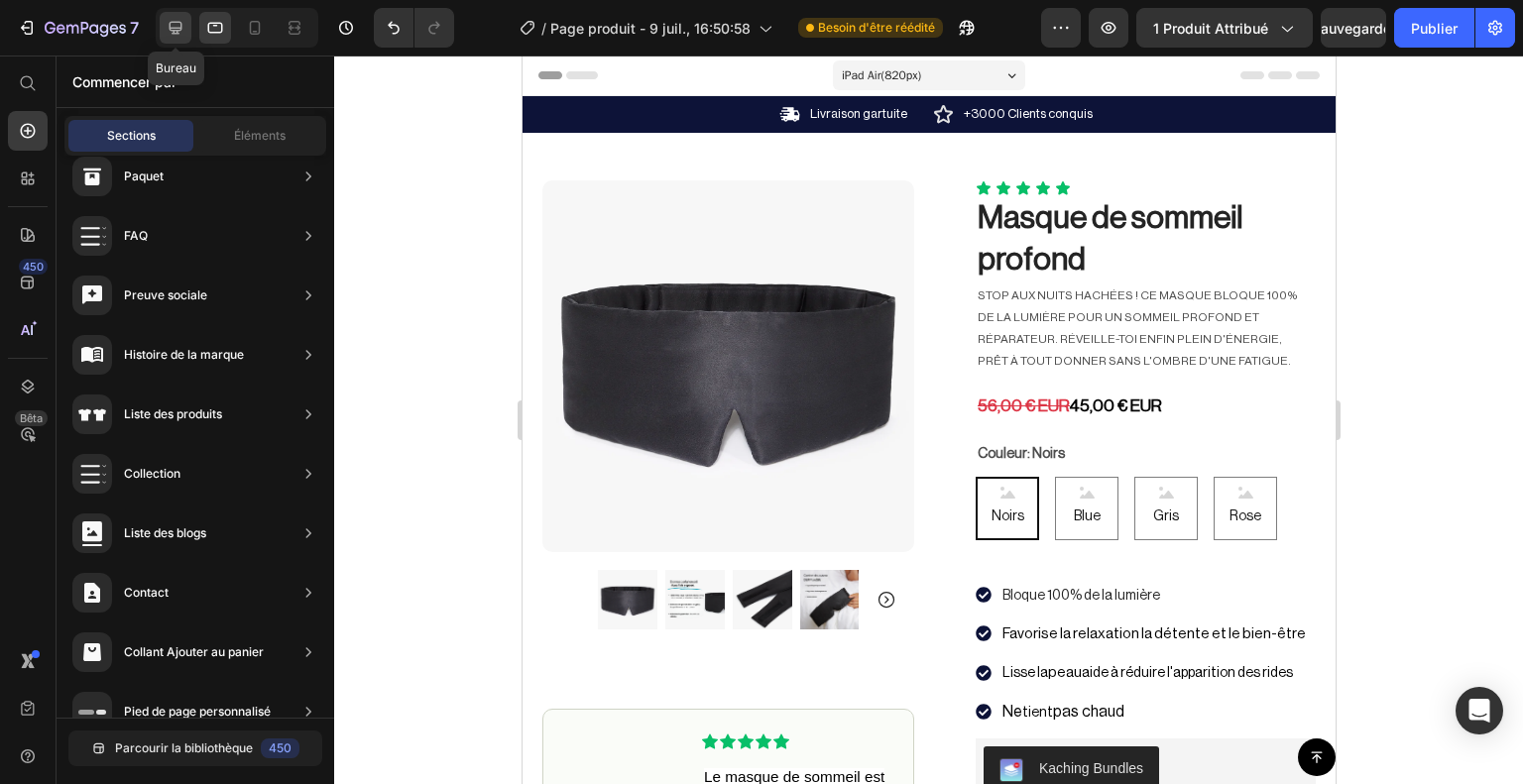 click 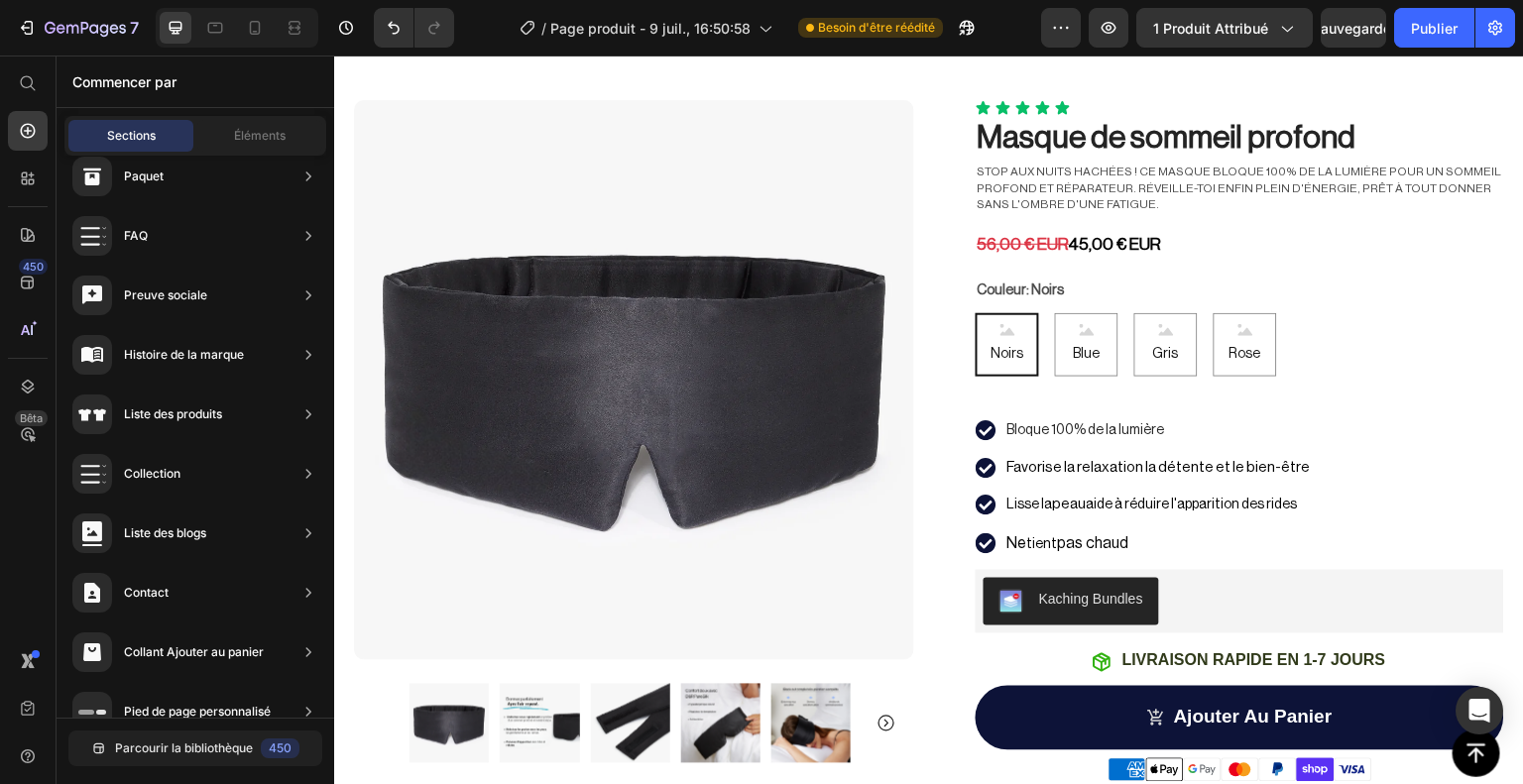 scroll, scrollTop: 29, scrollLeft: 0, axis: vertical 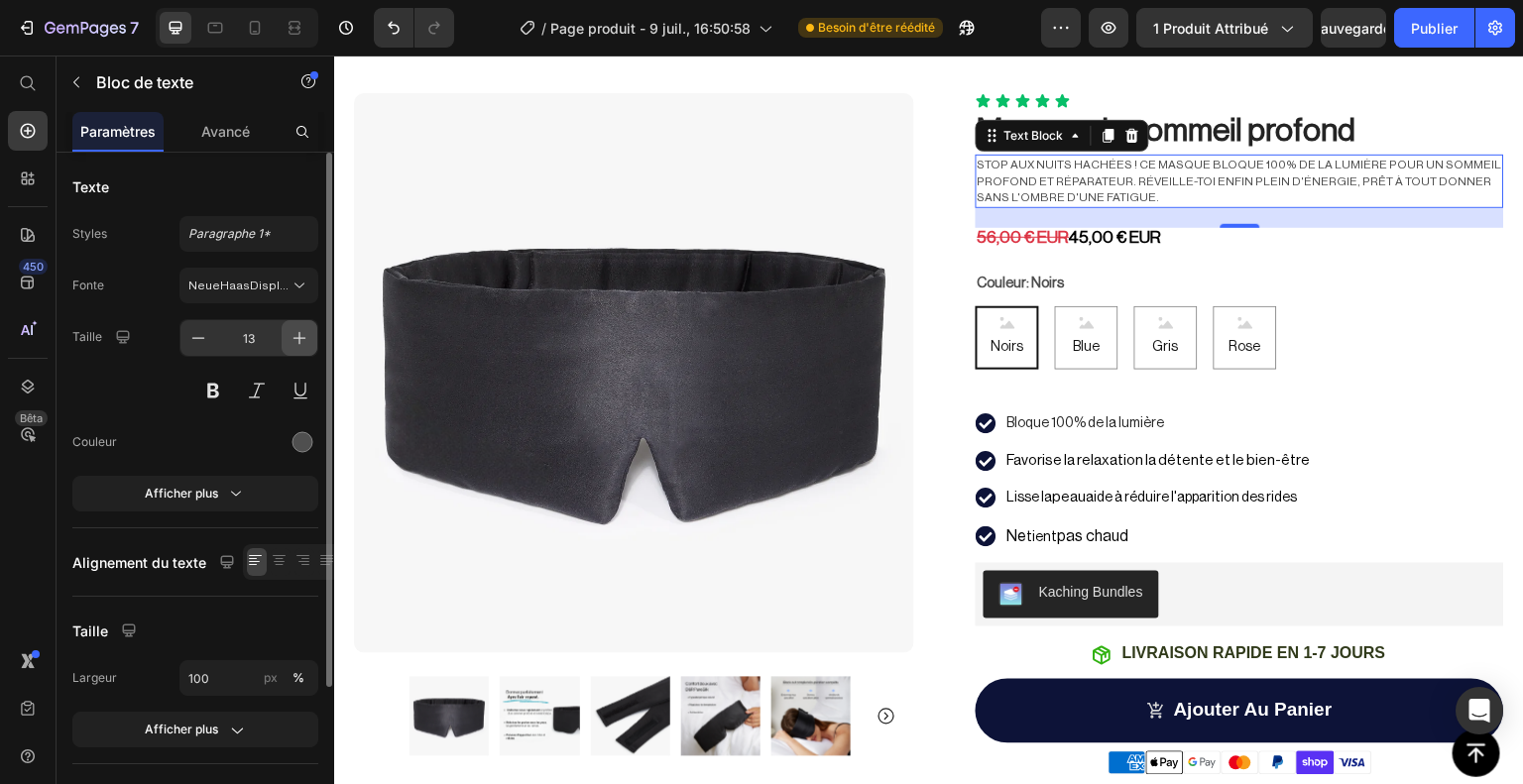 click 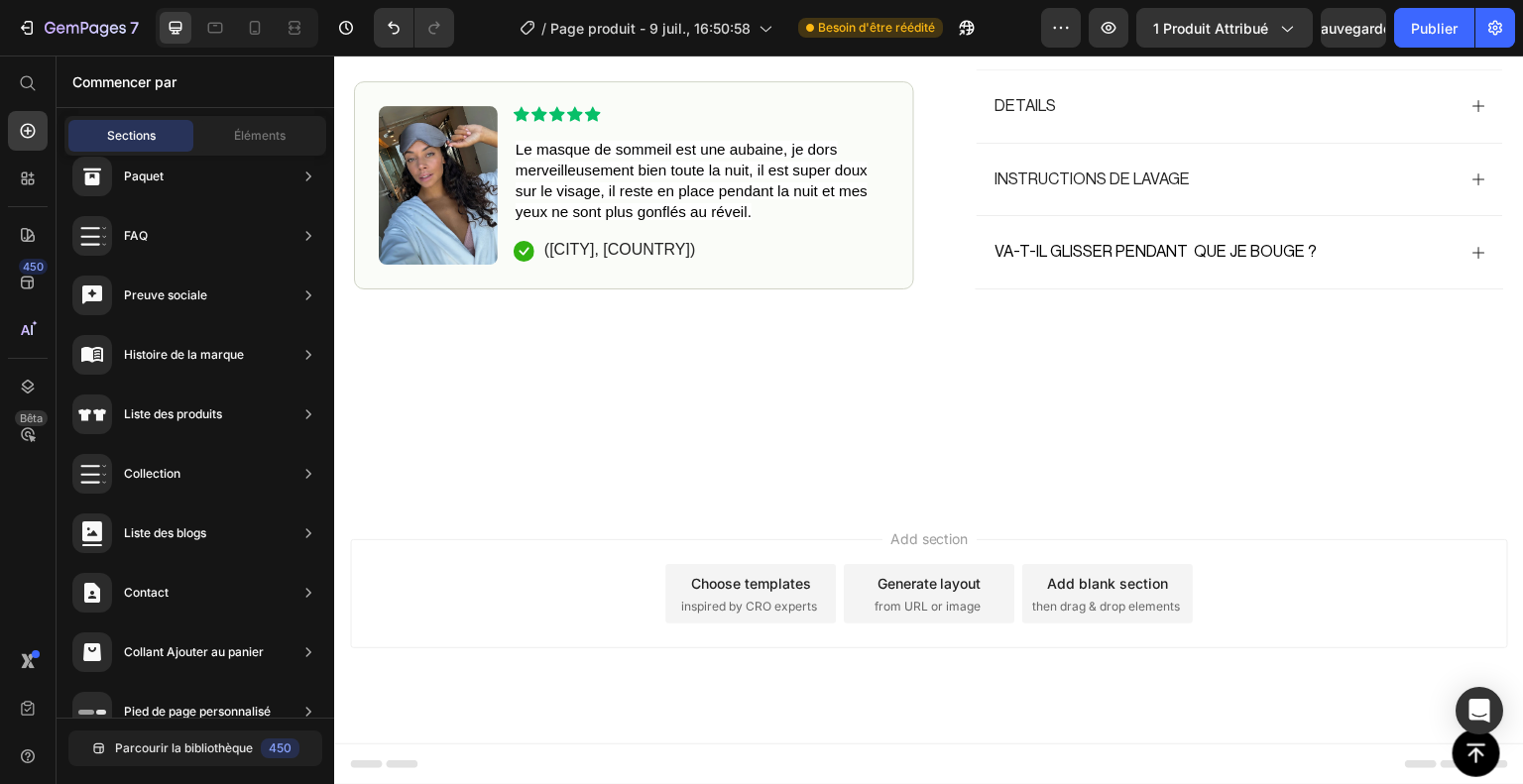 scroll, scrollTop: 1096, scrollLeft: 0, axis: vertical 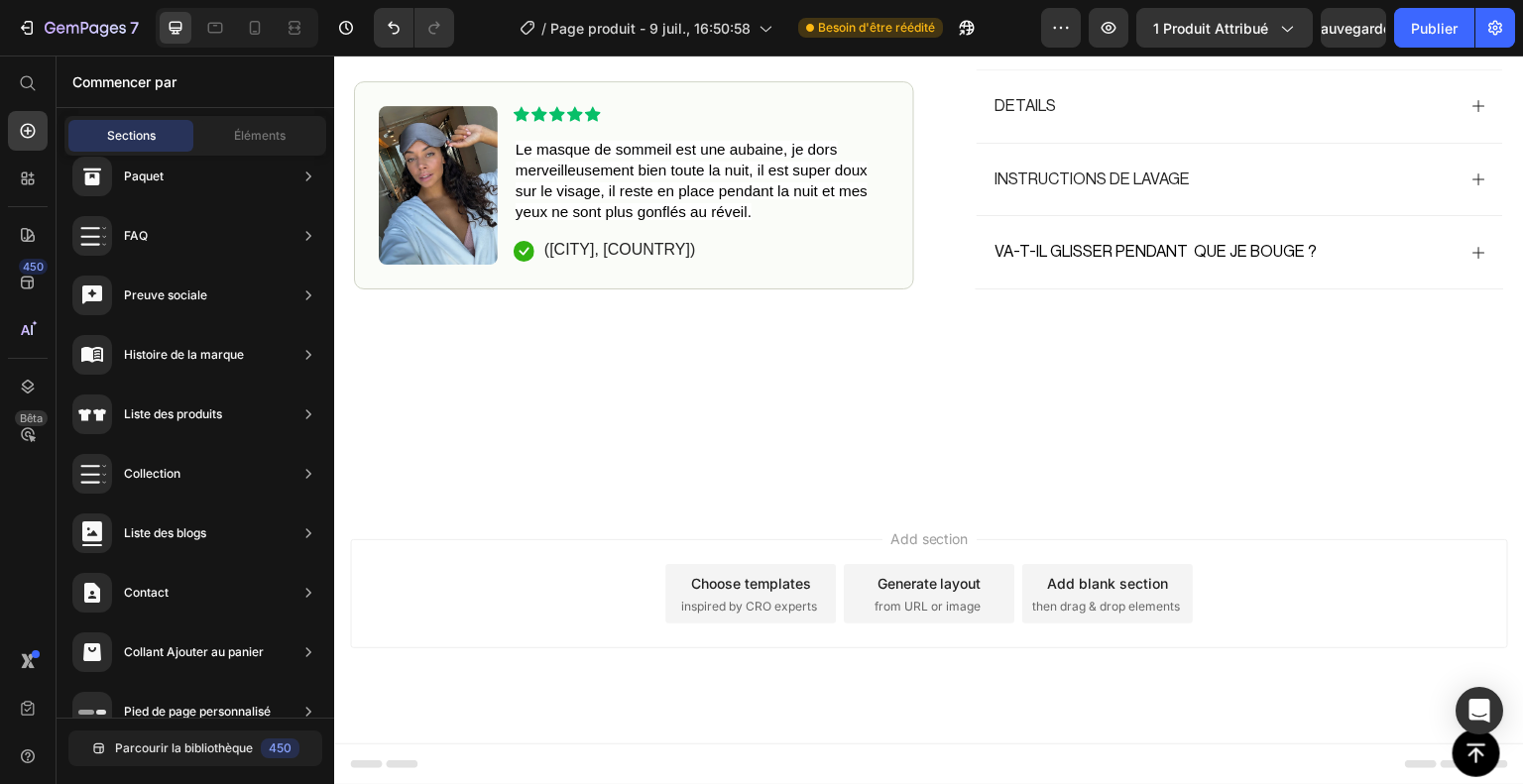 click on "Choose templates" at bounding box center (751, 583) 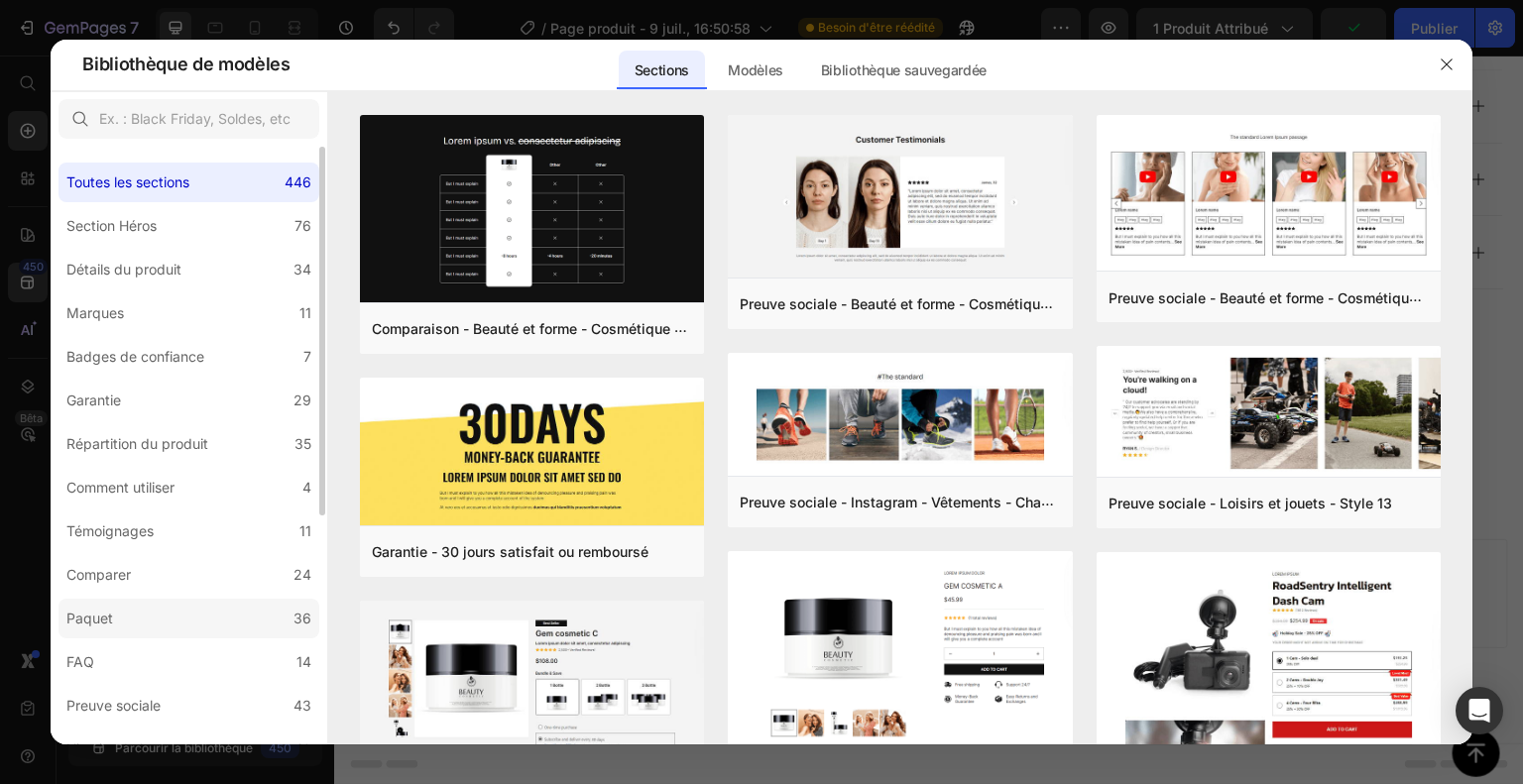 click on "Paquet 36" 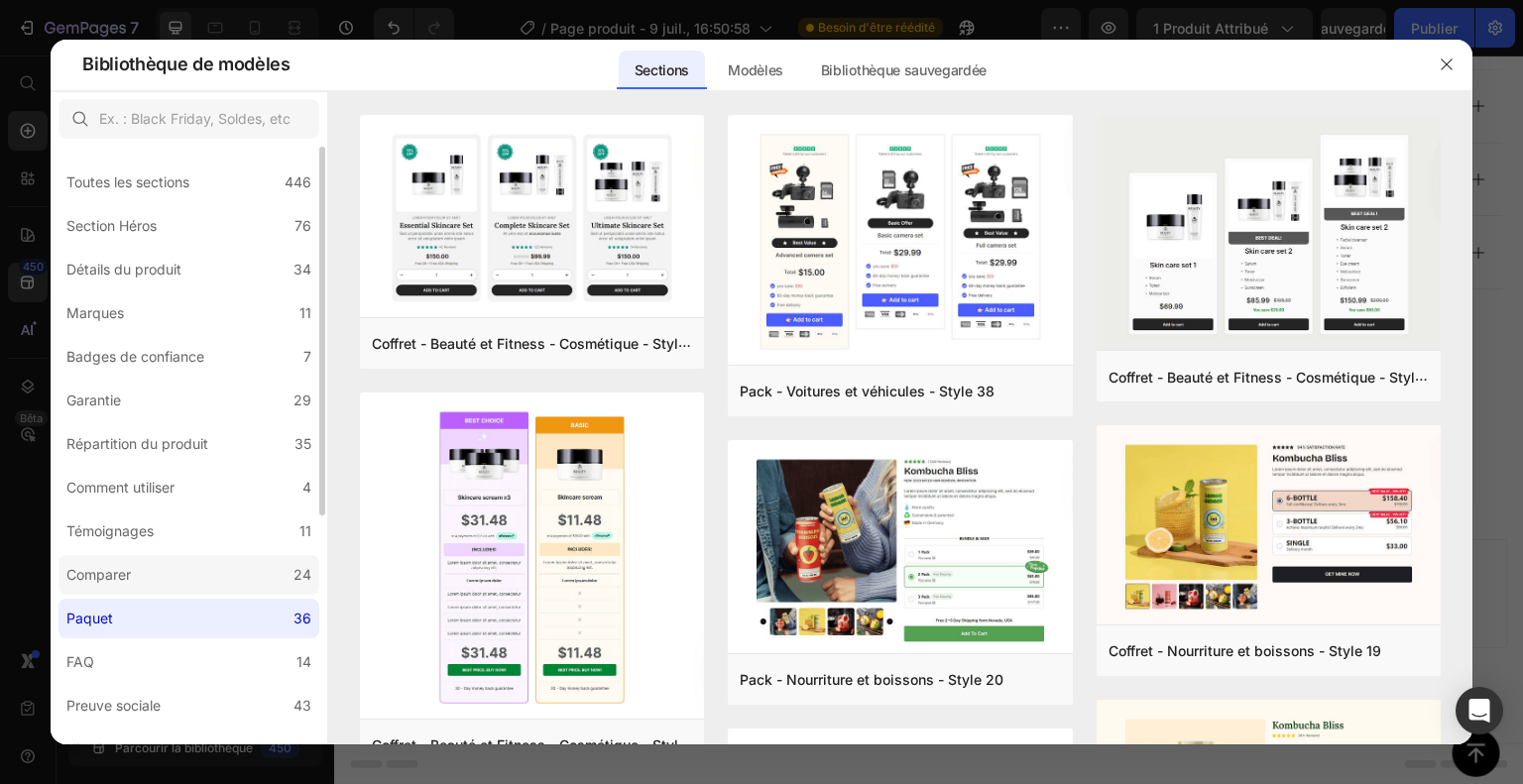 click on "Comparer 24" 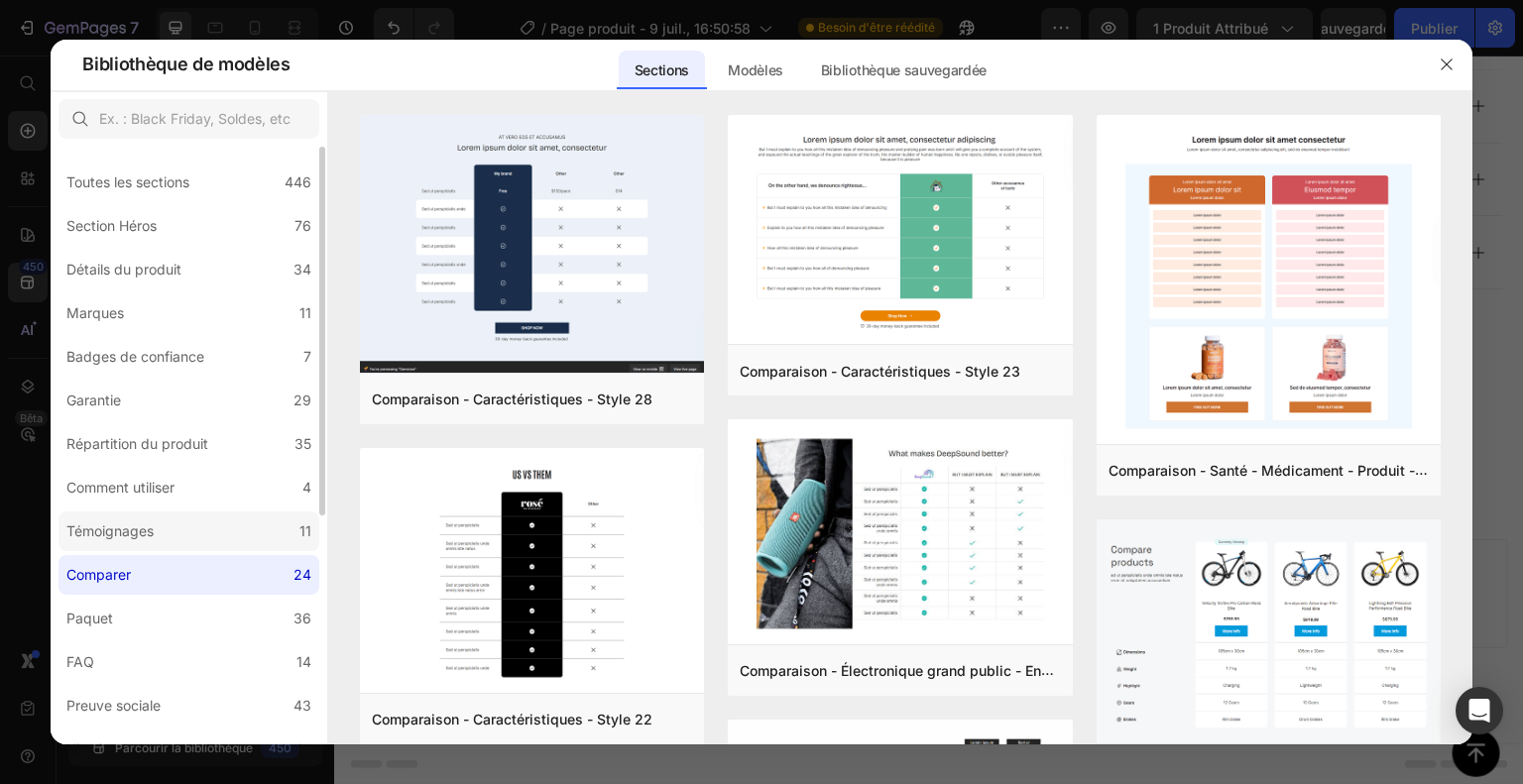 click on "Témoignages 11" 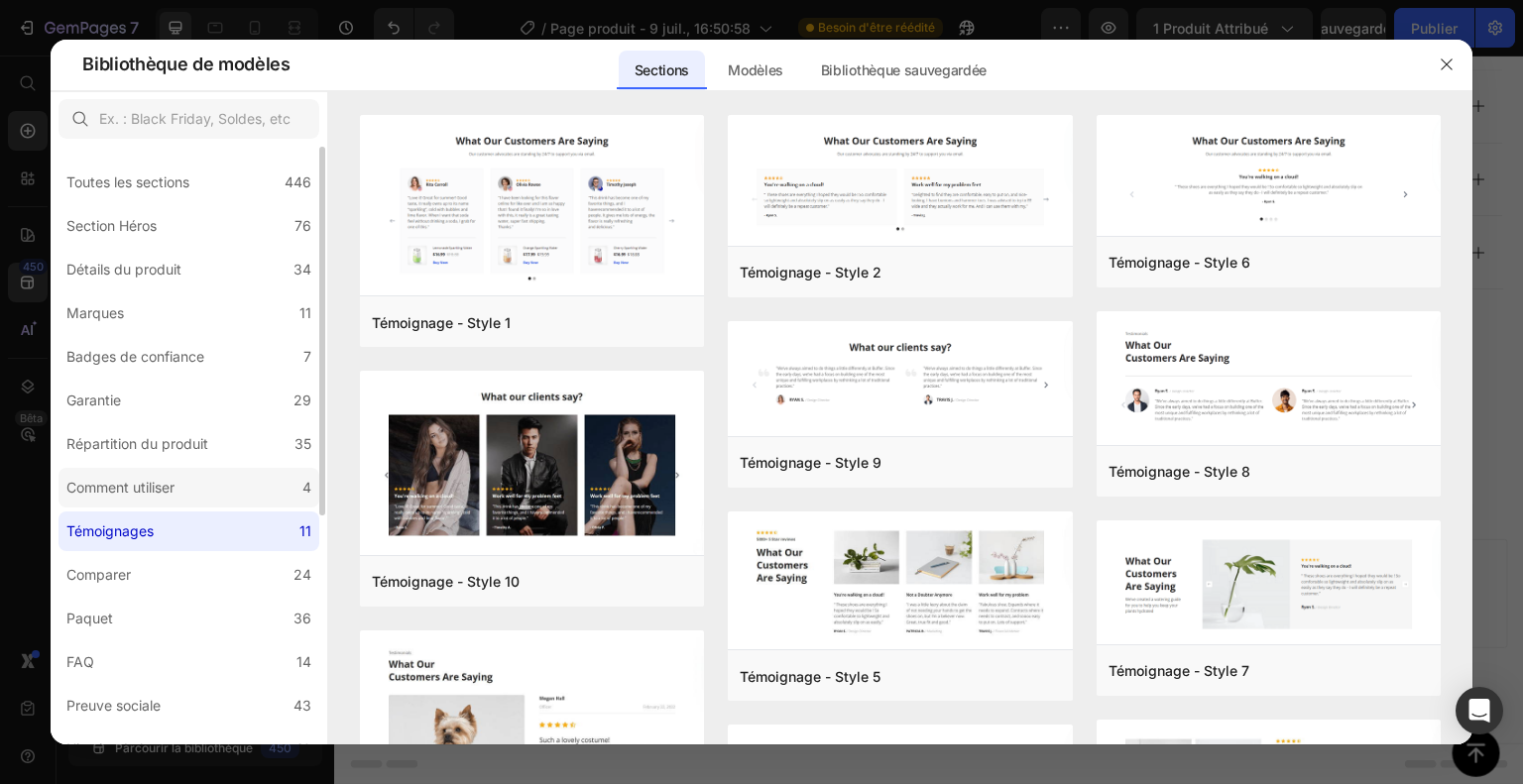 click on "Comment utiliser 4" 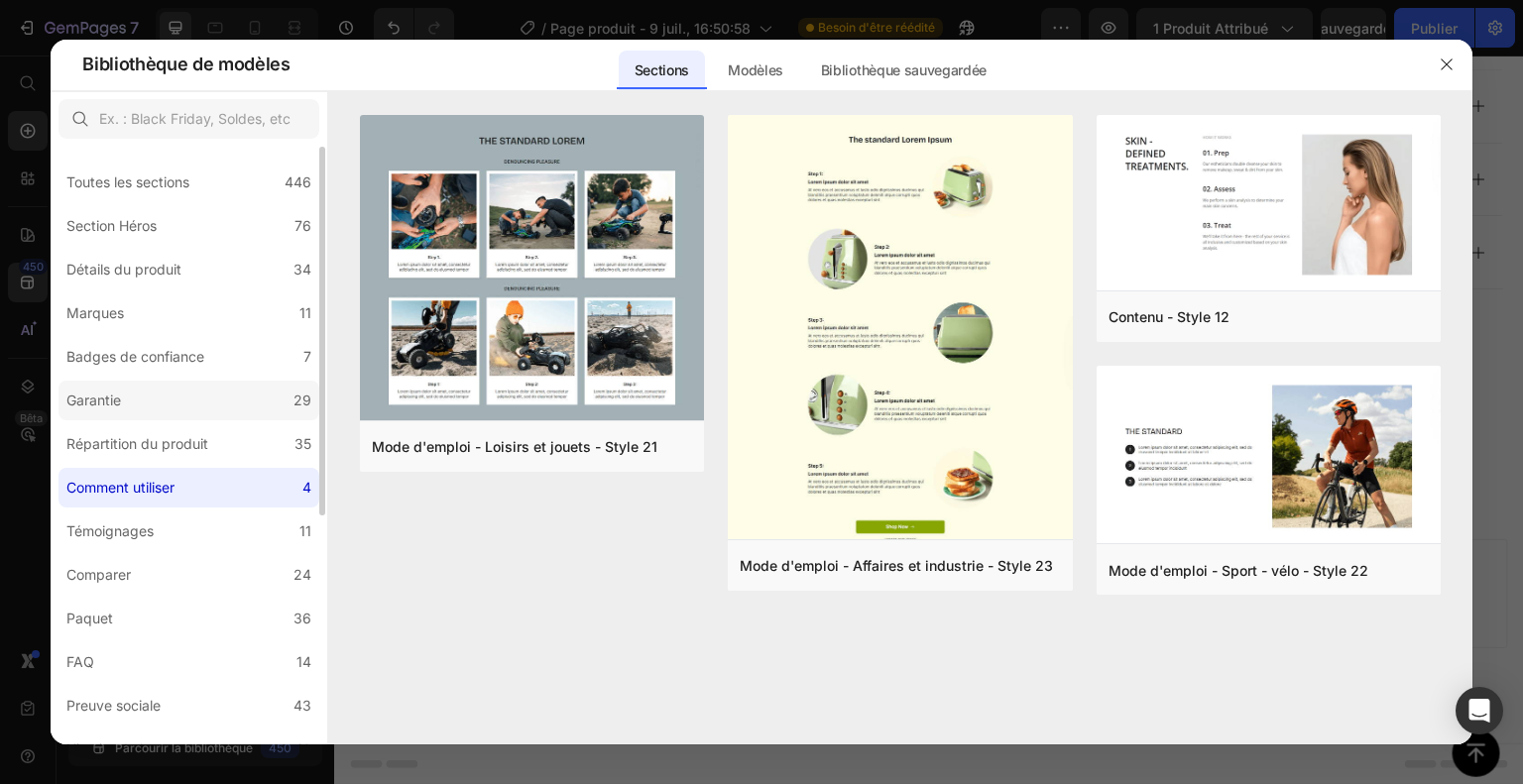 click on "Garantie 29" 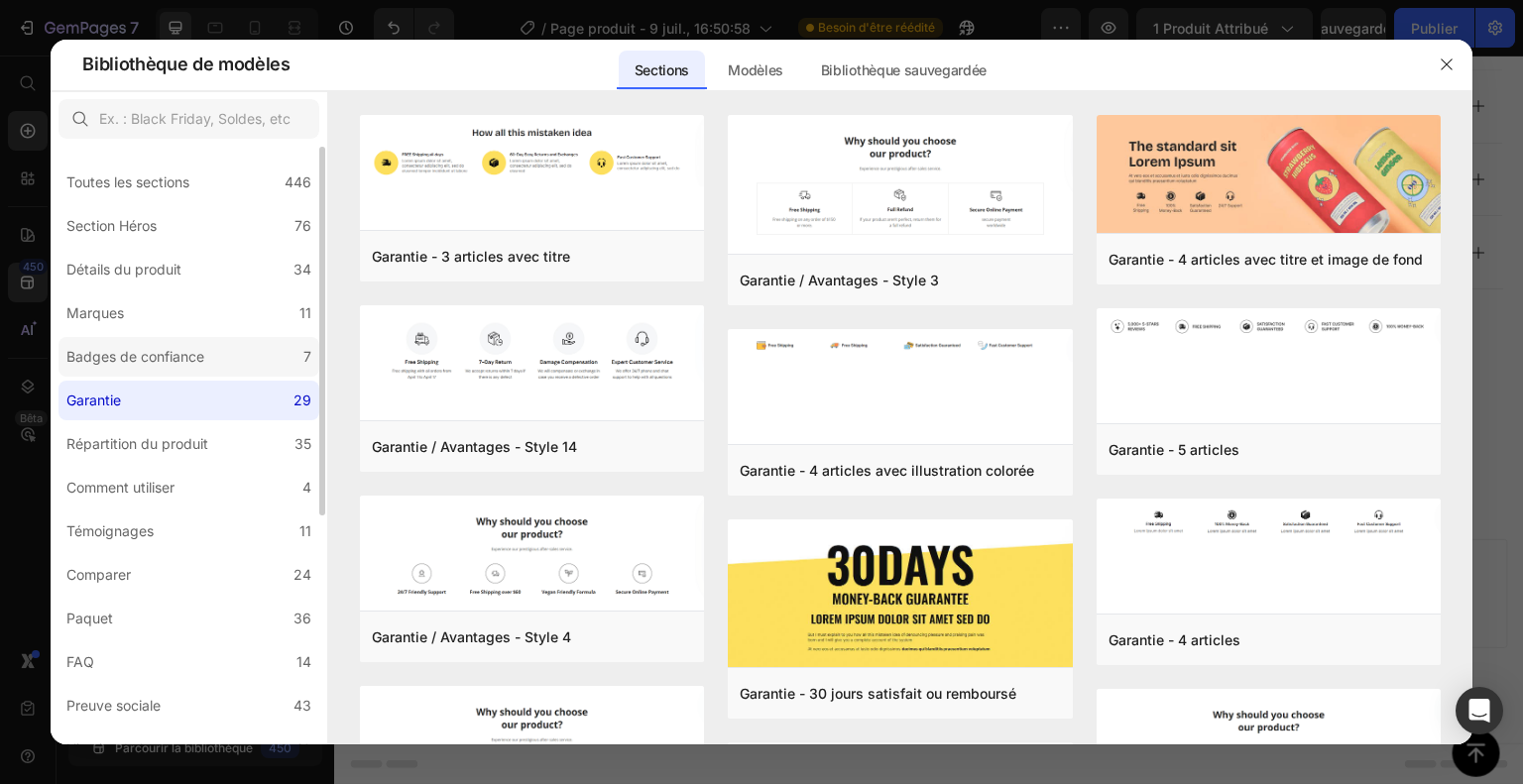 click on "Badges de confiance 7" 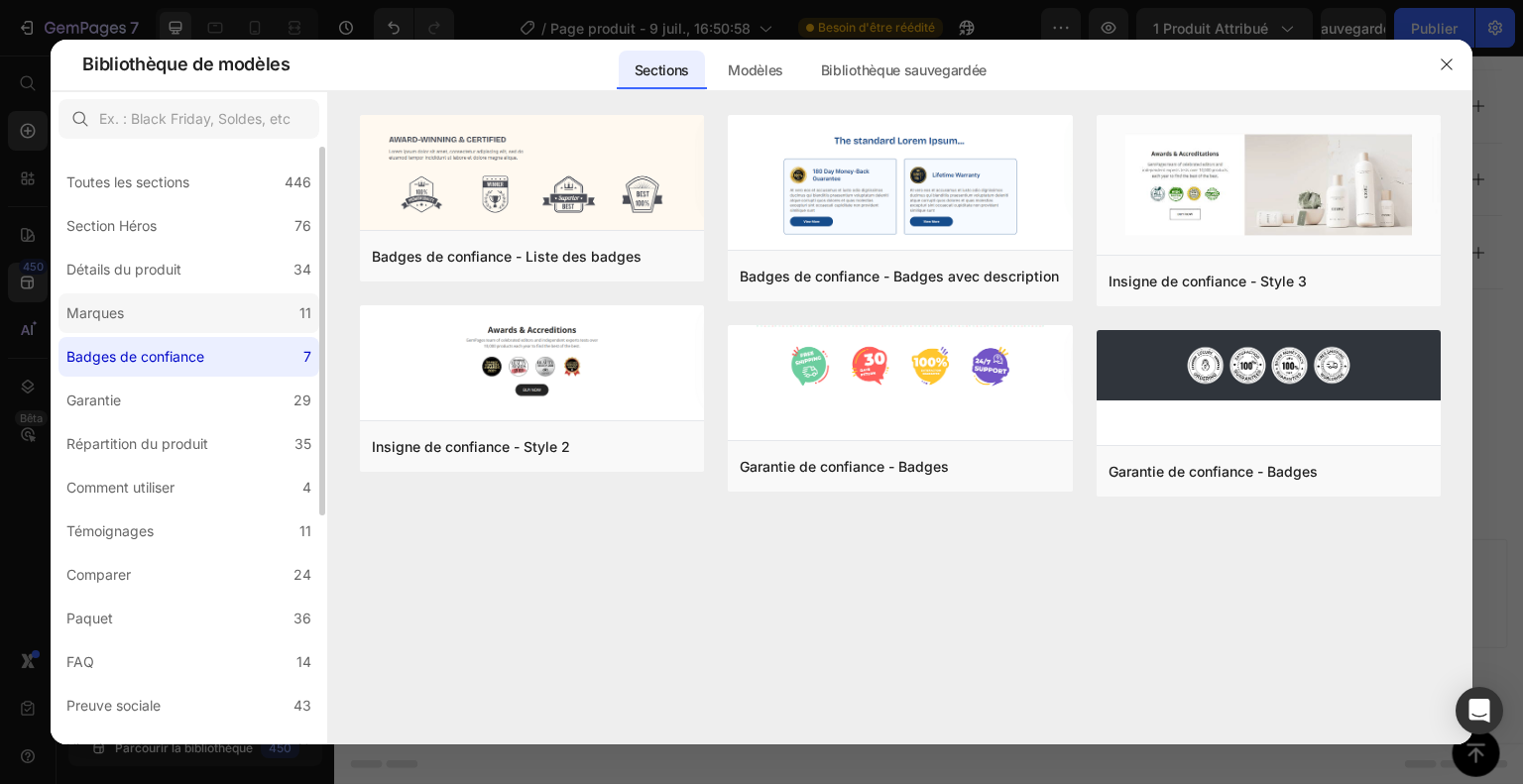 click on "Marques 11" 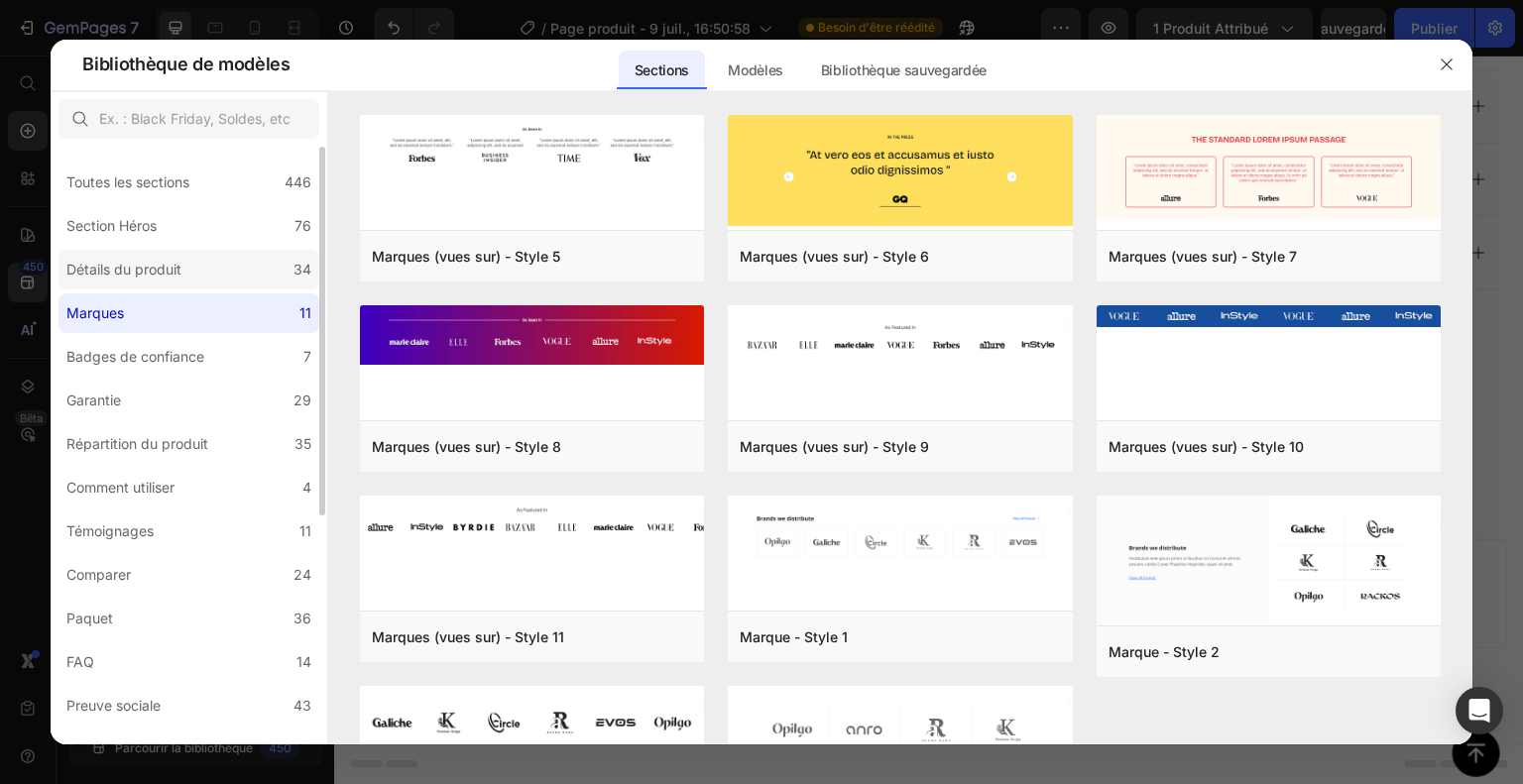 click on "Détails du produit 34" 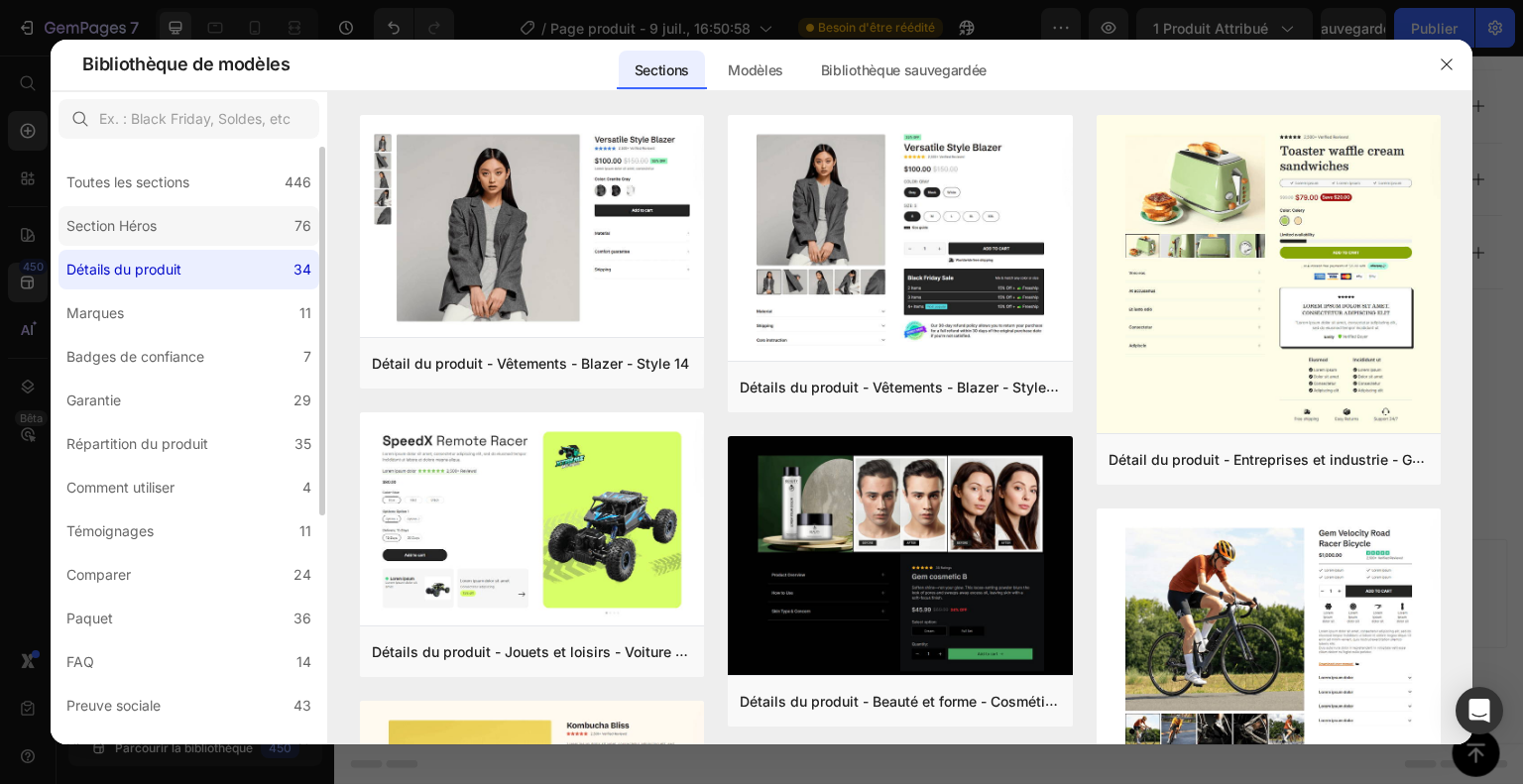 click on "Section Héros 76" 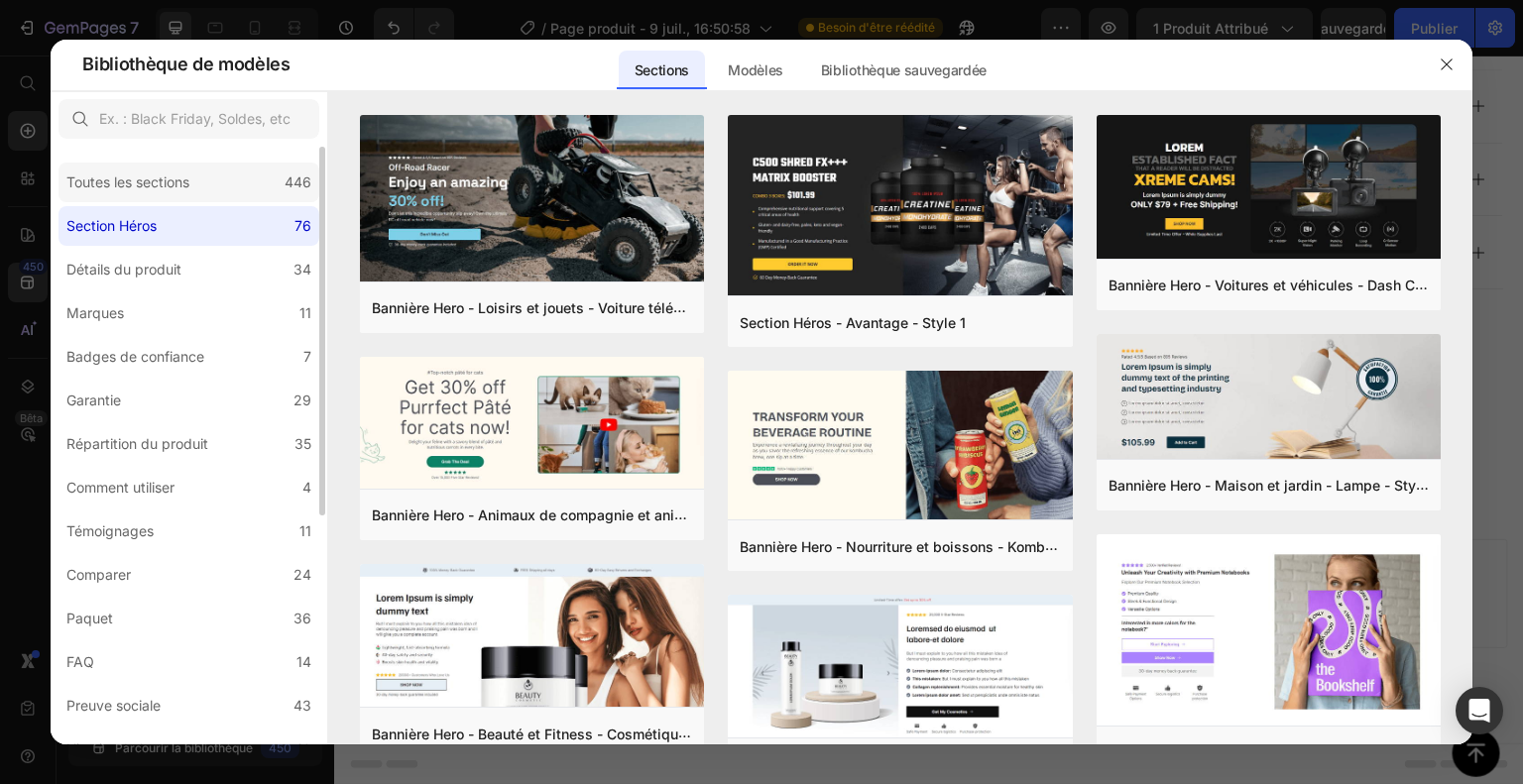 click on "446" at bounding box center (297, 182) 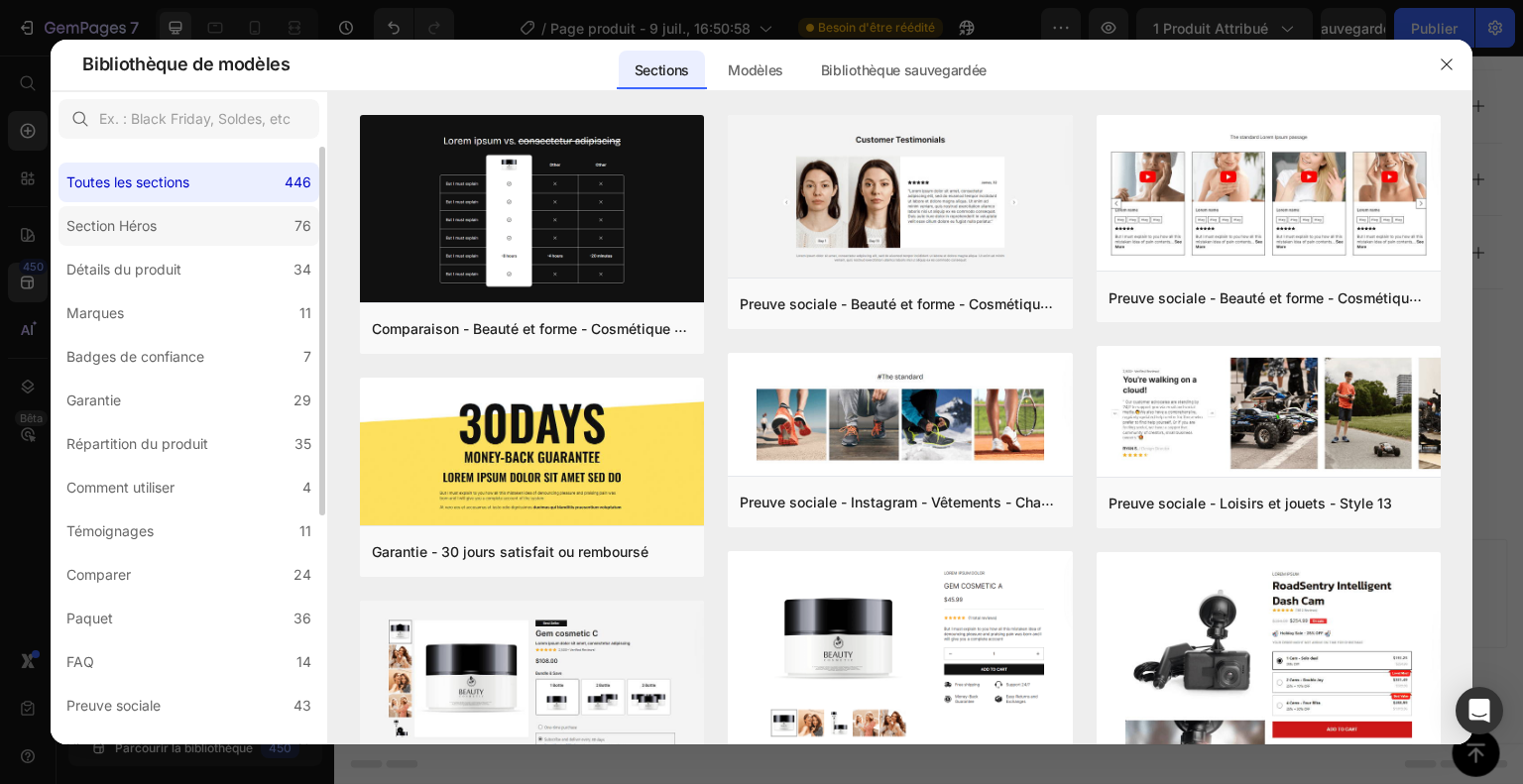 drag, startPoint x: 308, startPoint y: 192, endPoint x: 309, endPoint y: 214, distance: 22.022716 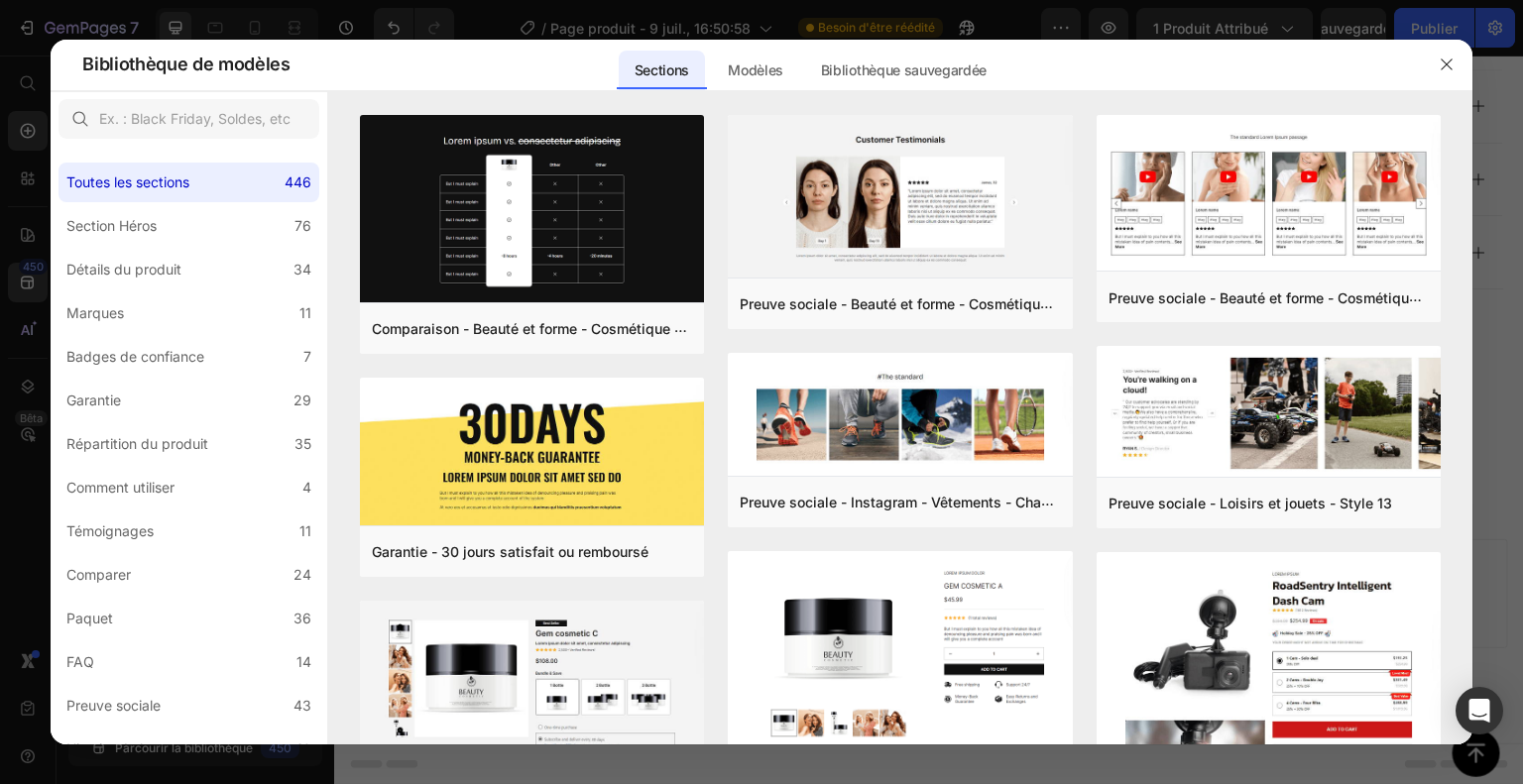 scroll, scrollTop: 373, scrollLeft: 0, axis: vertical 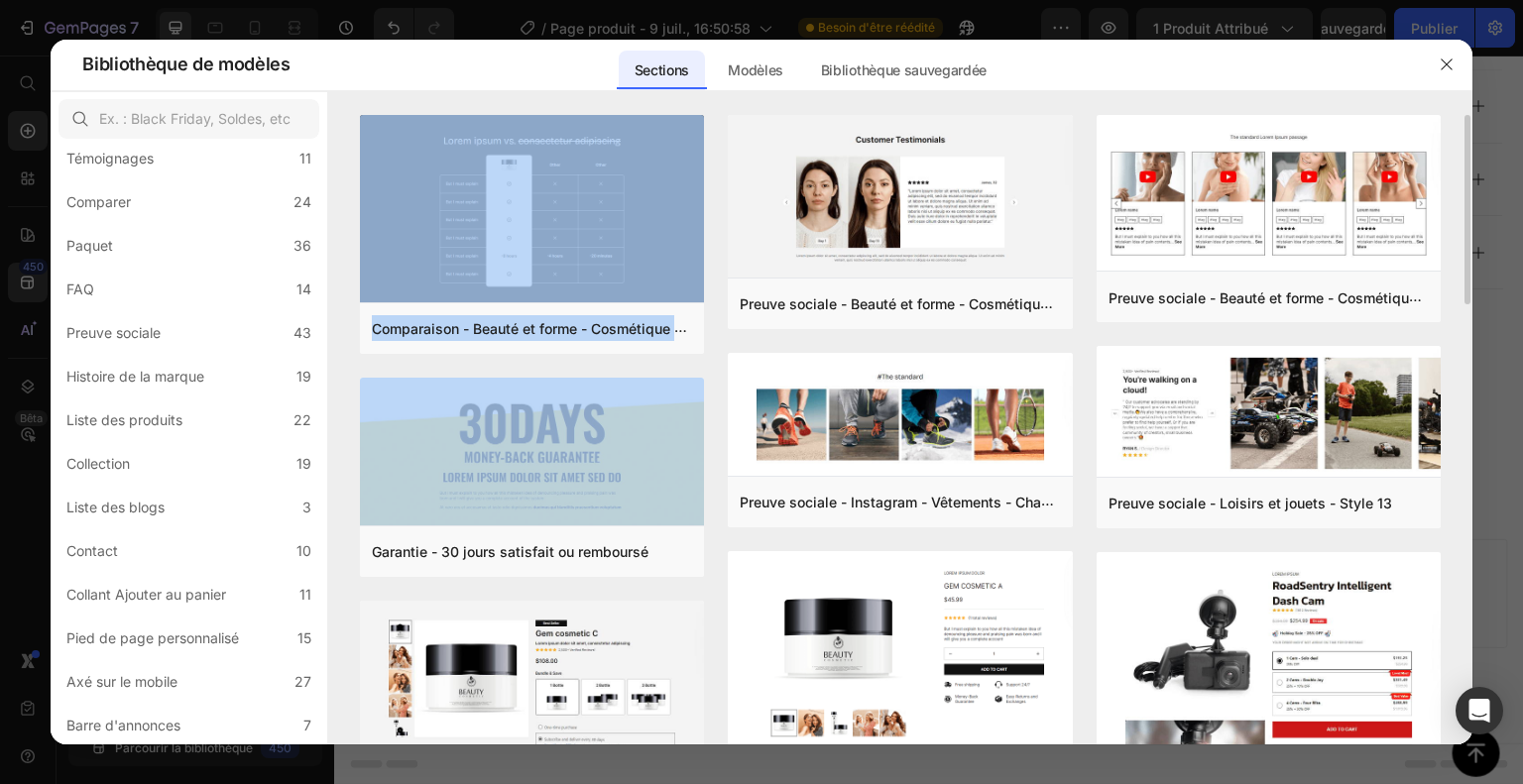 drag, startPoint x: 325, startPoint y: 224, endPoint x: 329, endPoint y: 424, distance: 200.04 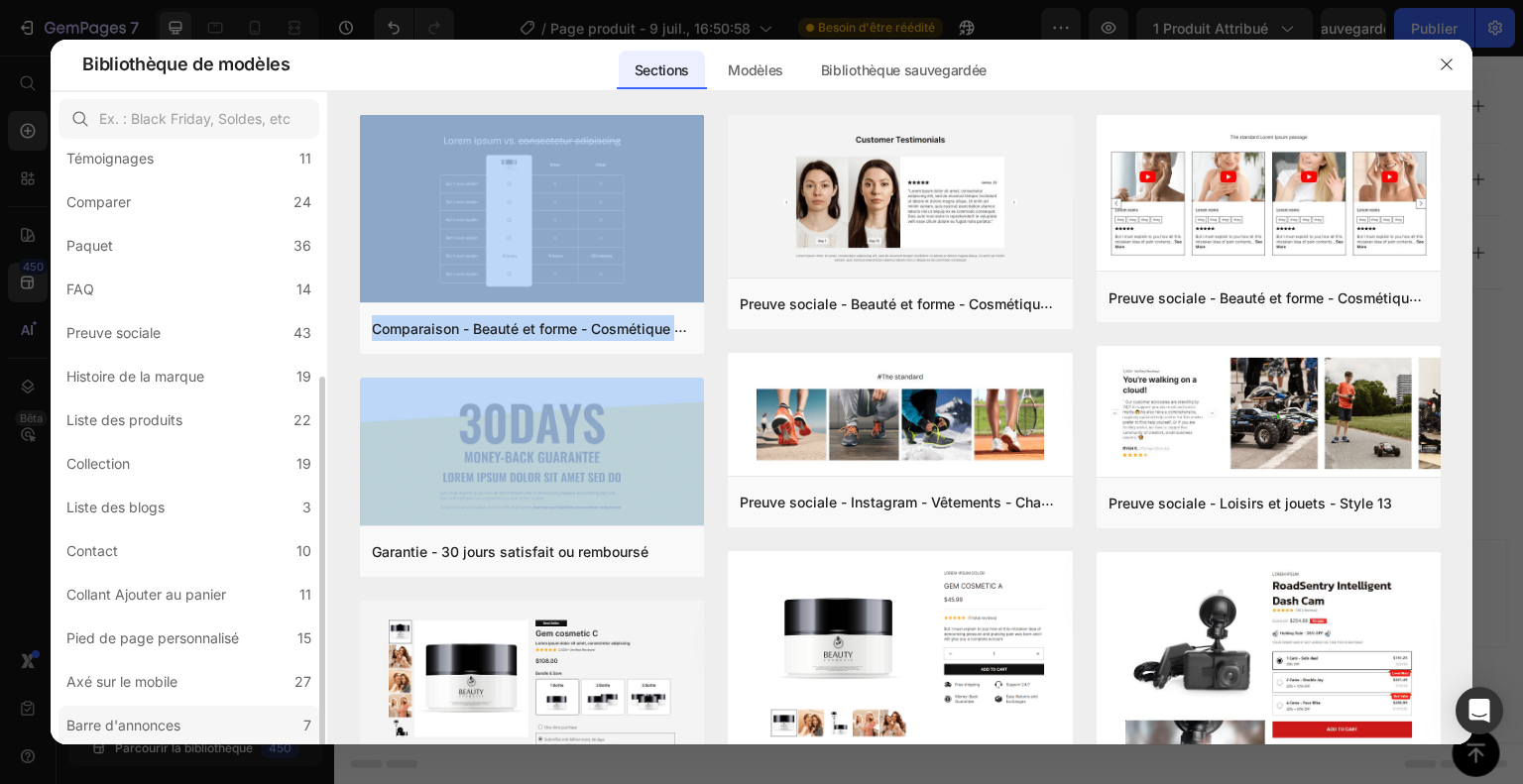 click on "Barre d'annonces 7" 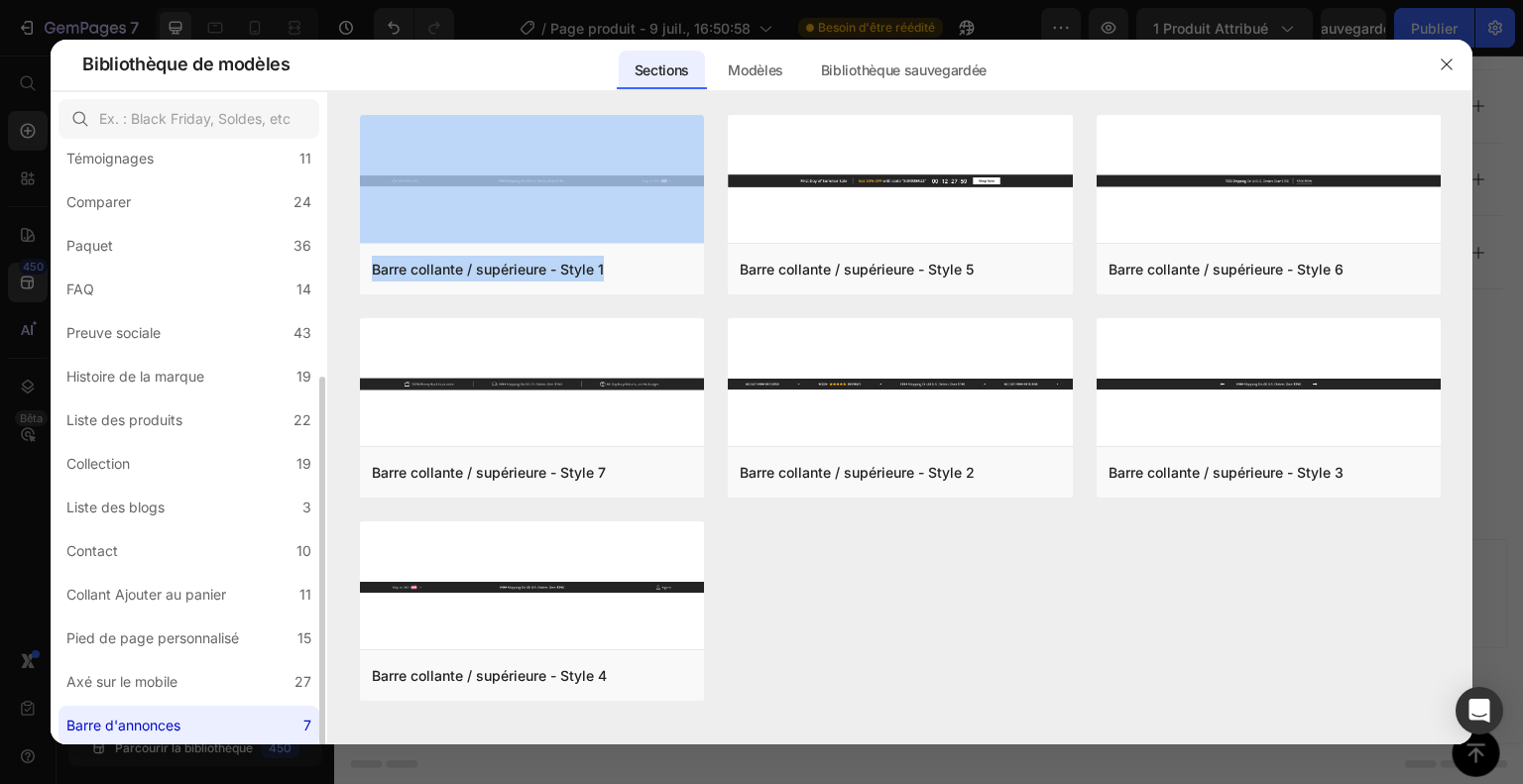 click on "Barre d'annonces 7" 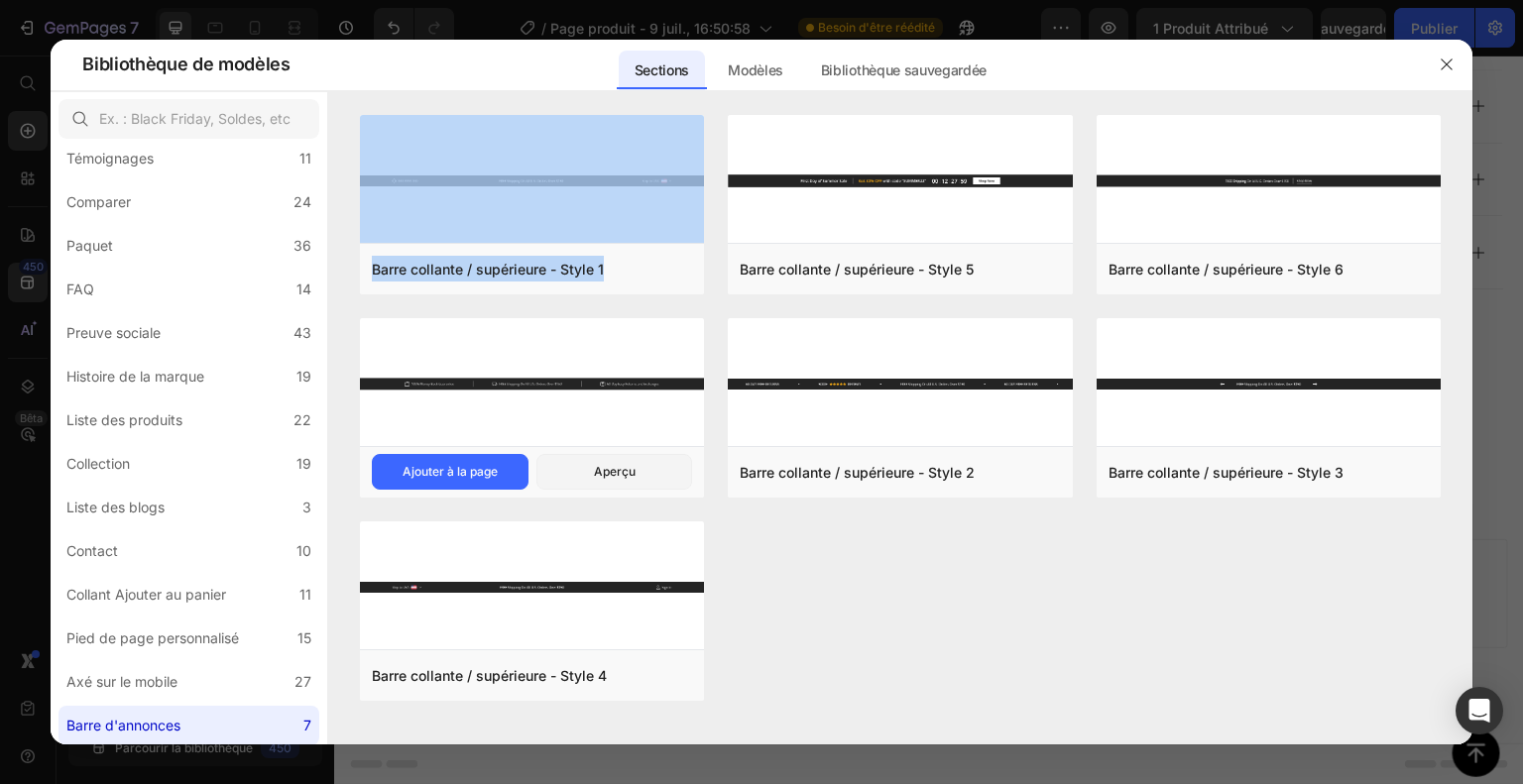 click at bounding box center (531, 384) 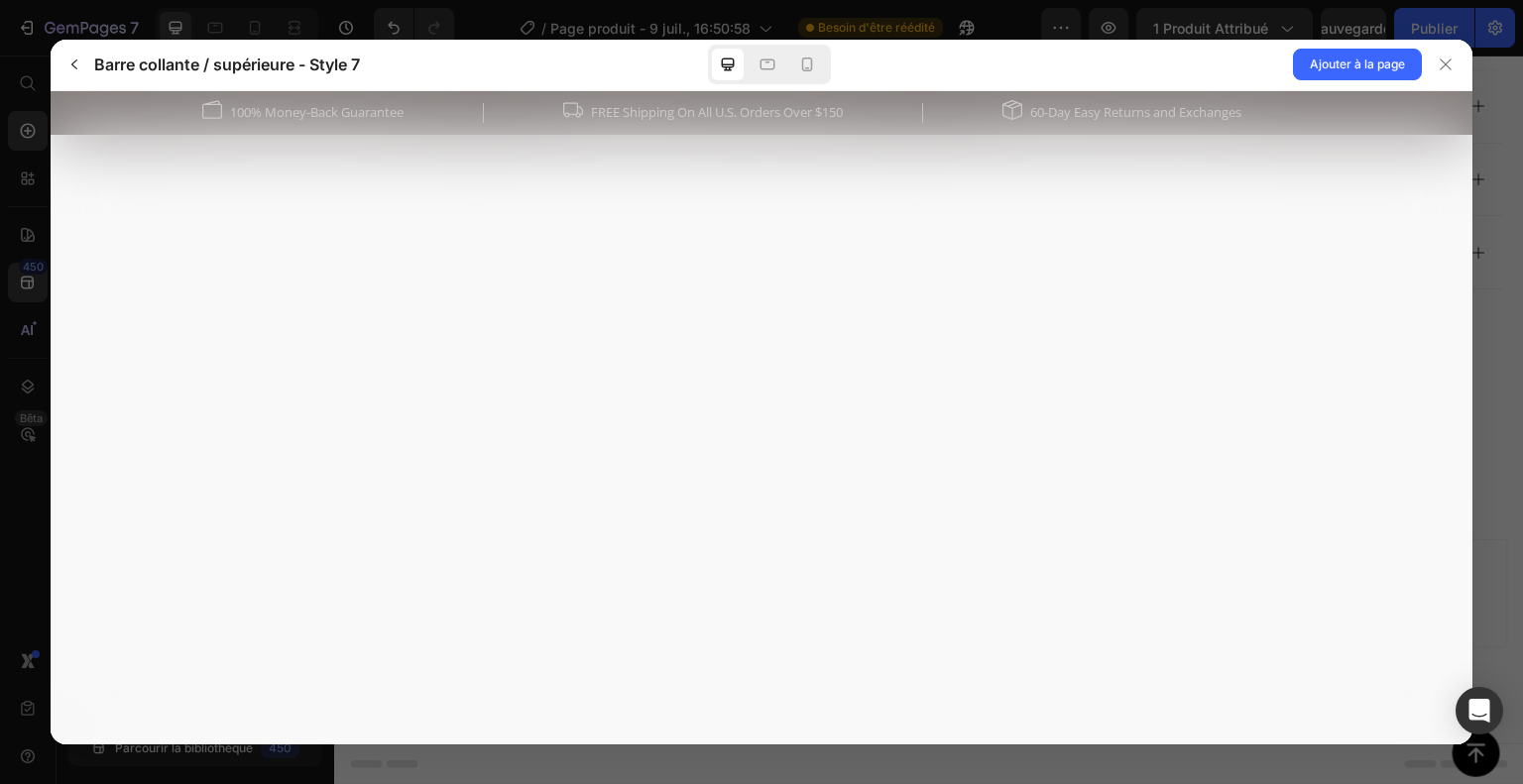scroll, scrollTop: 0, scrollLeft: 0, axis: both 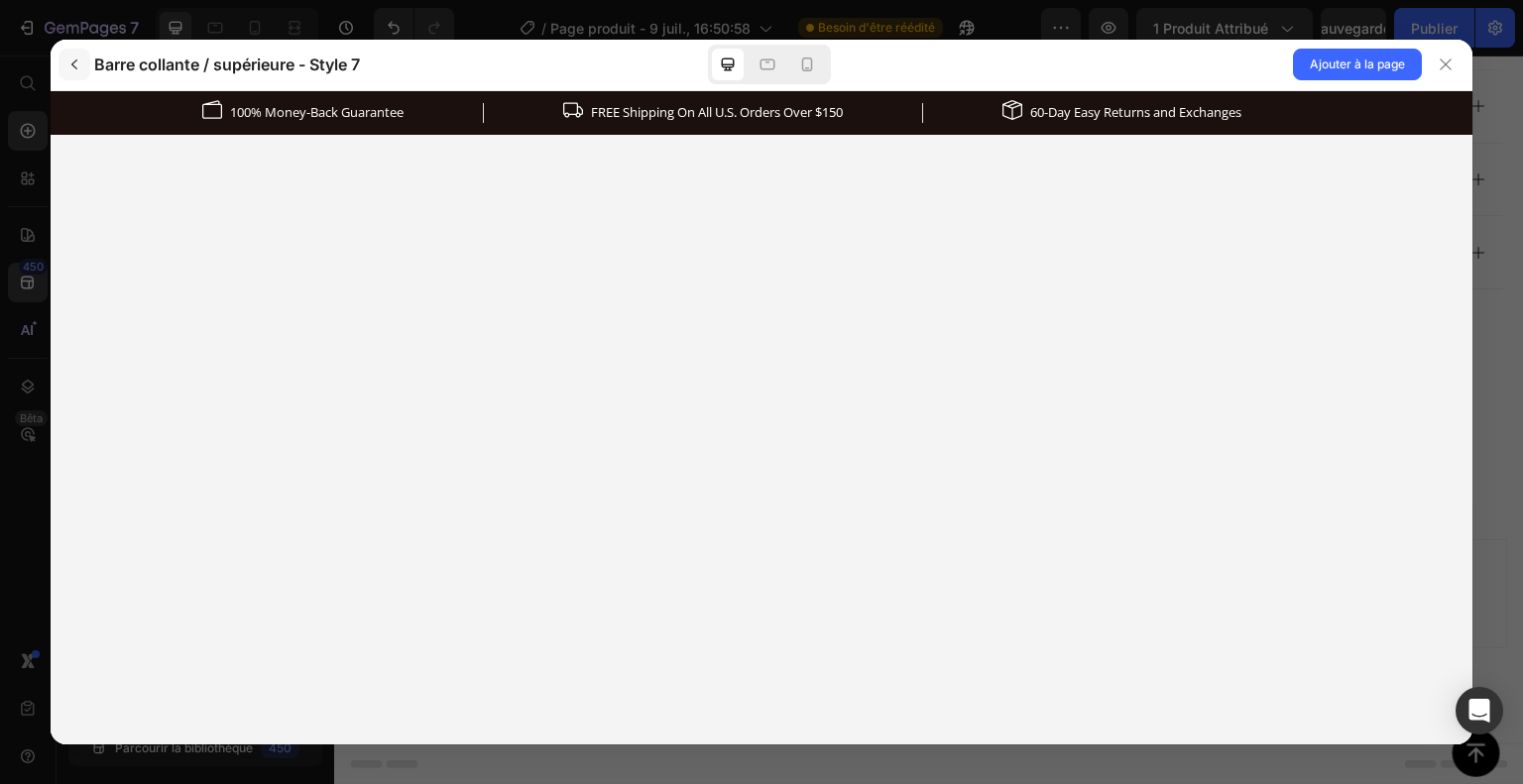 click 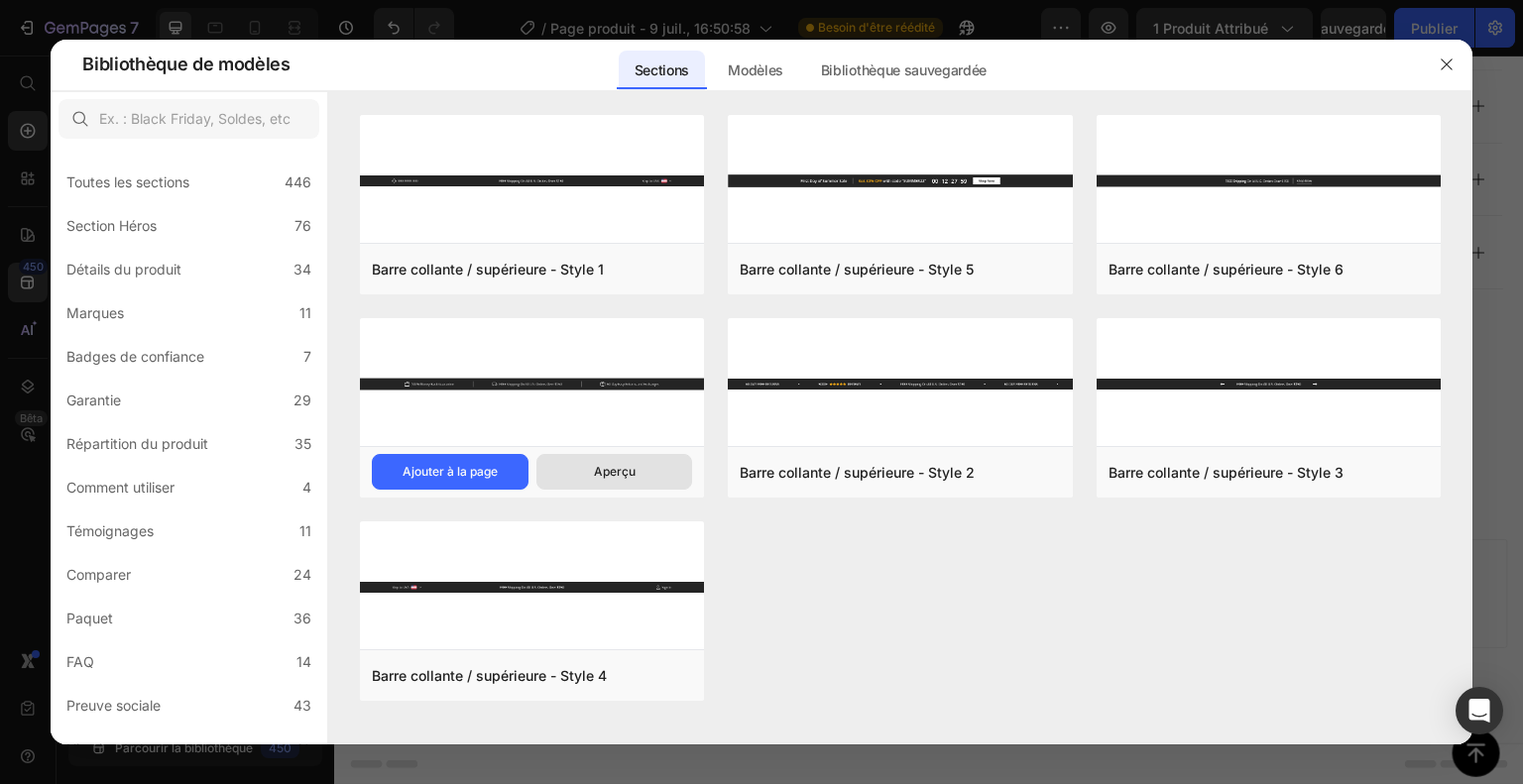 click on "Aperçu" at bounding box center [615, 471] 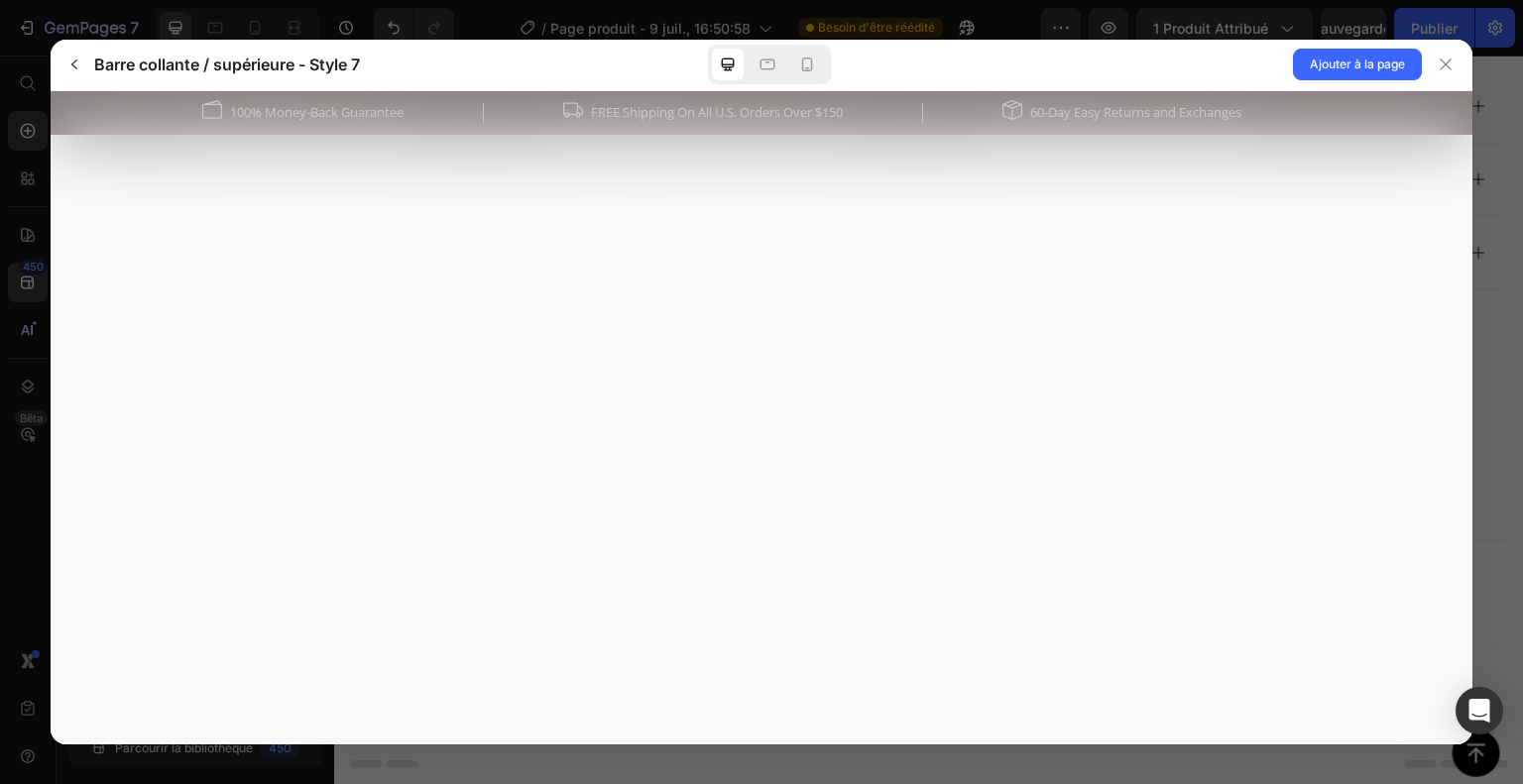 scroll, scrollTop: 0, scrollLeft: 0, axis: both 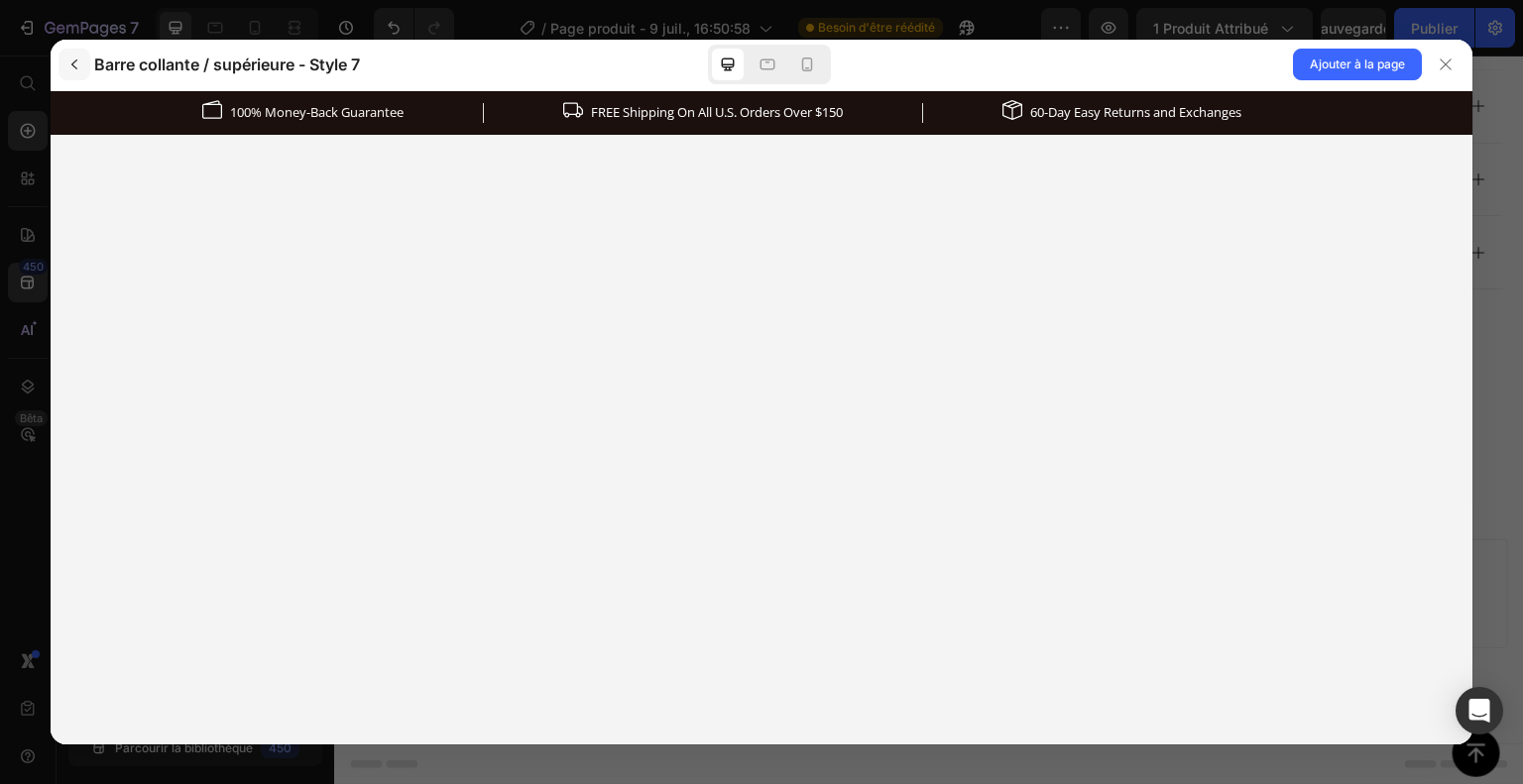 click at bounding box center (74, 64) 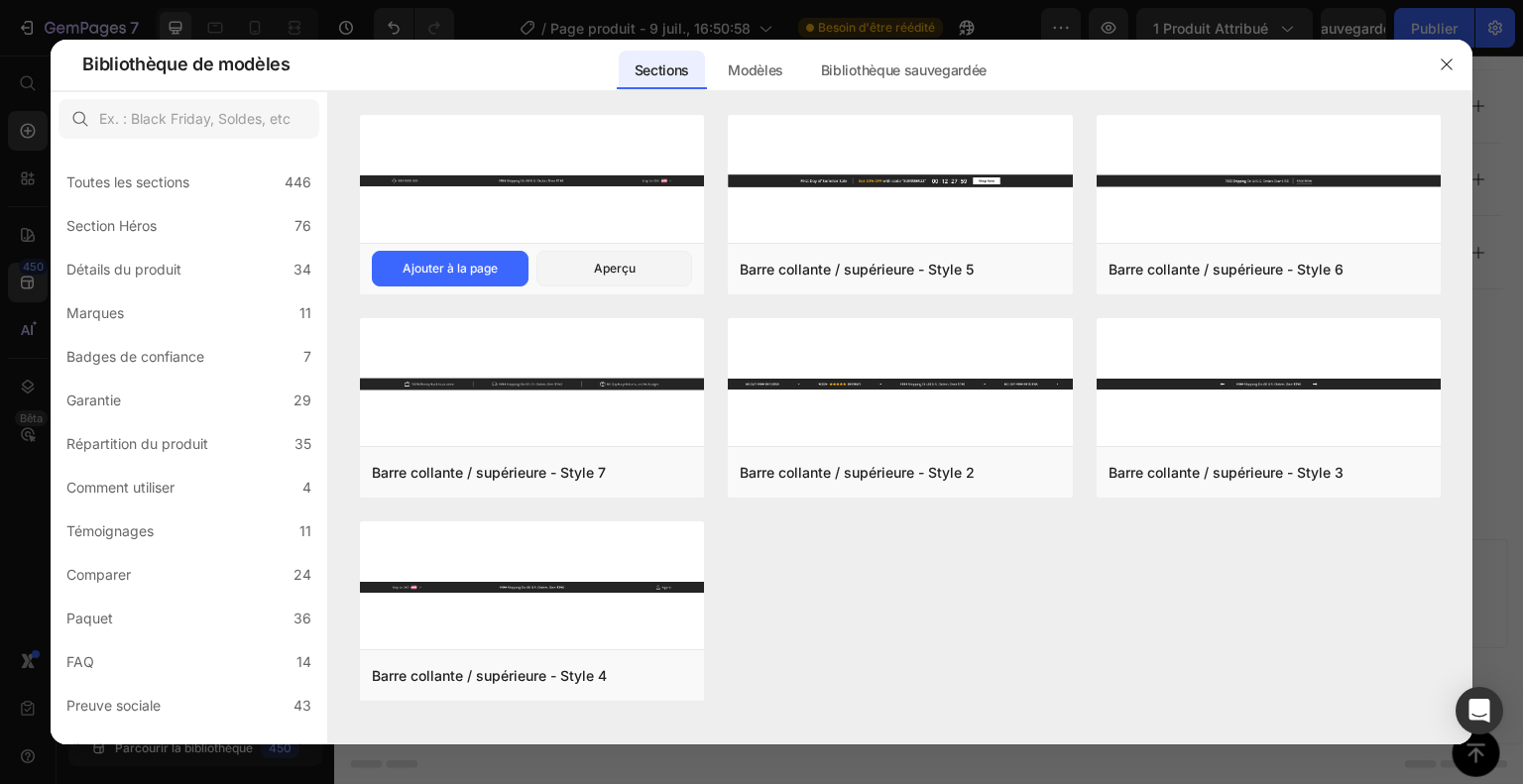 click at bounding box center [531, 179] 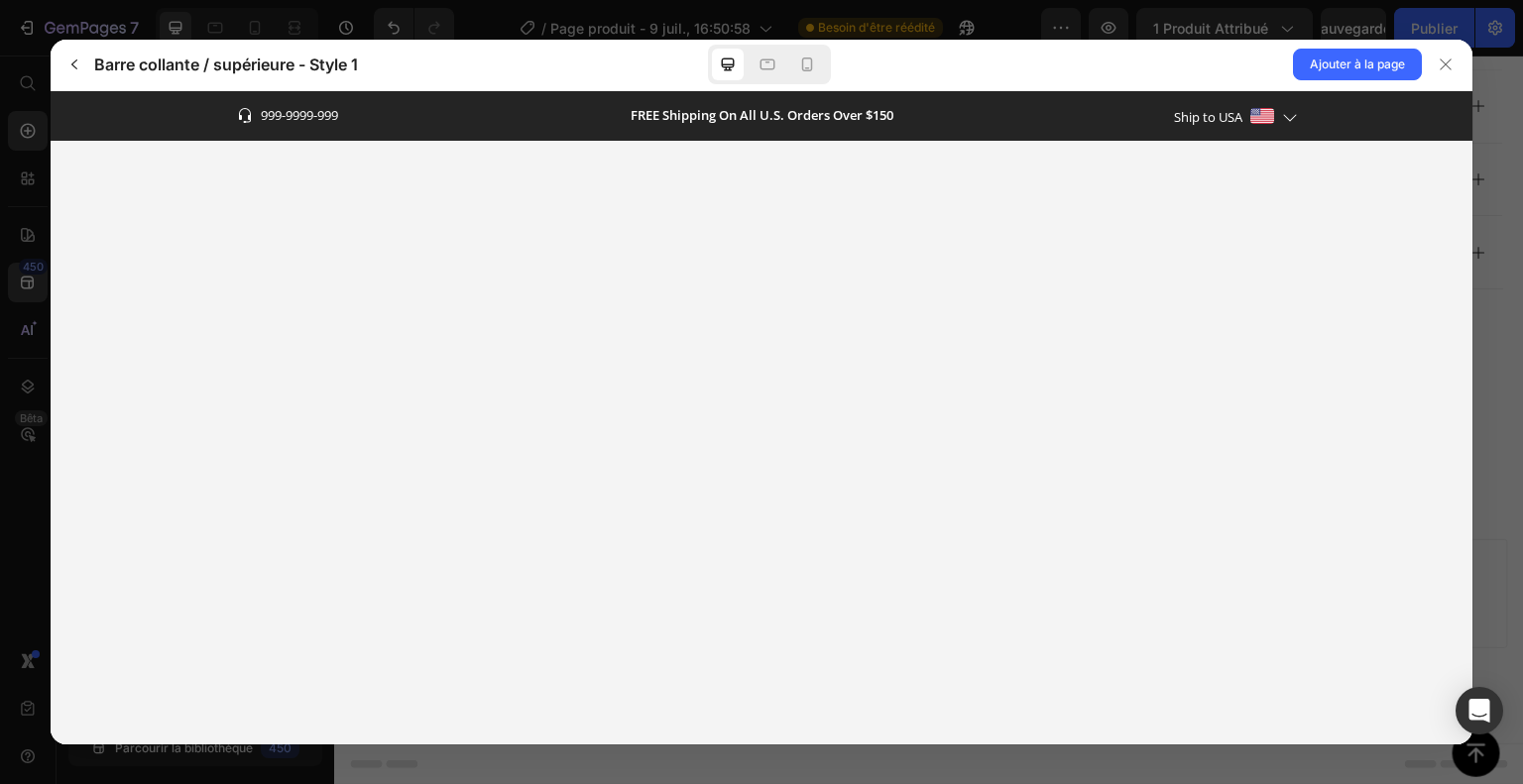 scroll, scrollTop: 0, scrollLeft: 0, axis: both 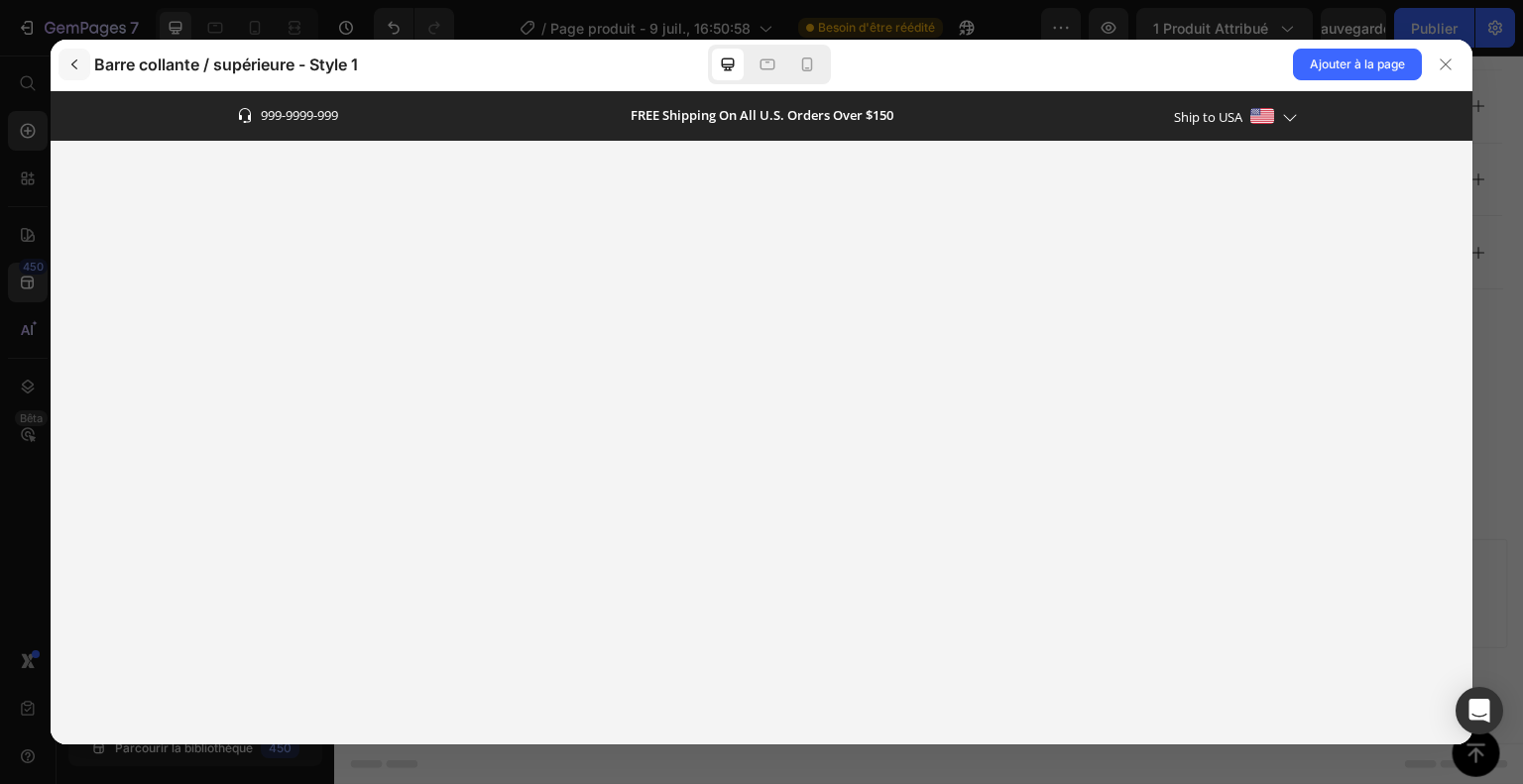 click at bounding box center [74, 64] 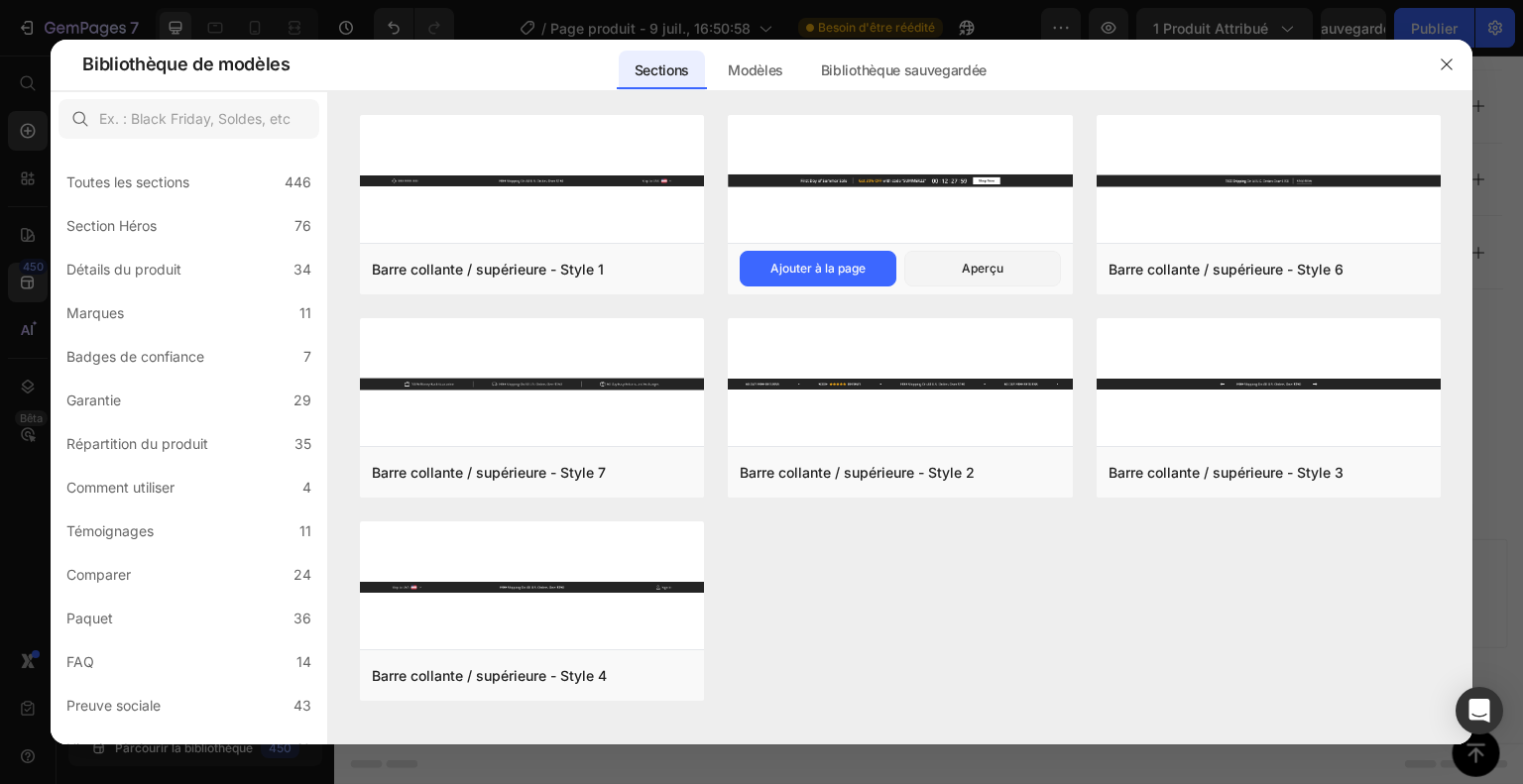 click at bounding box center (899, 179) 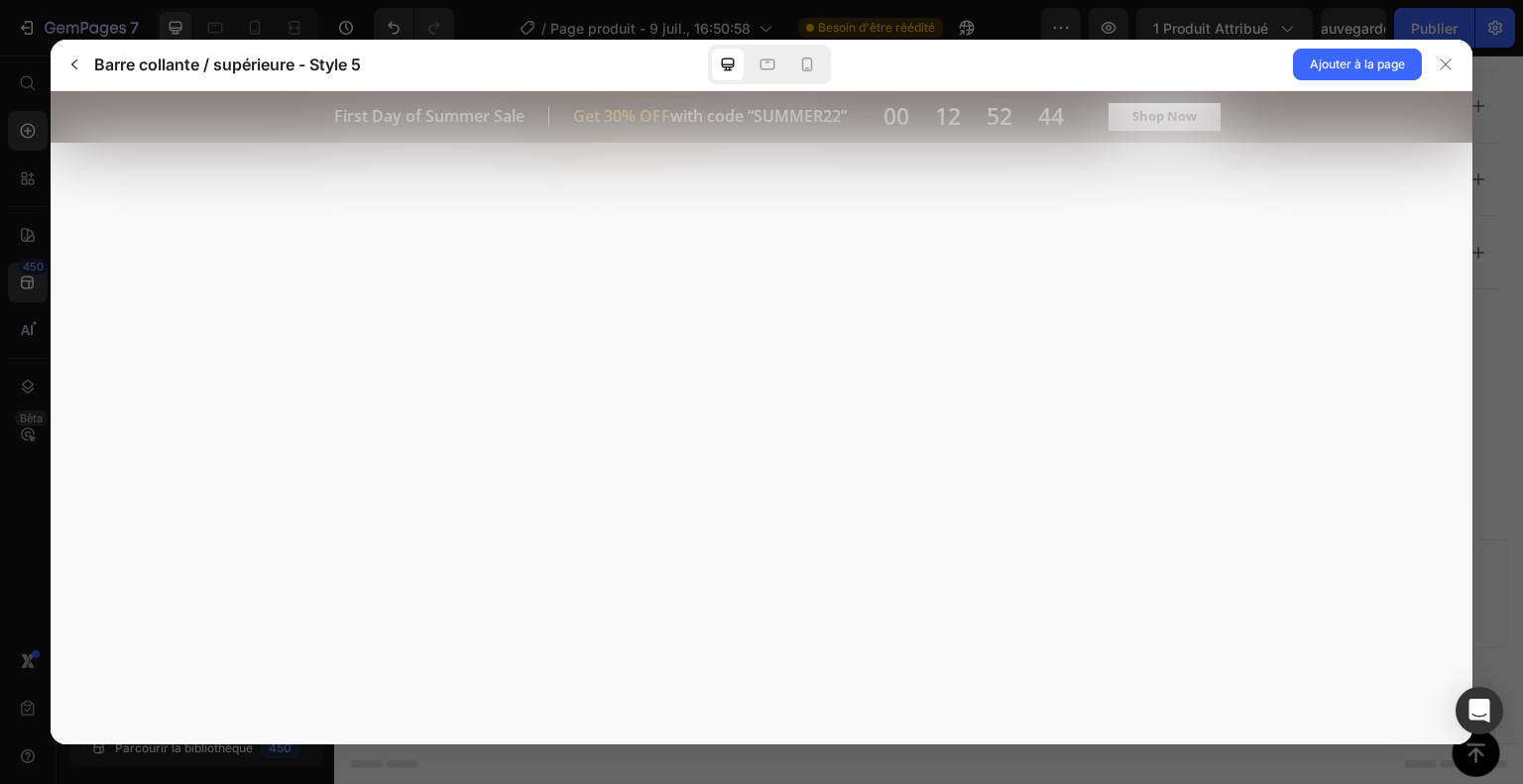 scroll, scrollTop: 0, scrollLeft: 0, axis: both 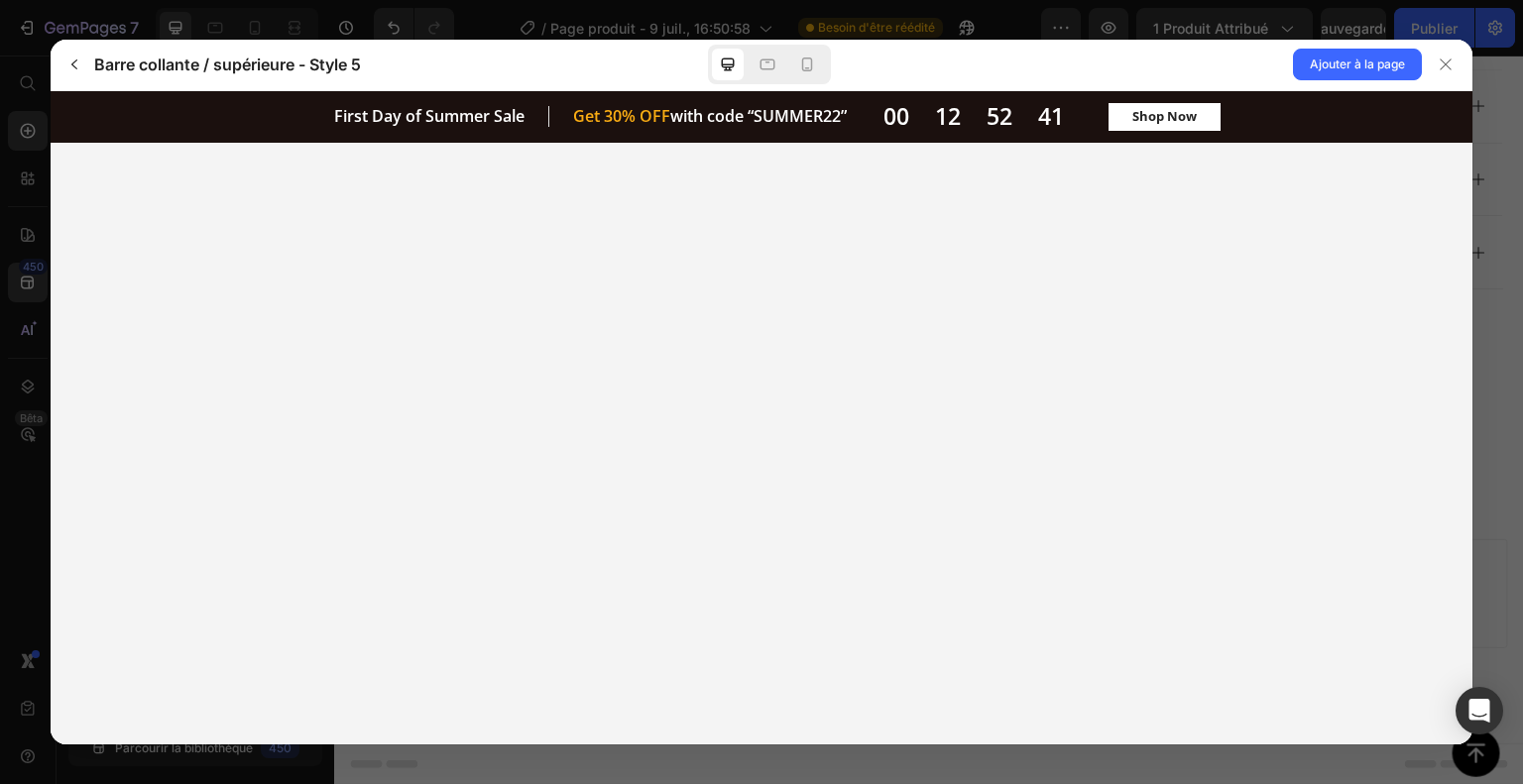 click on "Barre collante / supérieure - Style 5 Ajouter à la page" at bounding box center [762, 65] 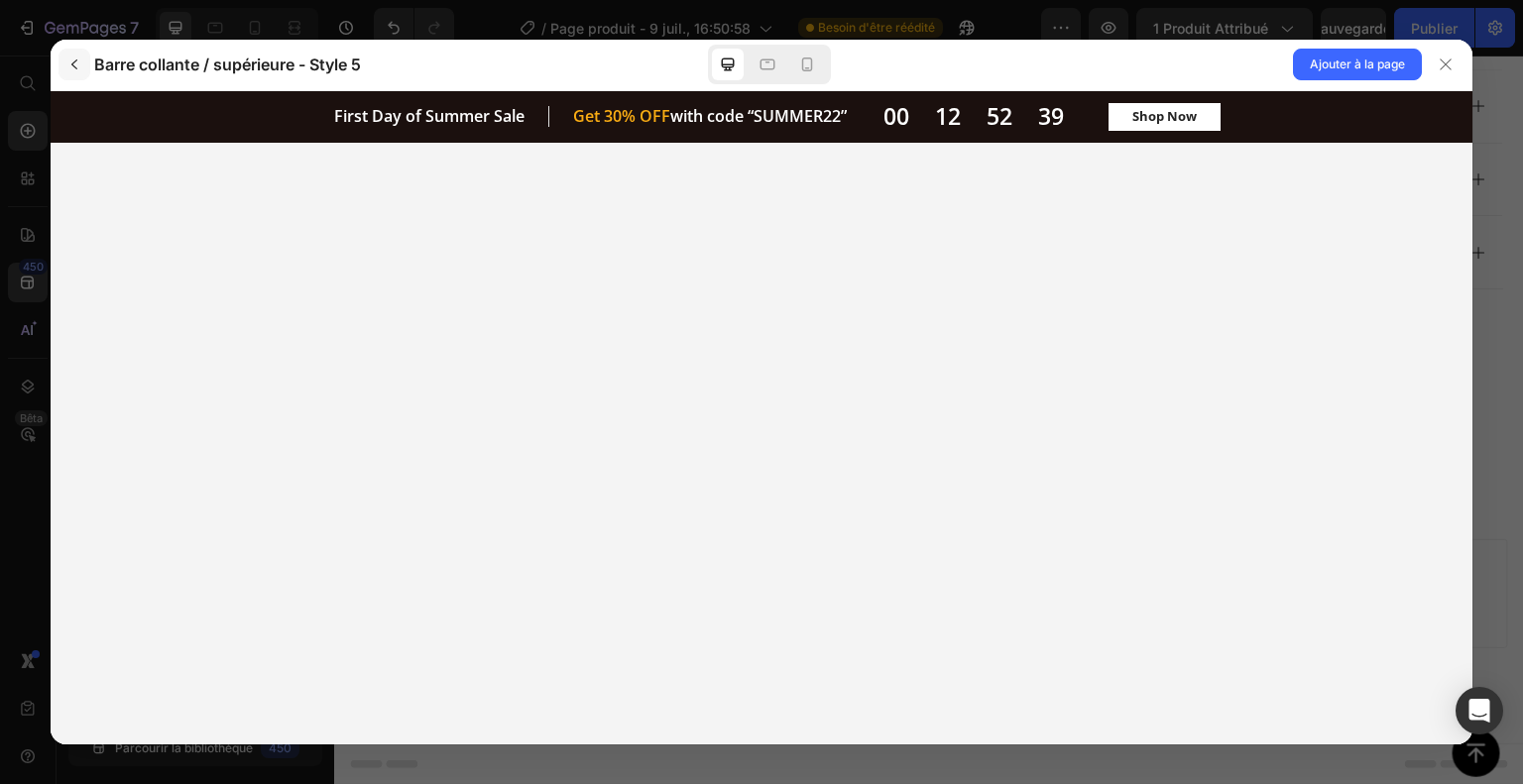 drag, startPoint x: 75, startPoint y: 47, endPoint x: 77, endPoint y: 57, distance: 10.19804 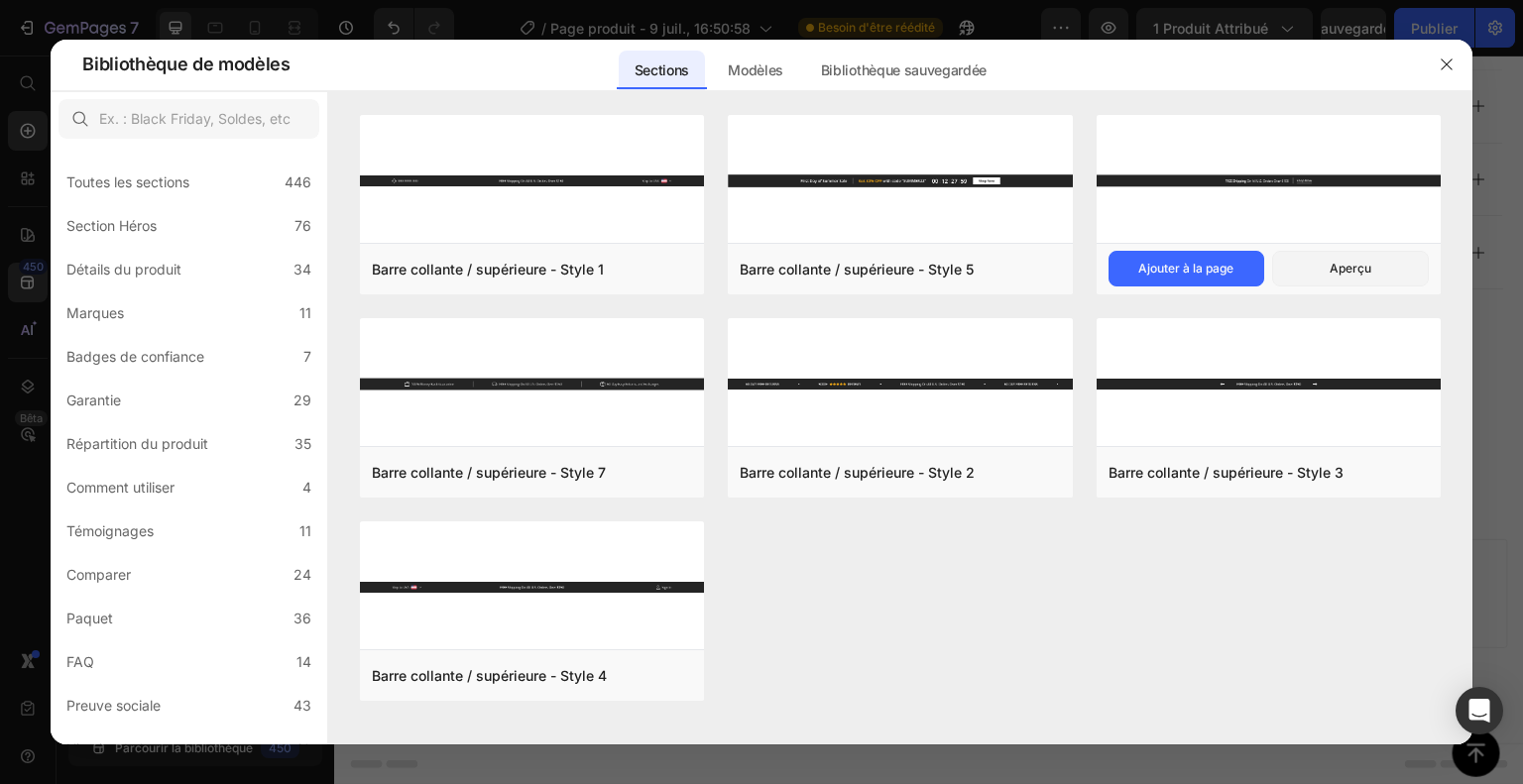 click at bounding box center (1268, 179) 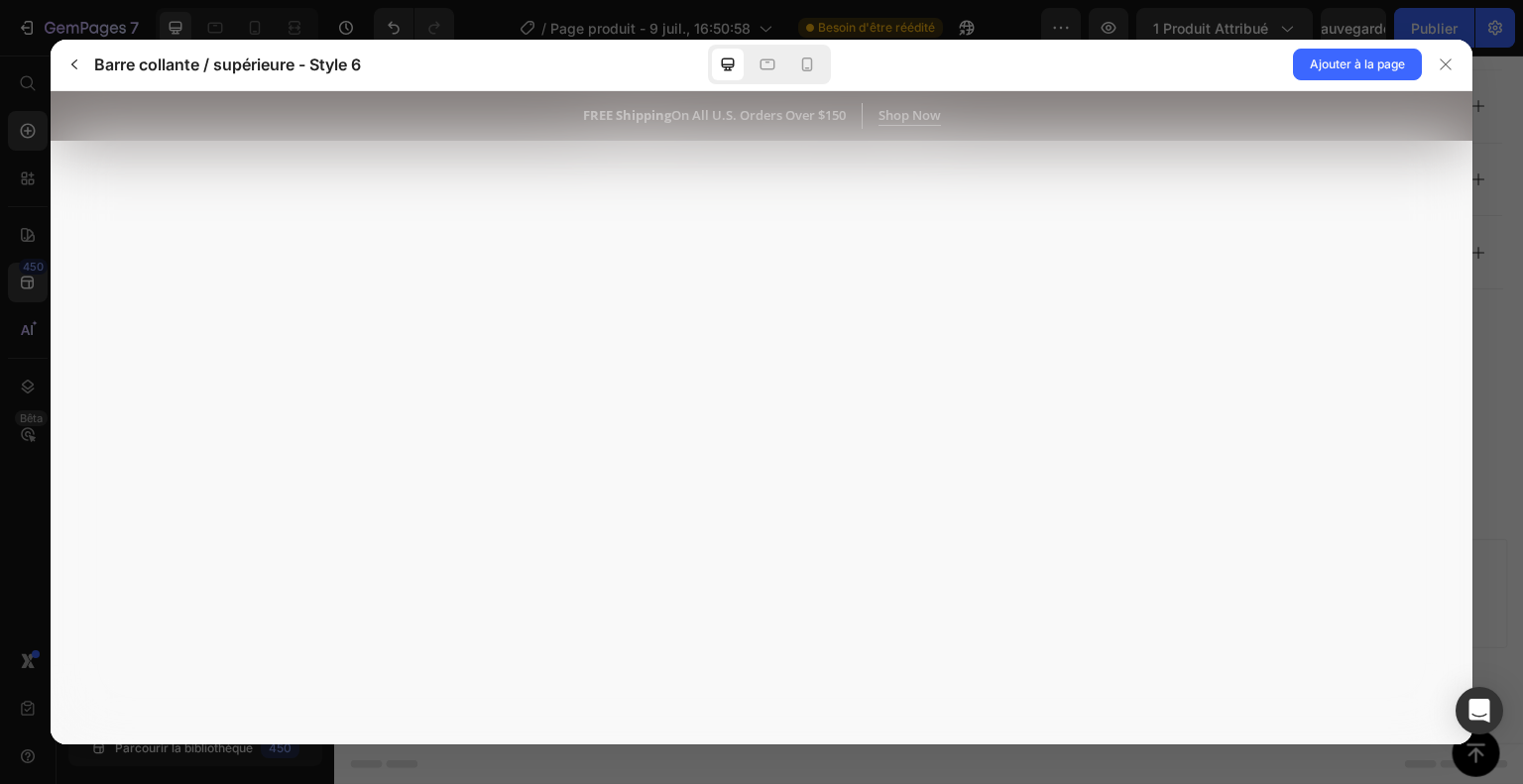 scroll, scrollTop: 0, scrollLeft: 0, axis: both 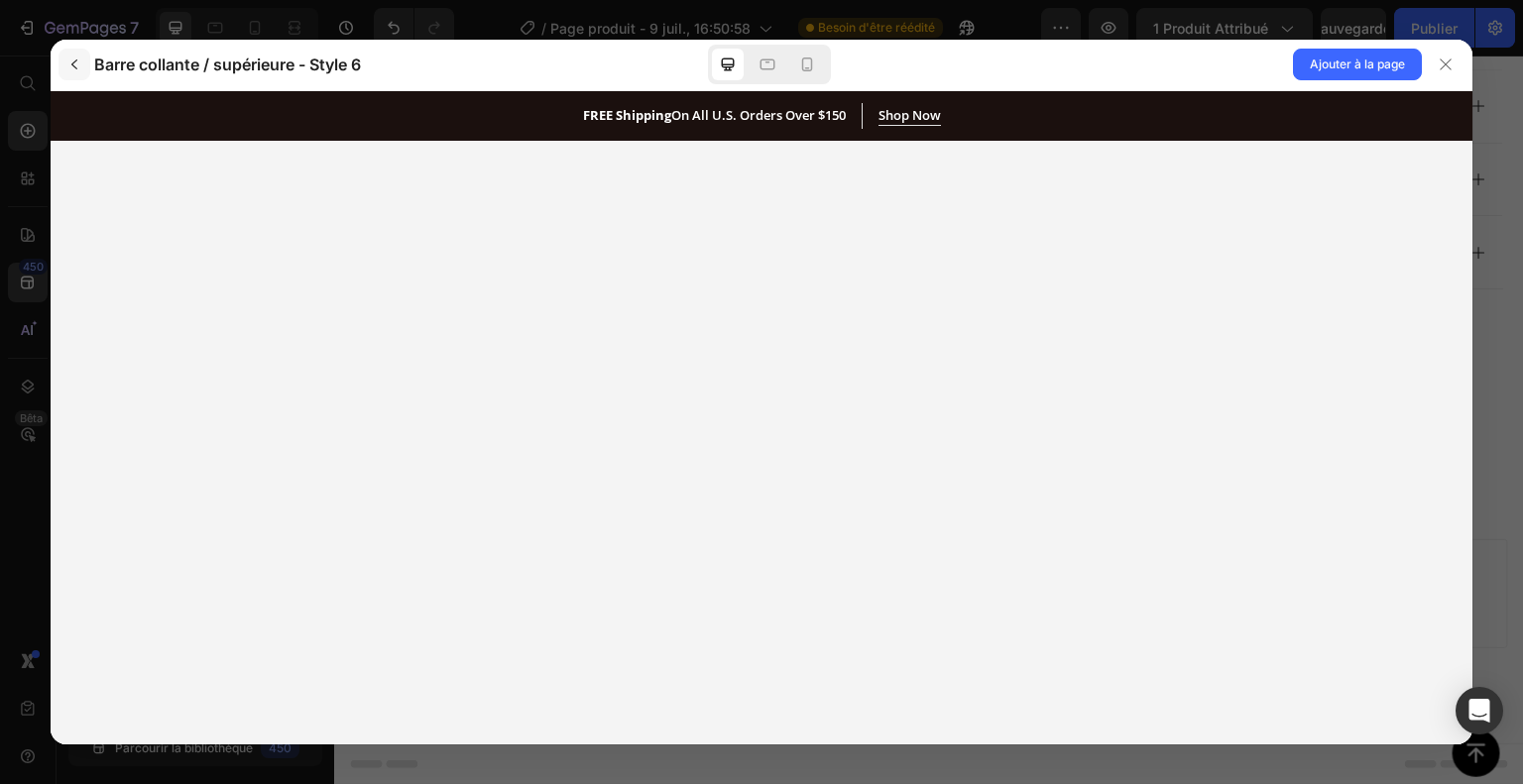 click at bounding box center [74, 64] 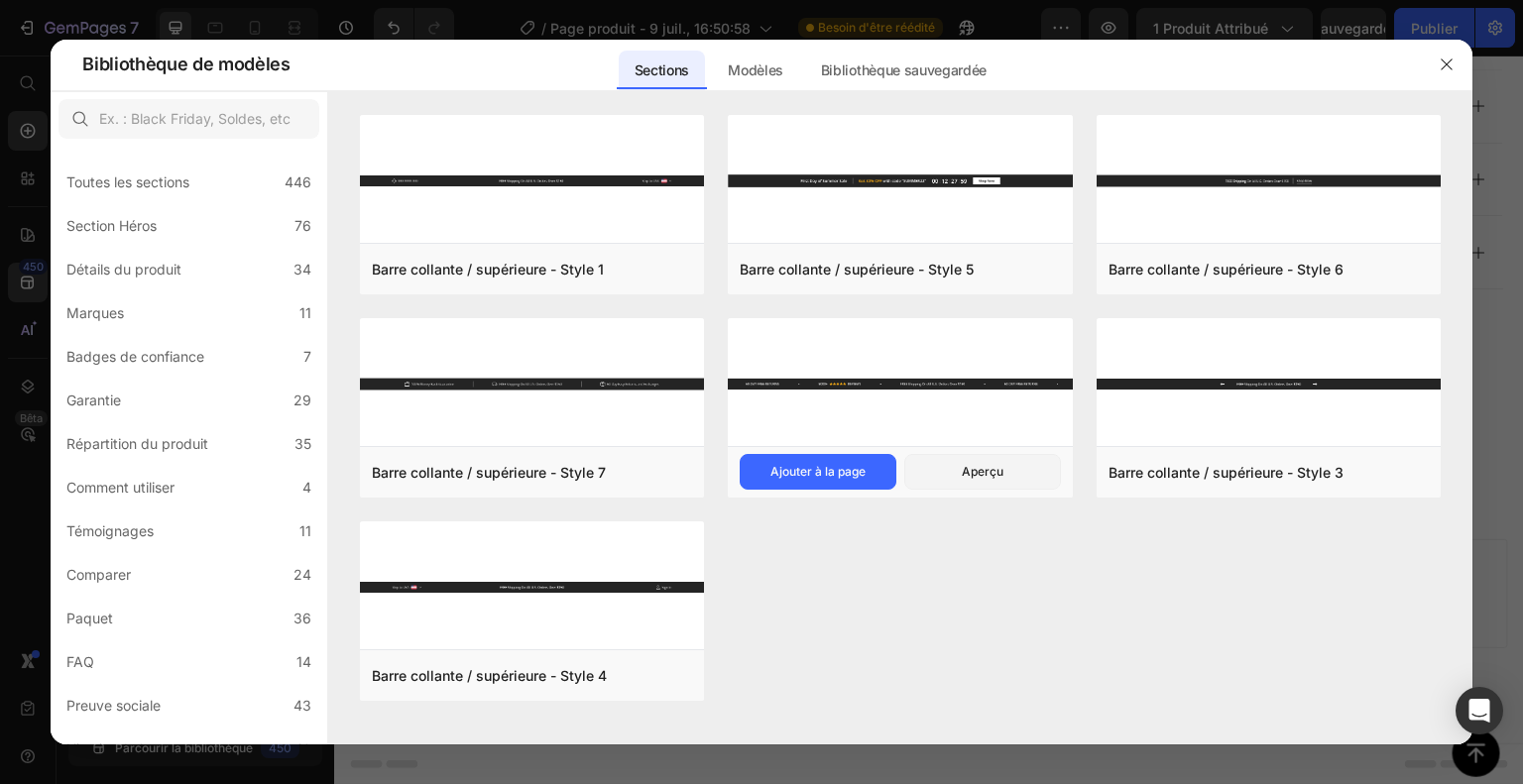 click at bounding box center (899, 384) 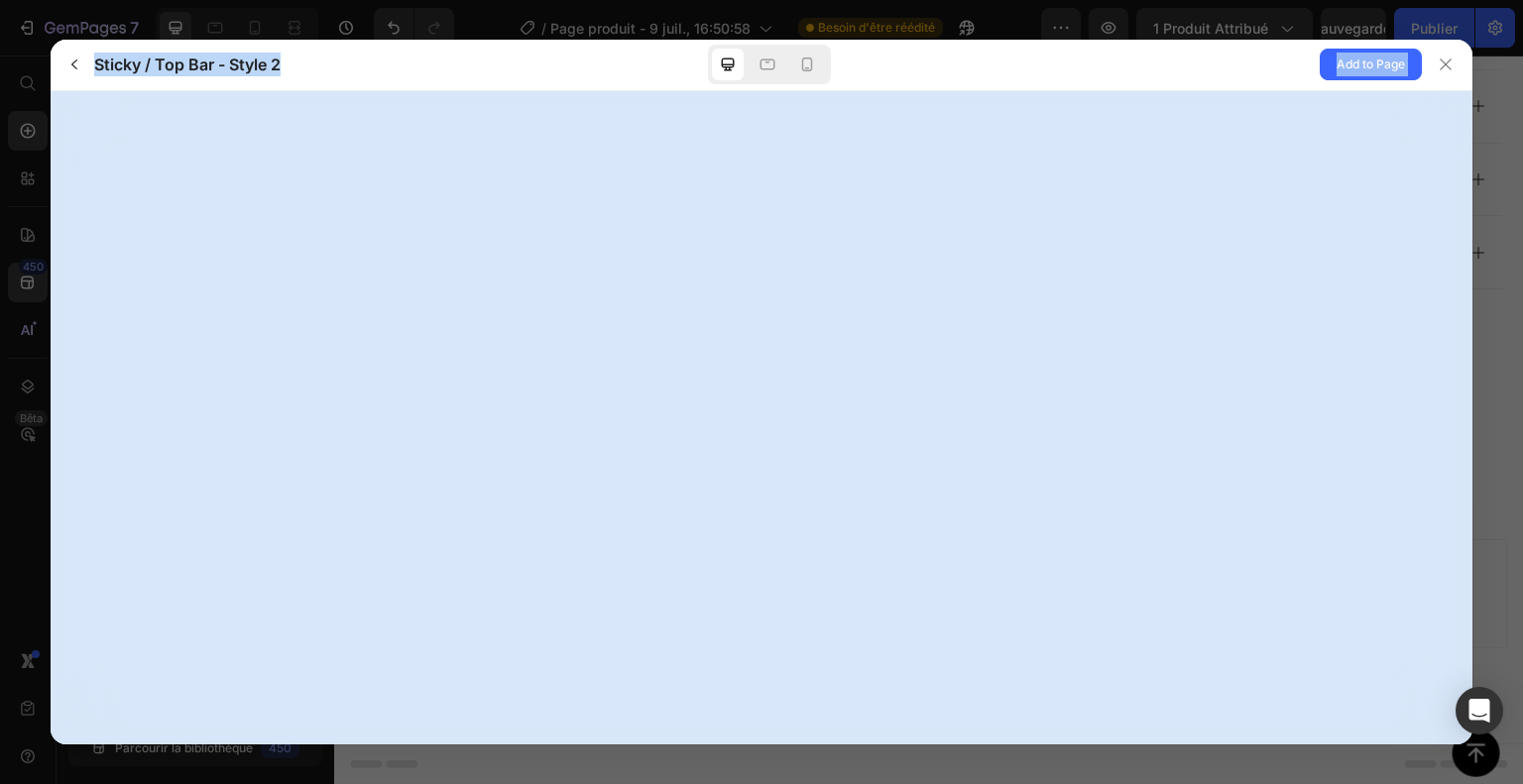 click at bounding box center [762, 418] 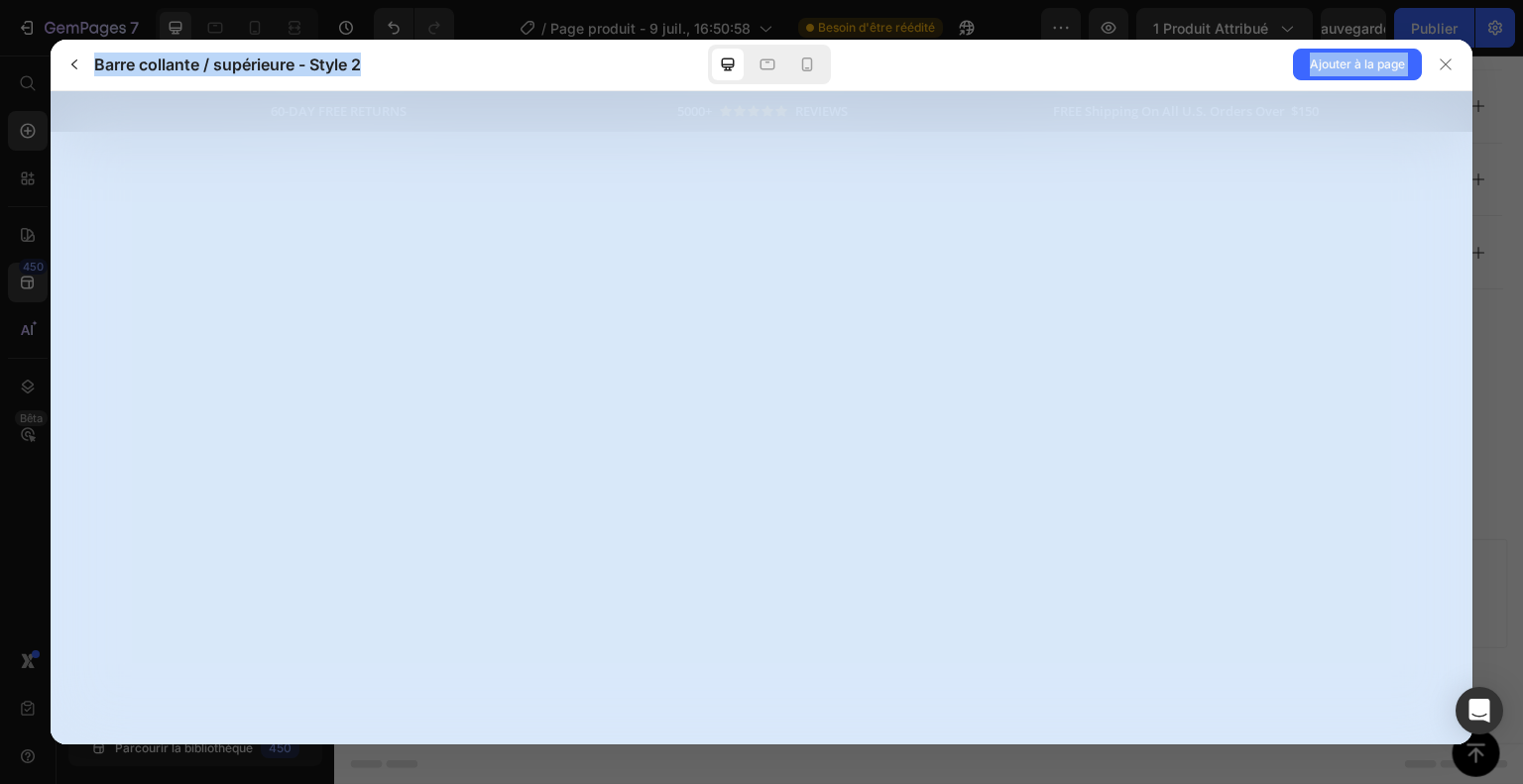 scroll, scrollTop: 0, scrollLeft: 0, axis: both 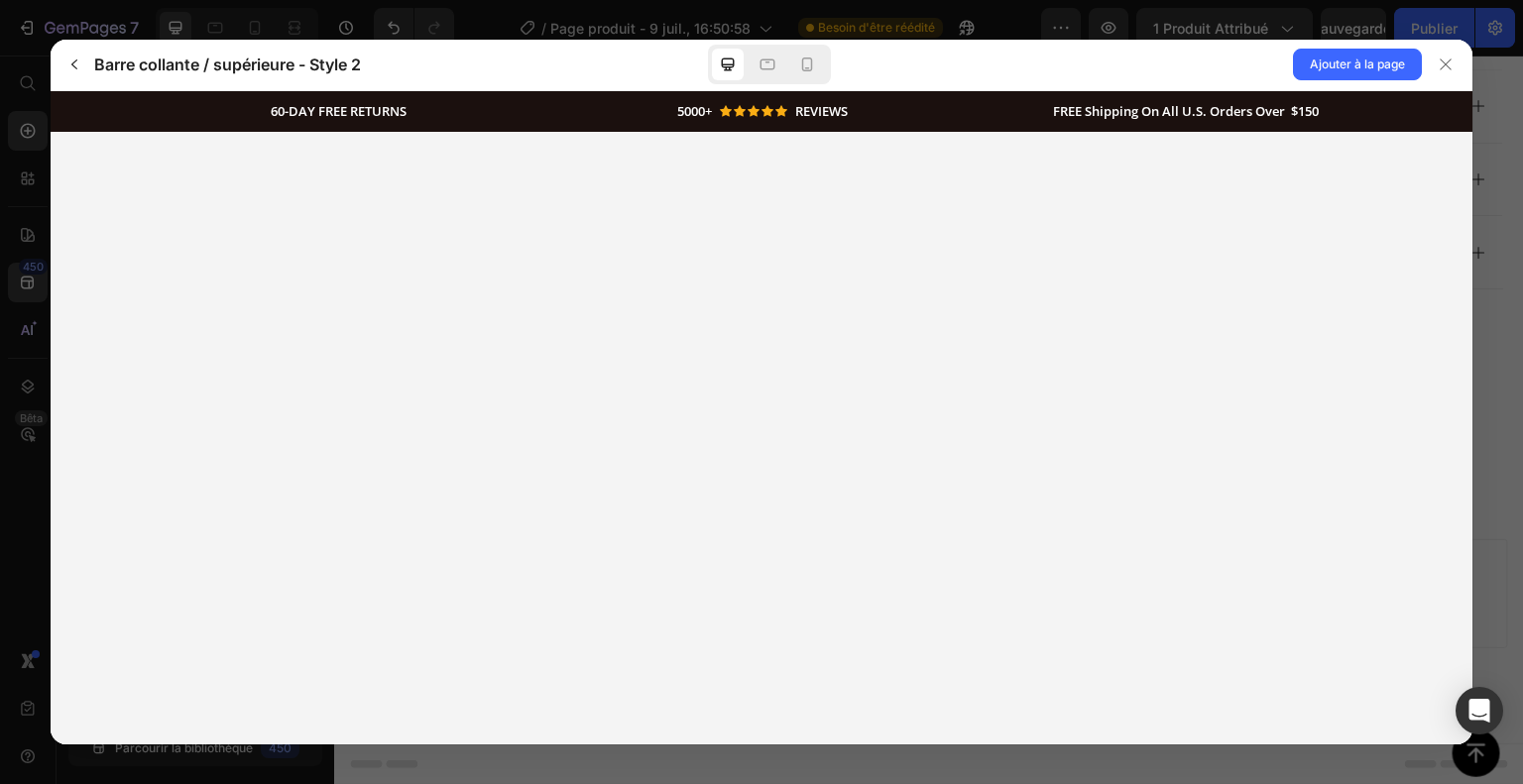 click on "60-DAY FREE RETURNS
5000+" at bounding box center [762, 90] 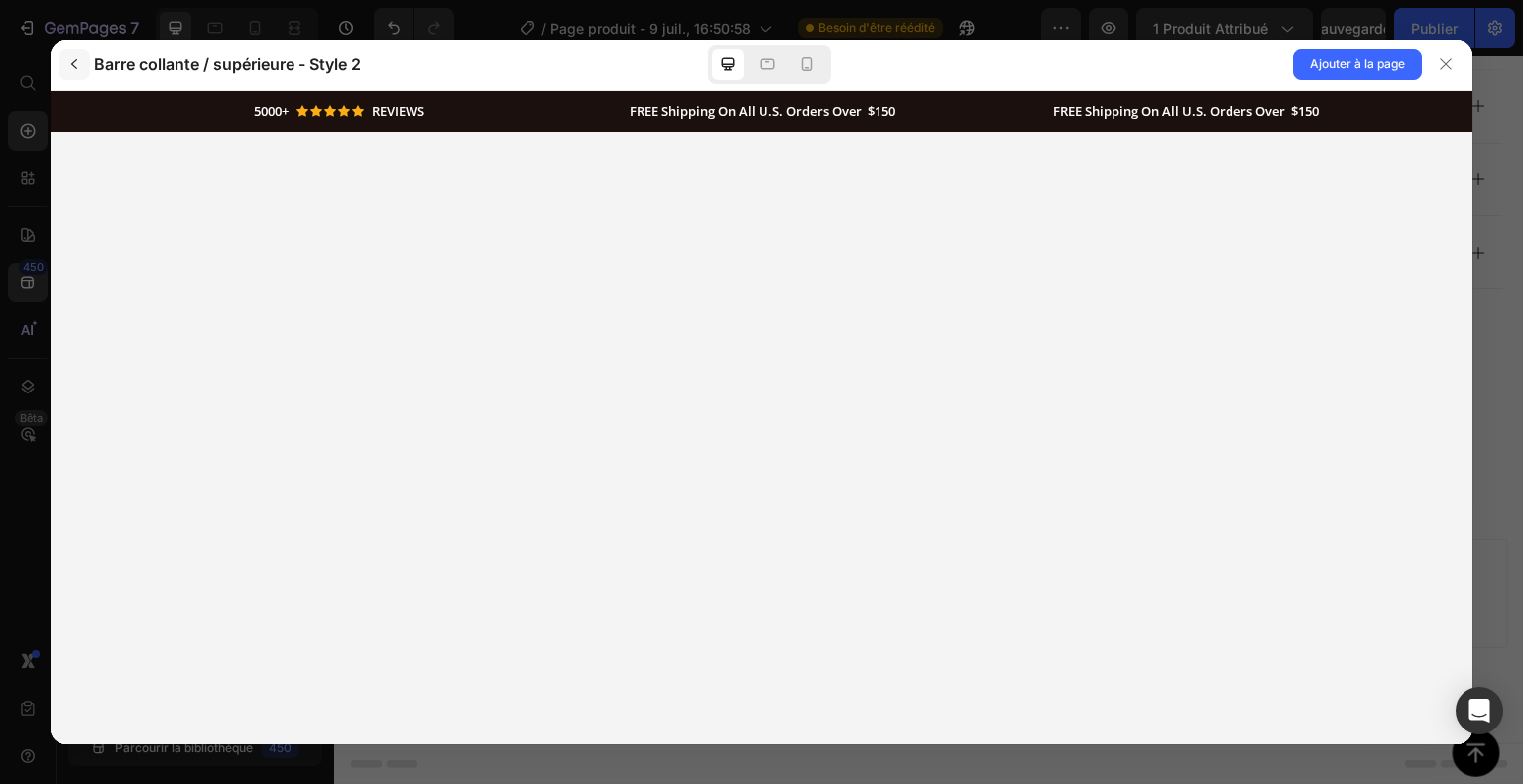 click 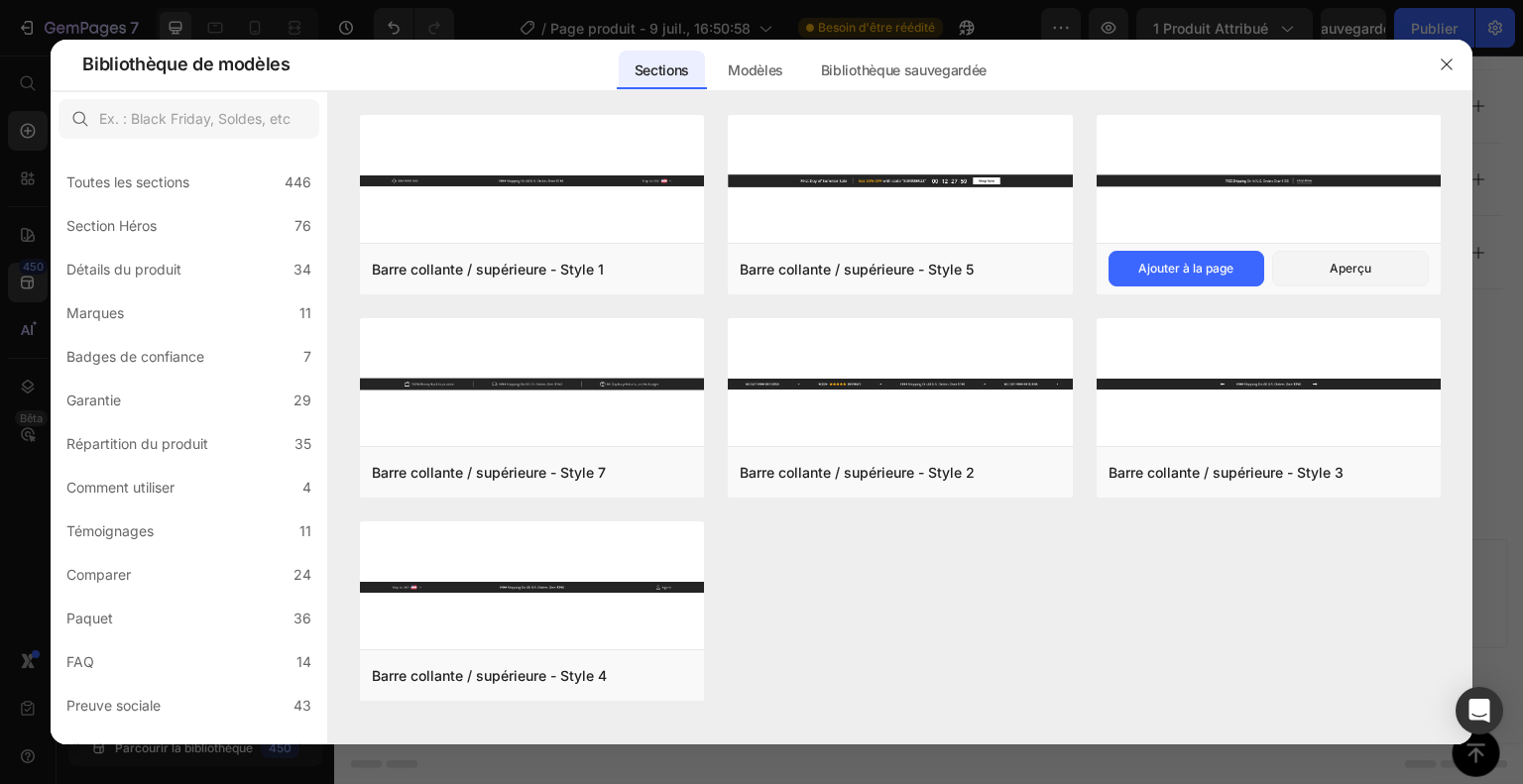 click at bounding box center [1268, 179] 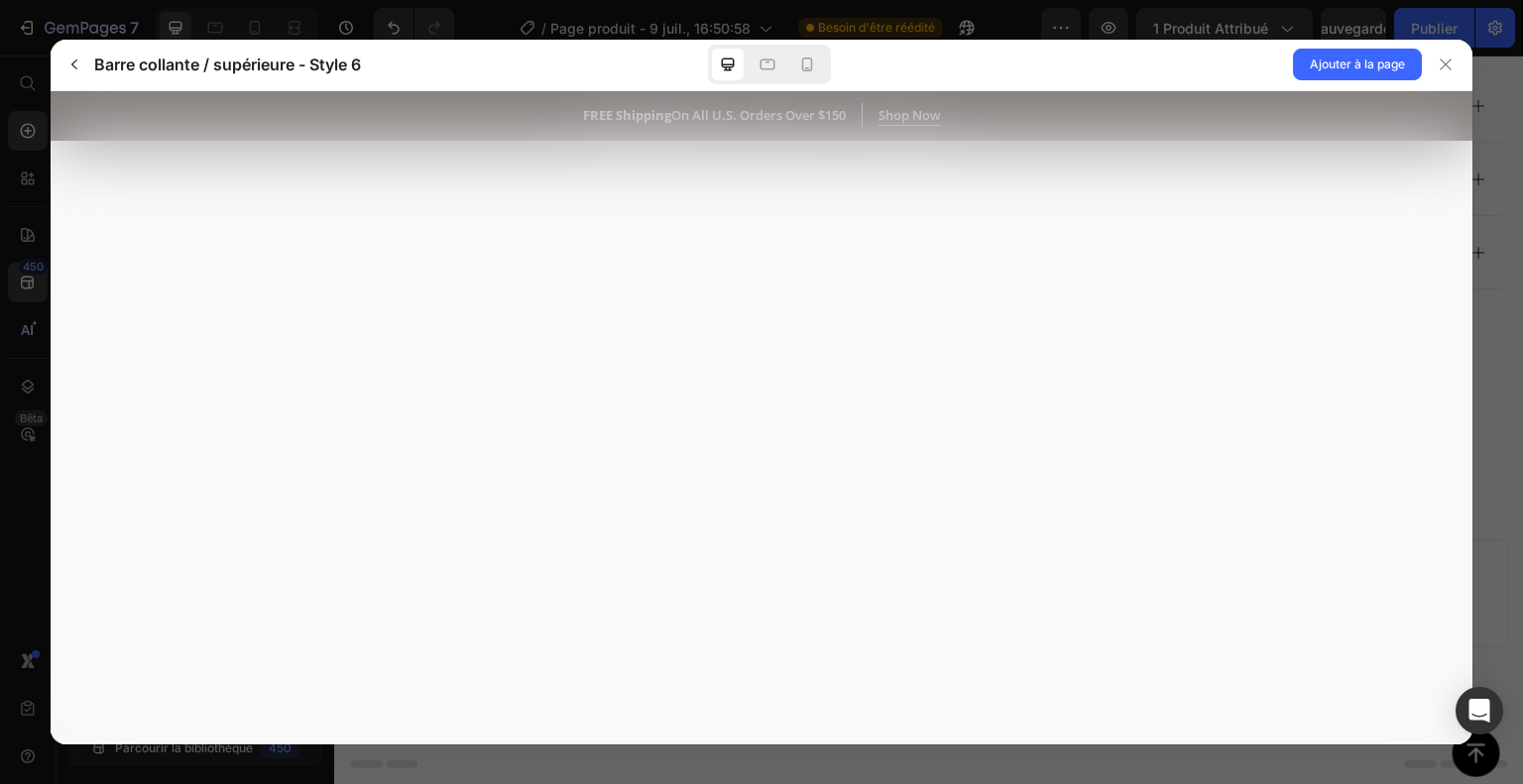 scroll, scrollTop: 0, scrollLeft: 0, axis: both 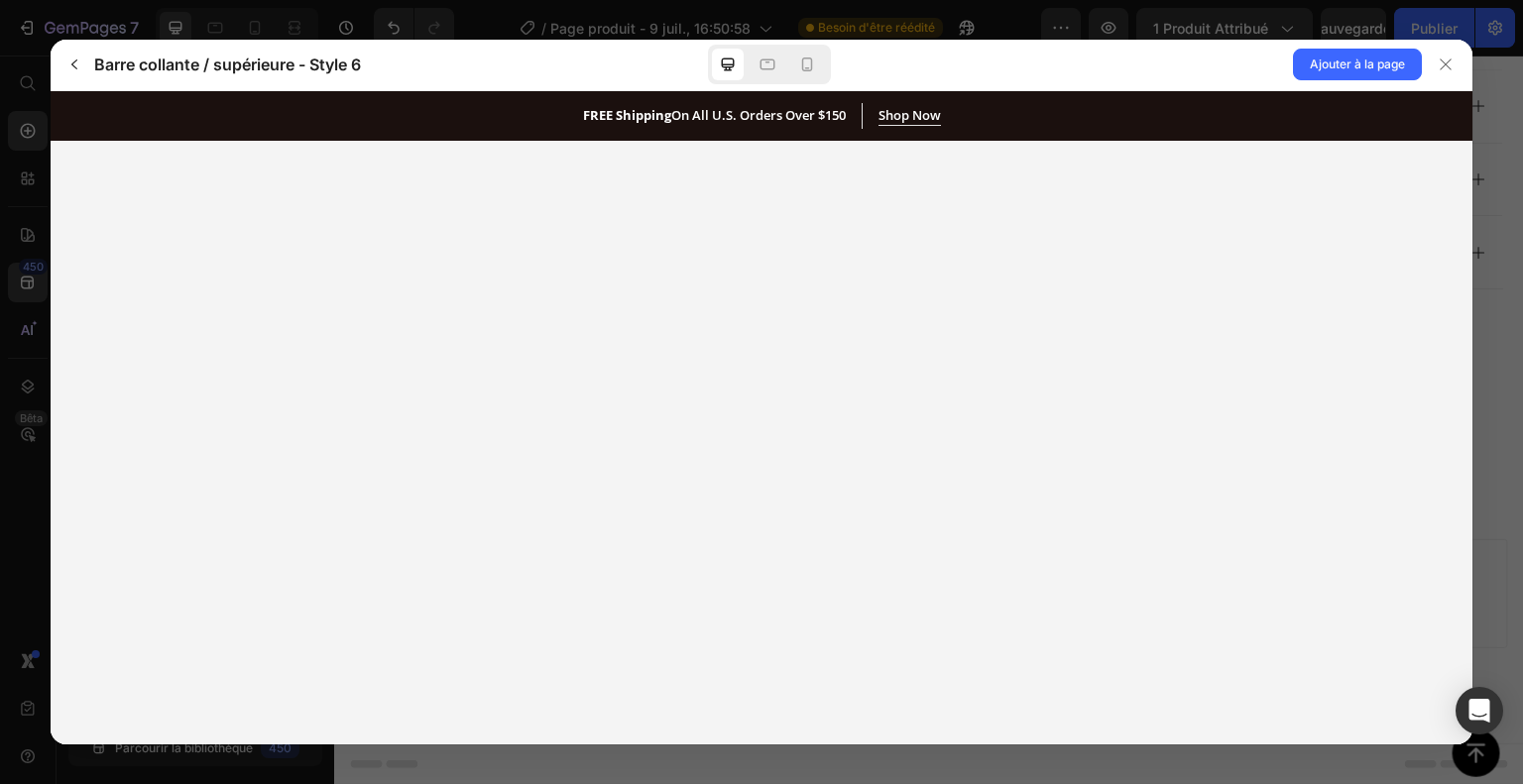 click on "Barre collante / supérieure - Style 6" at bounding box center [227, 64] 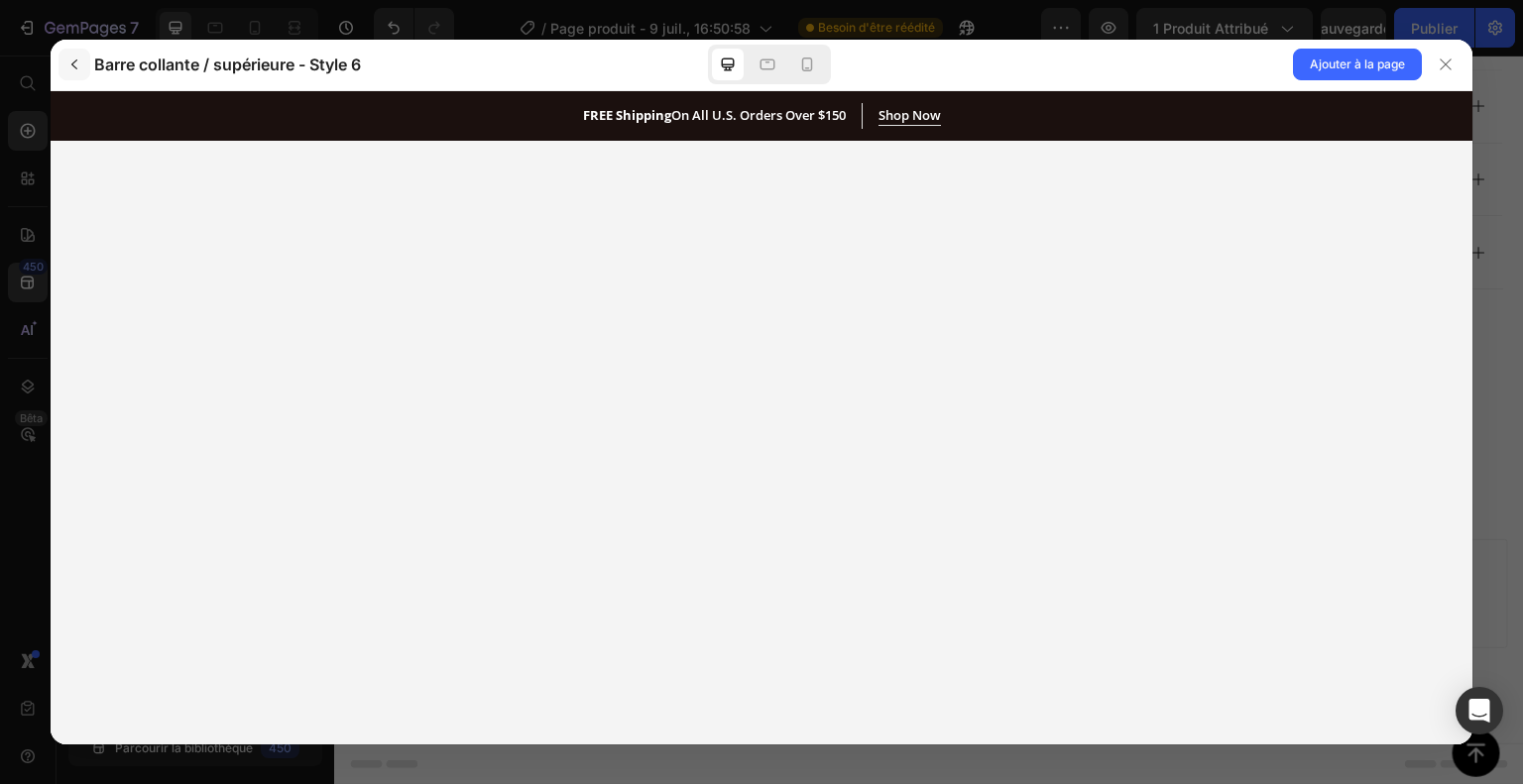 click at bounding box center [74, 64] 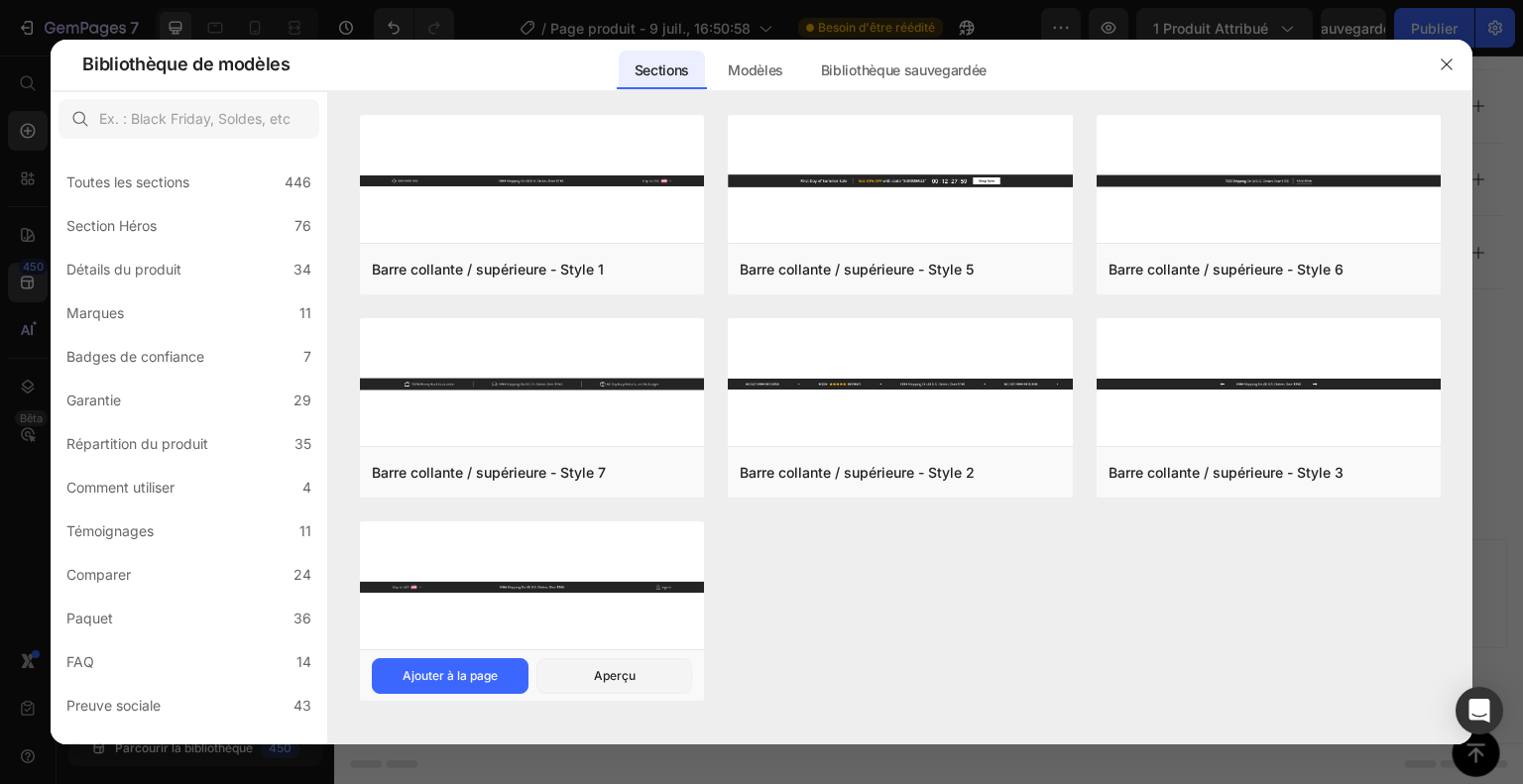 click at bounding box center [531, 587] 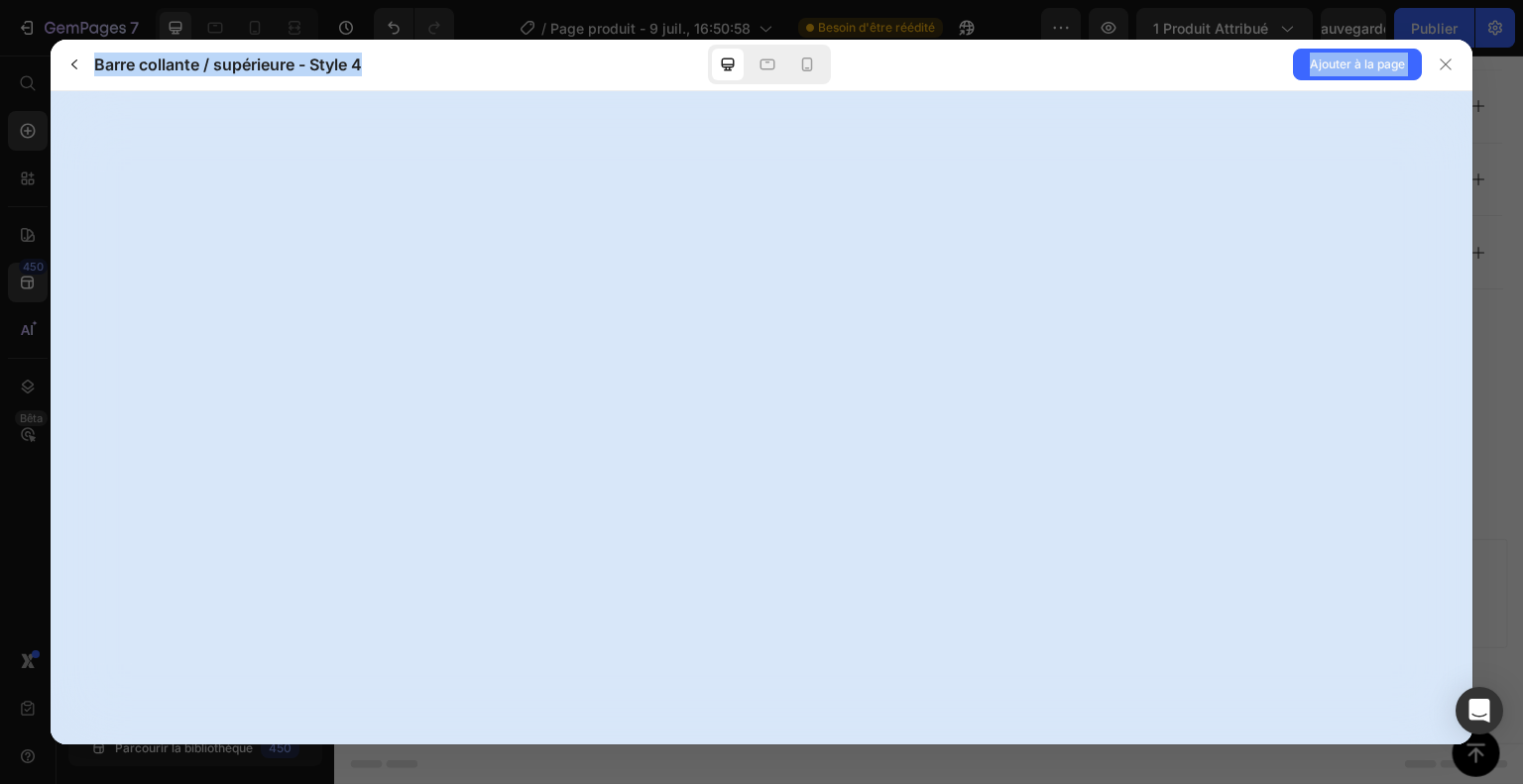 click at bounding box center (762, 418) 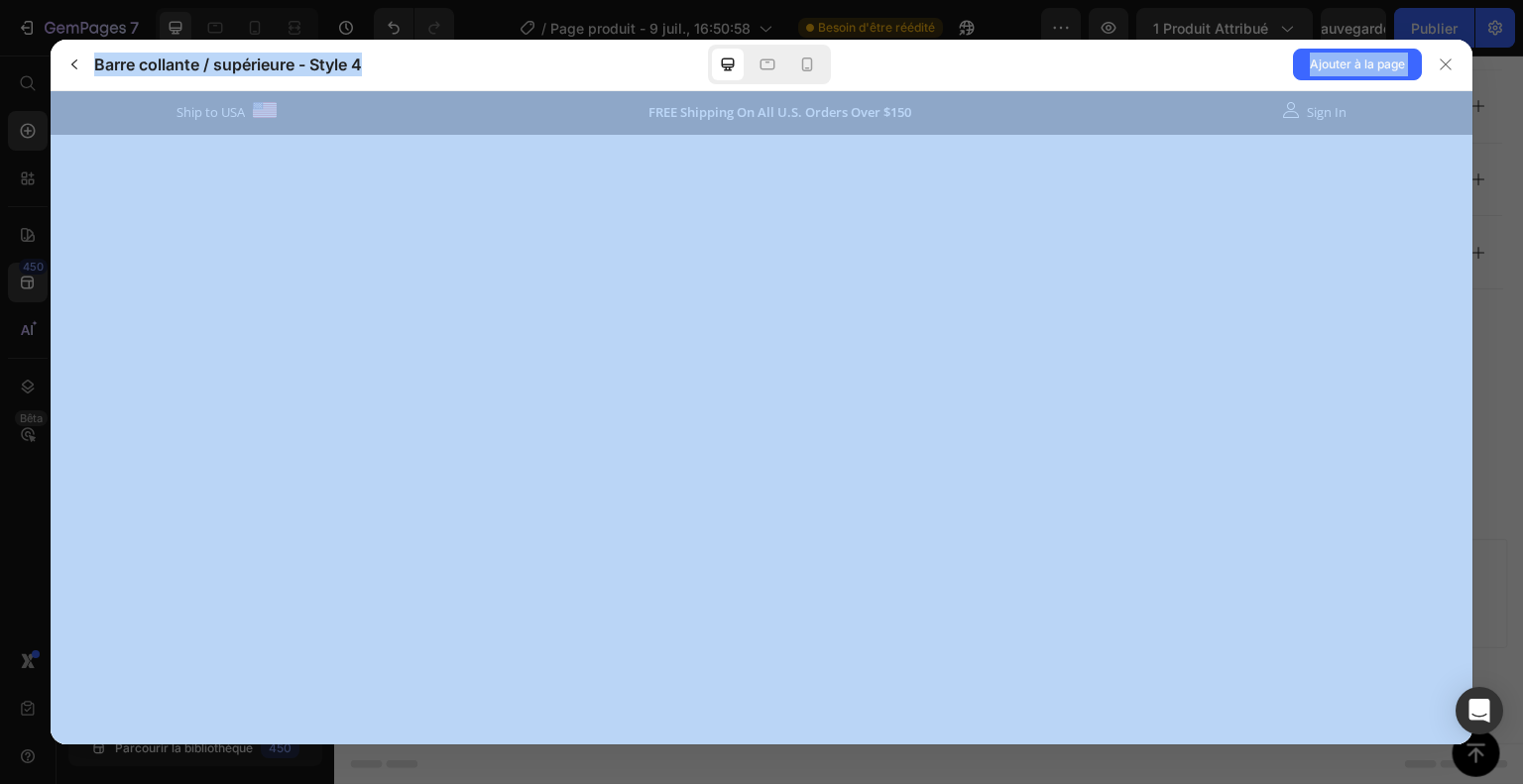 scroll, scrollTop: 0, scrollLeft: 0, axis: both 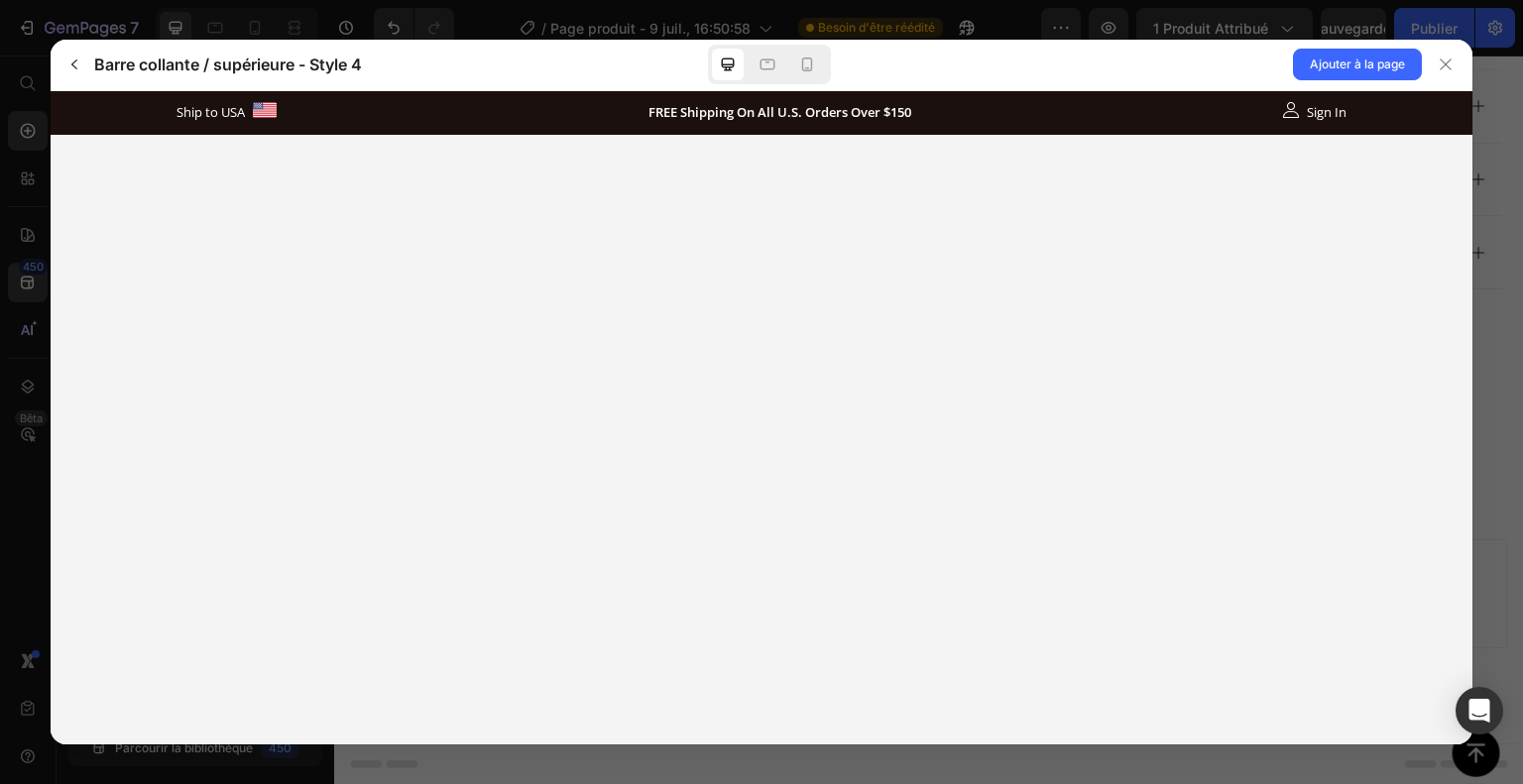 click on "Ship to USA
FREE Shipping On All U.S. Orders Over $150
Sign In" at bounding box center [762, 90] 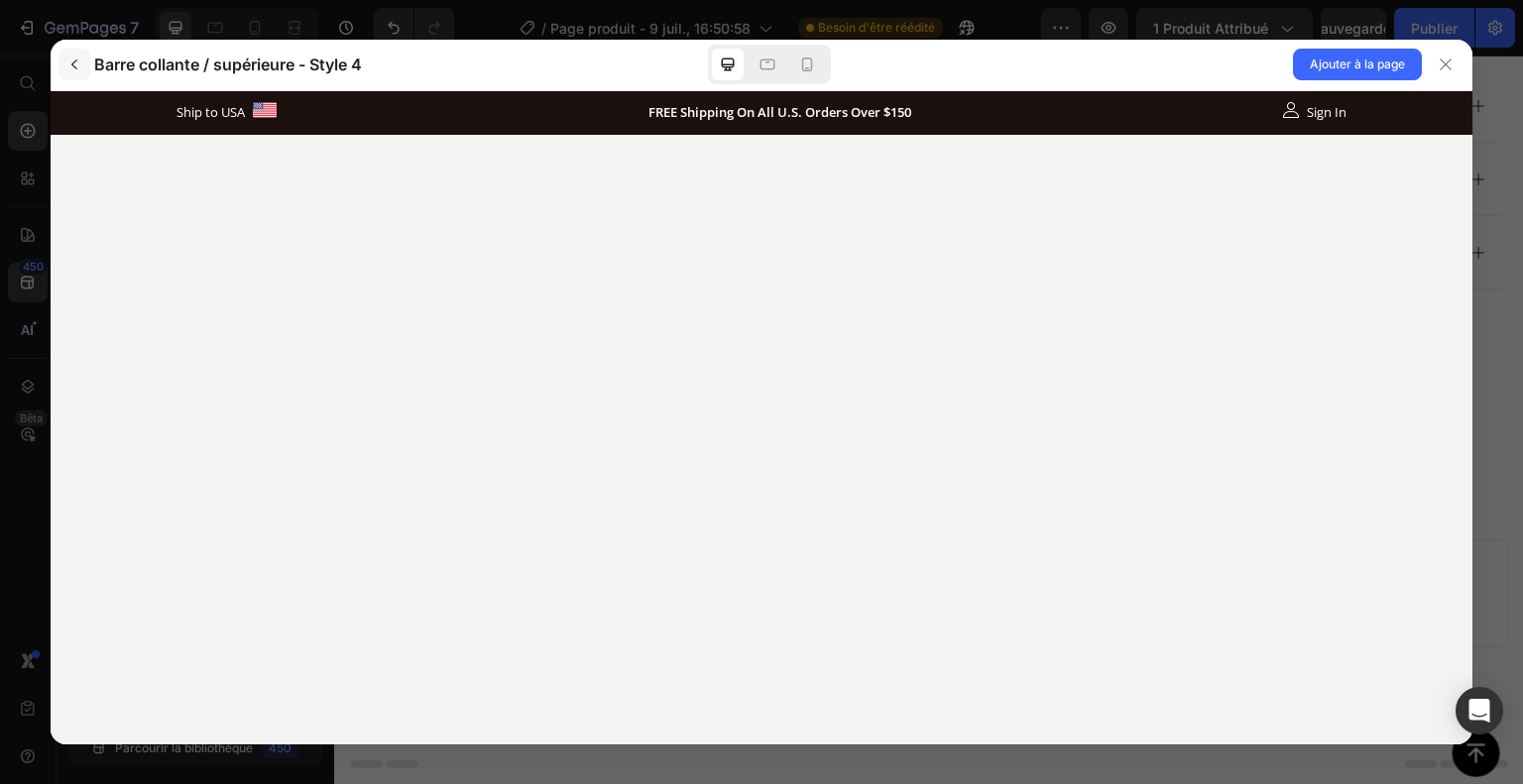 click 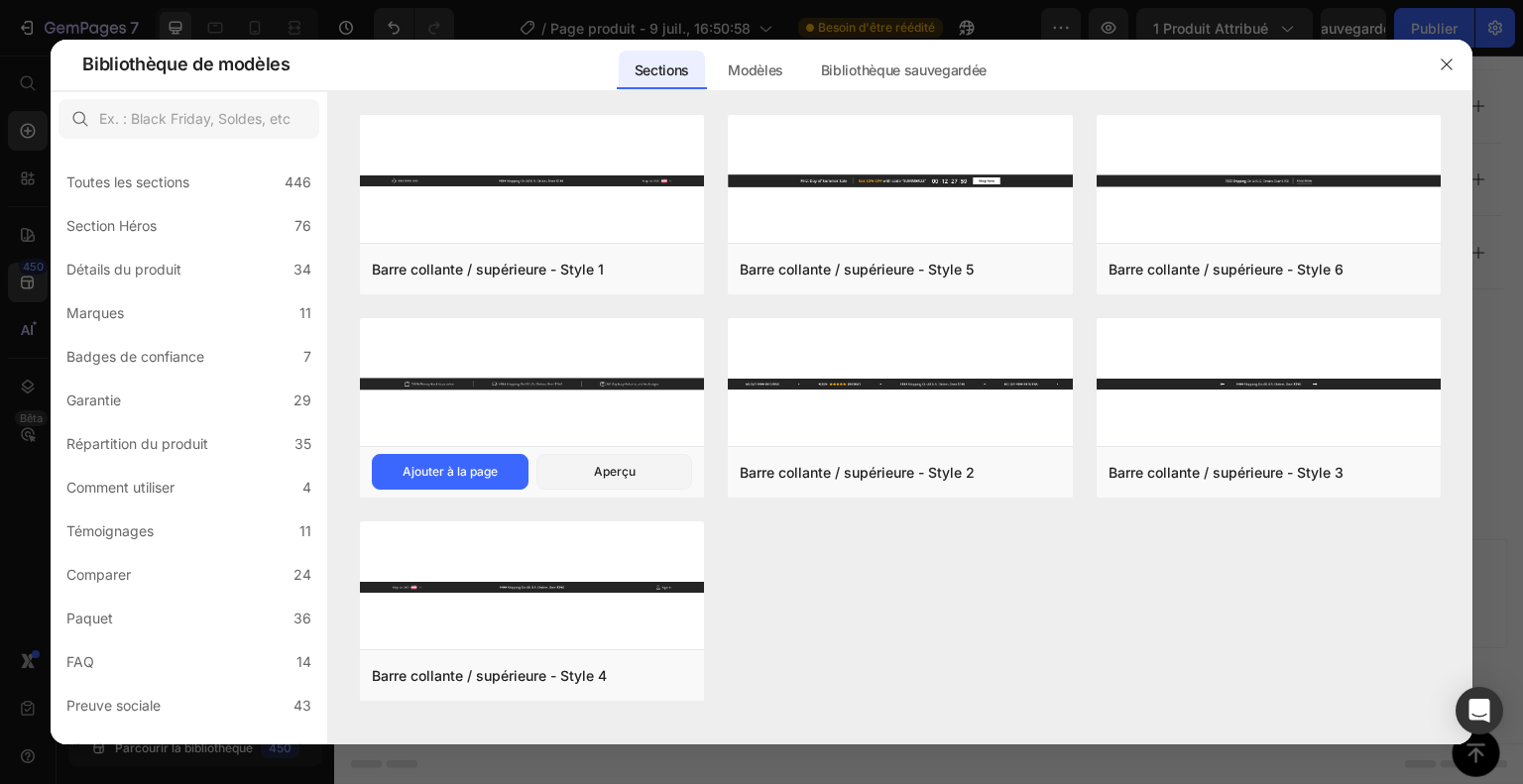 click at bounding box center [531, 384] 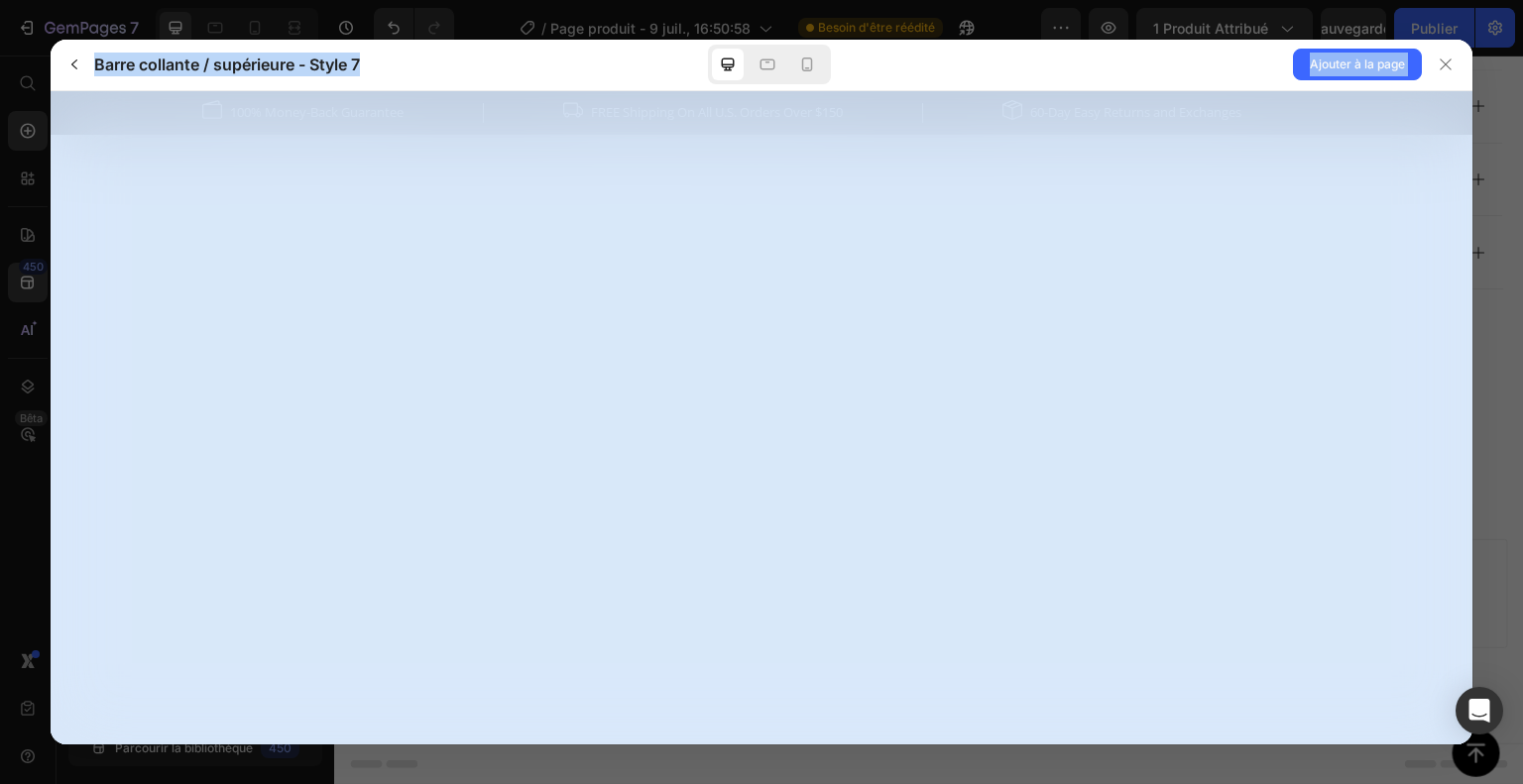 scroll, scrollTop: 0, scrollLeft: 0, axis: both 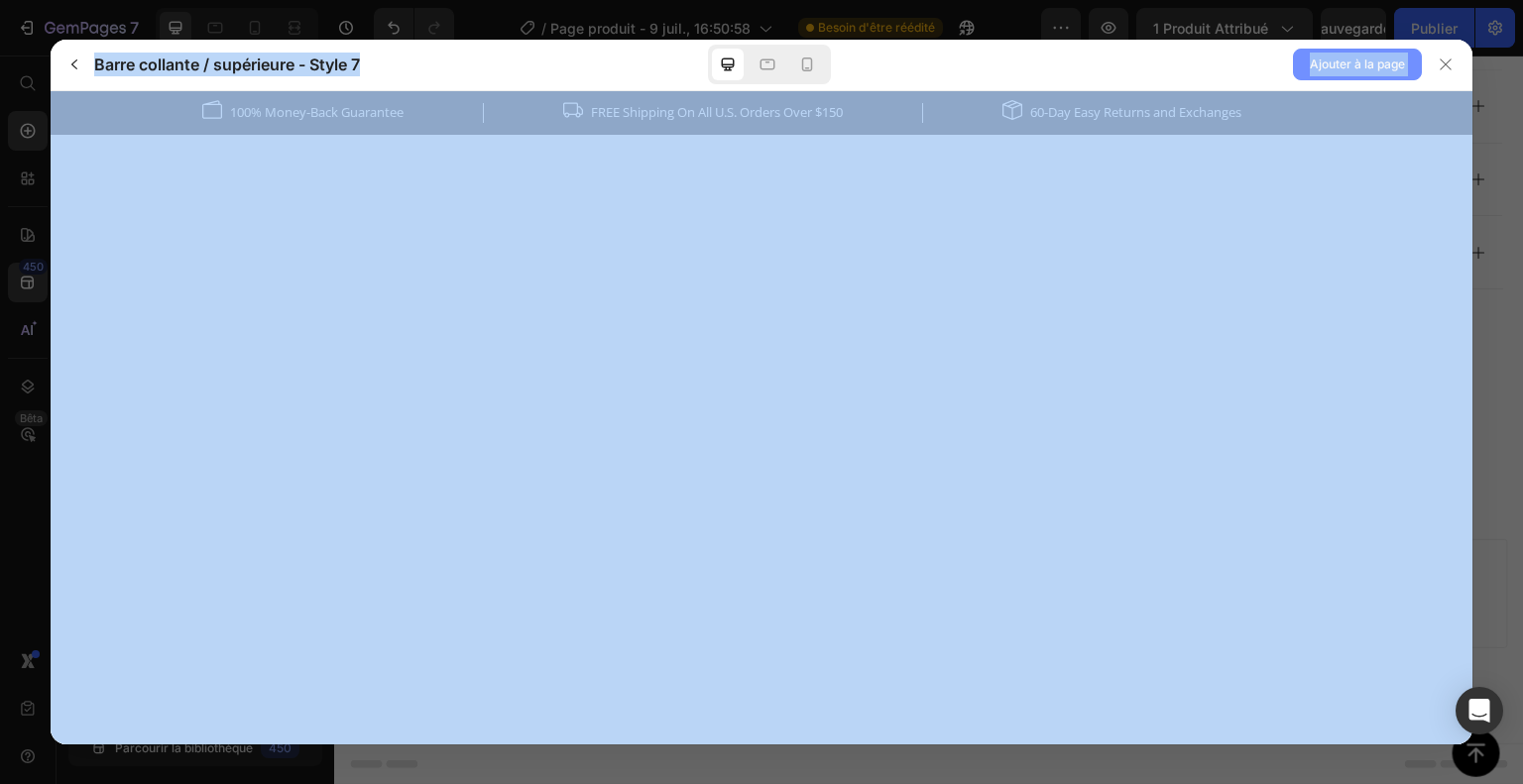 click on "Ajouter à la page" at bounding box center (1357, 64) 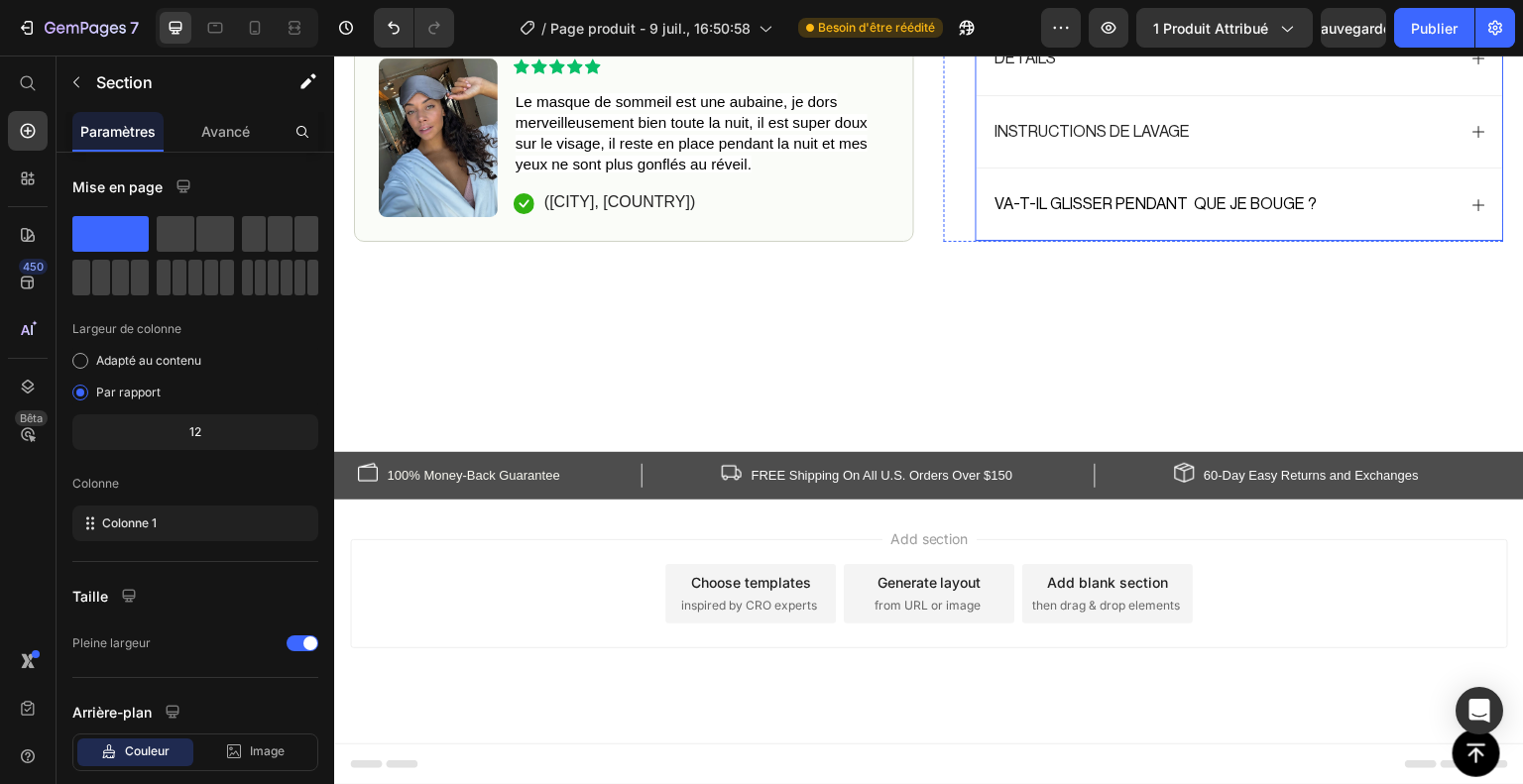 scroll, scrollTop: 1143, scrollLeft: 0, axis: vertical 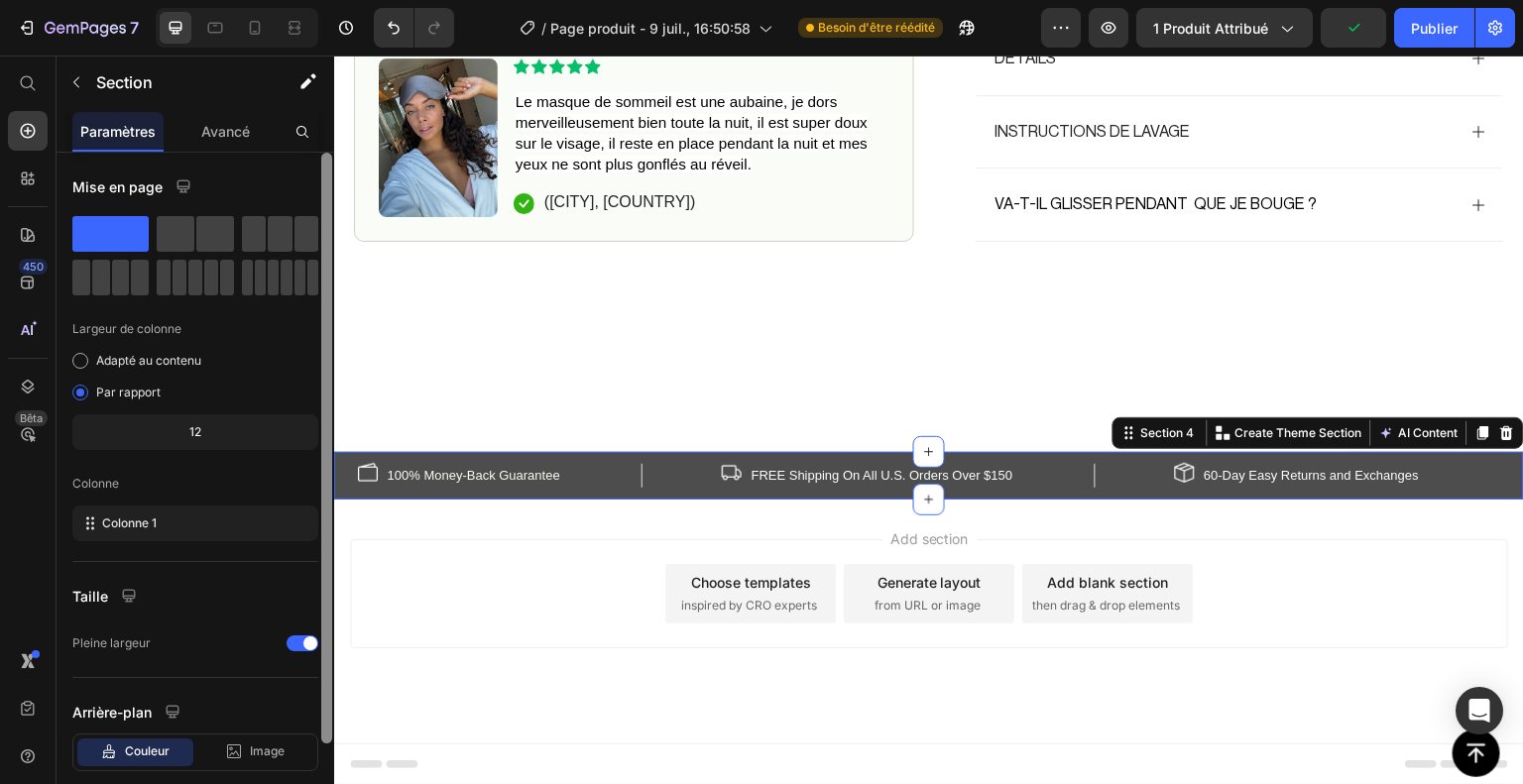 drag, startPoint x: 329, startPoint y: 360, endPoint x: 310, endPoint y: 303, distance: 60.083276 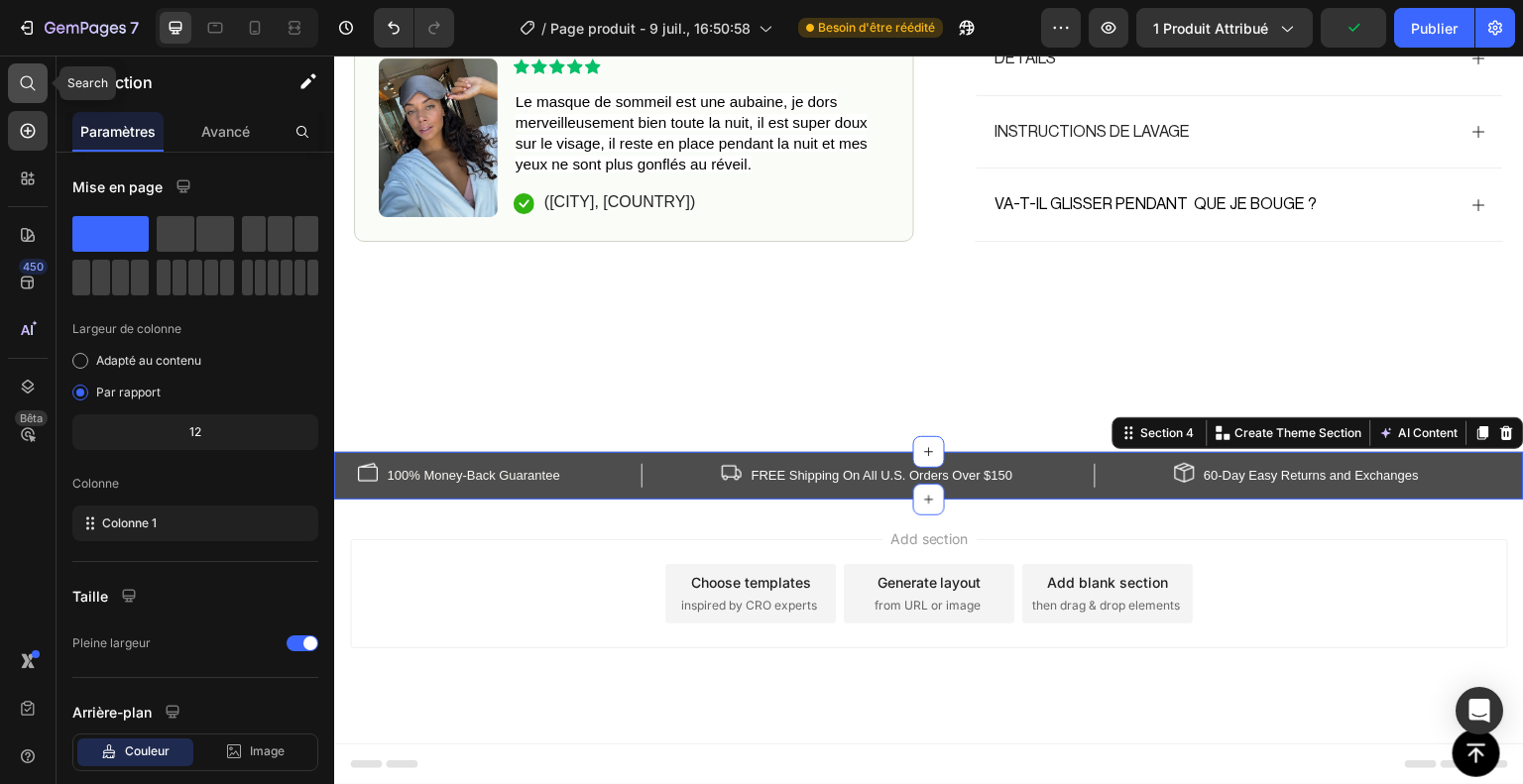 drag, startPoint x: 87, startPoint y: 80, endPoint x: 30, endPoint y: 89, distance: 57.706152 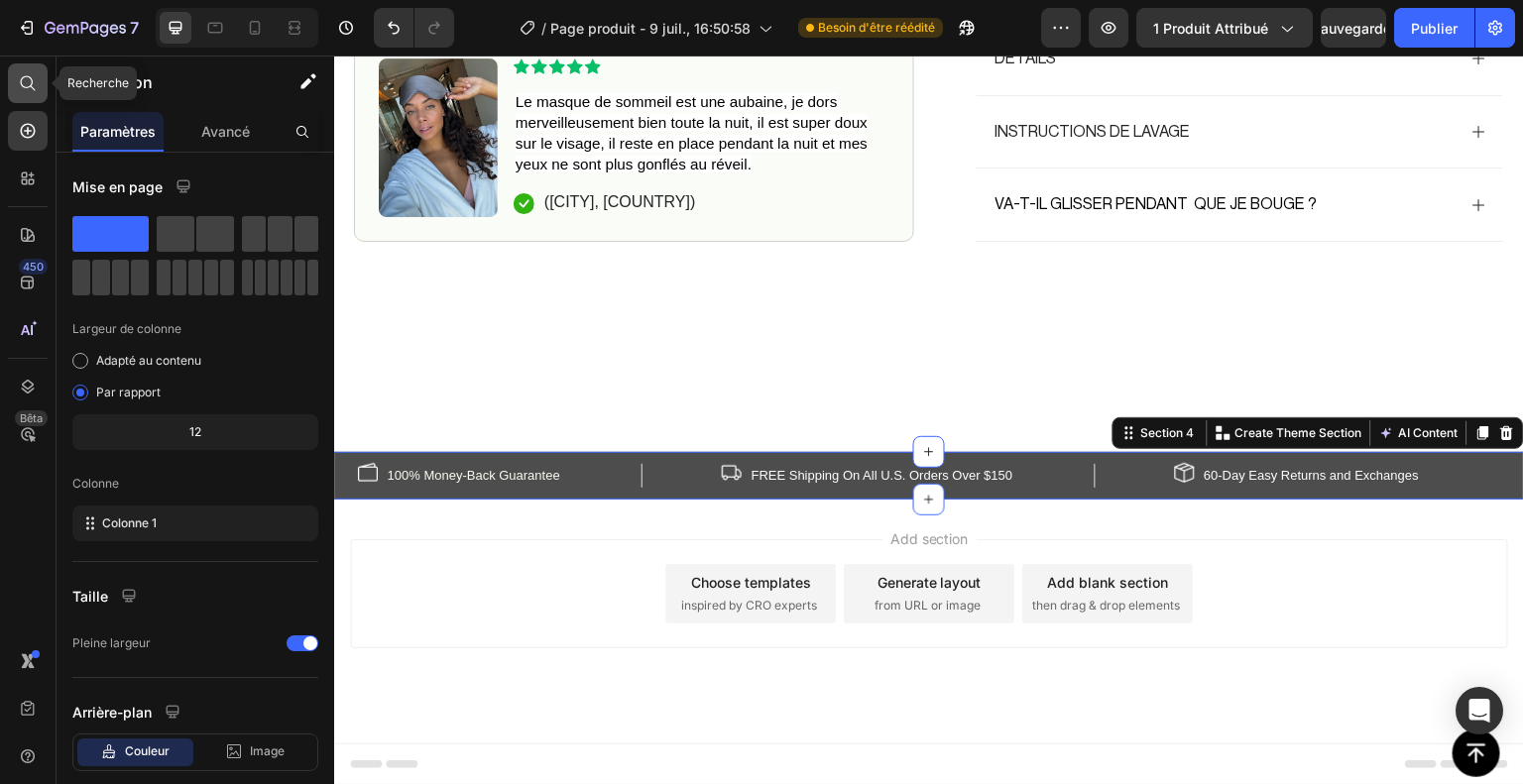 click 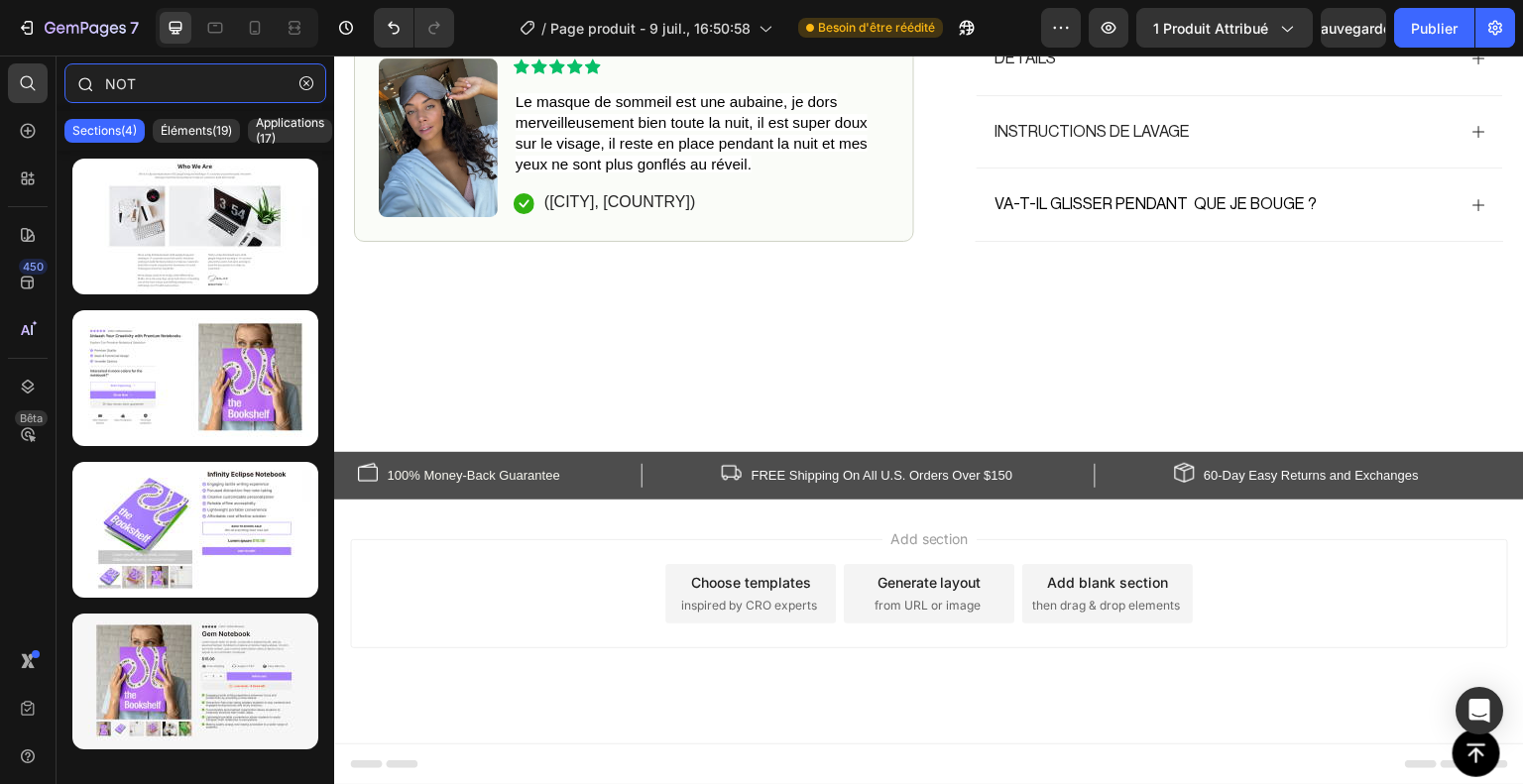 click on "NOT" at bounding box center (195, 83) 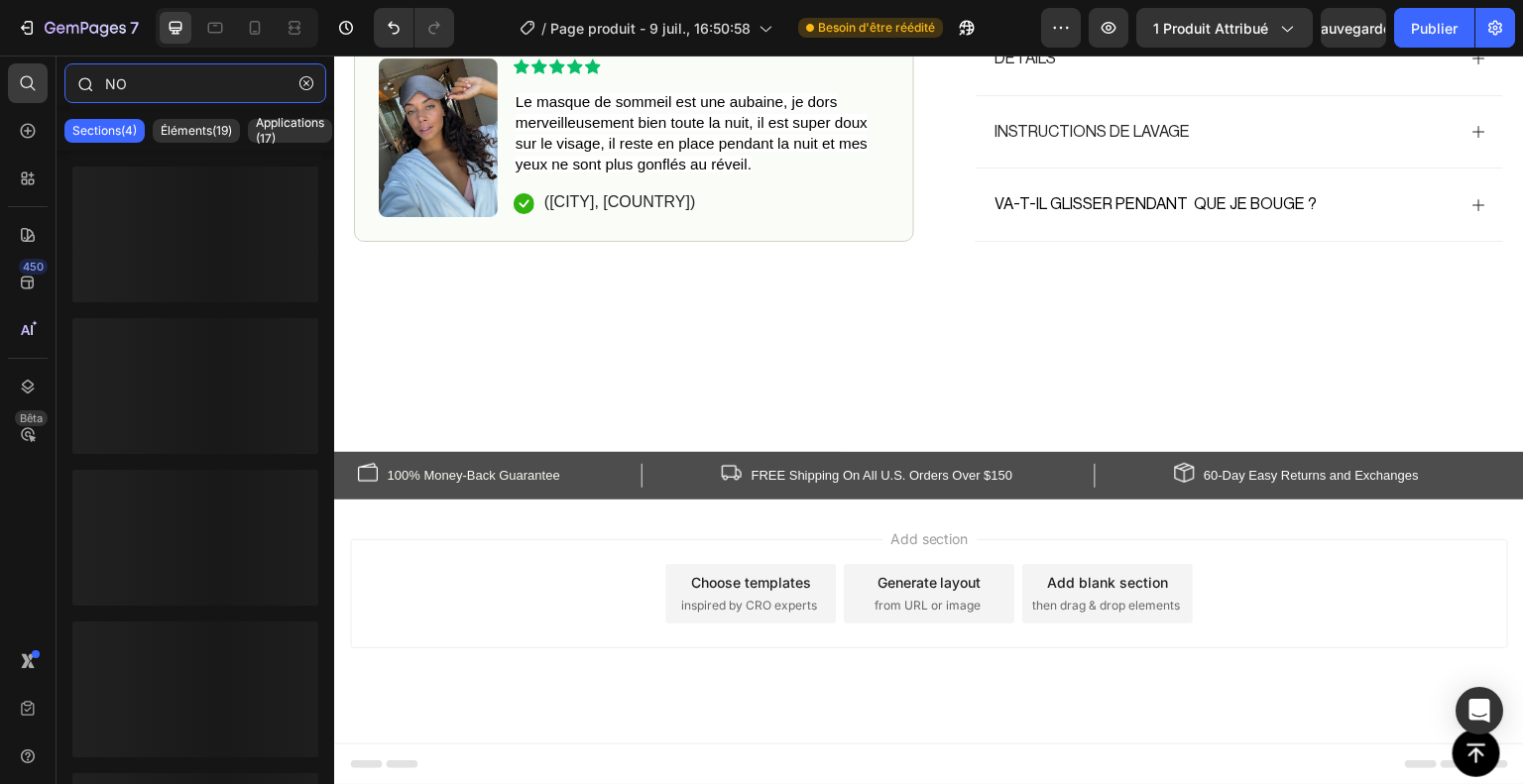 type on "N" 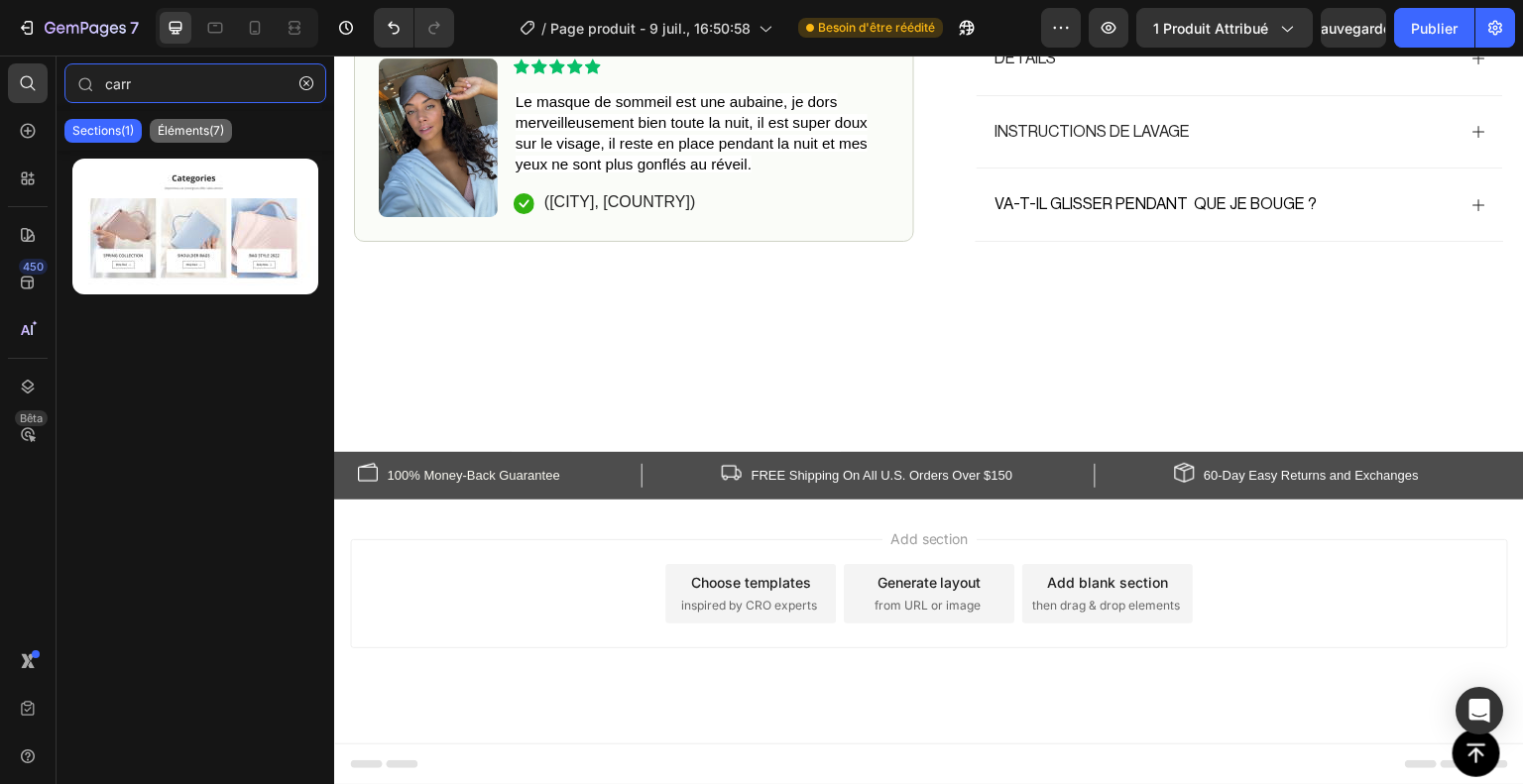 type on "carr" 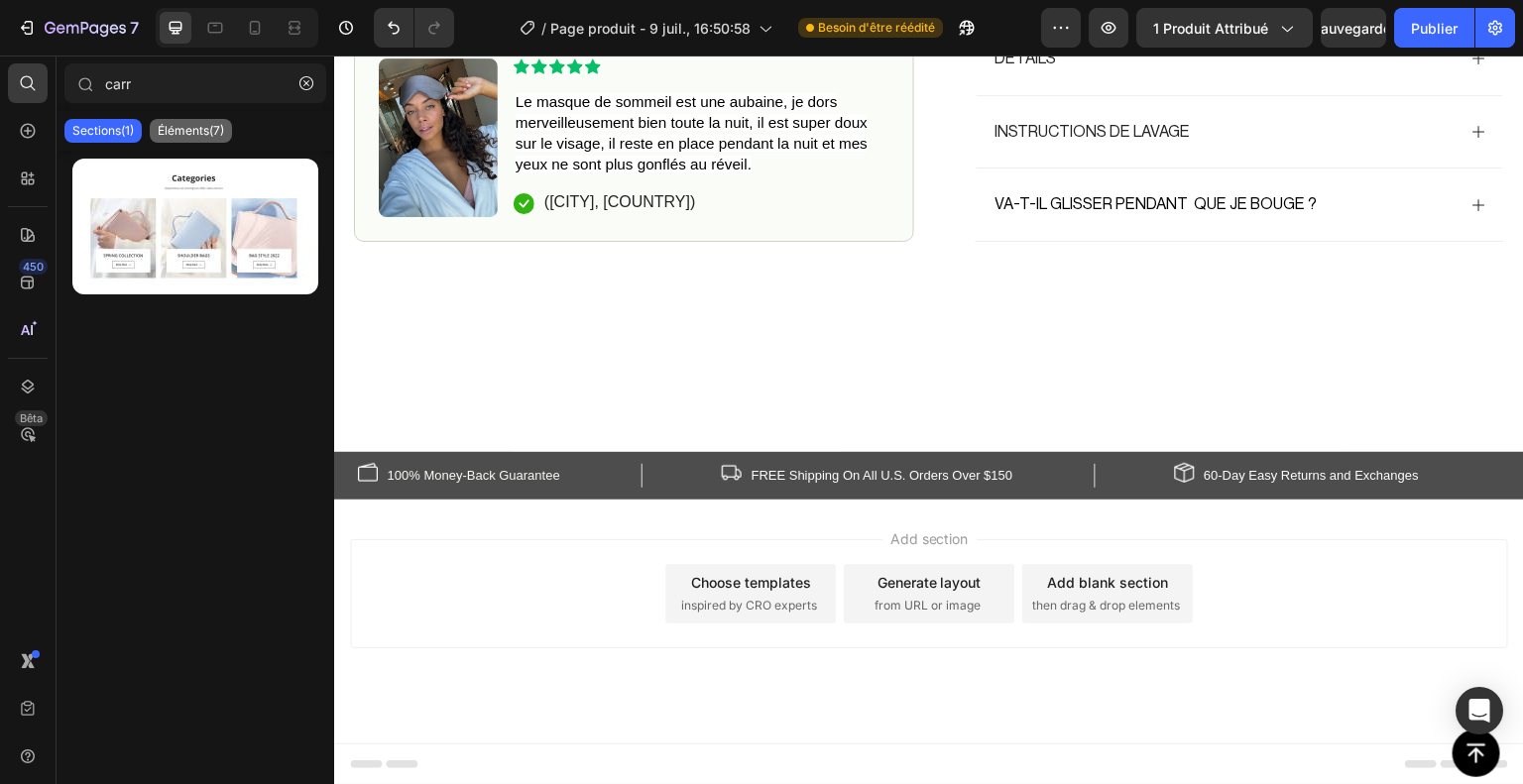 click on "Éléments(7)" at bounding box center (190, 130) 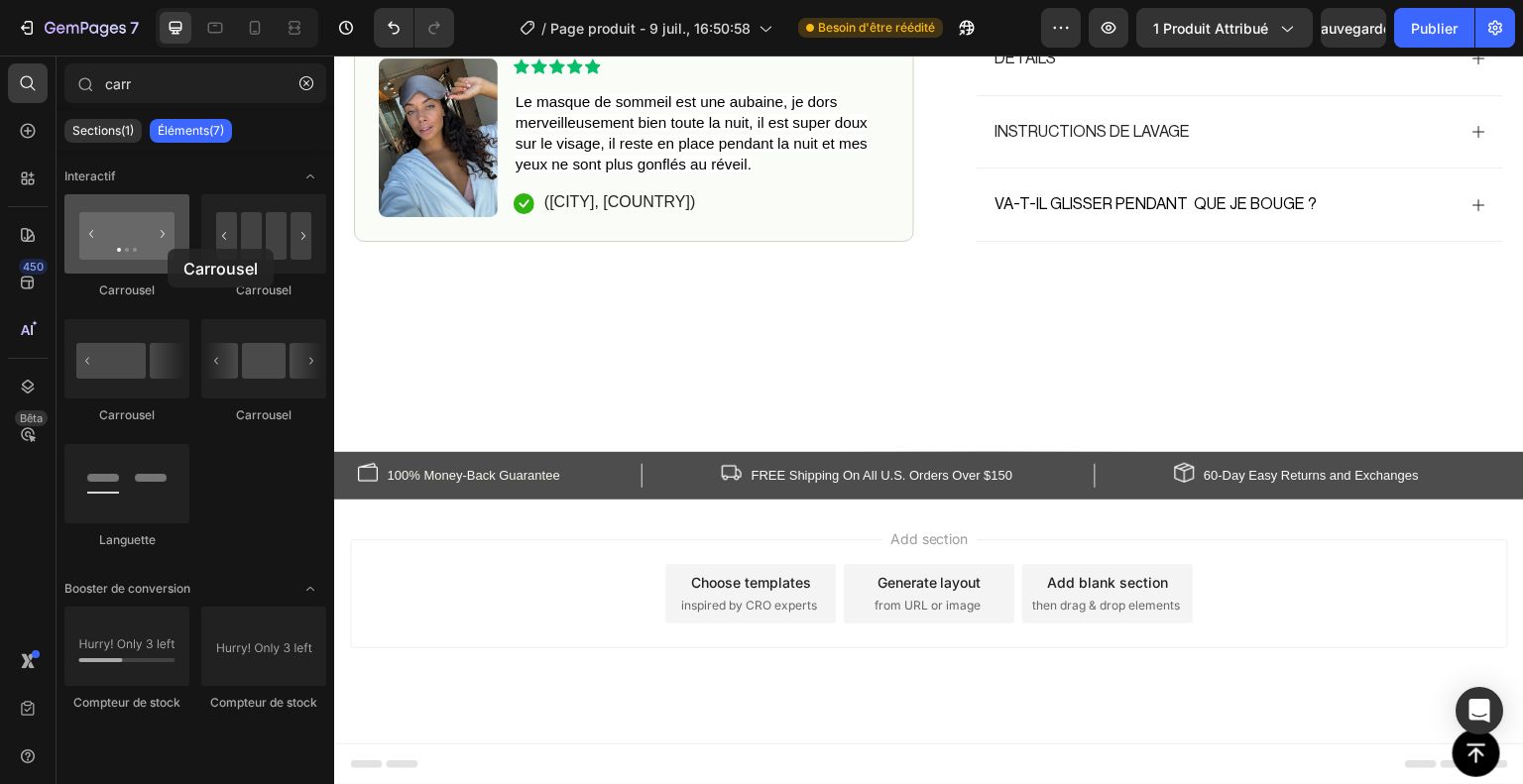 click at bounding box center [127, 234] 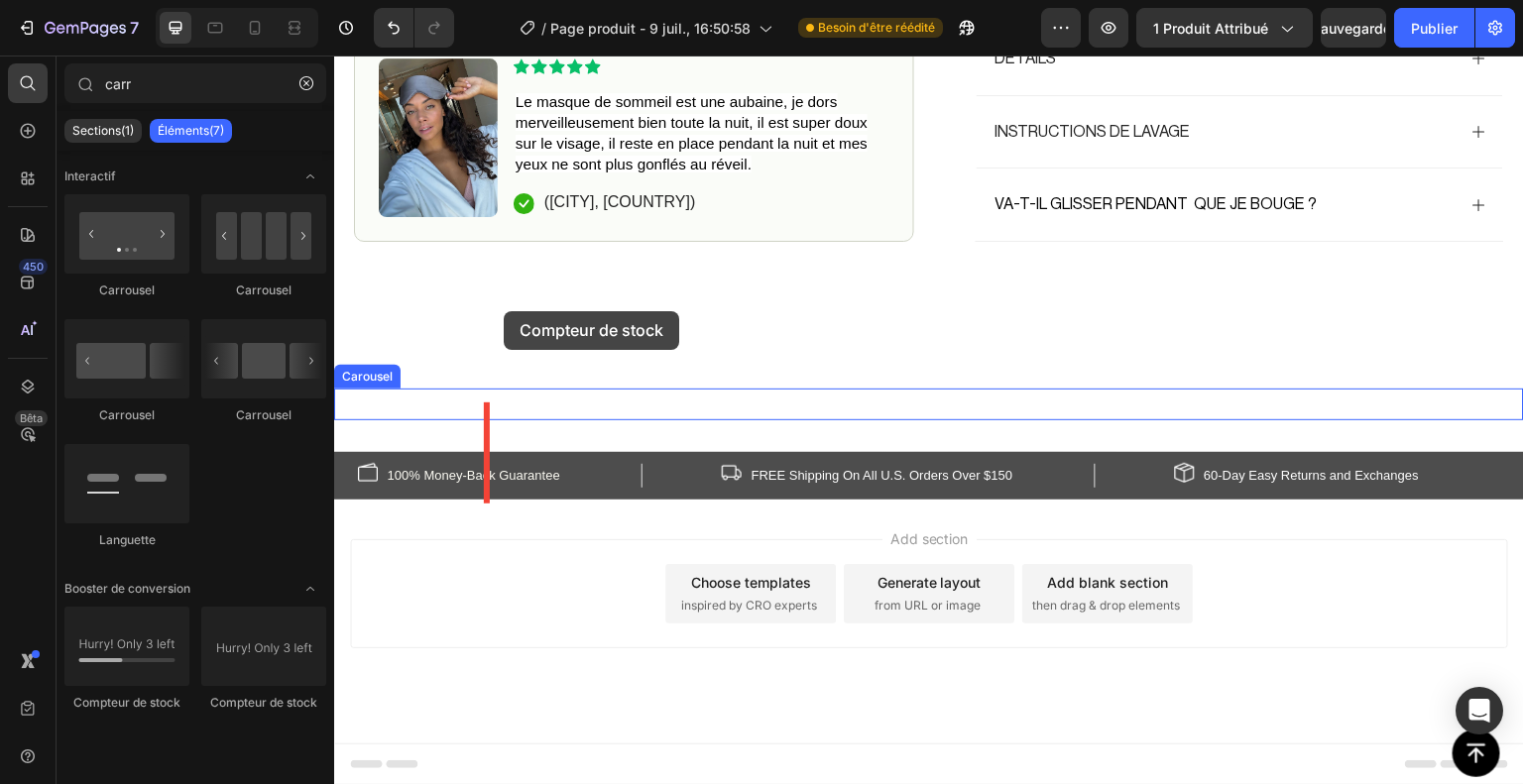 drag, startPoint x: 504, startPoint y: 694, endPoint x: 506, endPoint y: 302, distance: 392.0051 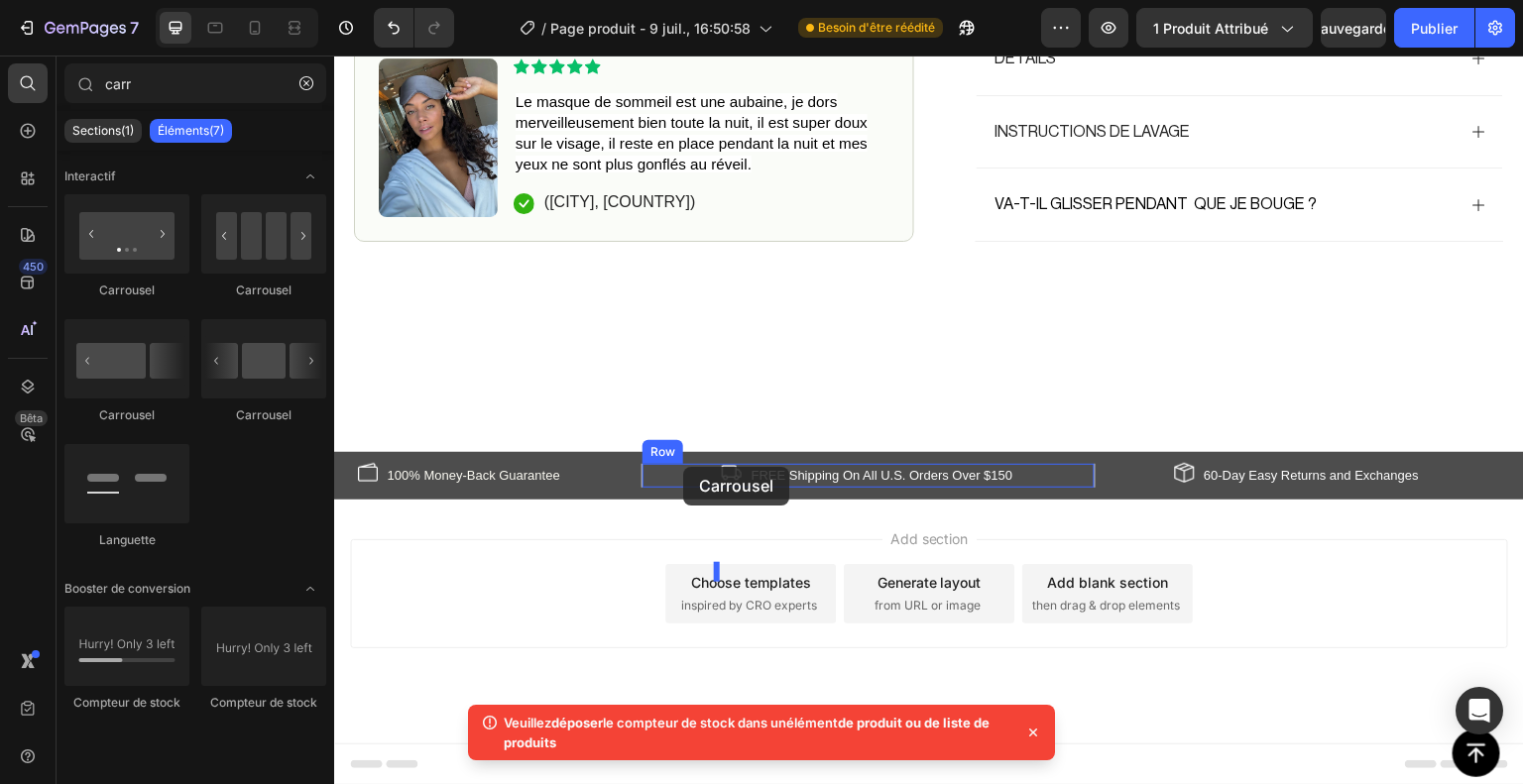 drag, startPoint x: 551, startPoint y: 440, endPoint x: 720, endPoint y: 467, distance: 171.14321 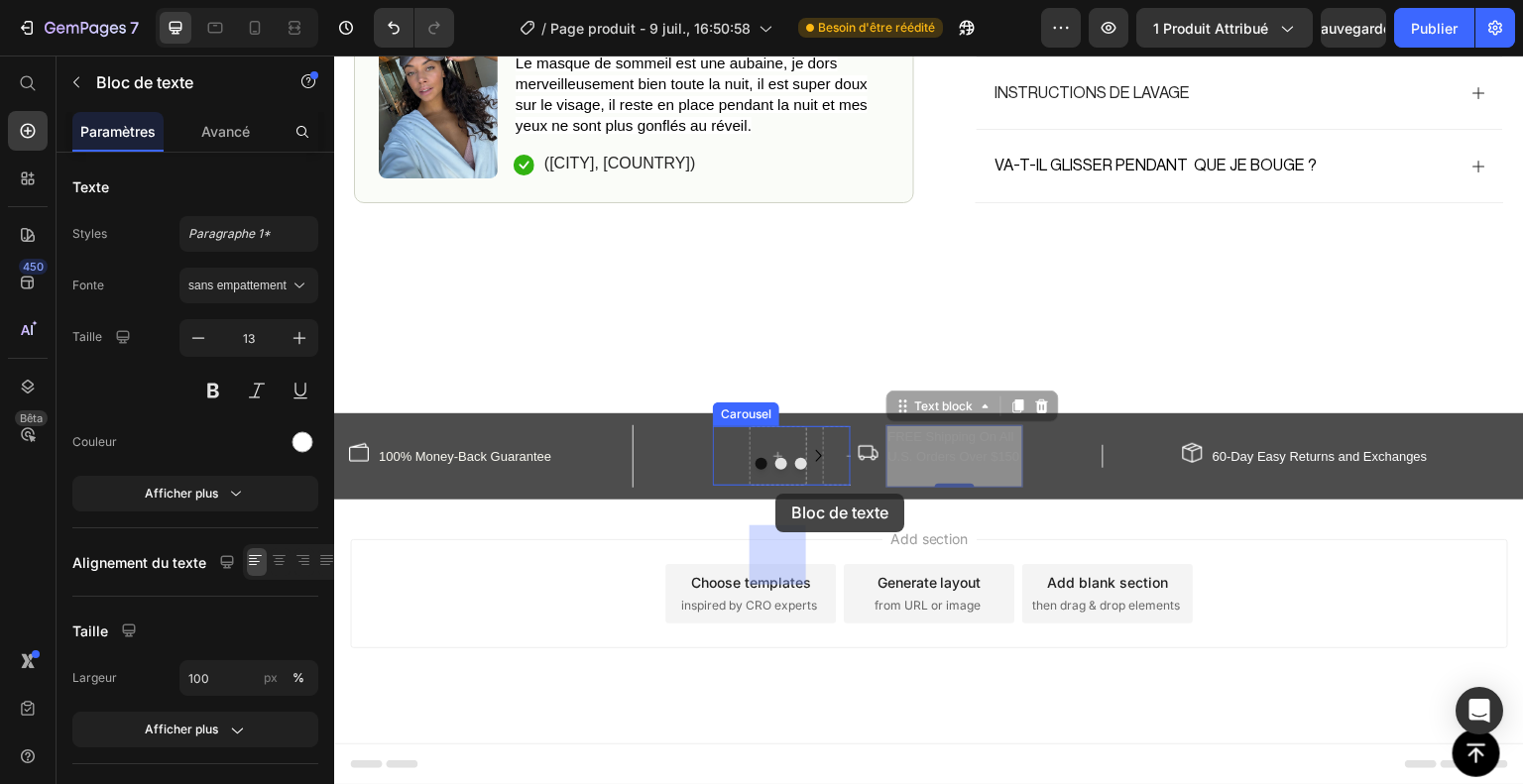 drag, startPoint x: 907, startPoint y: 484, endPoint x: 790, endPoint y: 496, distance: 117.6138 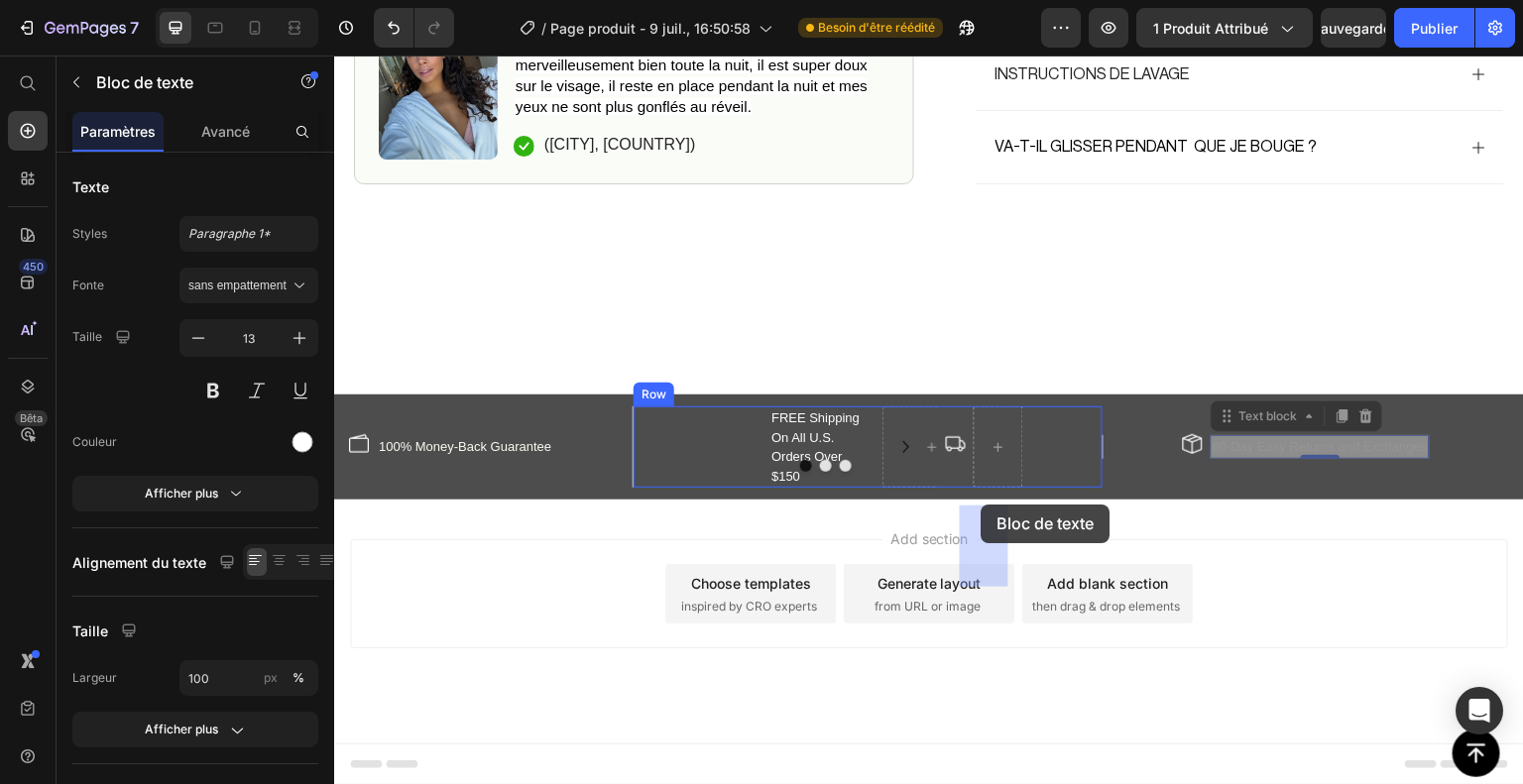 drag, startPoint x: 1258, startPoint y: 516, endPoint x: 983, endPoint y: 504, distance: 275.26169 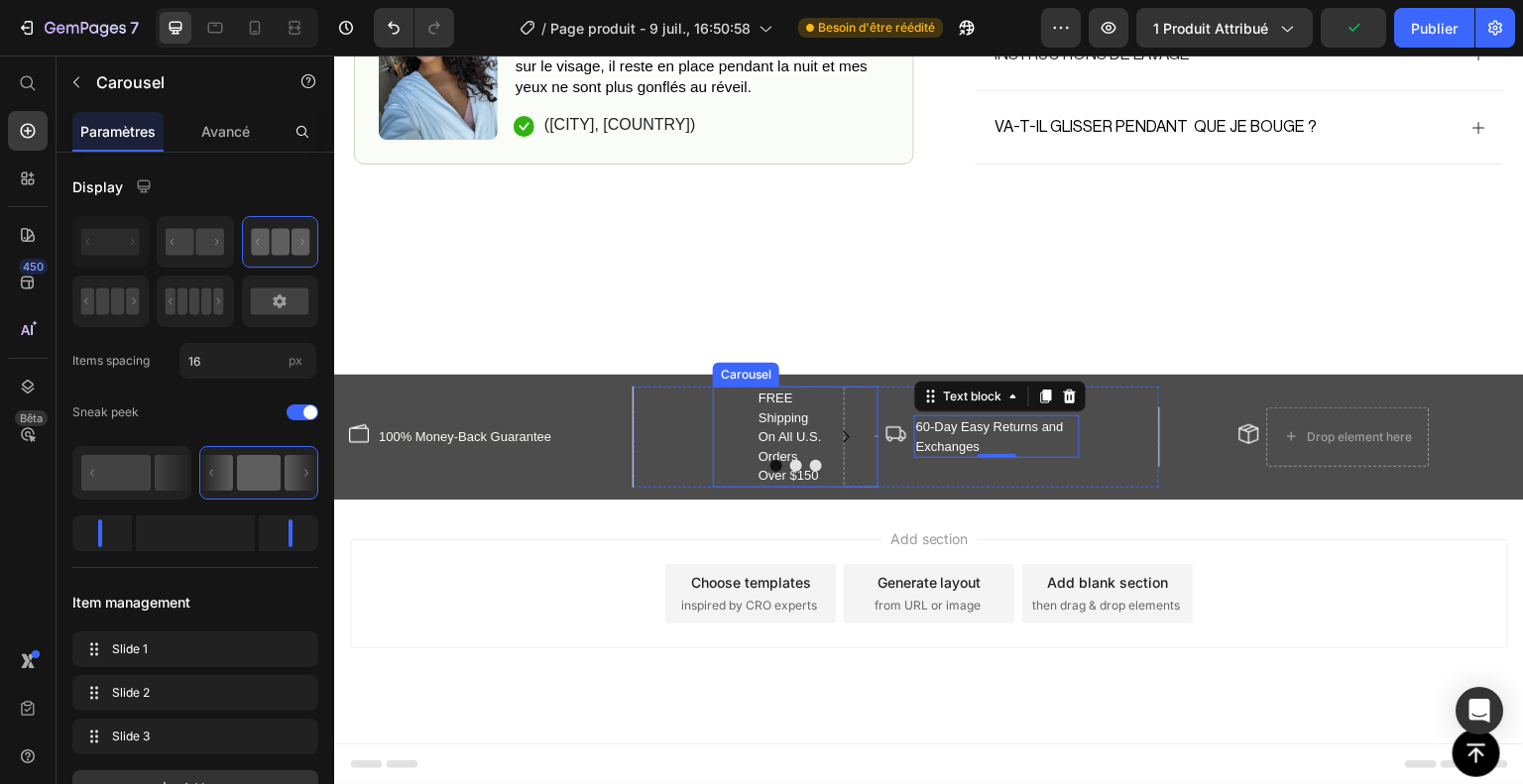 click 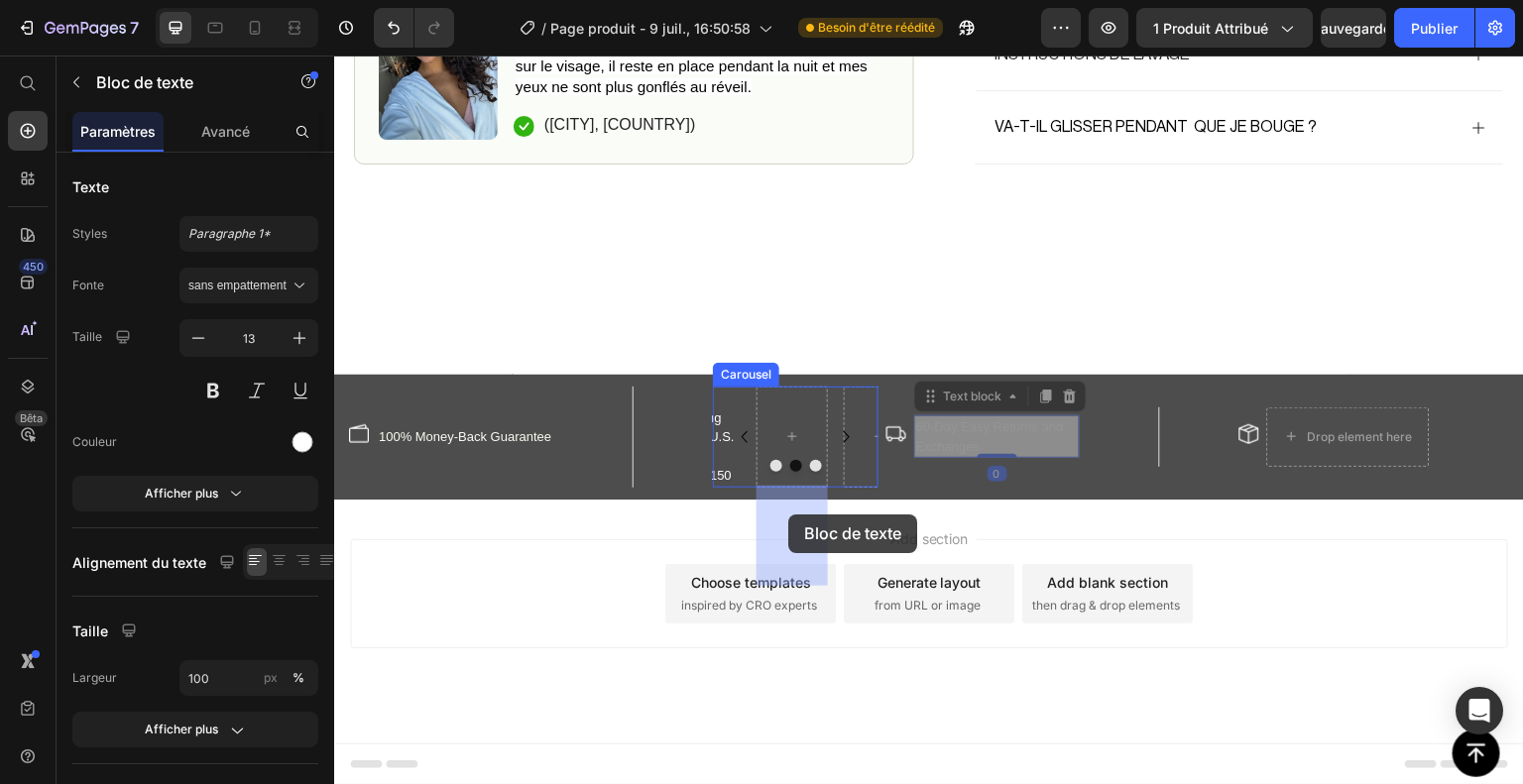 drag, startPoint x: 944, startPoint y: 514, endPoint x: 788, endPoint y: 514, distance: 156 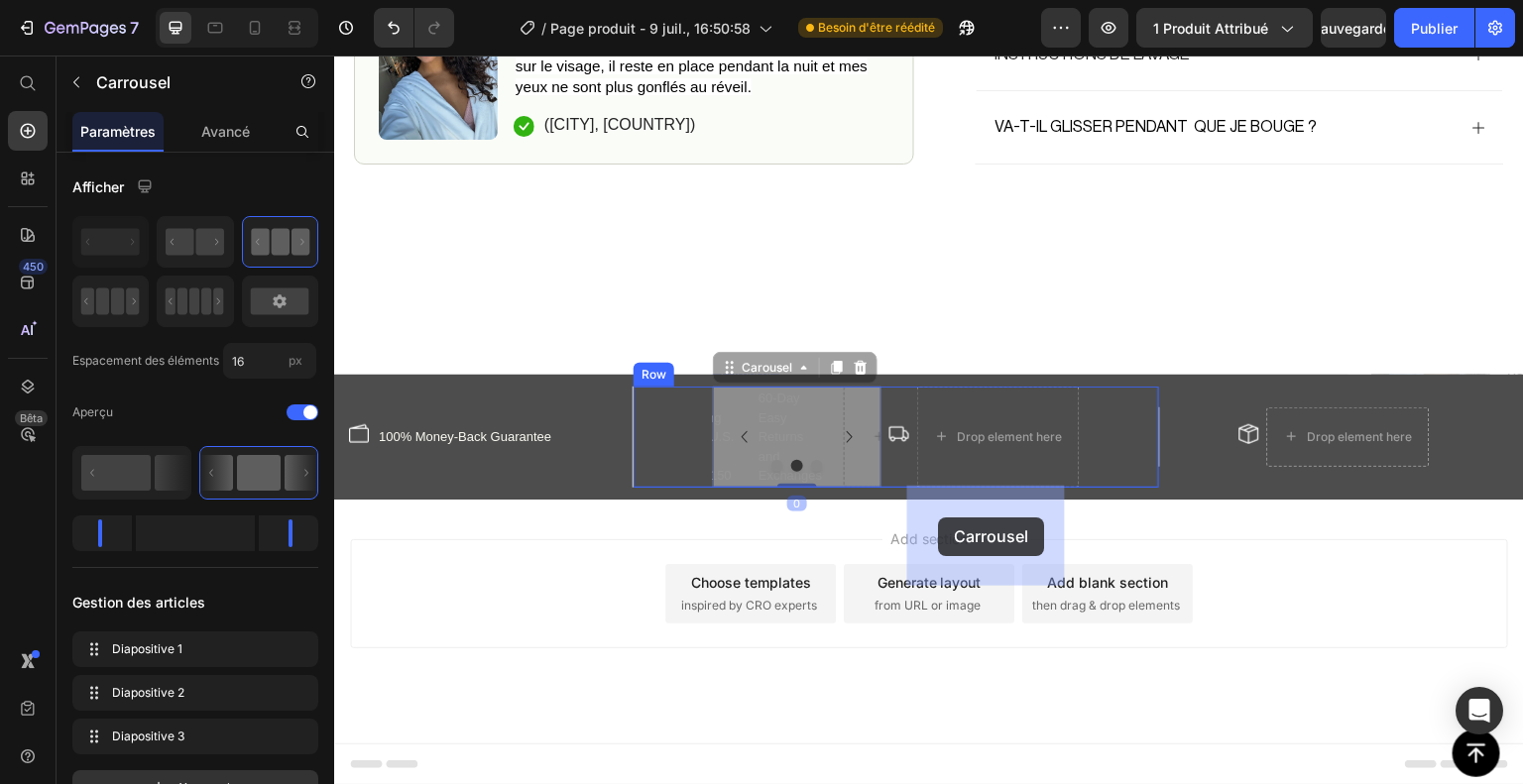 drag, startPoint x: 835, startPoint y: 510, endPoint x: 969, endPoint y: 511, distance: 134.00373 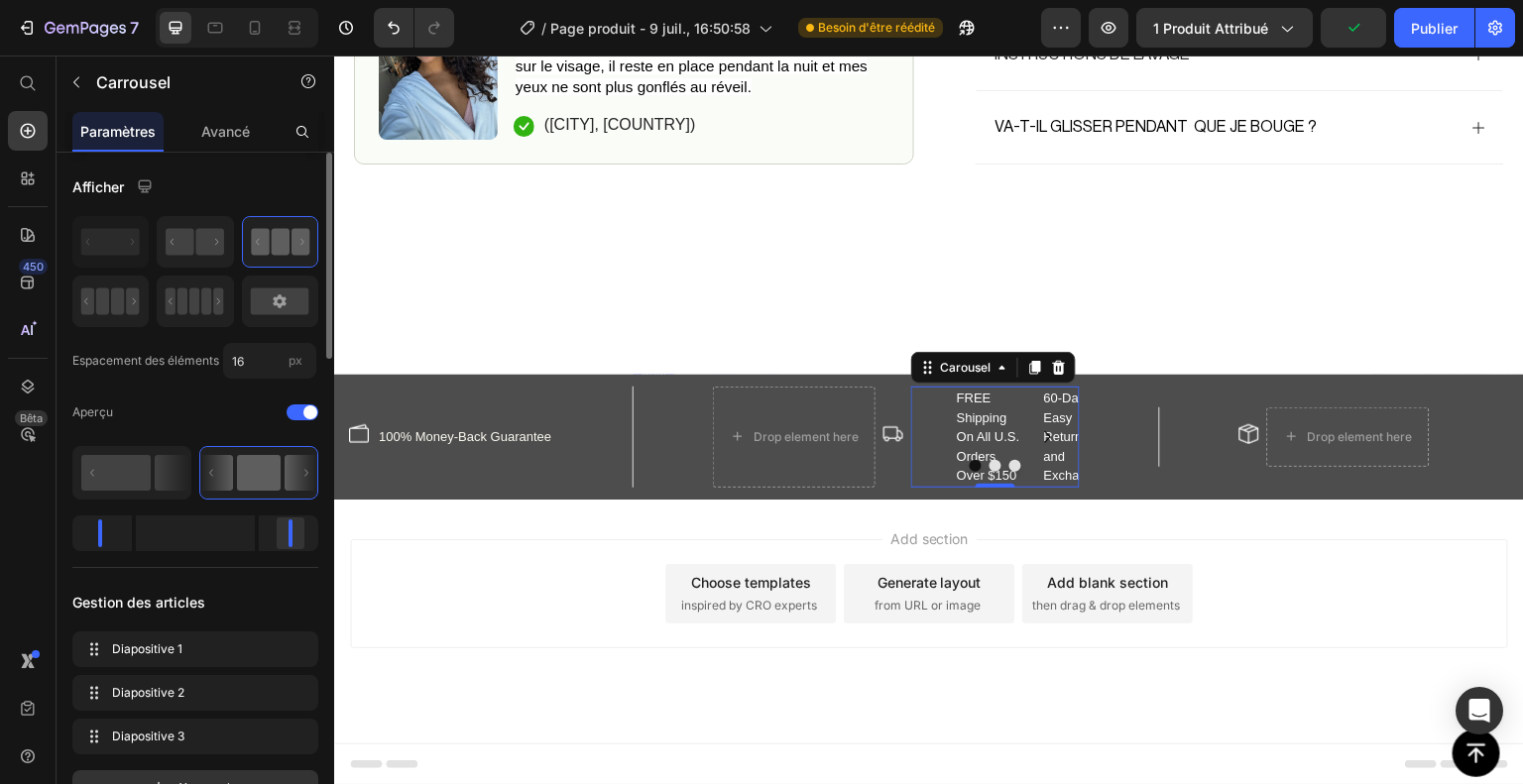 click on "7 / Page produit - 9 juil., 16:50:58 Besoin d'être réédité Aperçu 1 produit attribué Publier 450 Bêta Commencer par Sections Éléments Section Héros Détails du produit Marques Badges de confiance Garantie Répartition du produit Comment utiliser Témoignages Comparer Paquet FAQ Preuve sociale Histoire de la marque Liste des produits Collection Liste des blogs Contact Collant Ajouter au panier Pied de page personnalisé Parcourir la bibliothèque 450 Mise en page
Rangée
Rangée
Rangée
Rangée Texte
Titre
Bloc de texte Bouton
Bouton
Bouton" at bounding box center [762, 0] 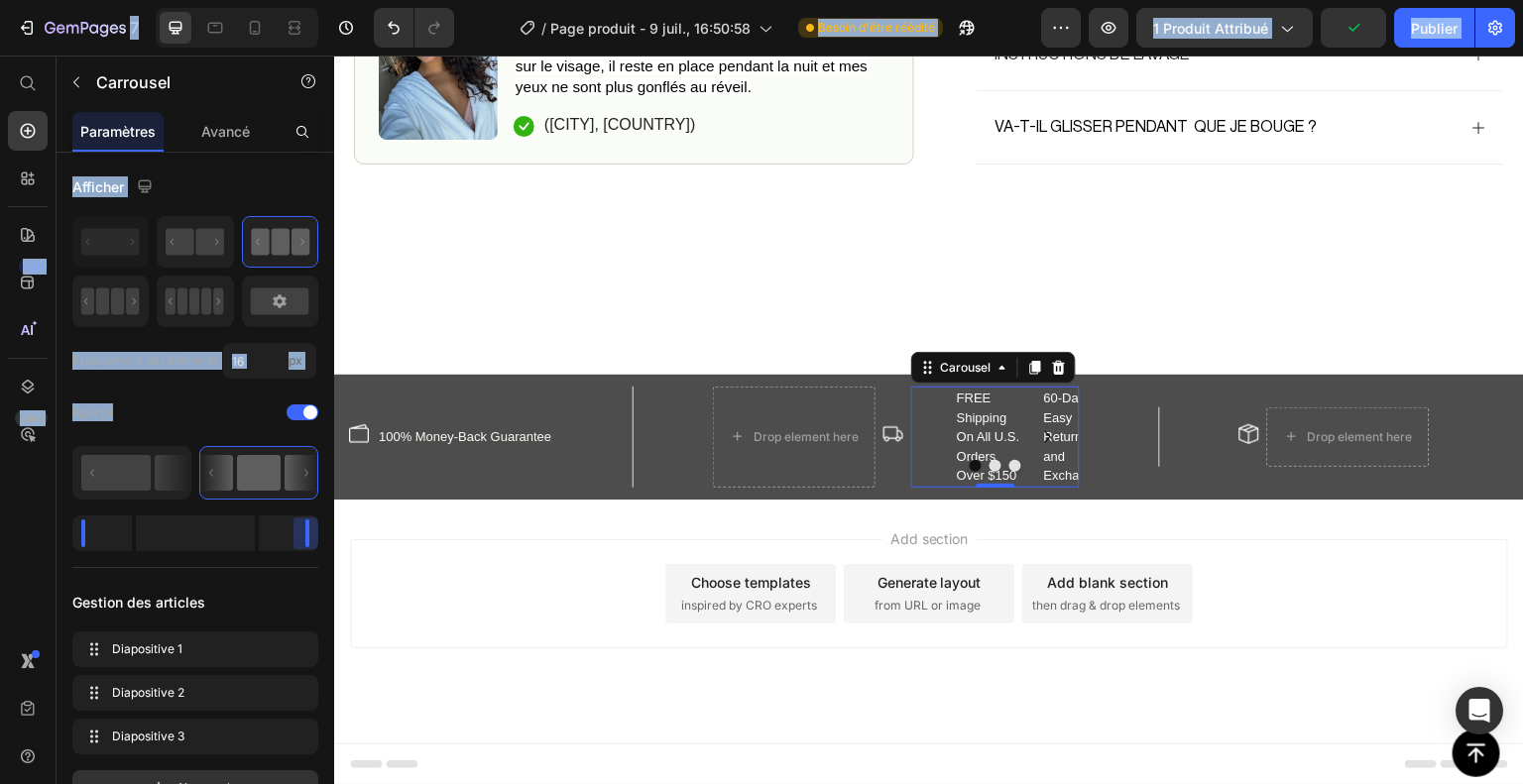 drag, startPoint x: 296, startPoint y: 526, endPoint x: 345, endPoint y: 534, distance: 49.648766 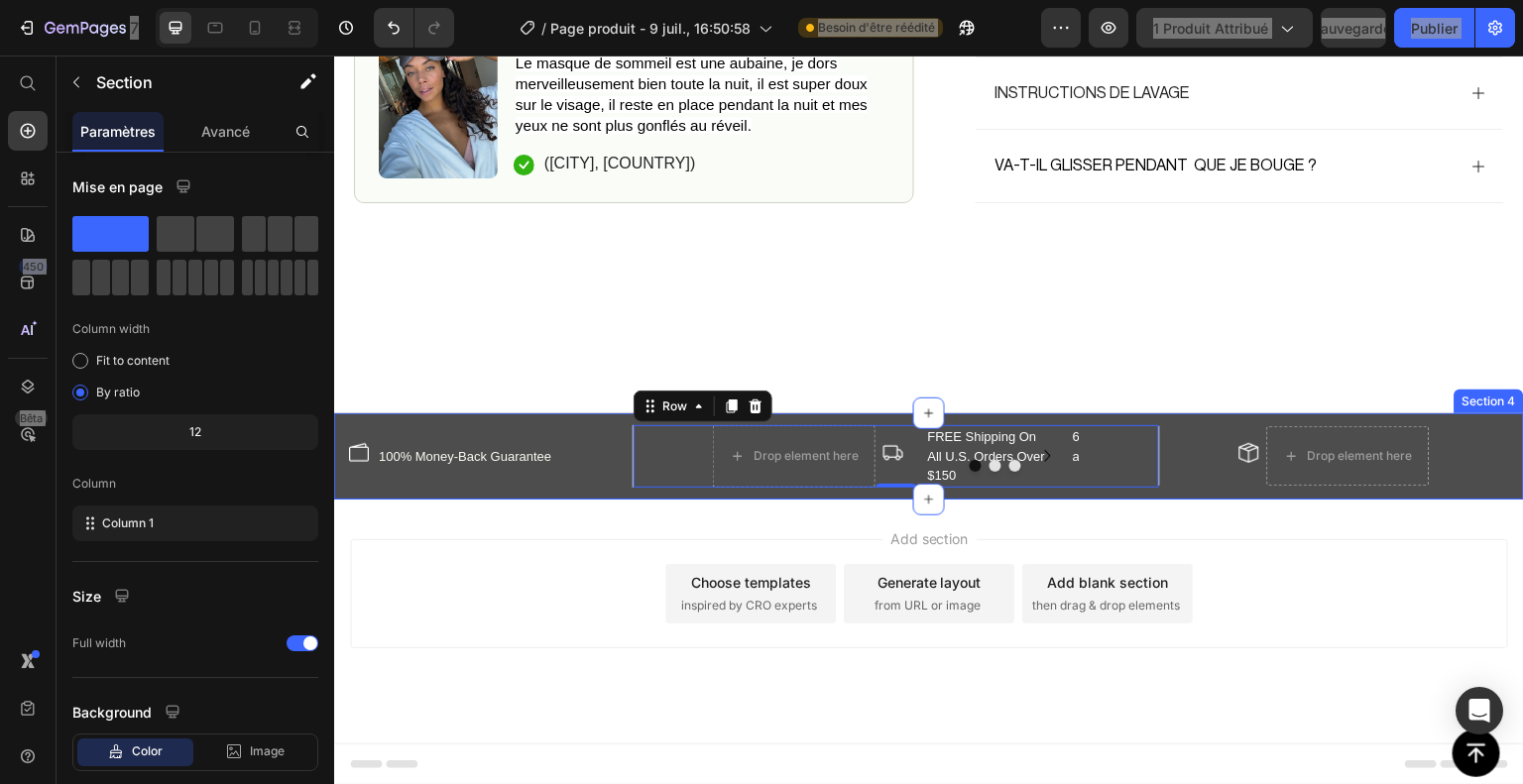 click on "Image 100% Money-Back Guarantee Text block Row
Drop element here Image
FREE Shipping On All U.S. Orders Over $150 Text block 60-Day Easy Returns and Exchanges Text block
Carousel Row   0 Image
Drop element here Row Row ` Image 100% Money-Back Guarantee Text block Row Image FREE Shipping On All U.S. Orders Over $150 Text block Row Image 60-Day Easy Returns and Exchanges Text block Row ` Carousel Row Section 4" at bounding box center [929, 456] 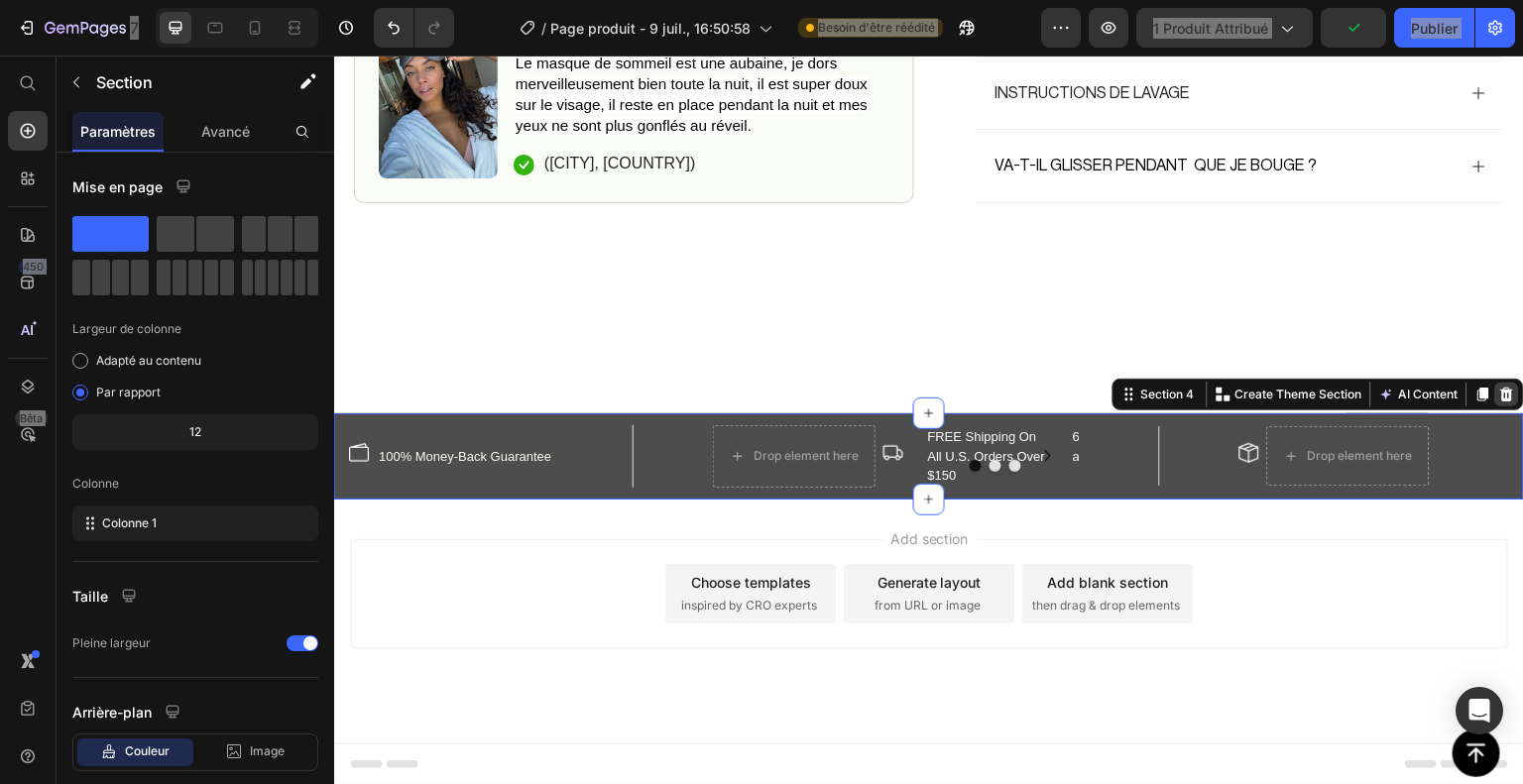 click 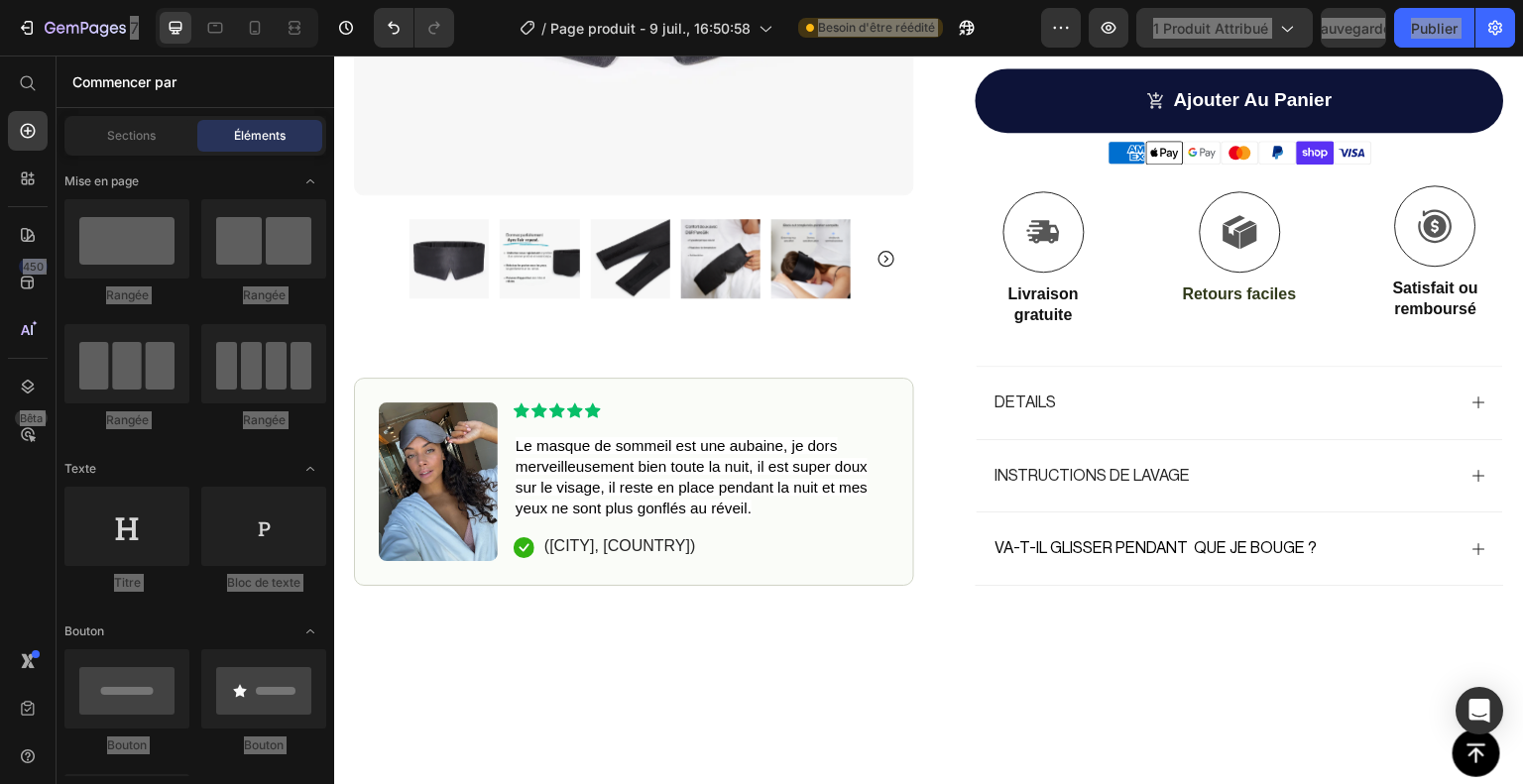 scroll, scrollTop: 543, scrollLeft: 0, axis: vertical 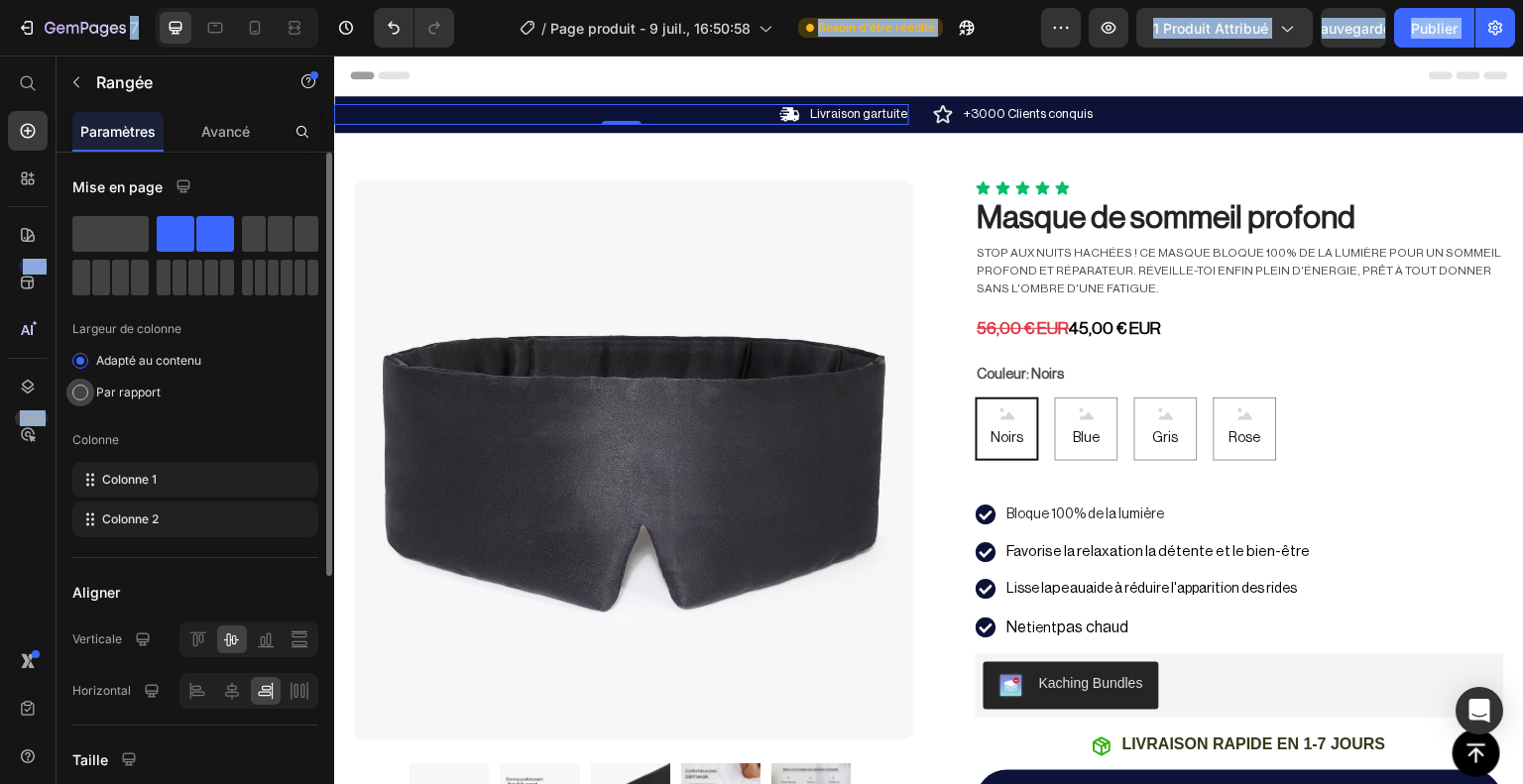 click on "Par rapport" at bounding box center [128, 392] 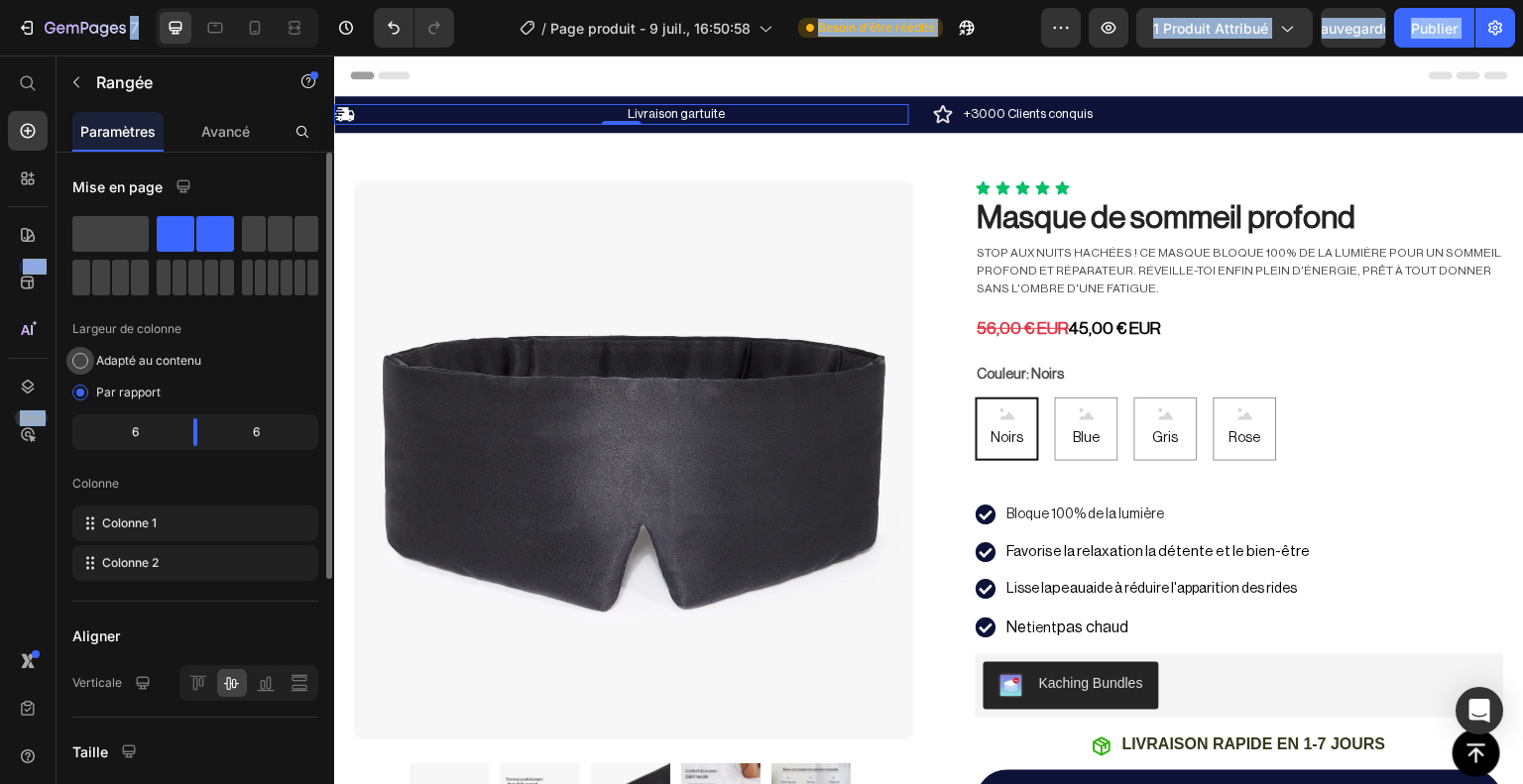 click on "Adapté au contenu" at bounding box center (149, 360) 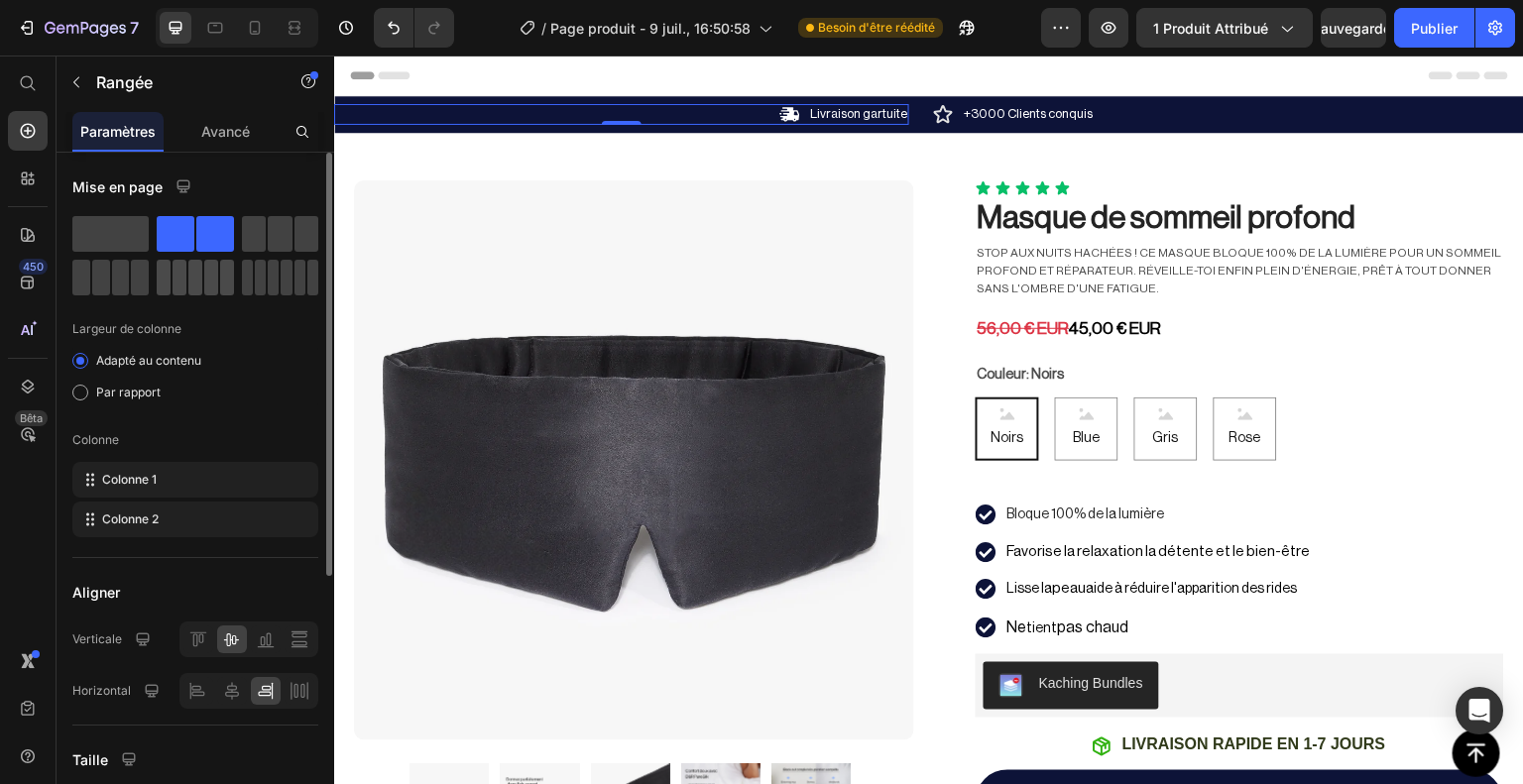 click 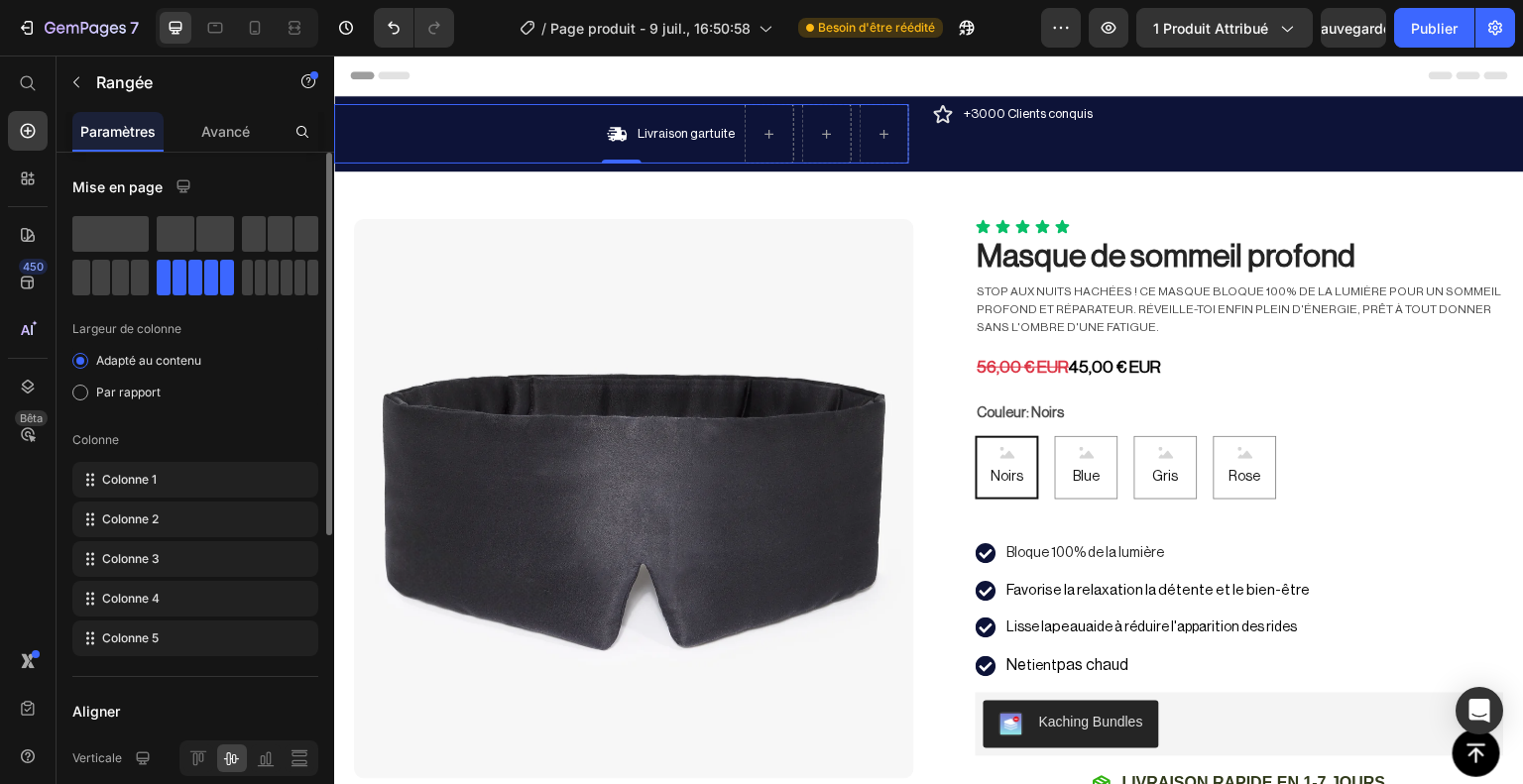 click 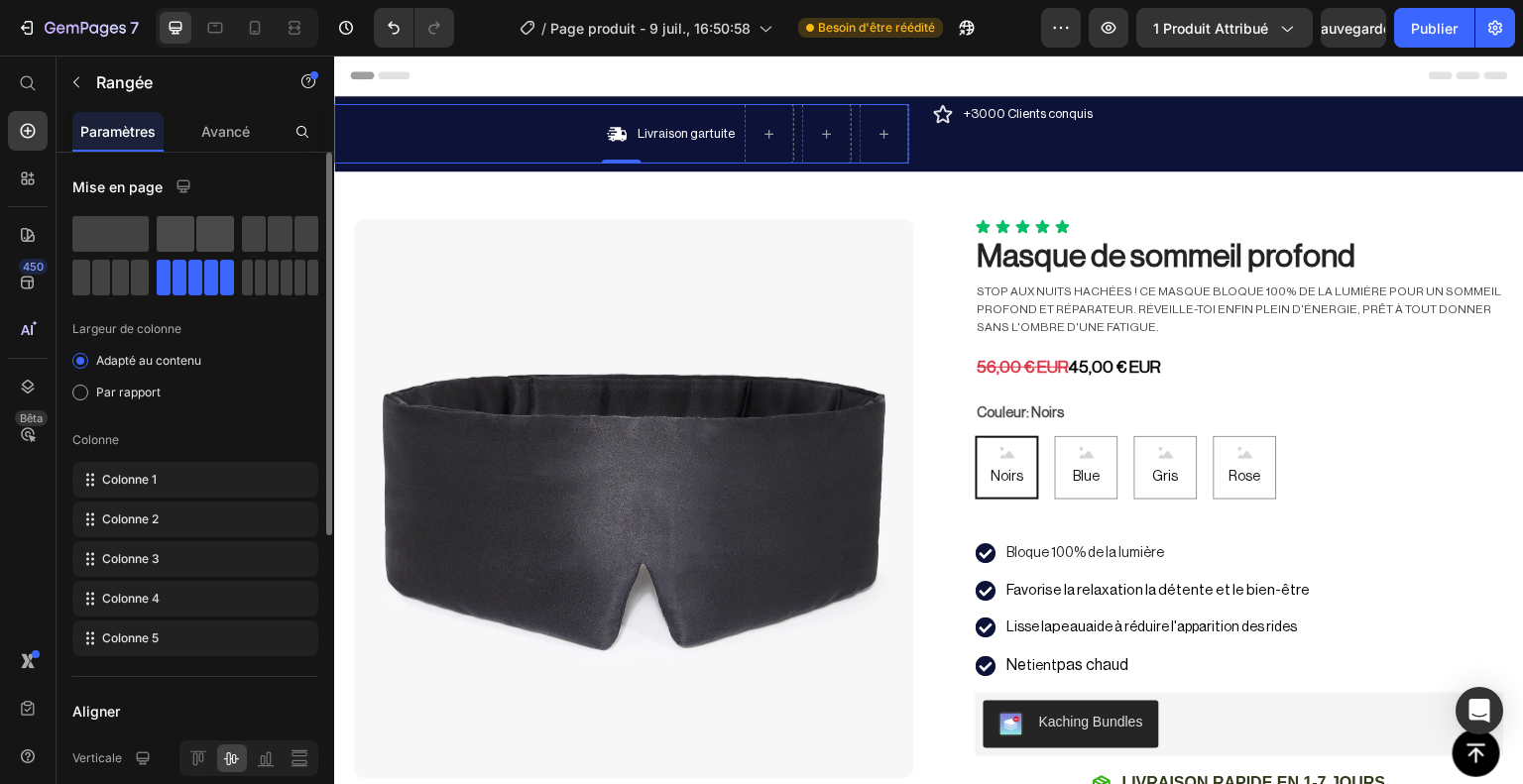 click 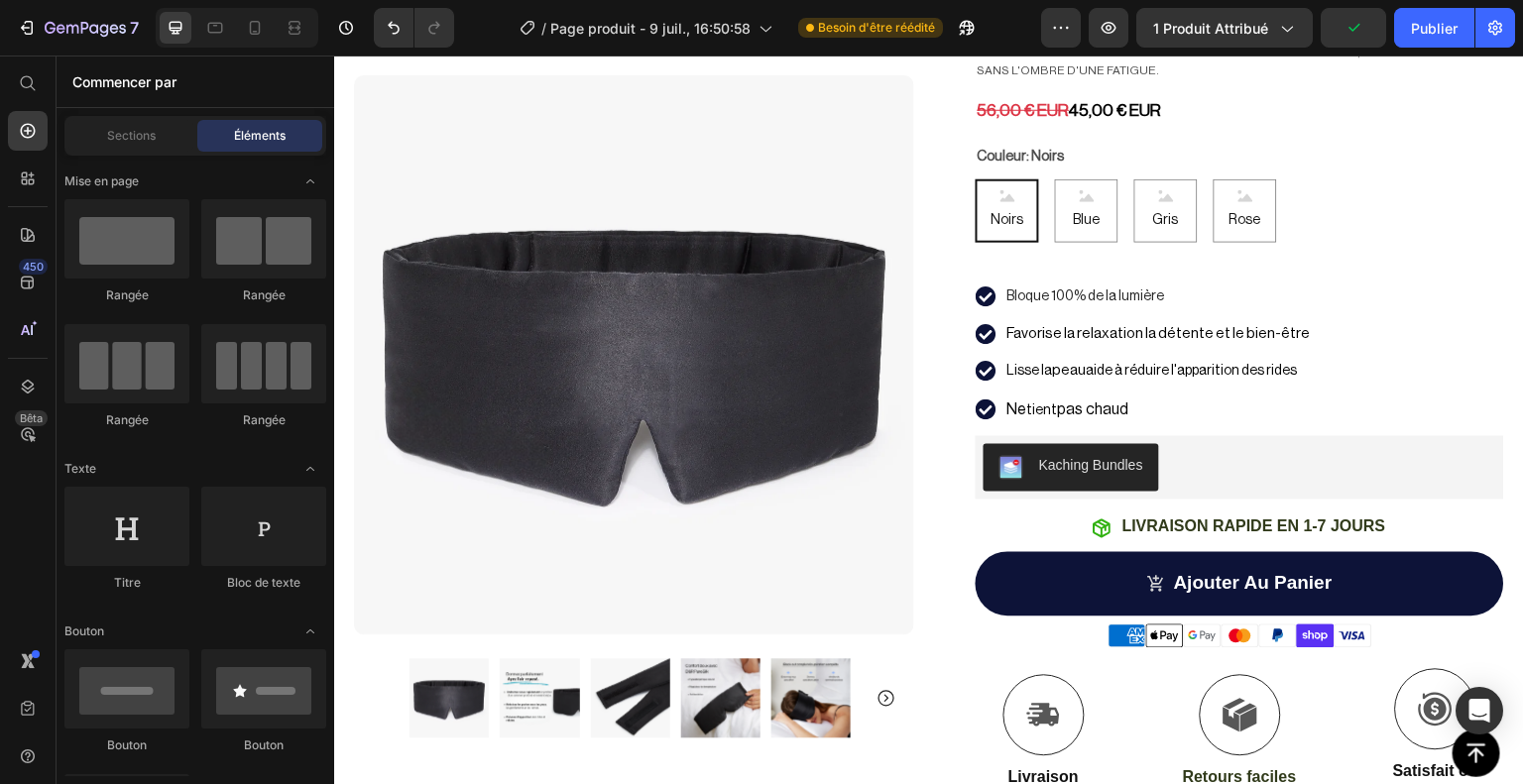 scroll, scrollTop: 0, scrollLeft: 0, axis: both 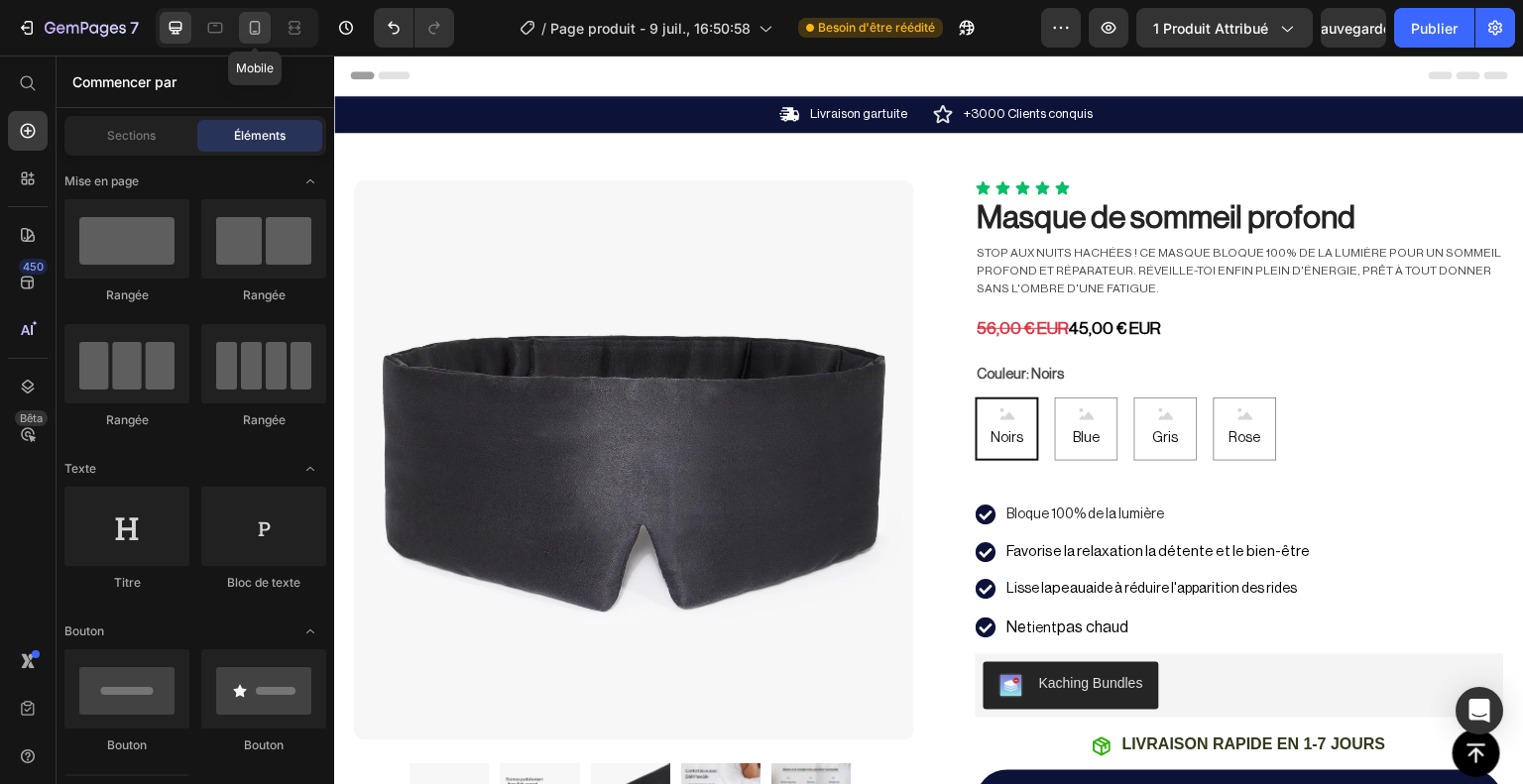 click 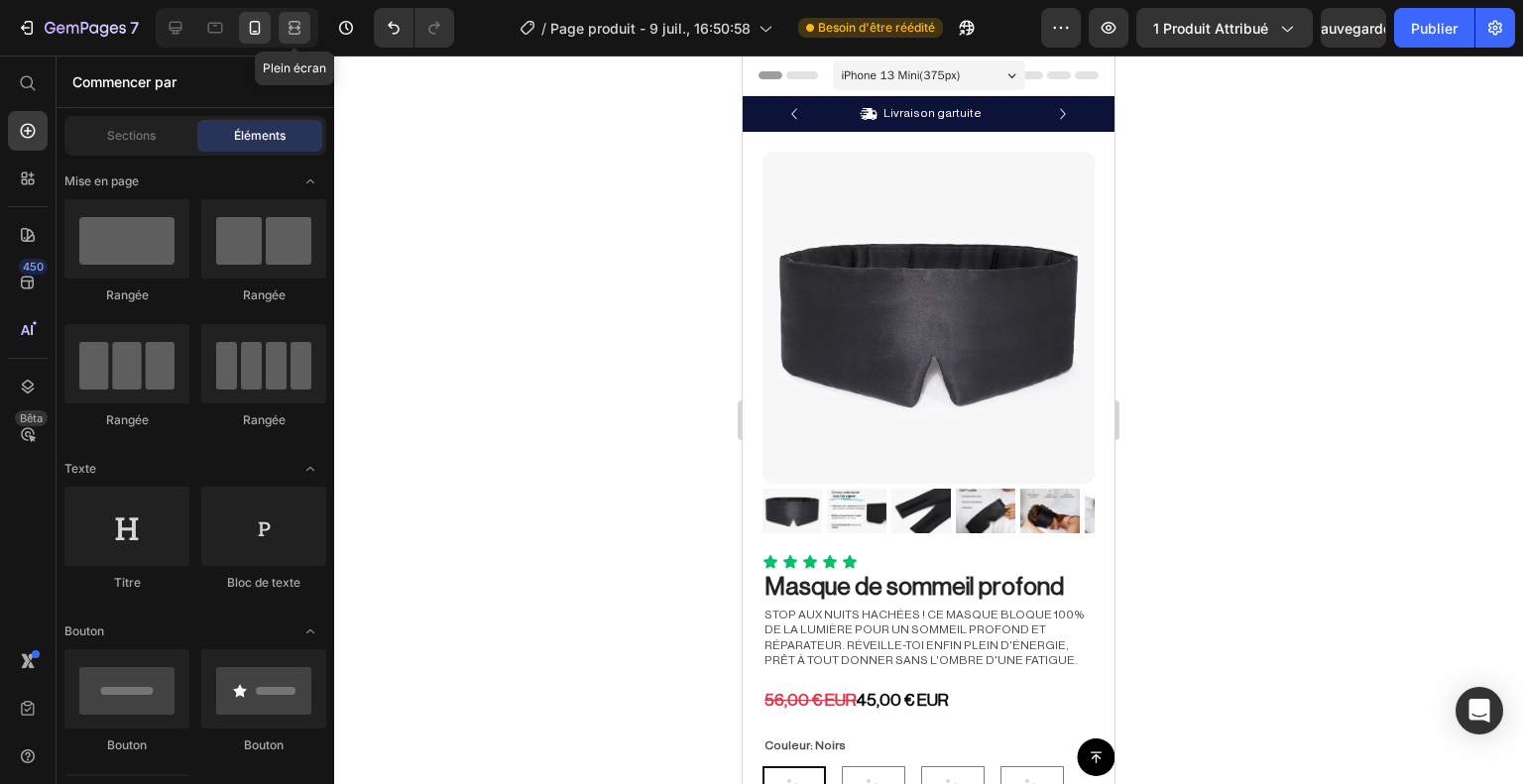 click 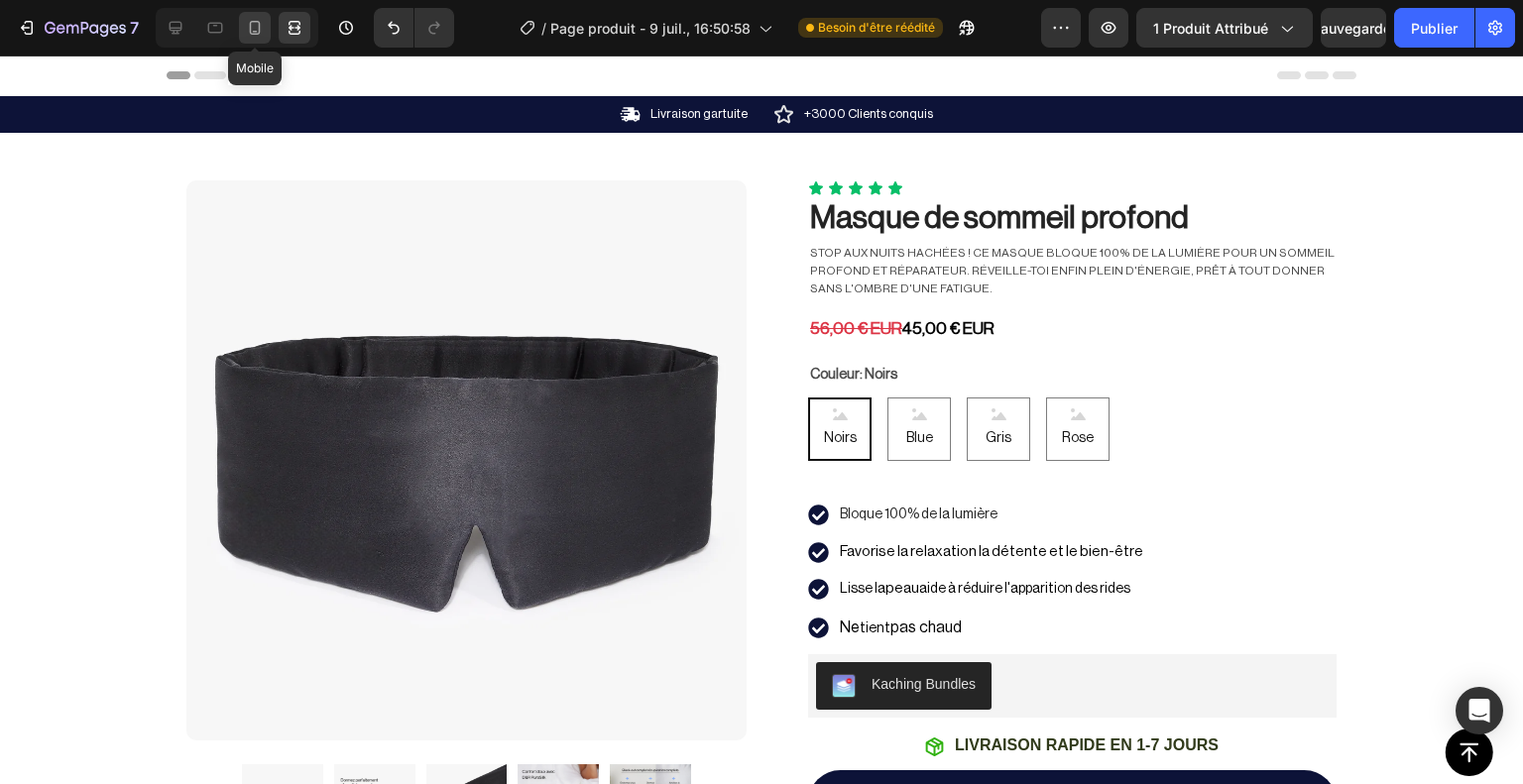 click 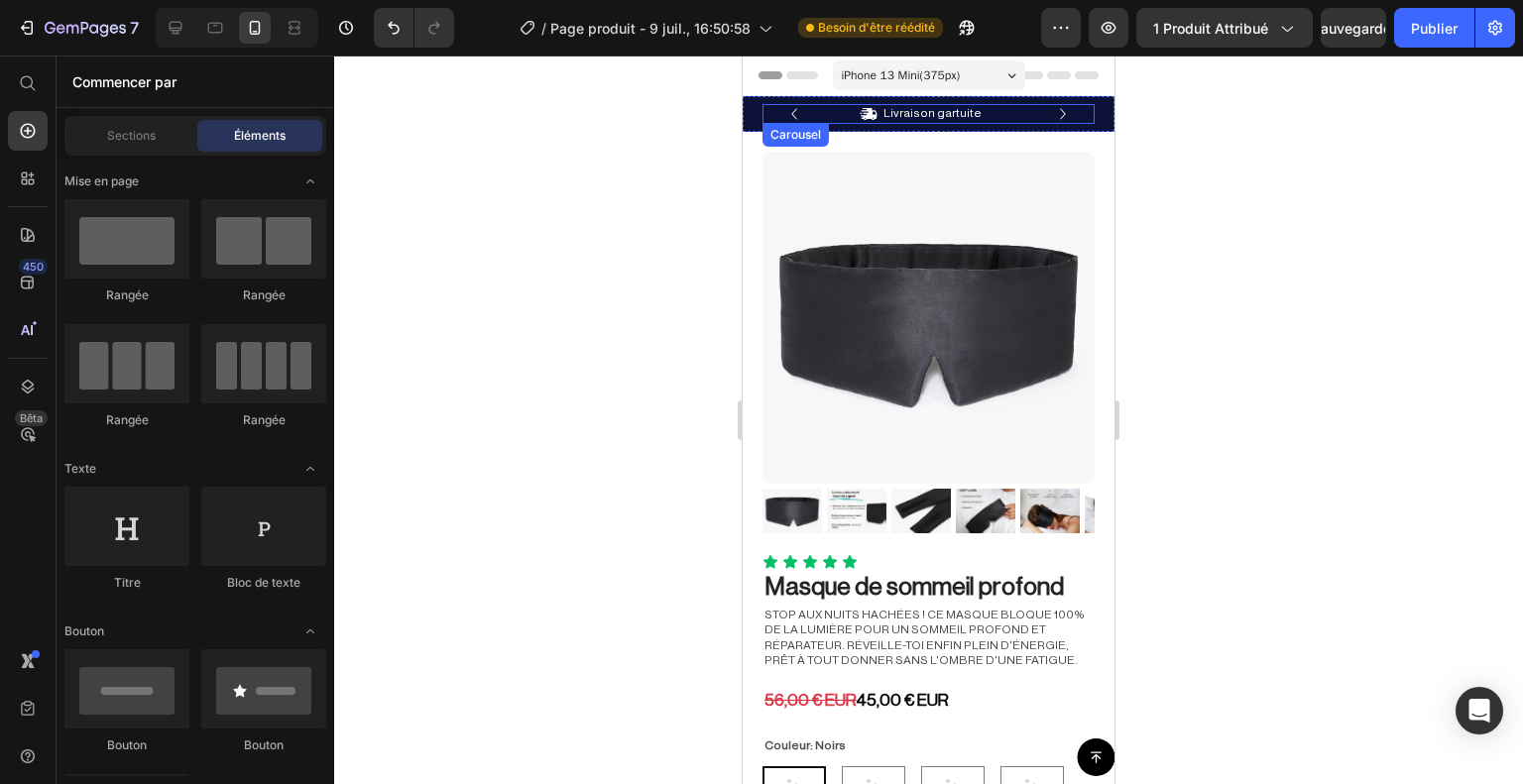 click 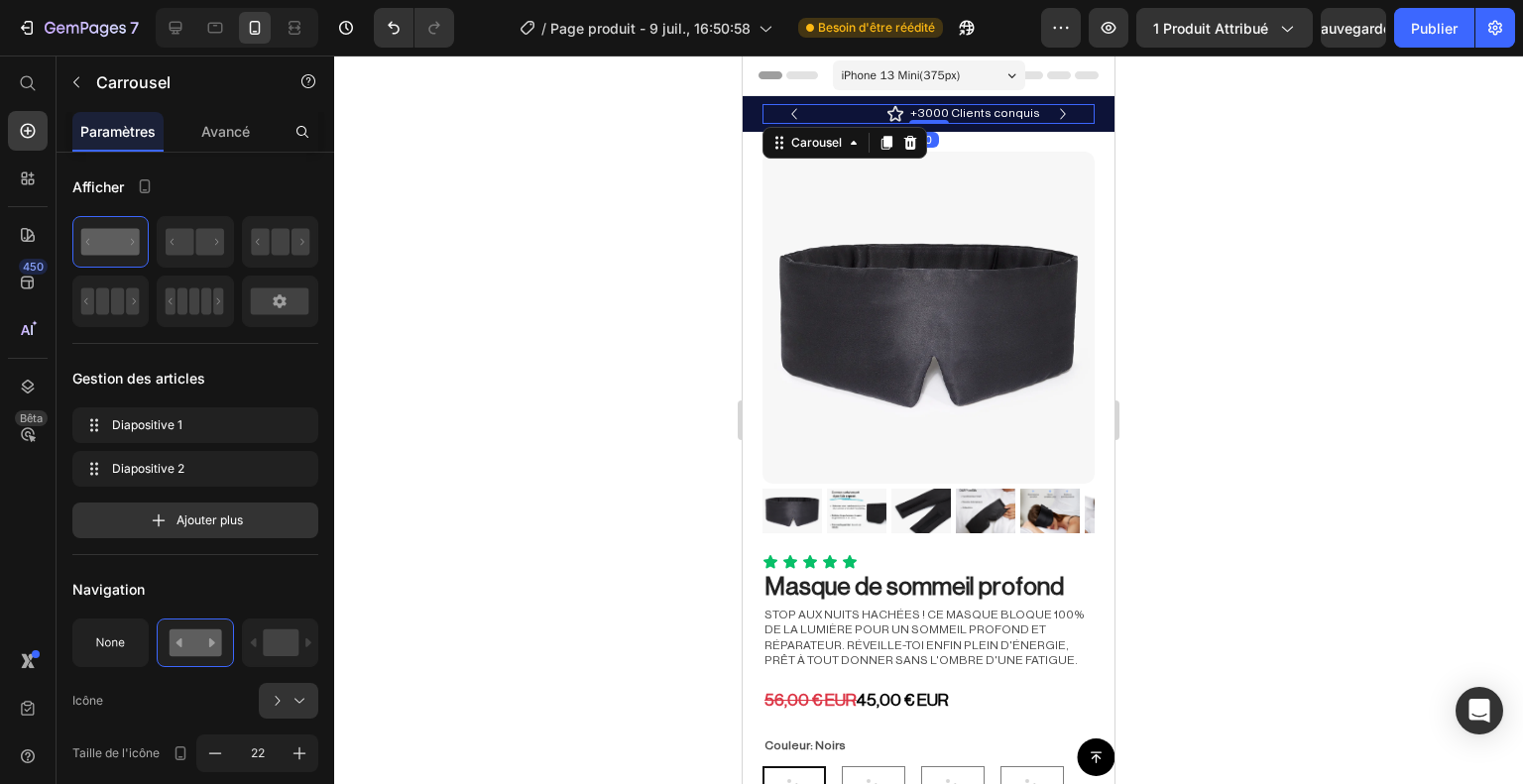 click 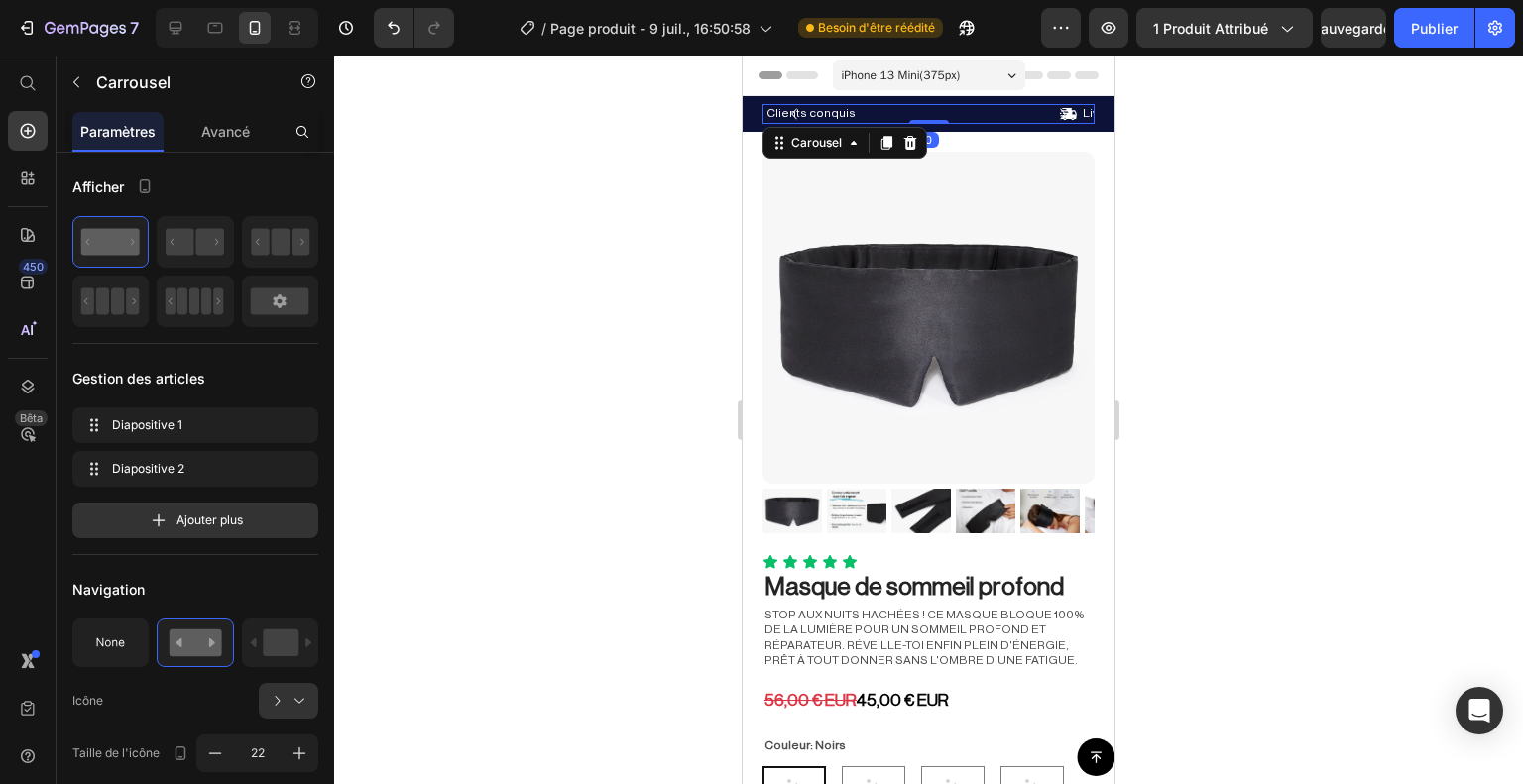click 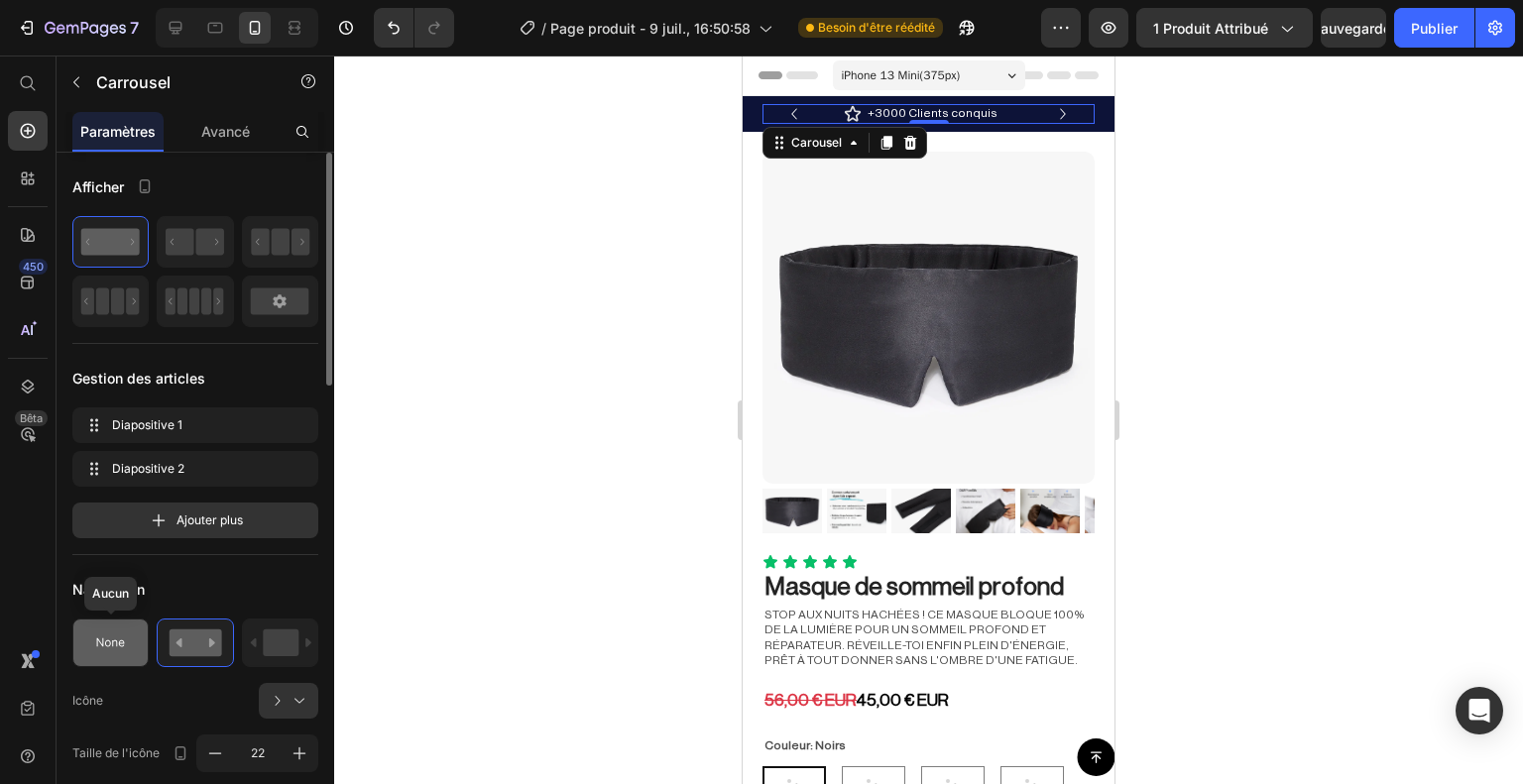click 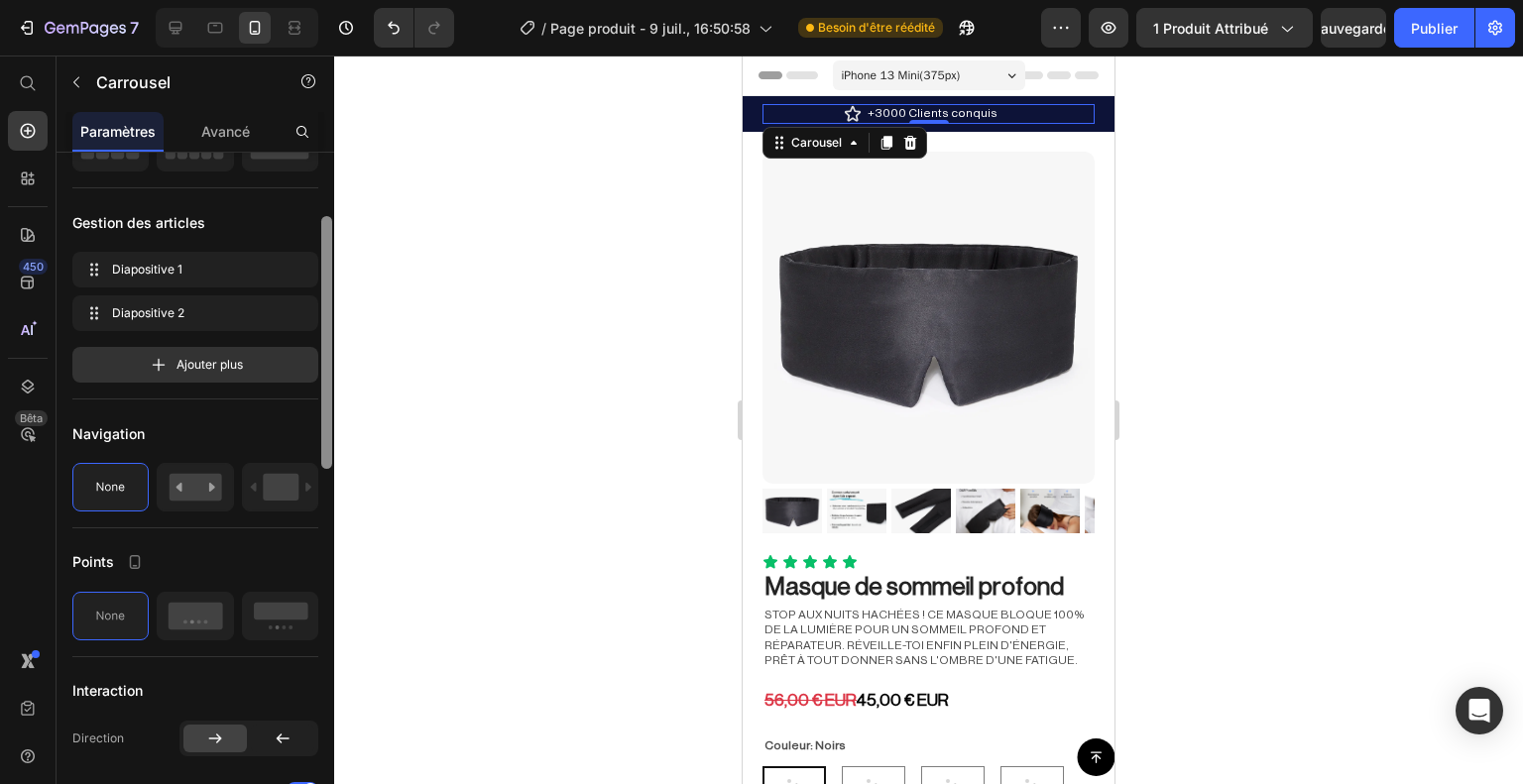 scroll, scrollTop: 161, scrollLeft: 0, axis: vertical 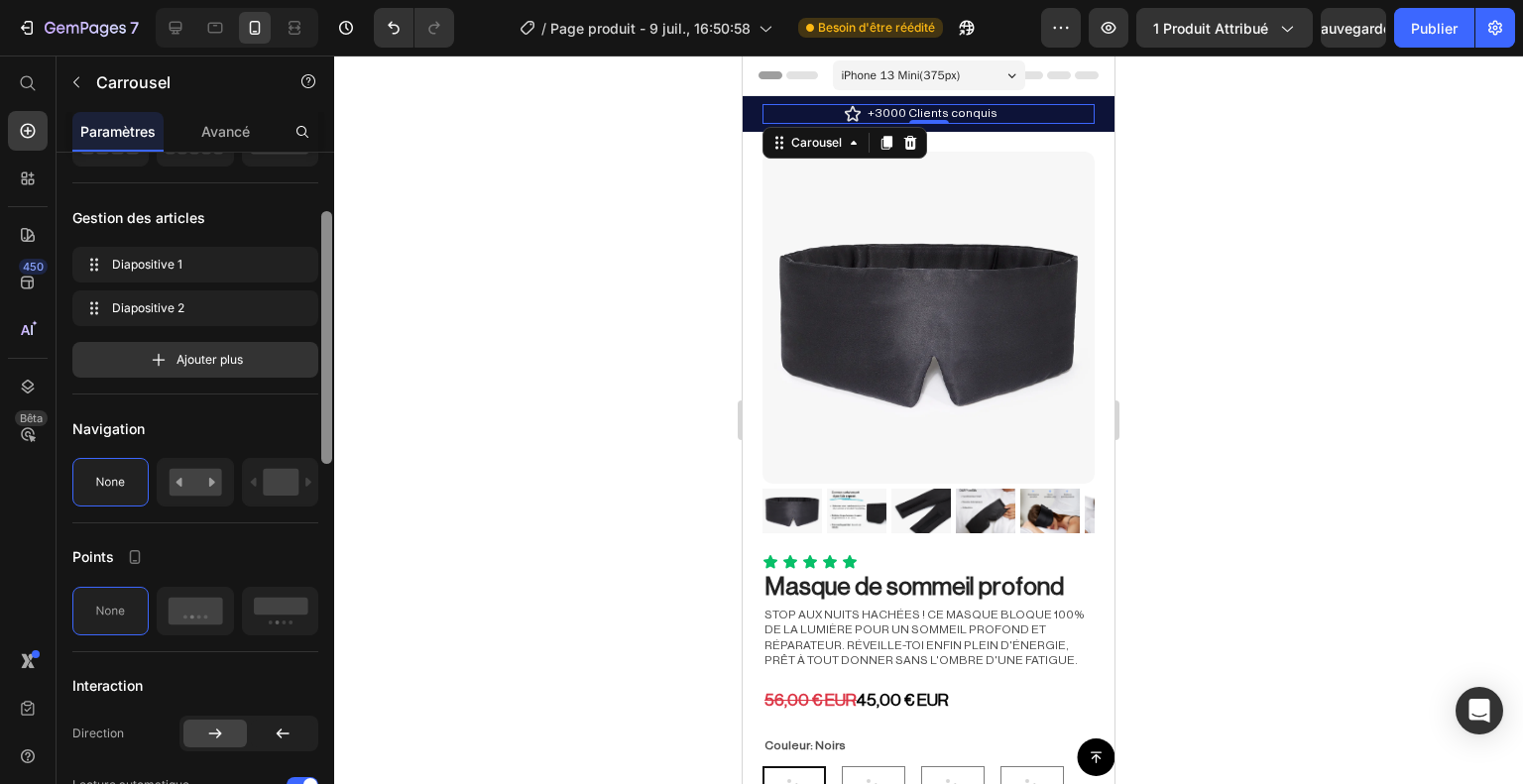 drag, startPoint x: 326, startPoint y: 395, endPoint x: 337, endPoint y: 455, distance: 61 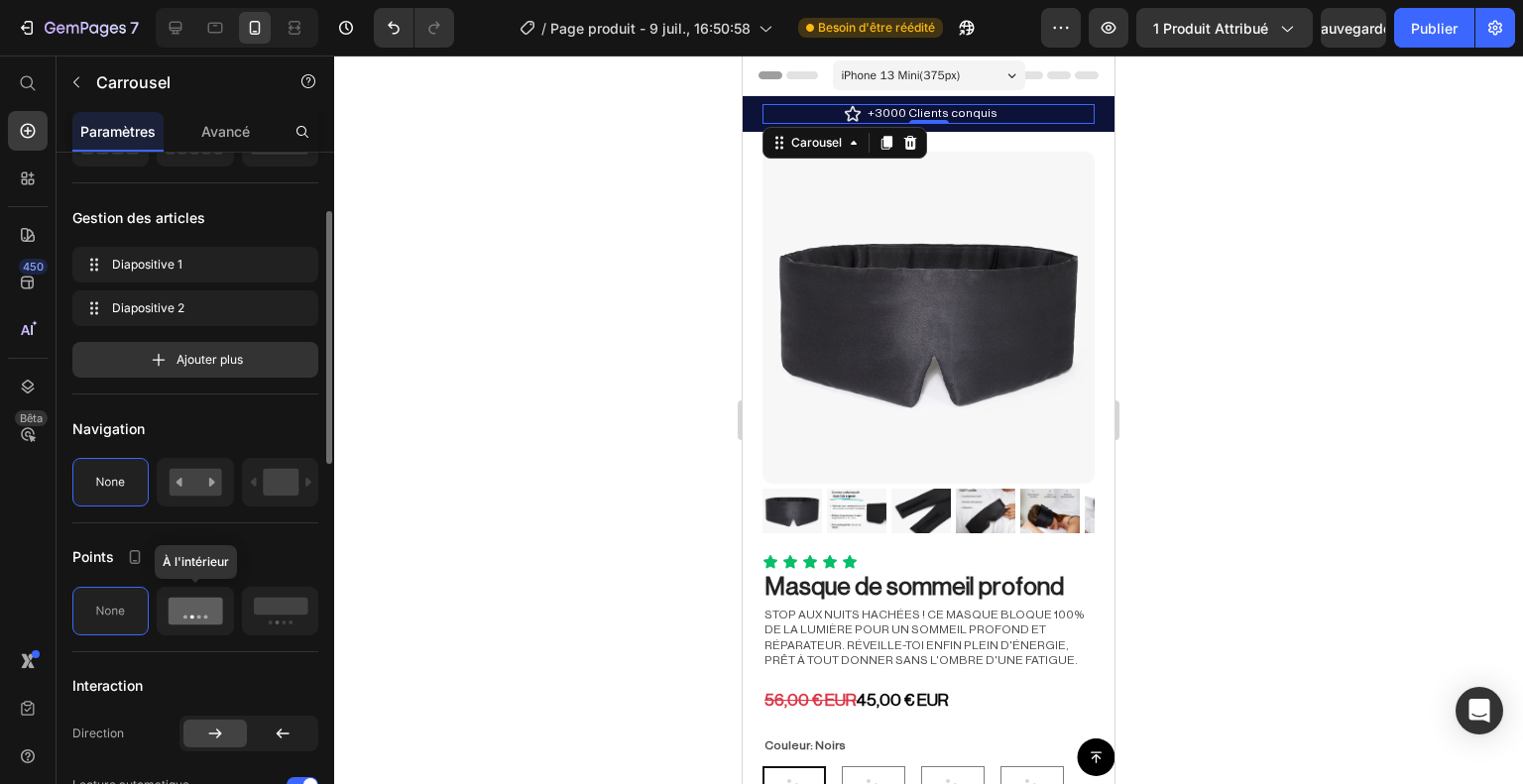click 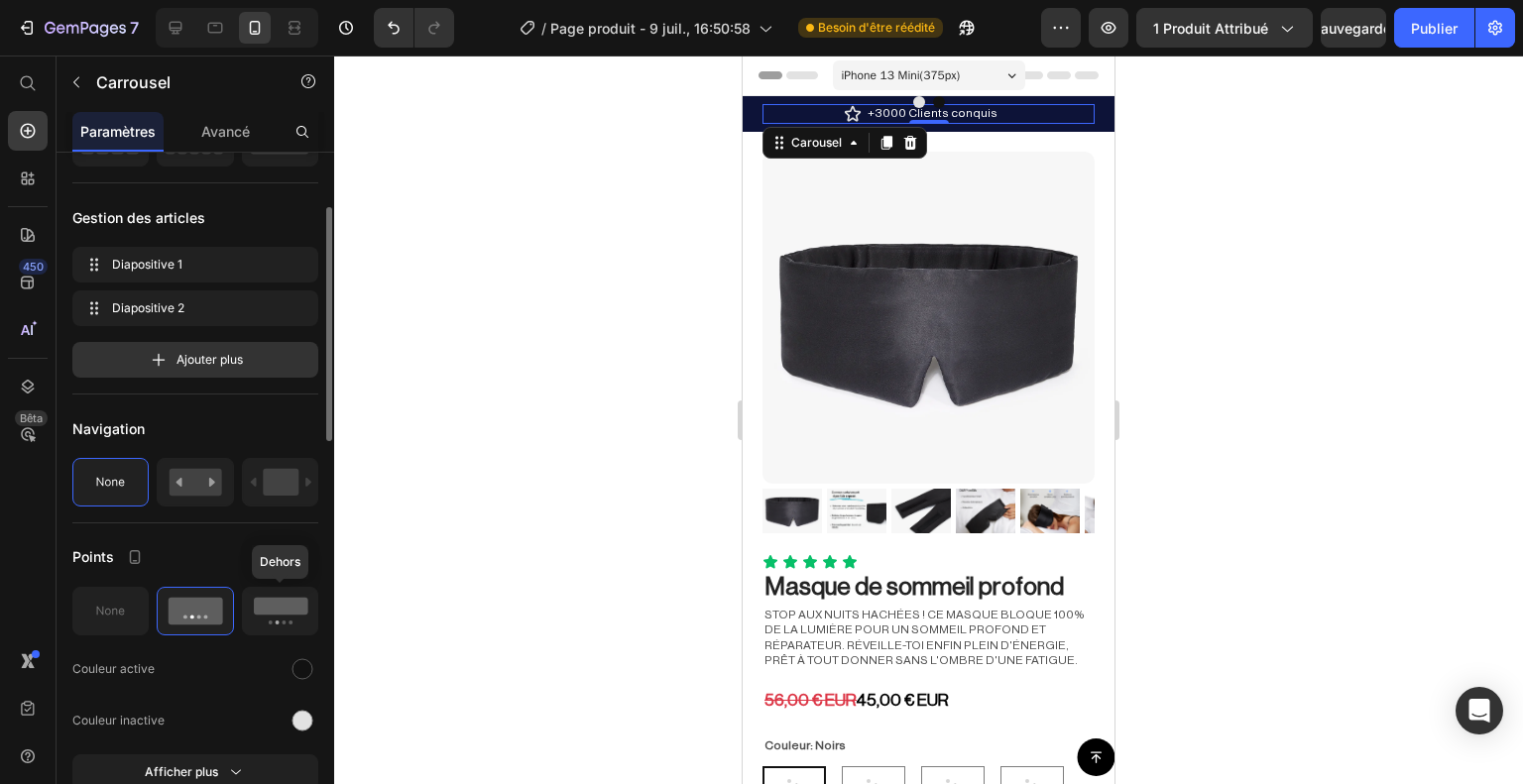 click 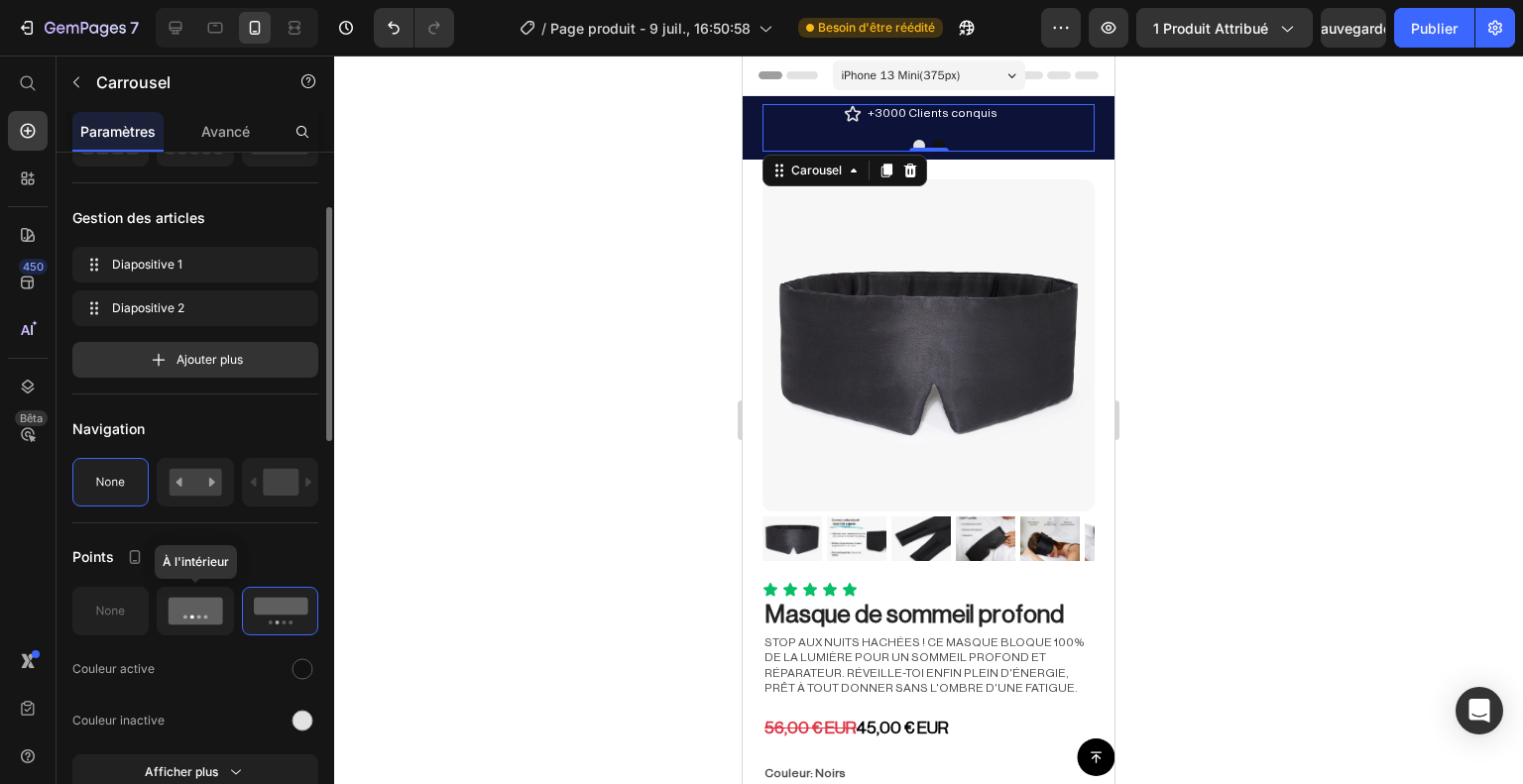 click 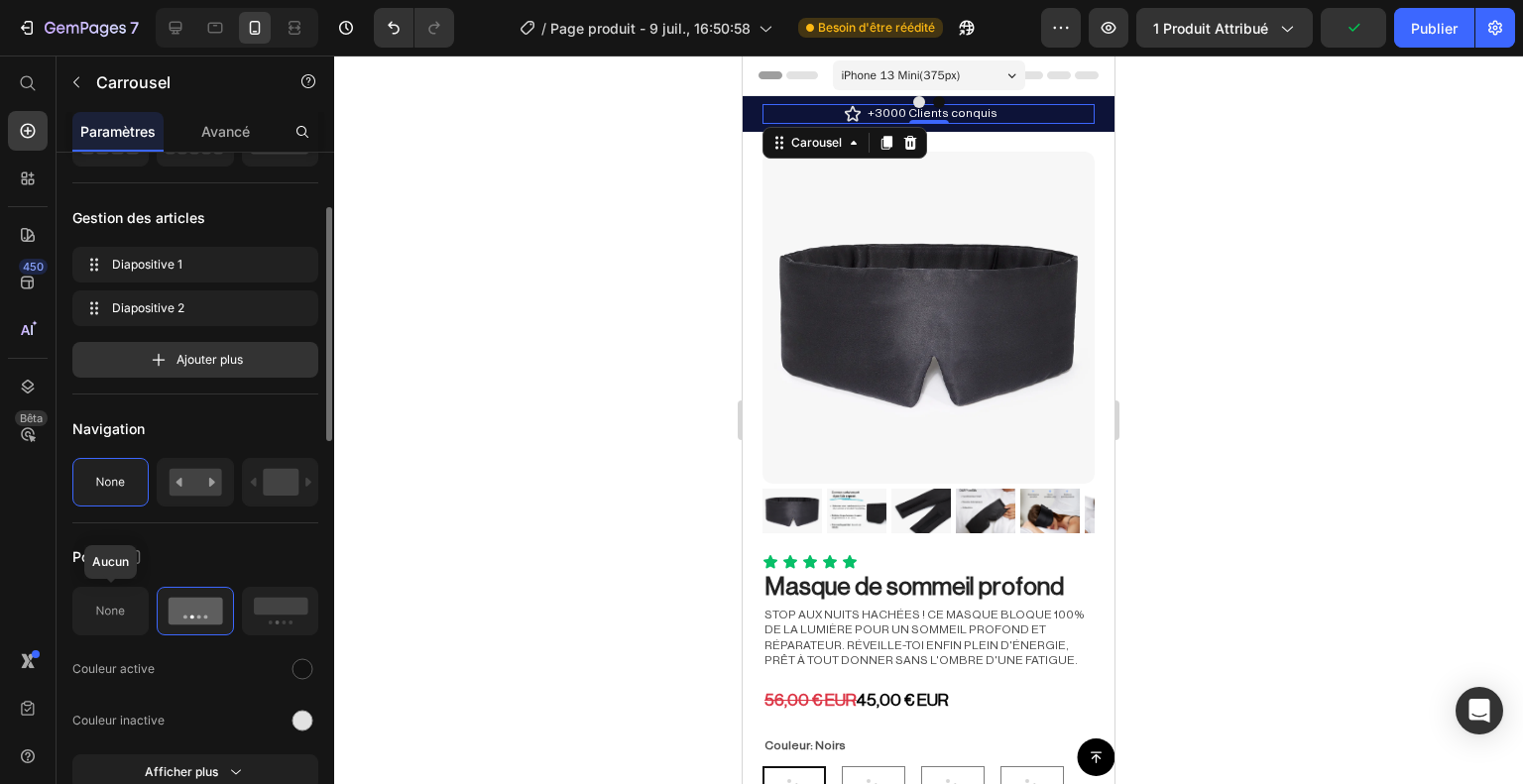 click 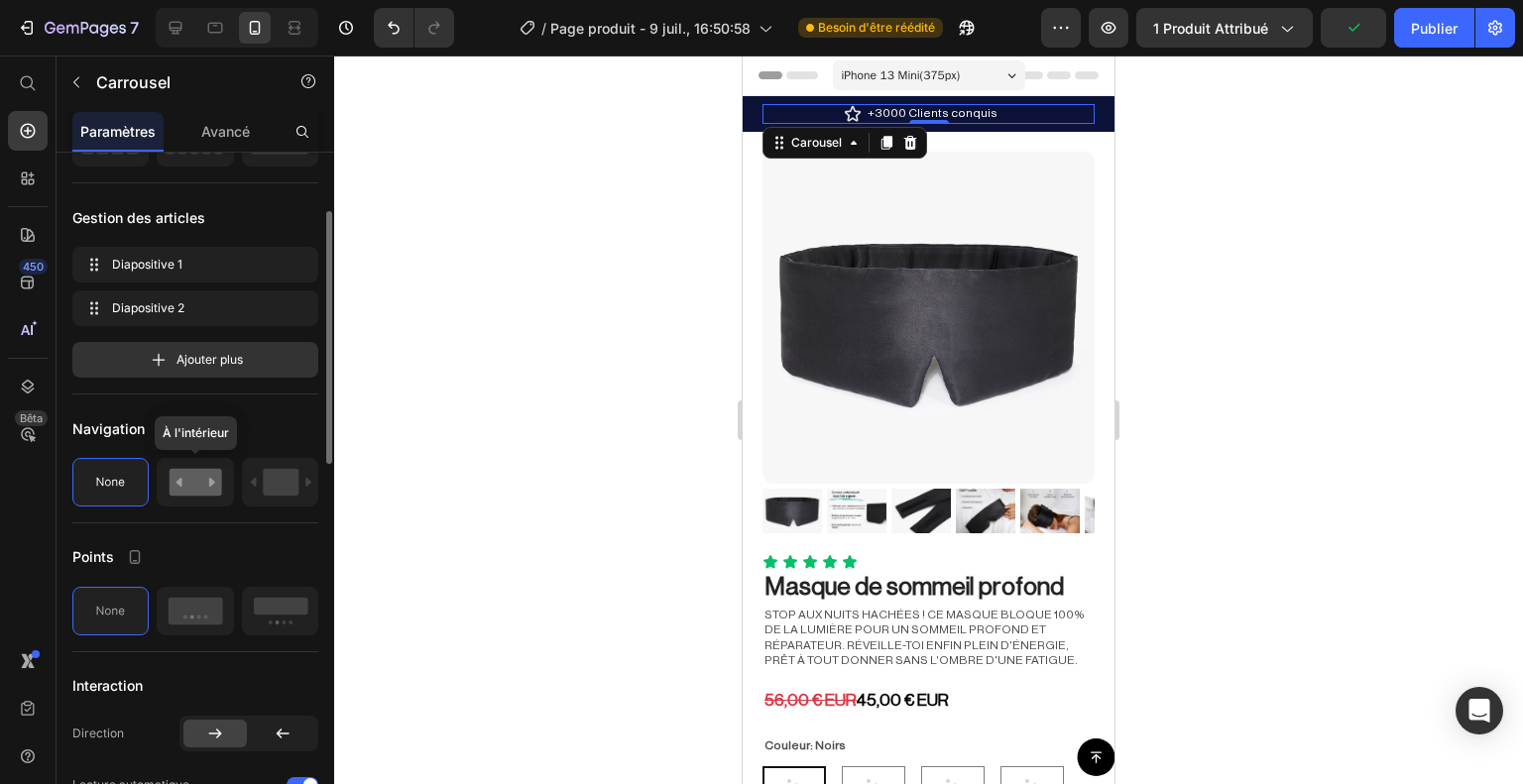click 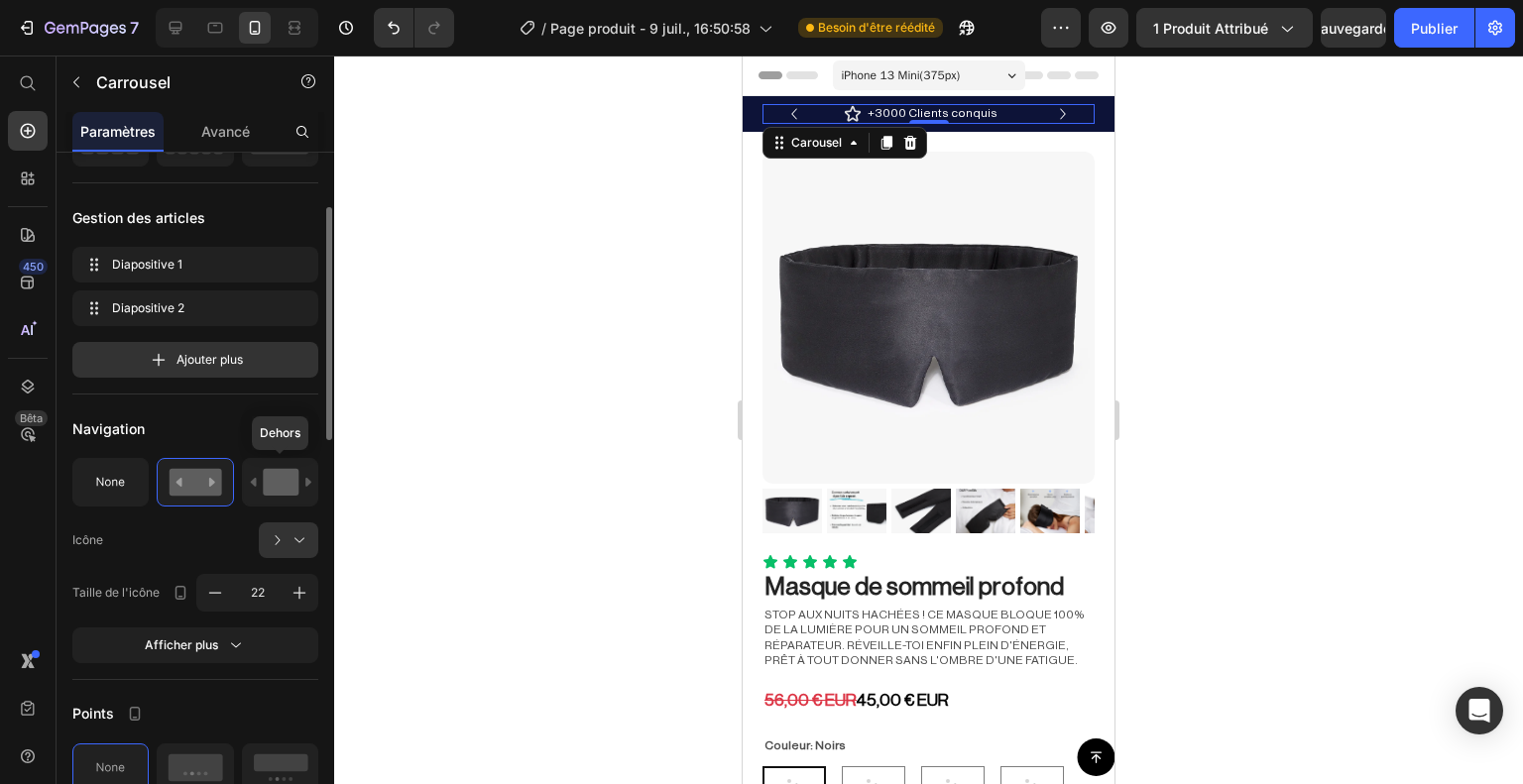 click 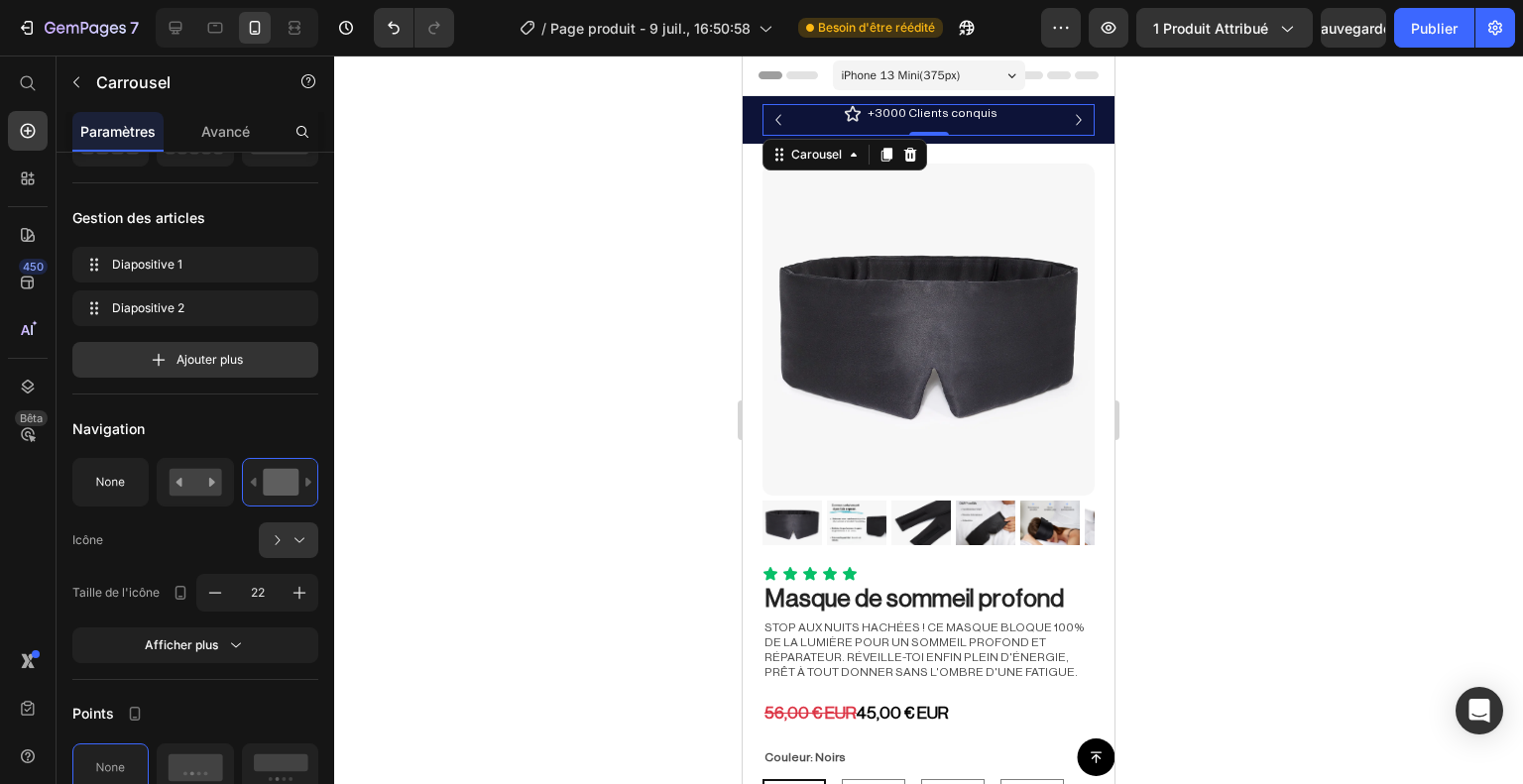 click 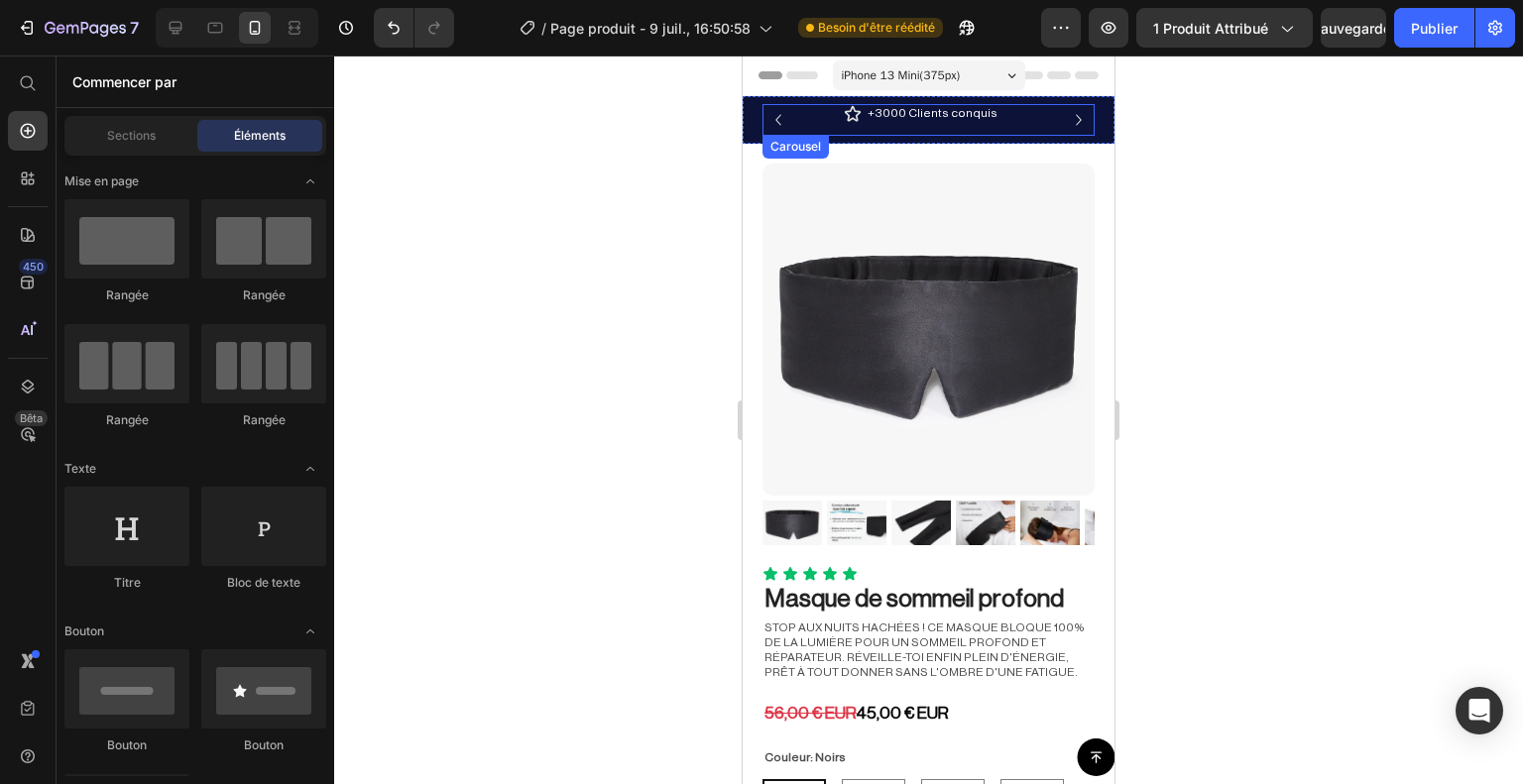 click 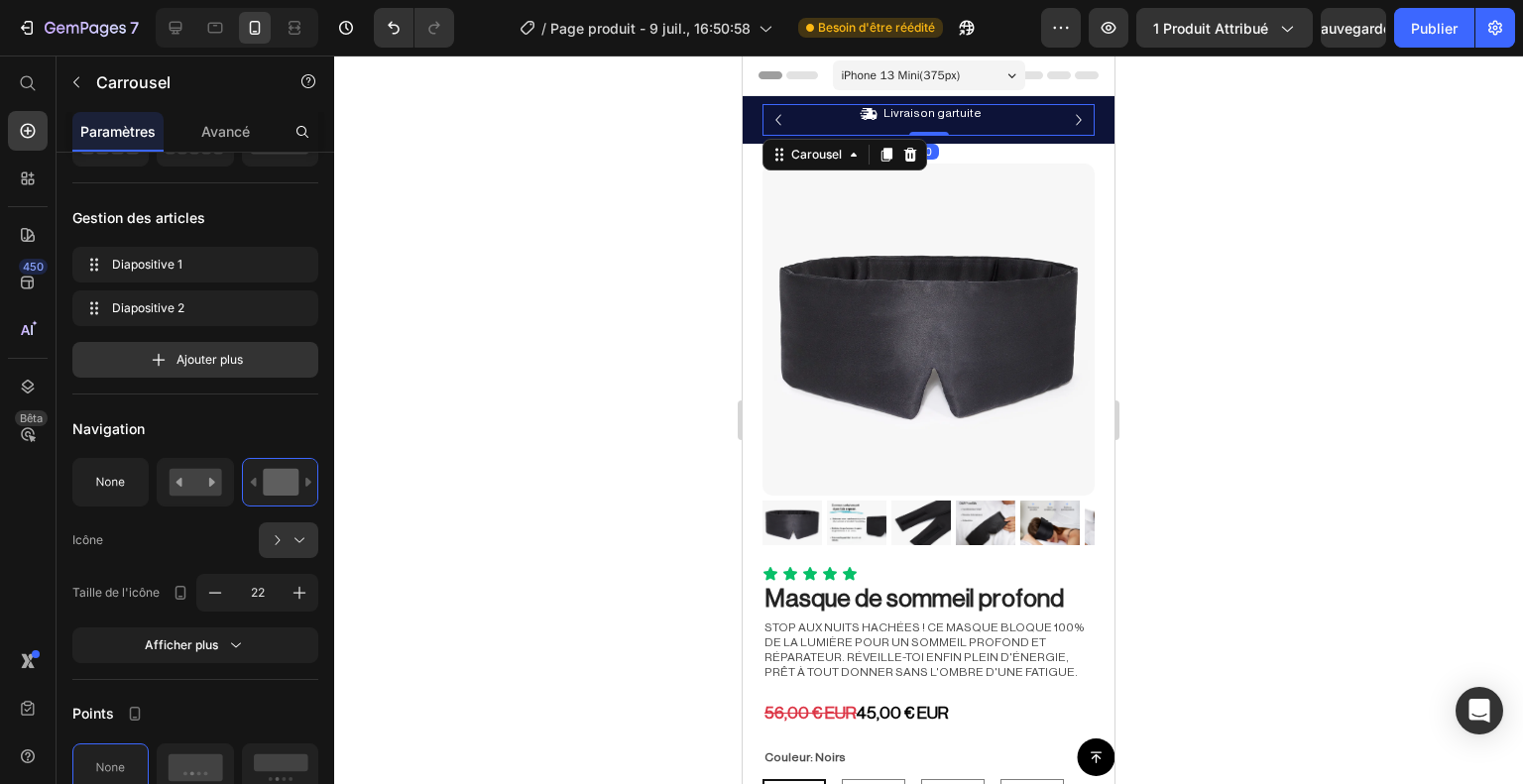 click 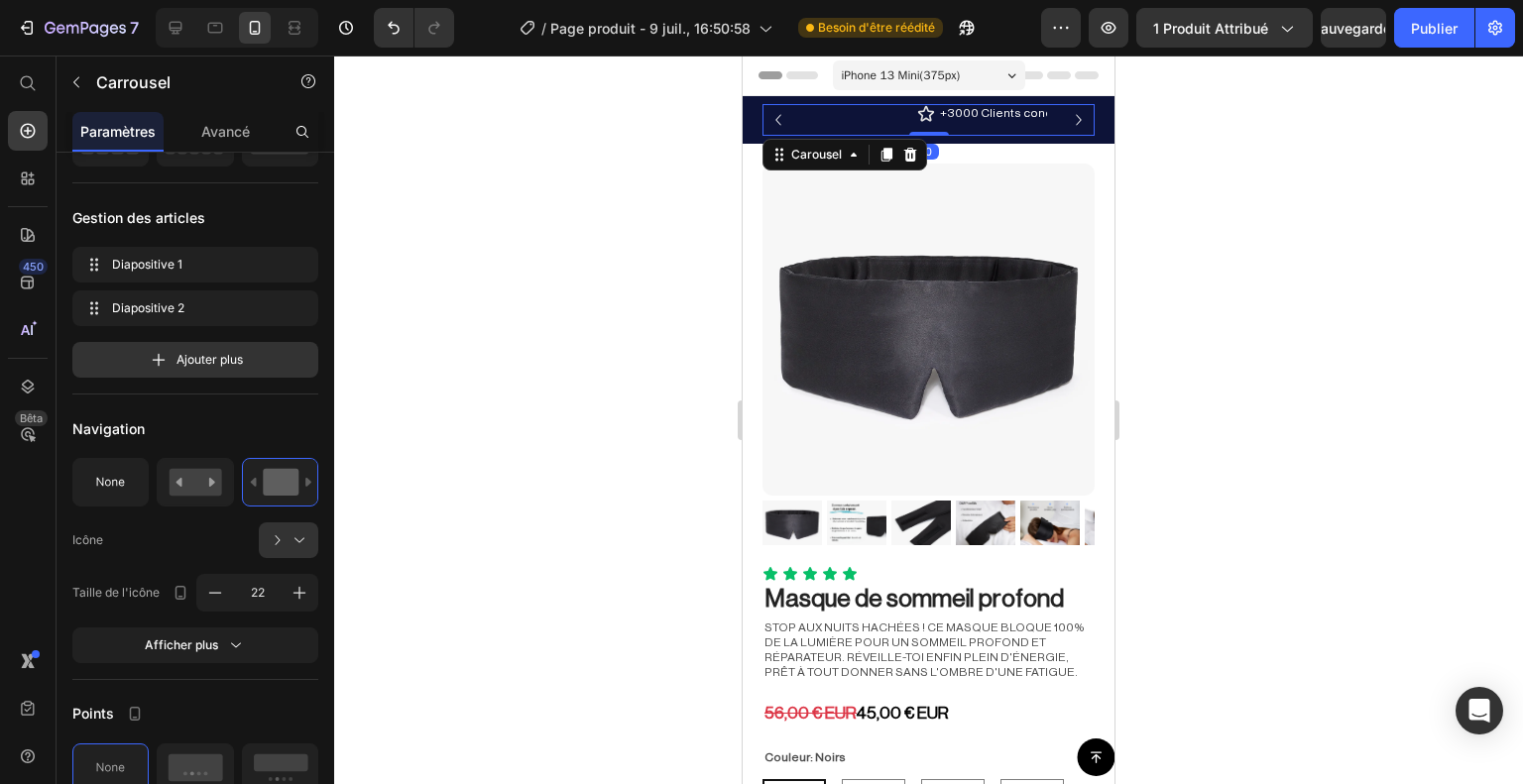 click 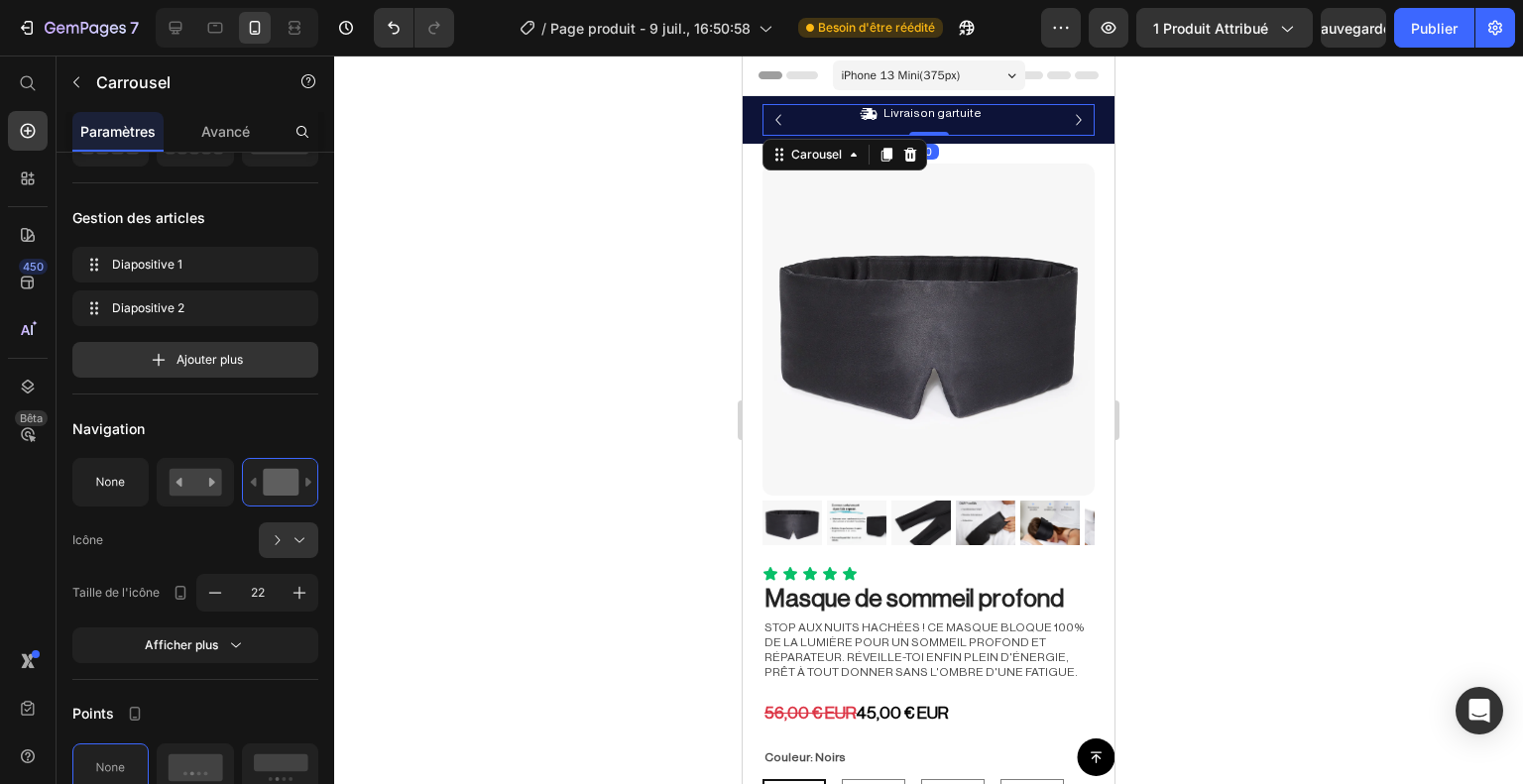 click 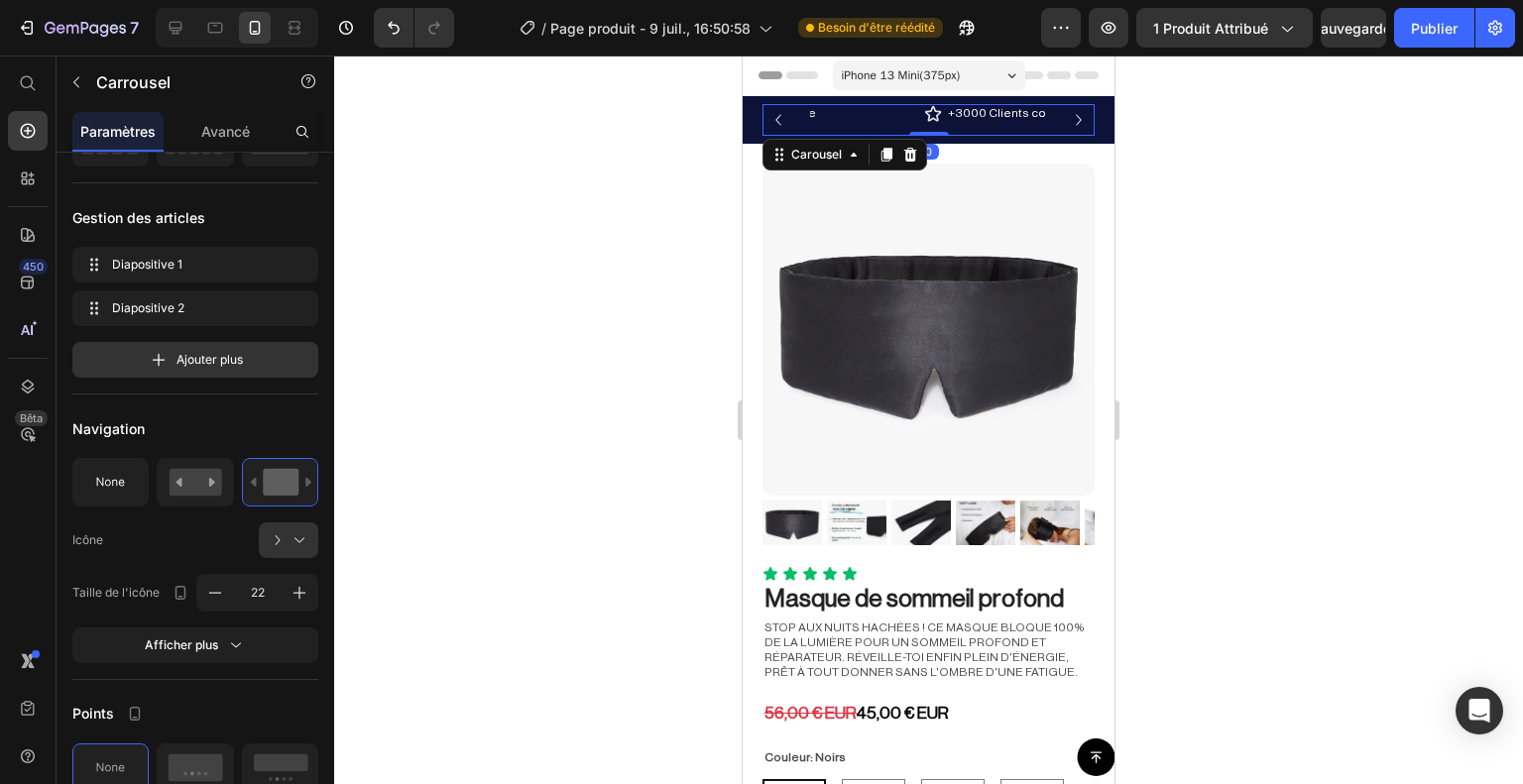 click 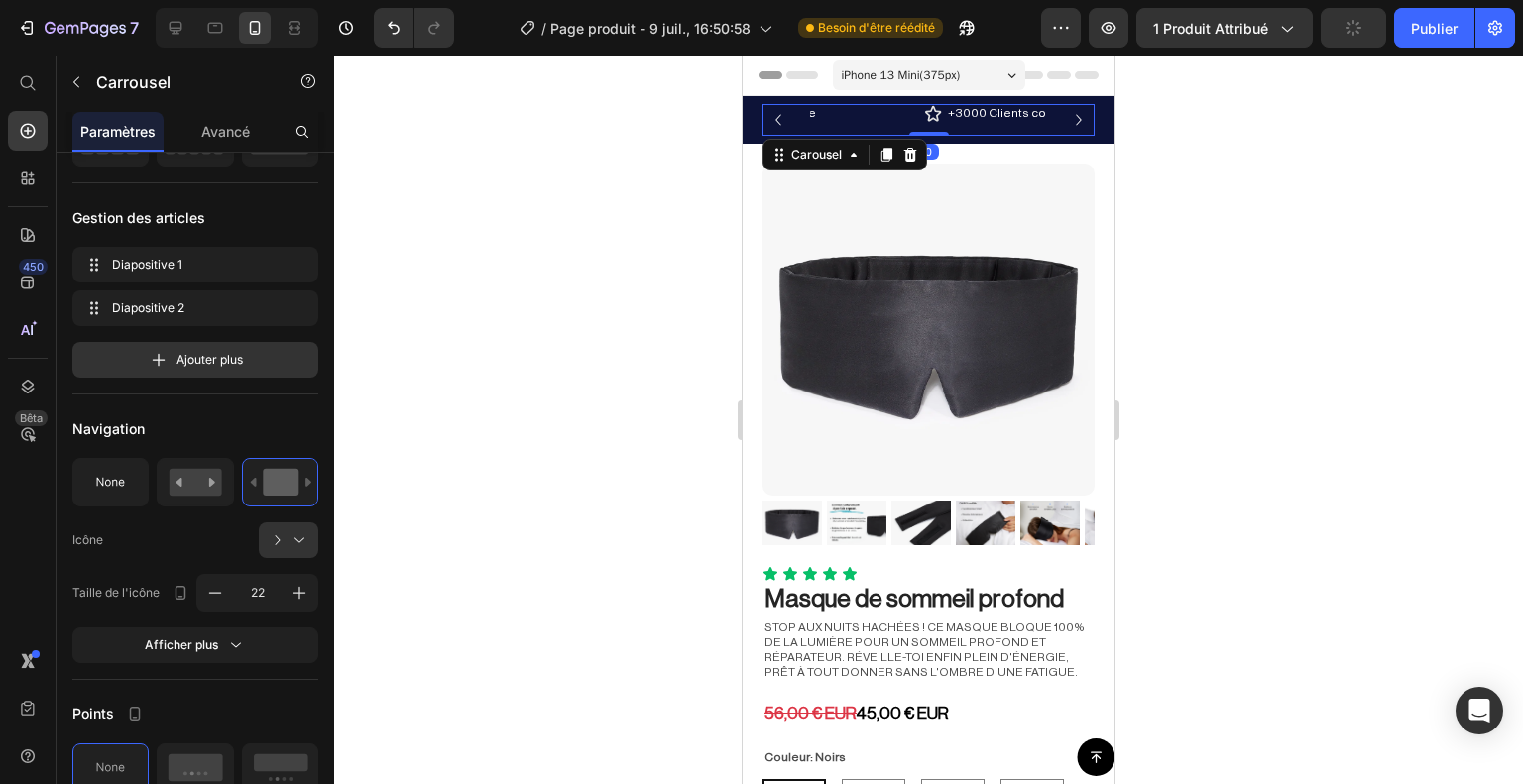 click 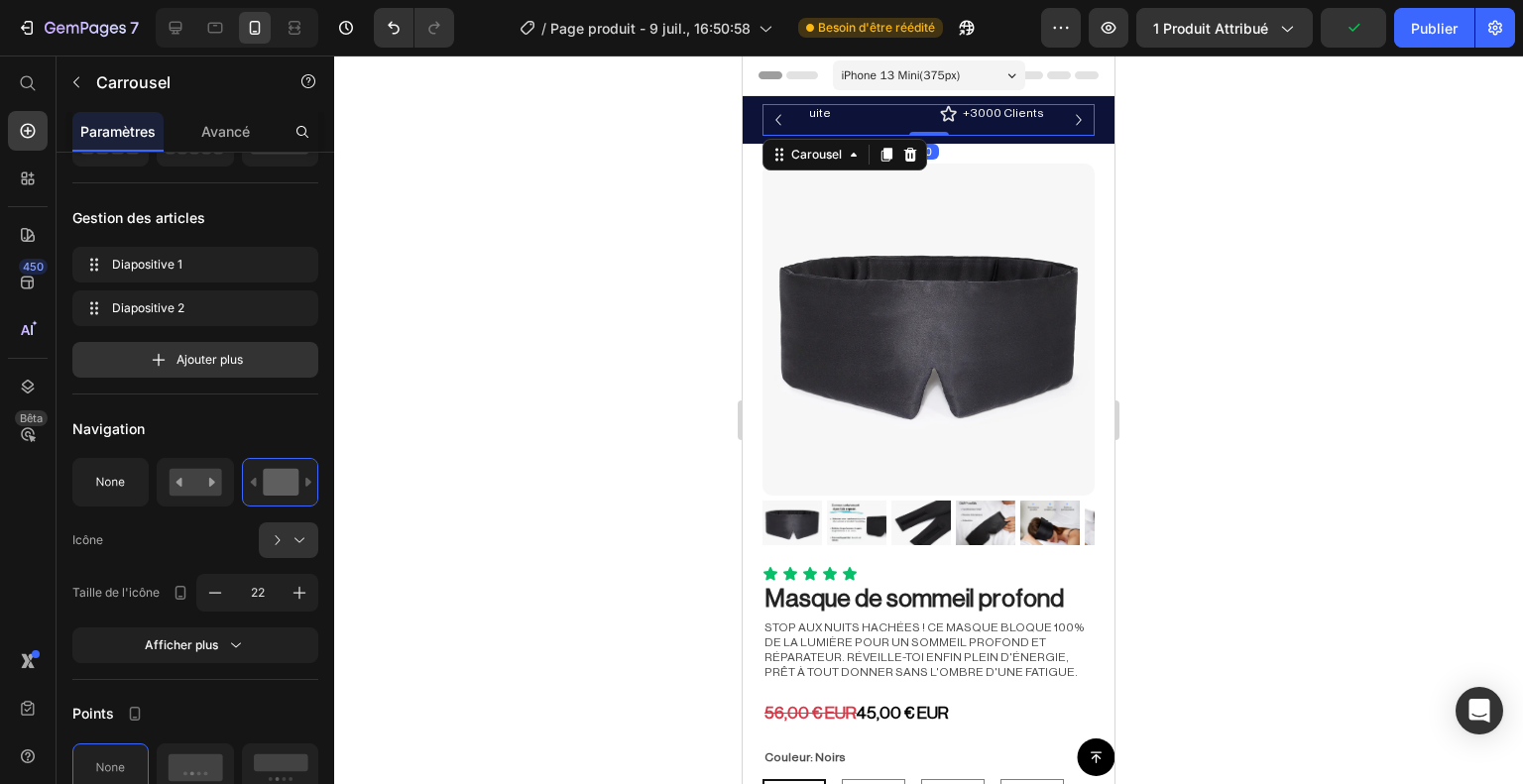 click 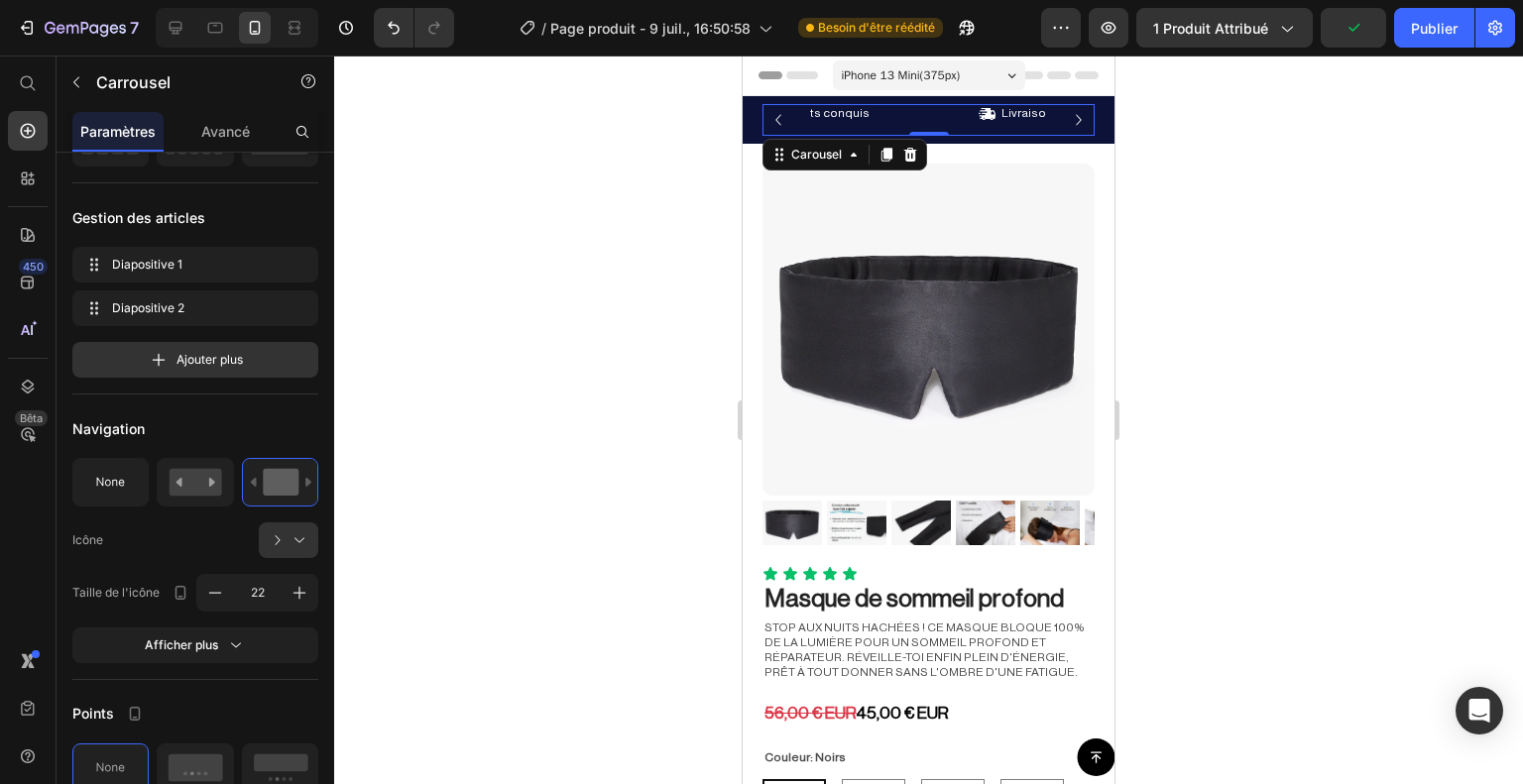 click 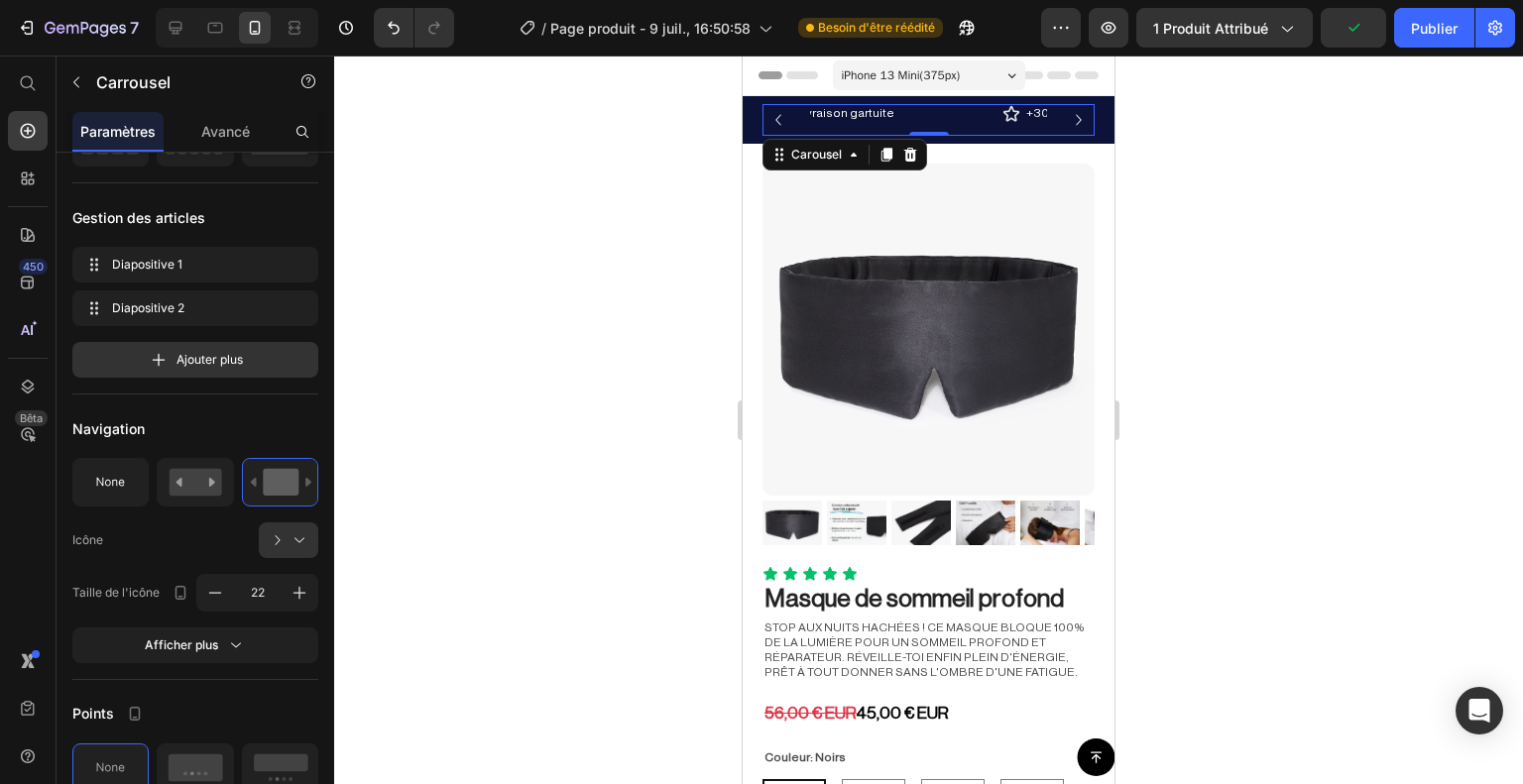 click 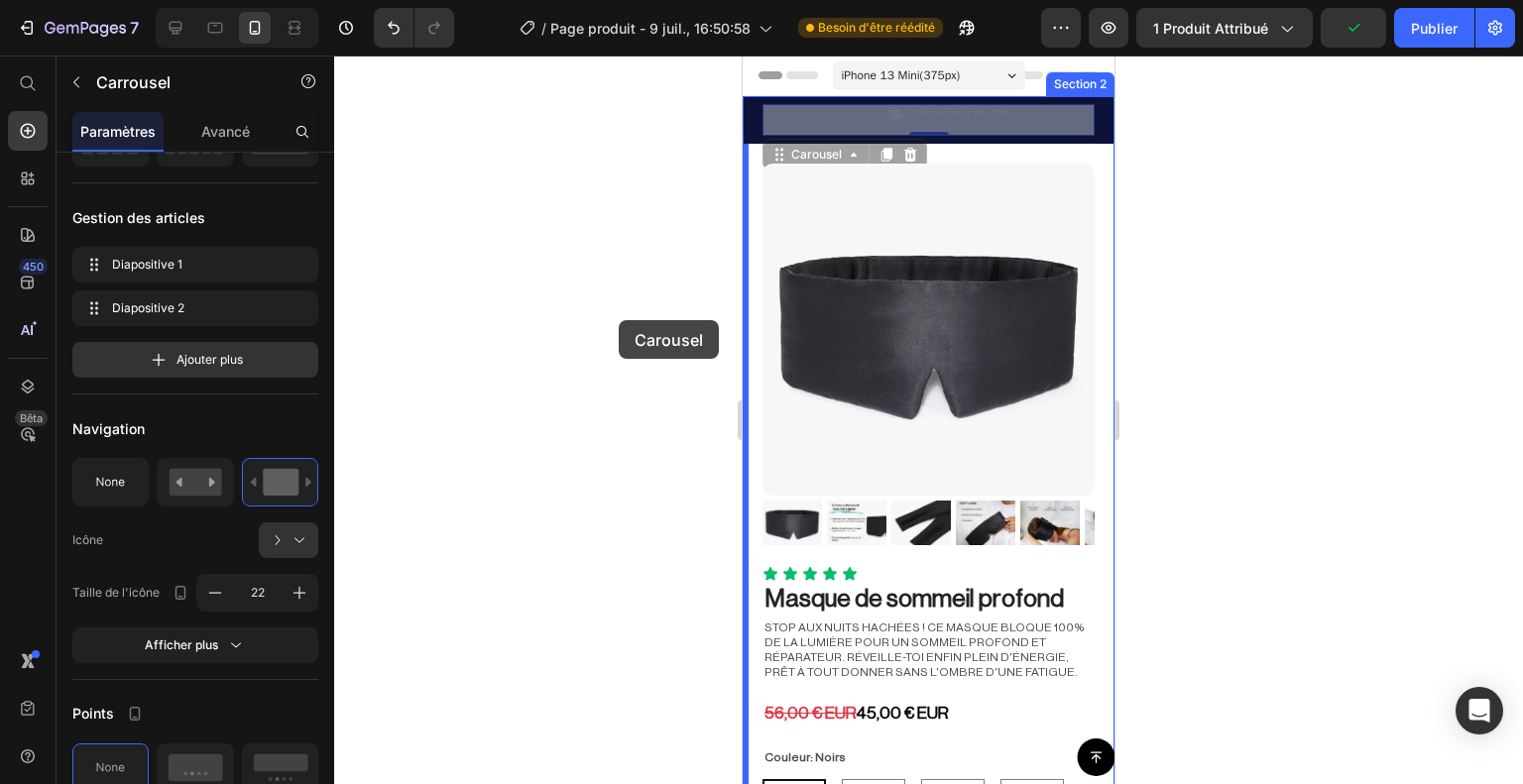drag, startPoint x: 1063, startPoint y: 122, endPoint x: 336, endPoint y: 463, distance: 803.0006 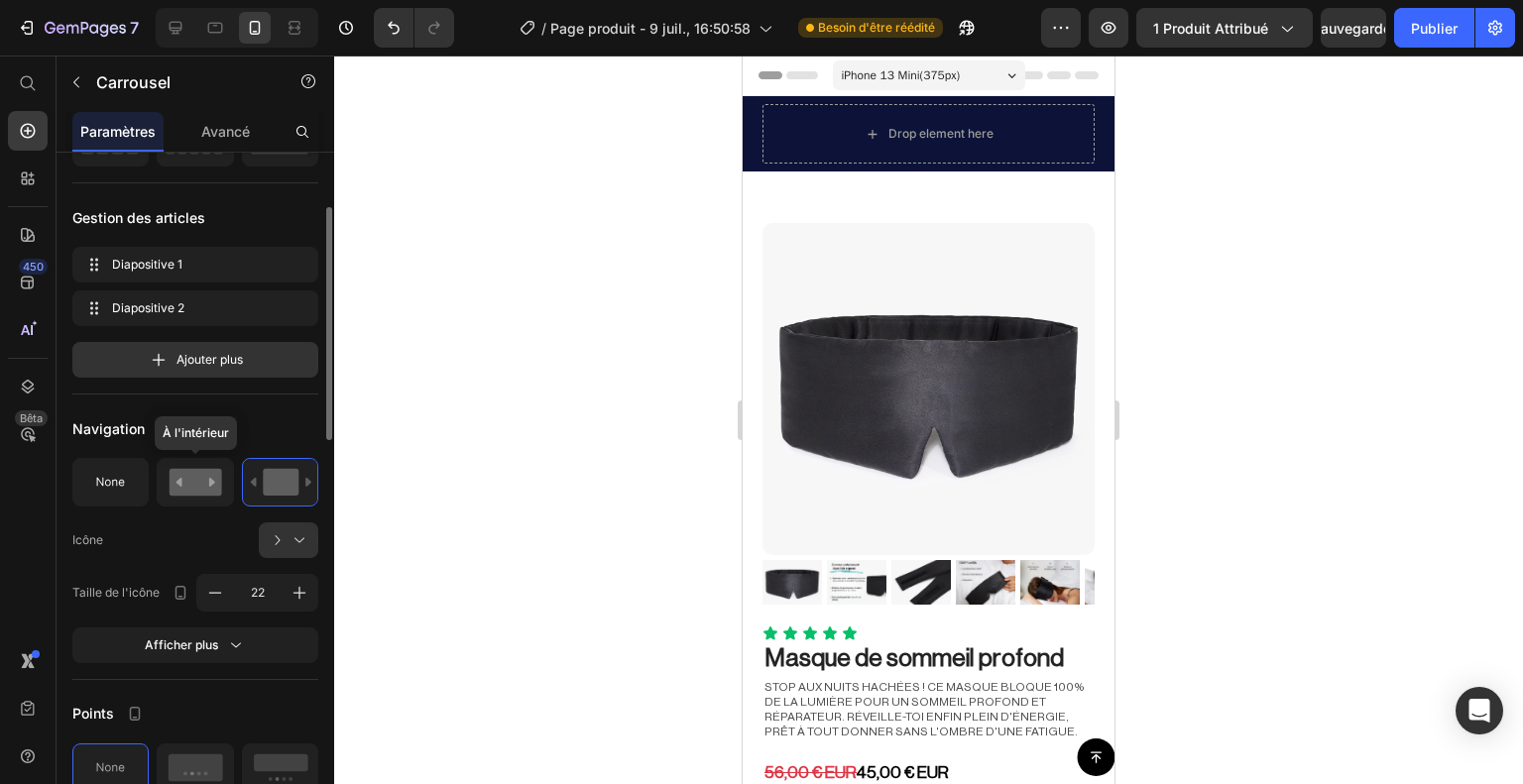 click 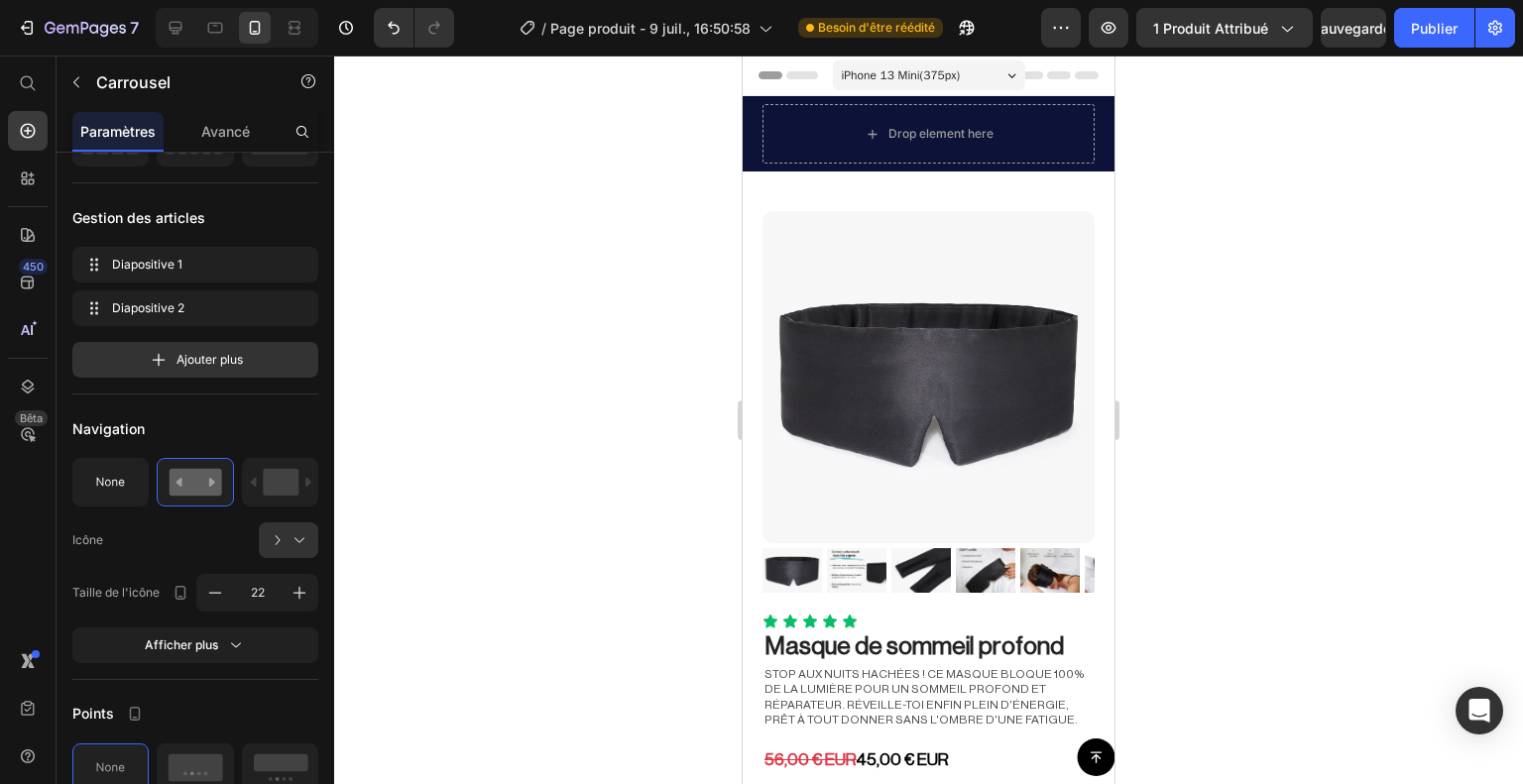 click 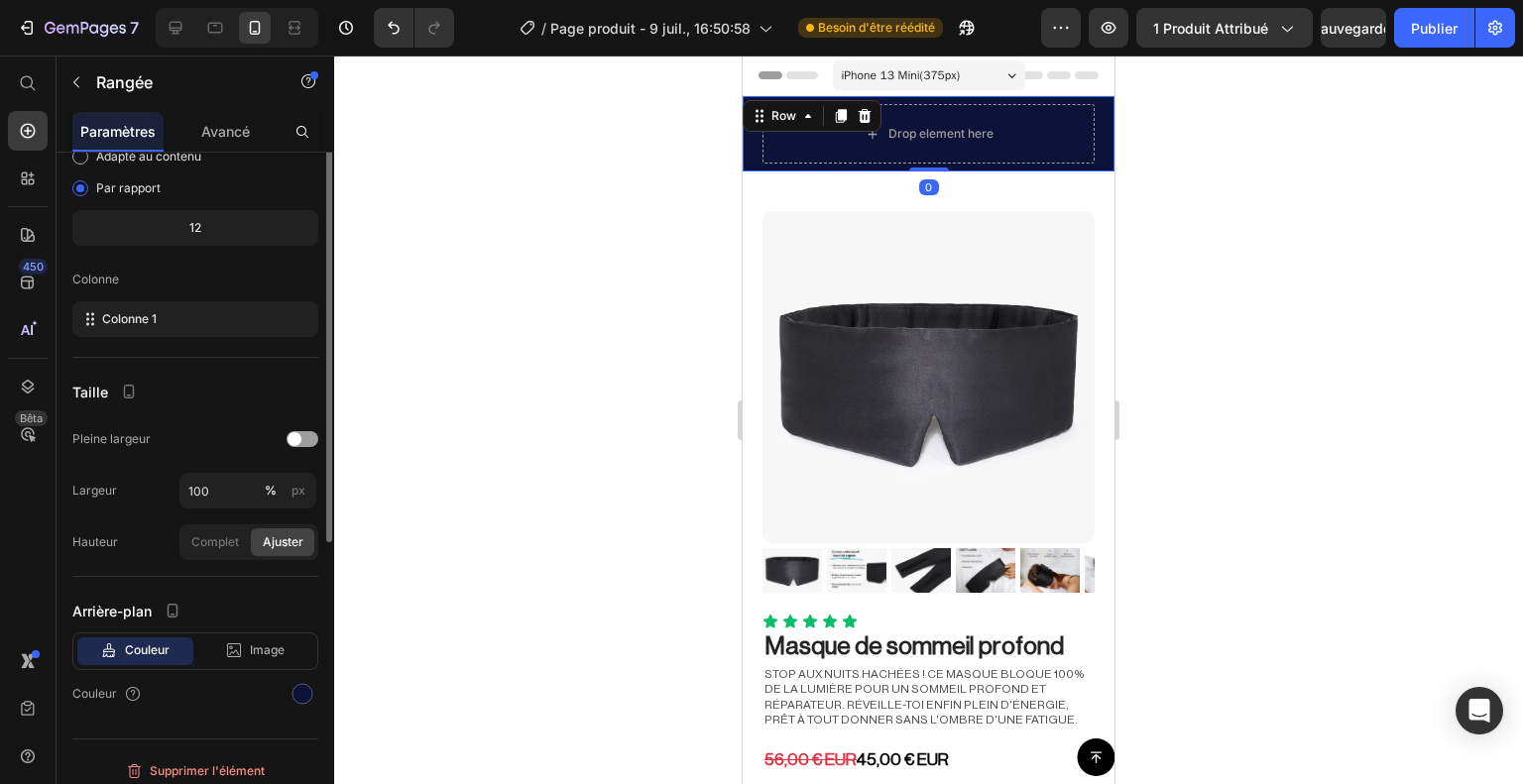 scroll, scrollTop: 0, scrollLeft: 0, axis: both 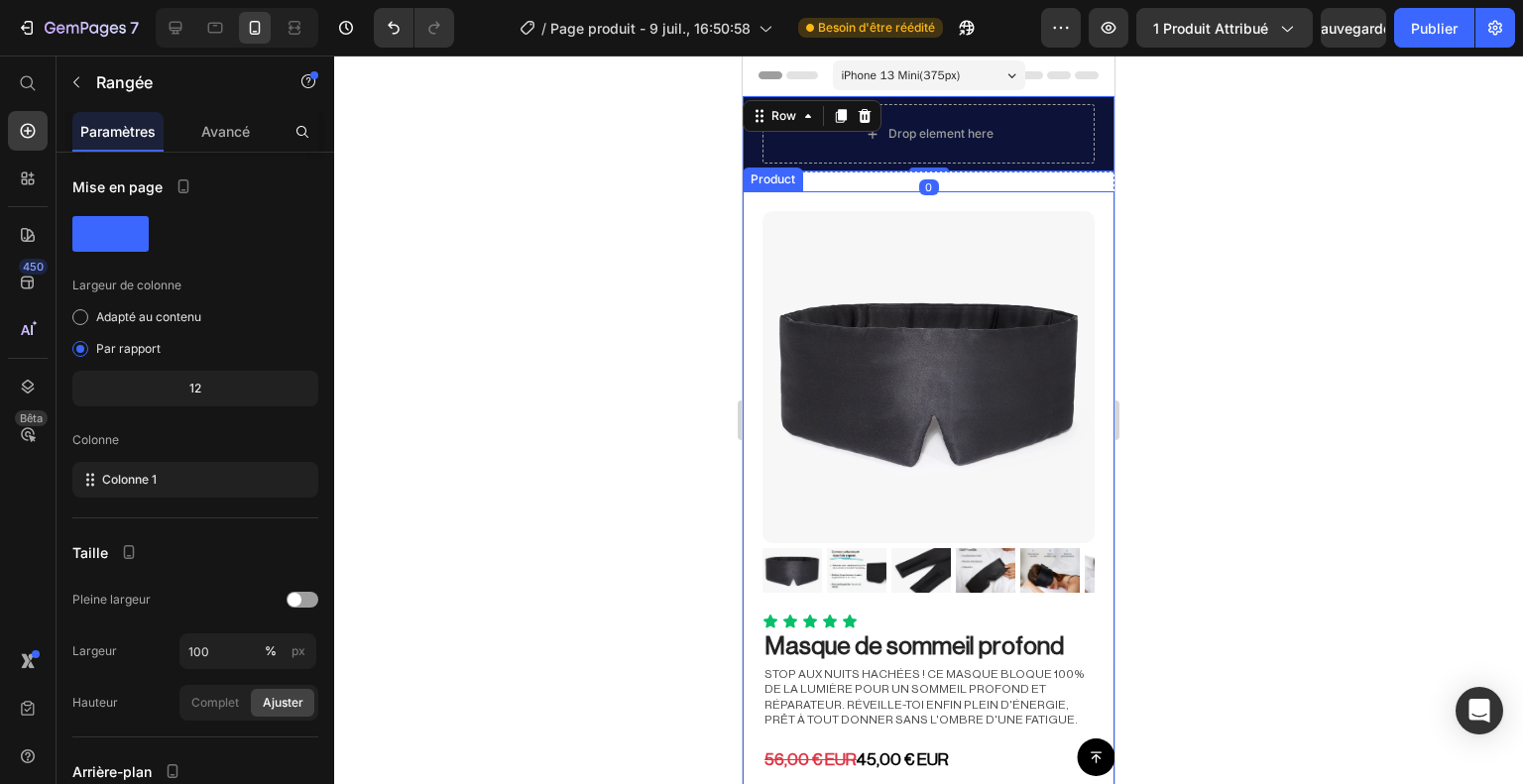 click 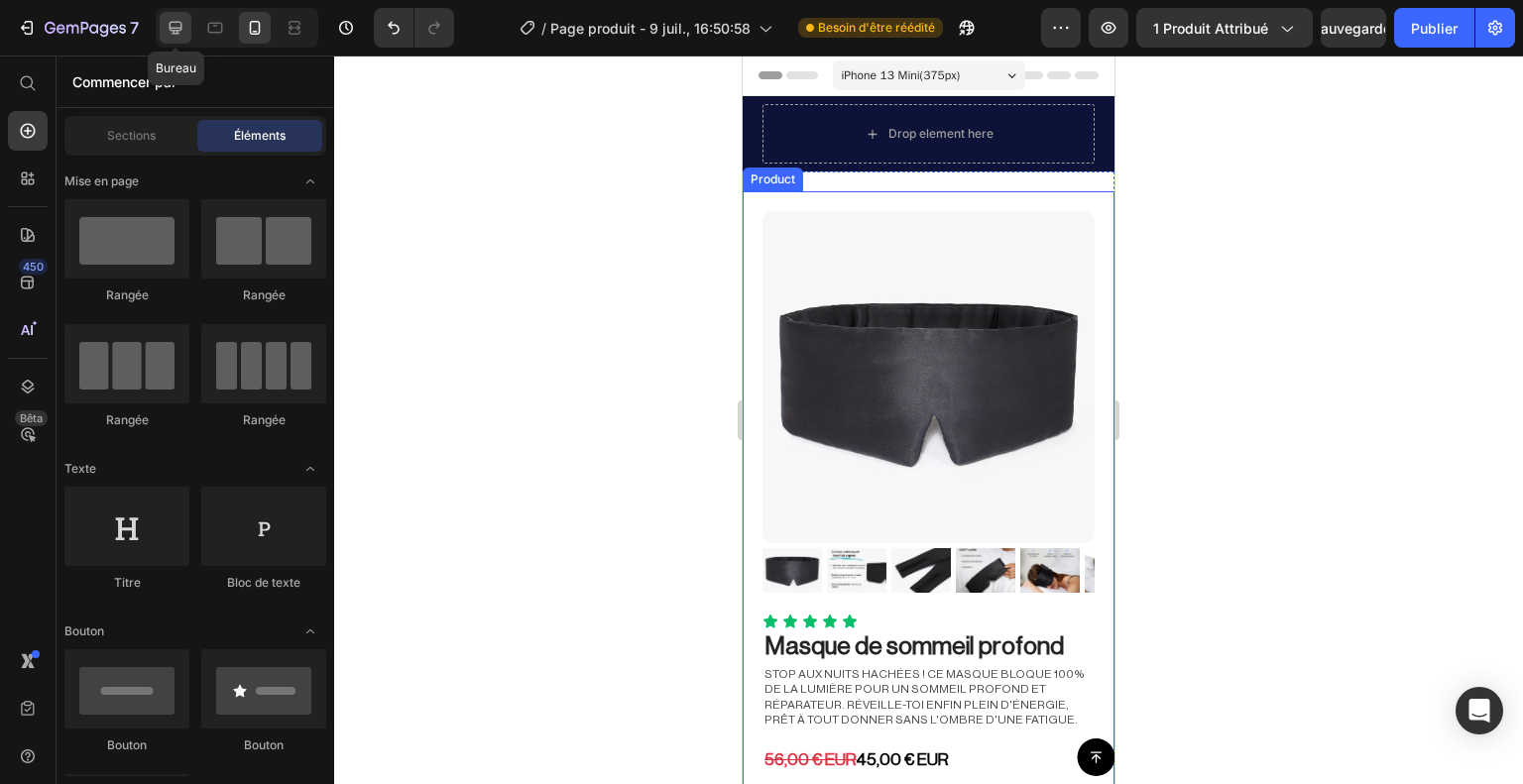 click 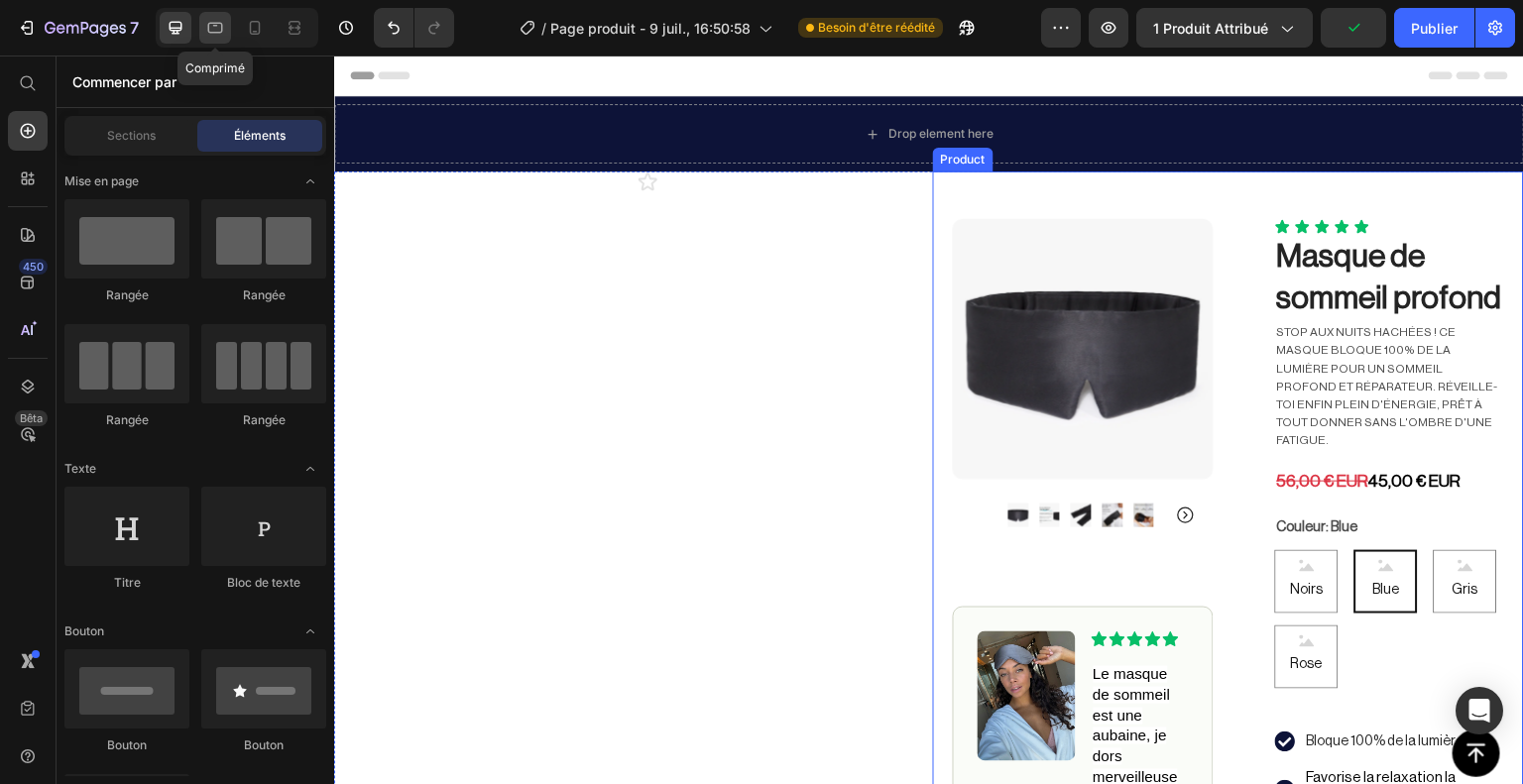 click 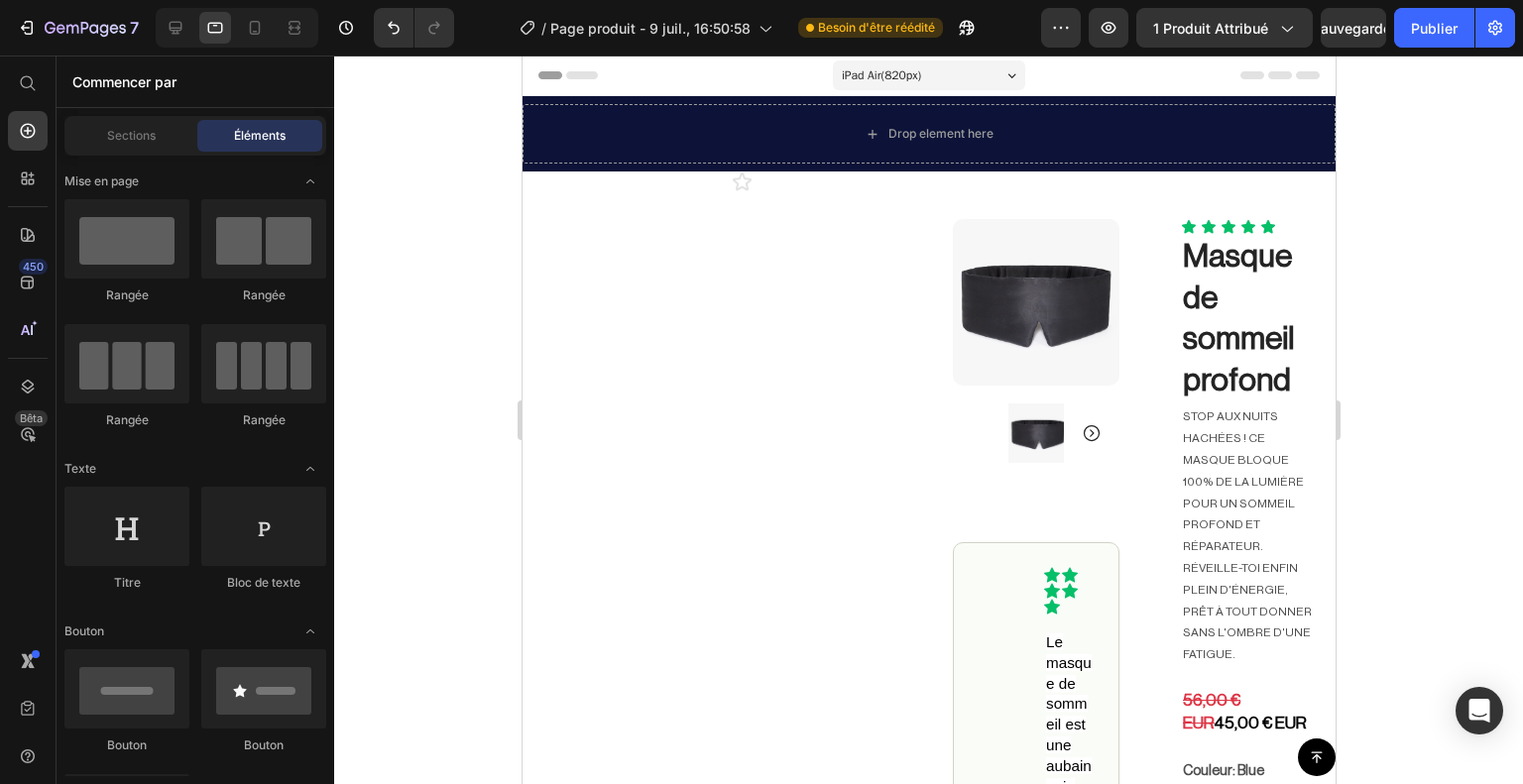 scroll, scrollTop: 476, scrollLeft: 0, axis: vertical 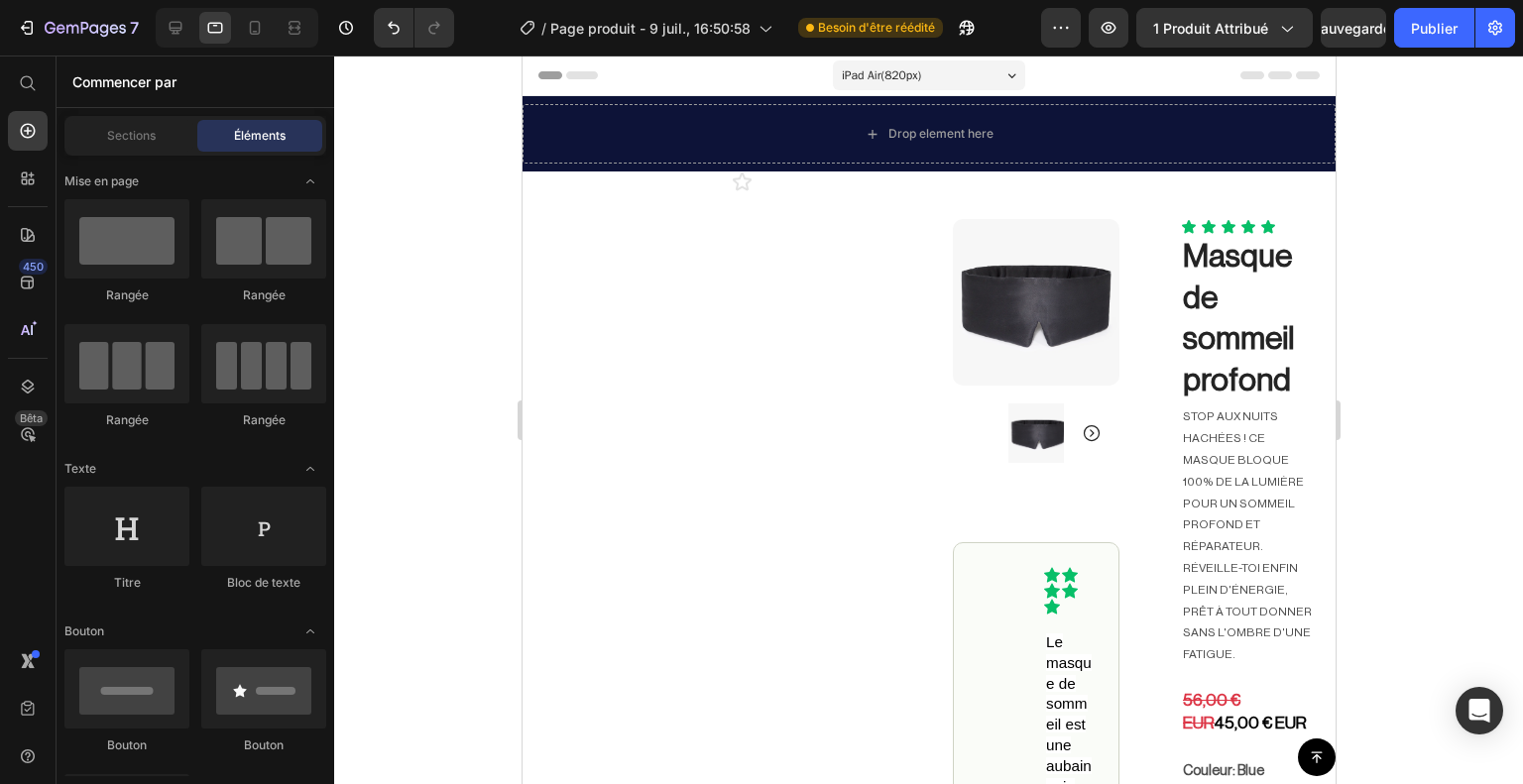click at bounding box center [410, 28] 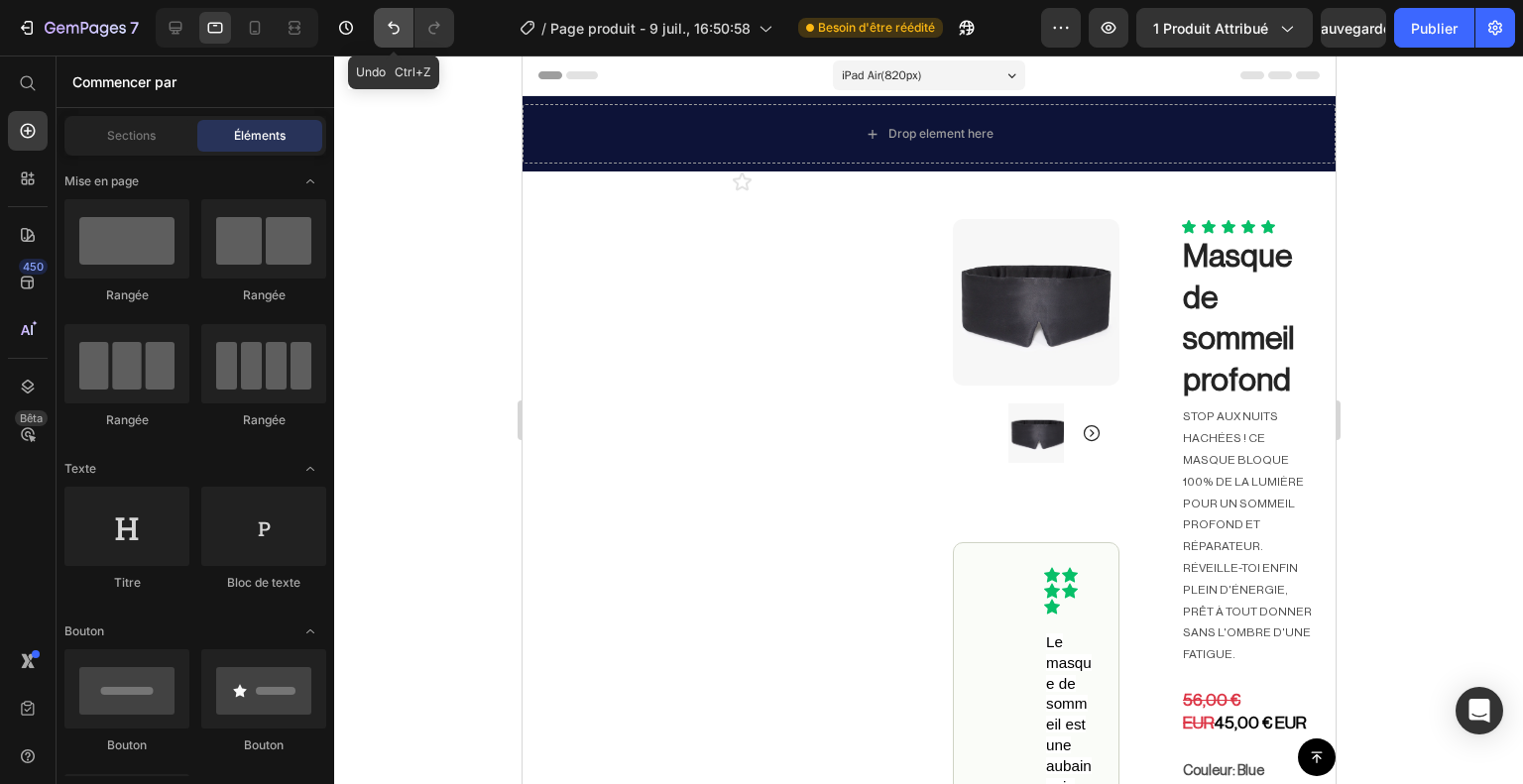 click 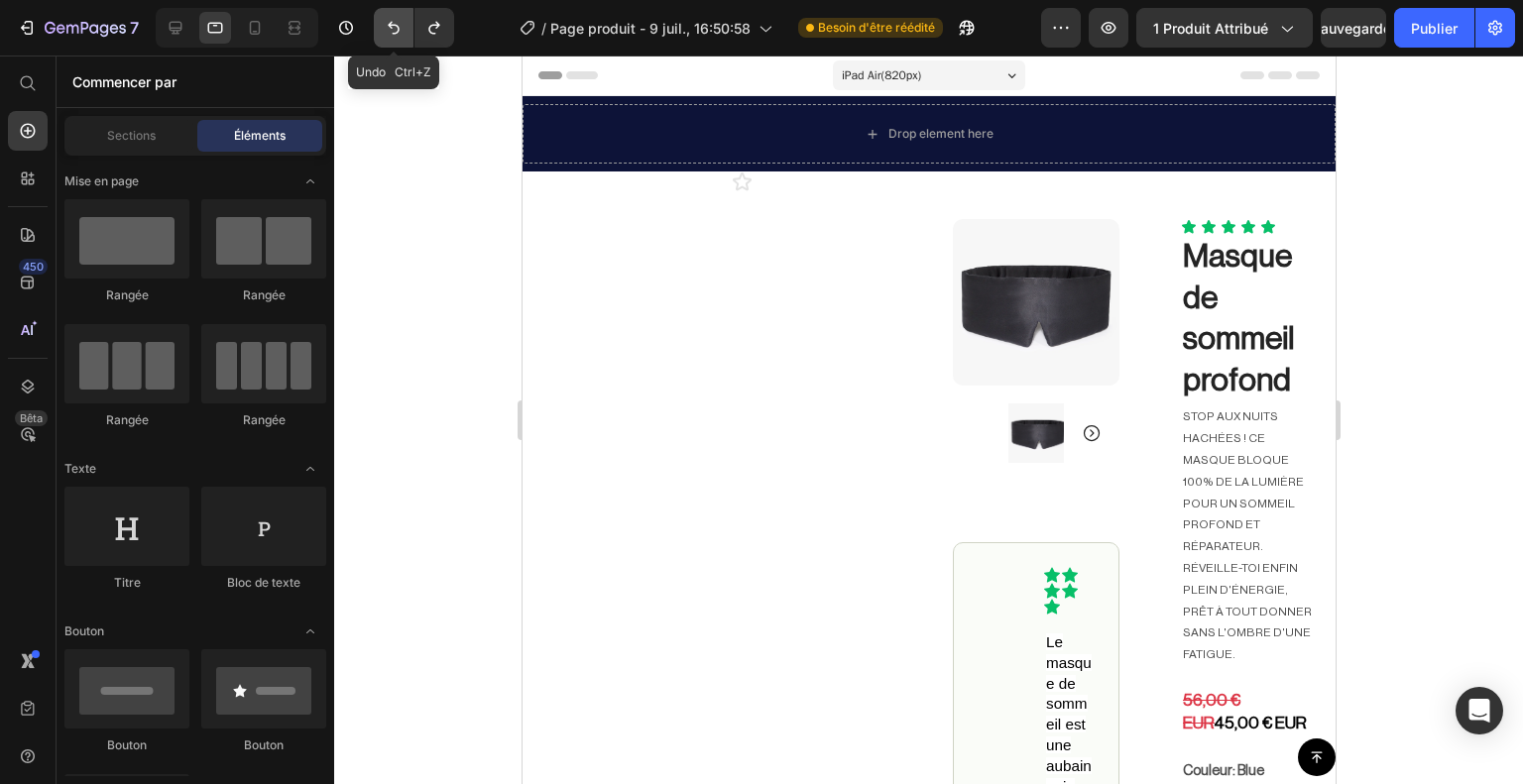 click 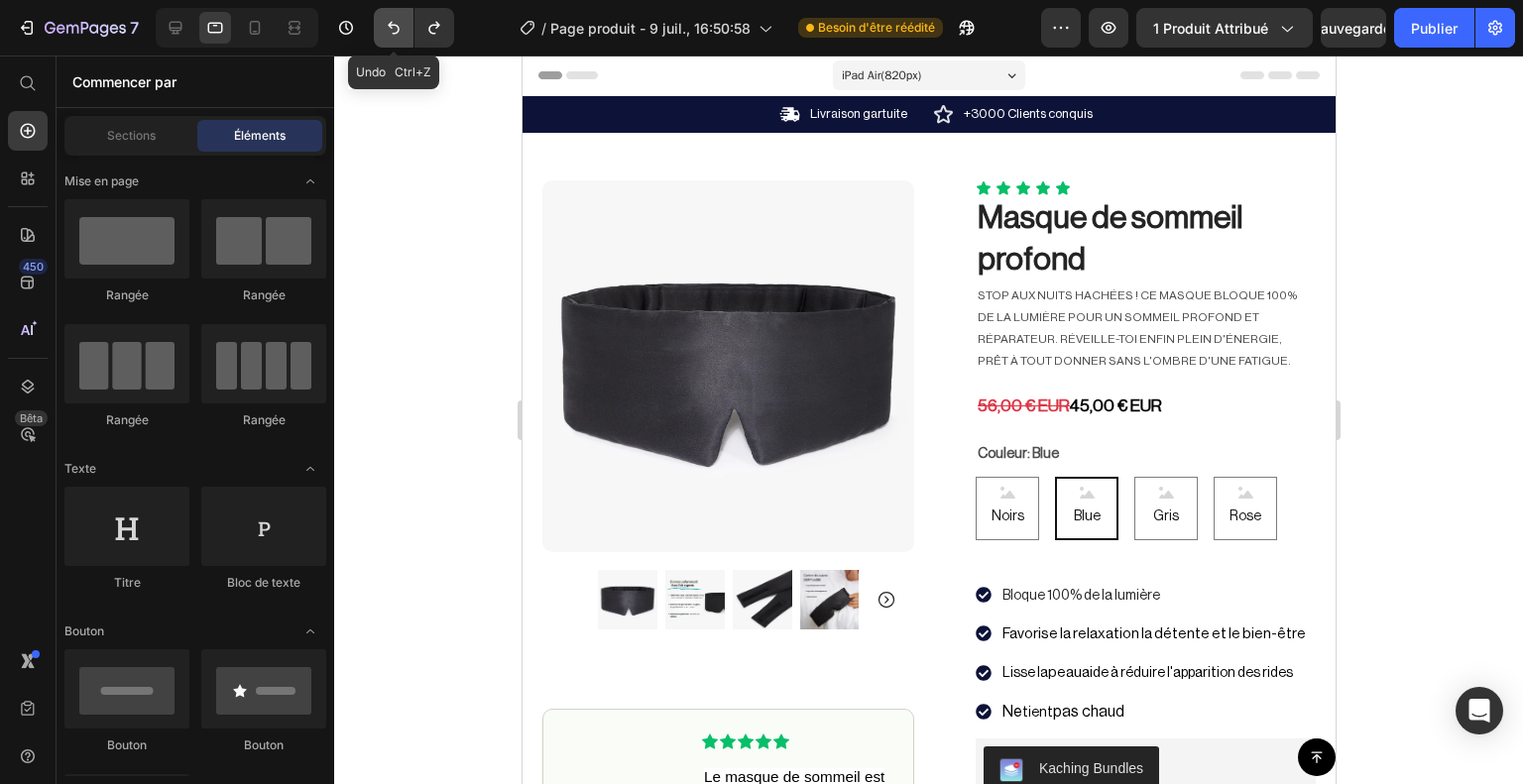 click 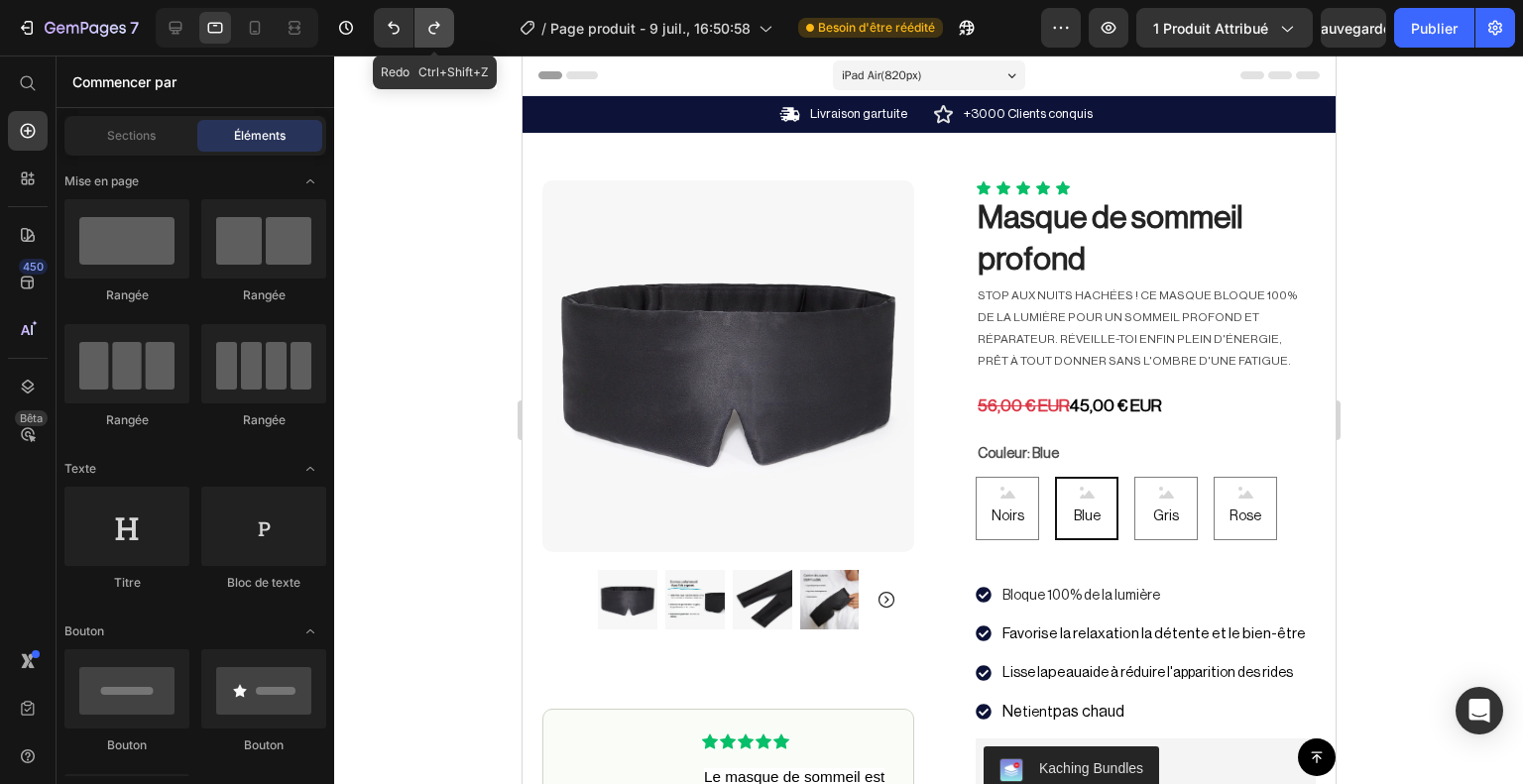 click 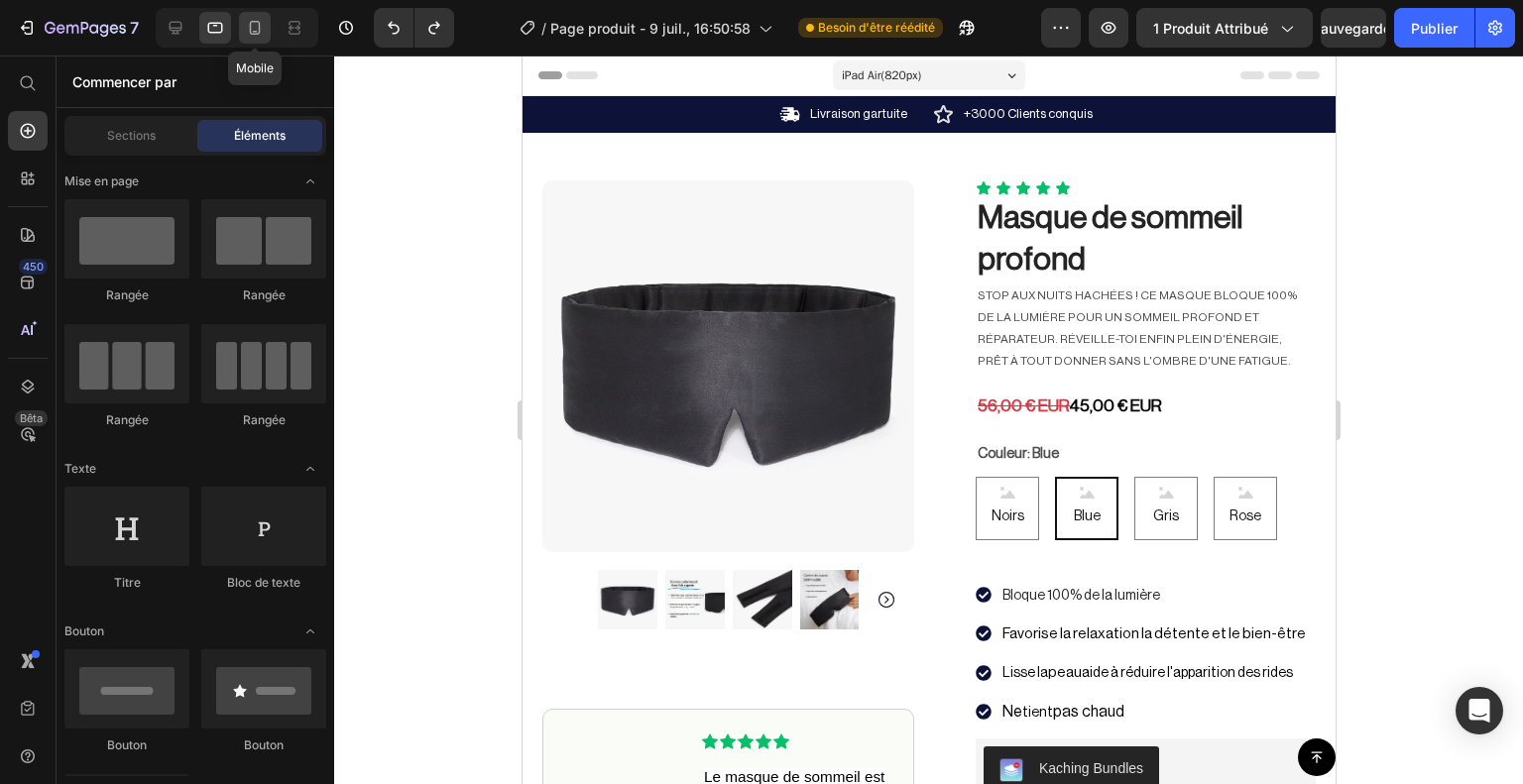 click 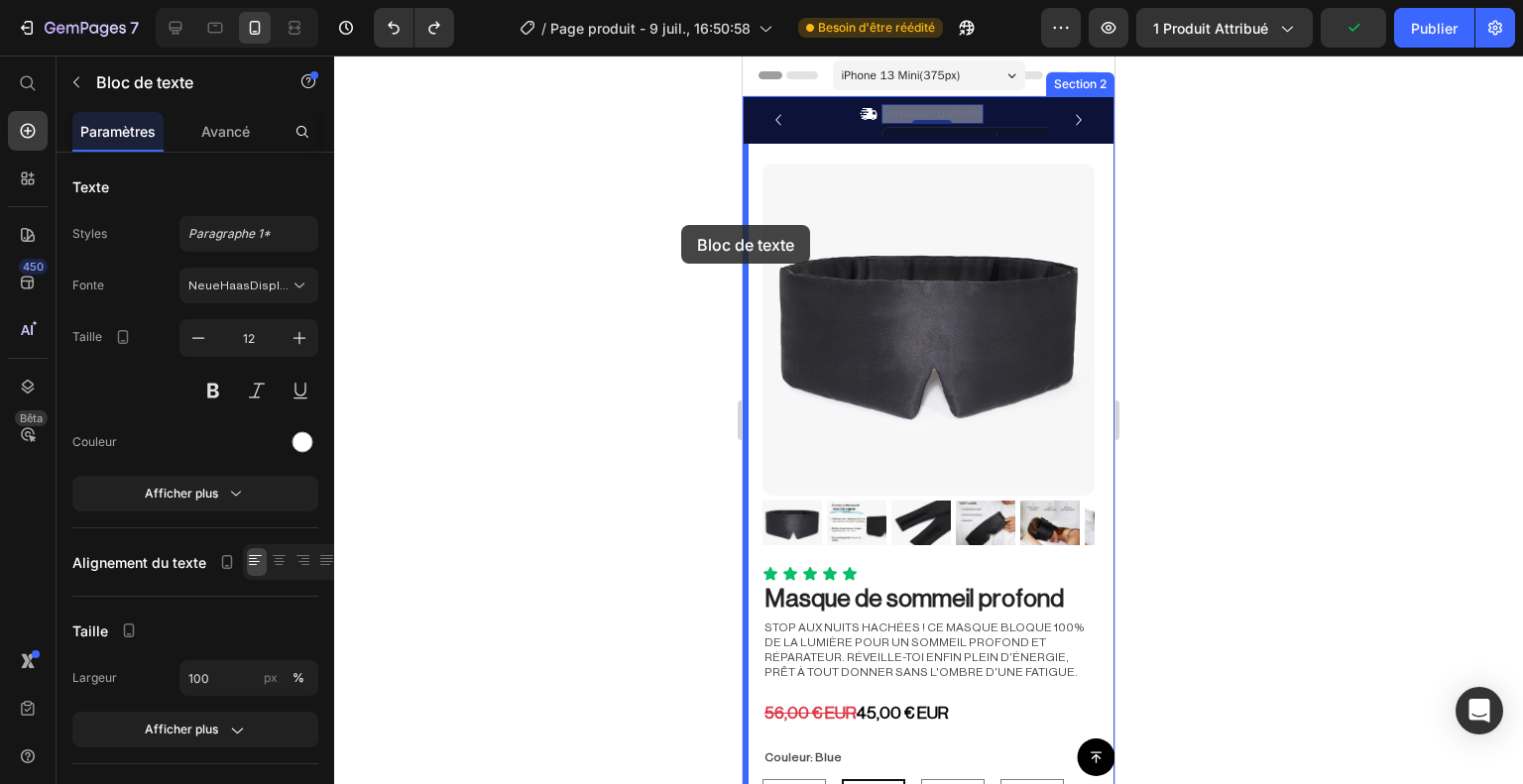 drag, startPoint x: 892, startPoint y: 112, endPoint x: 684, endPoint y: 225, distance: 236.7129 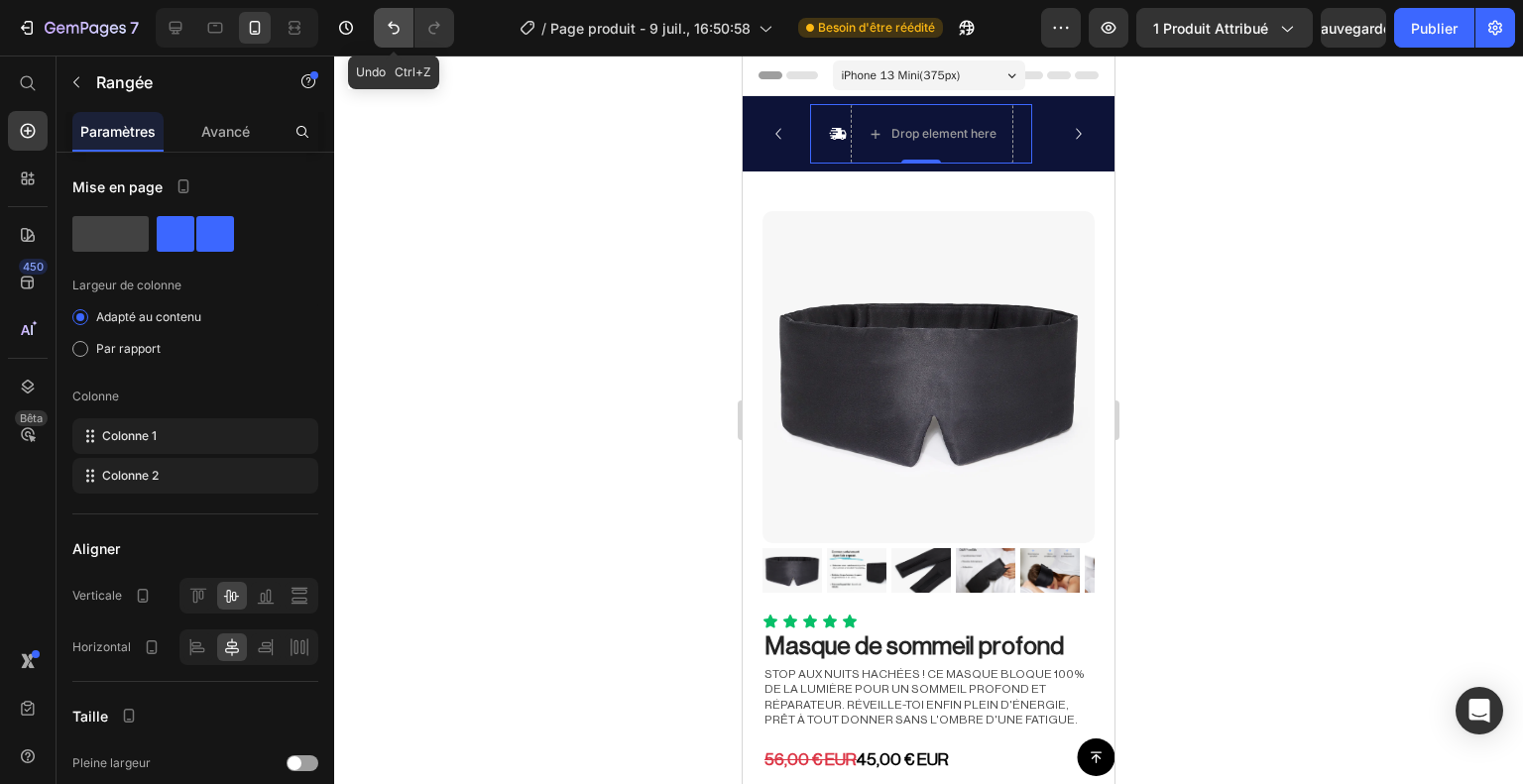 click 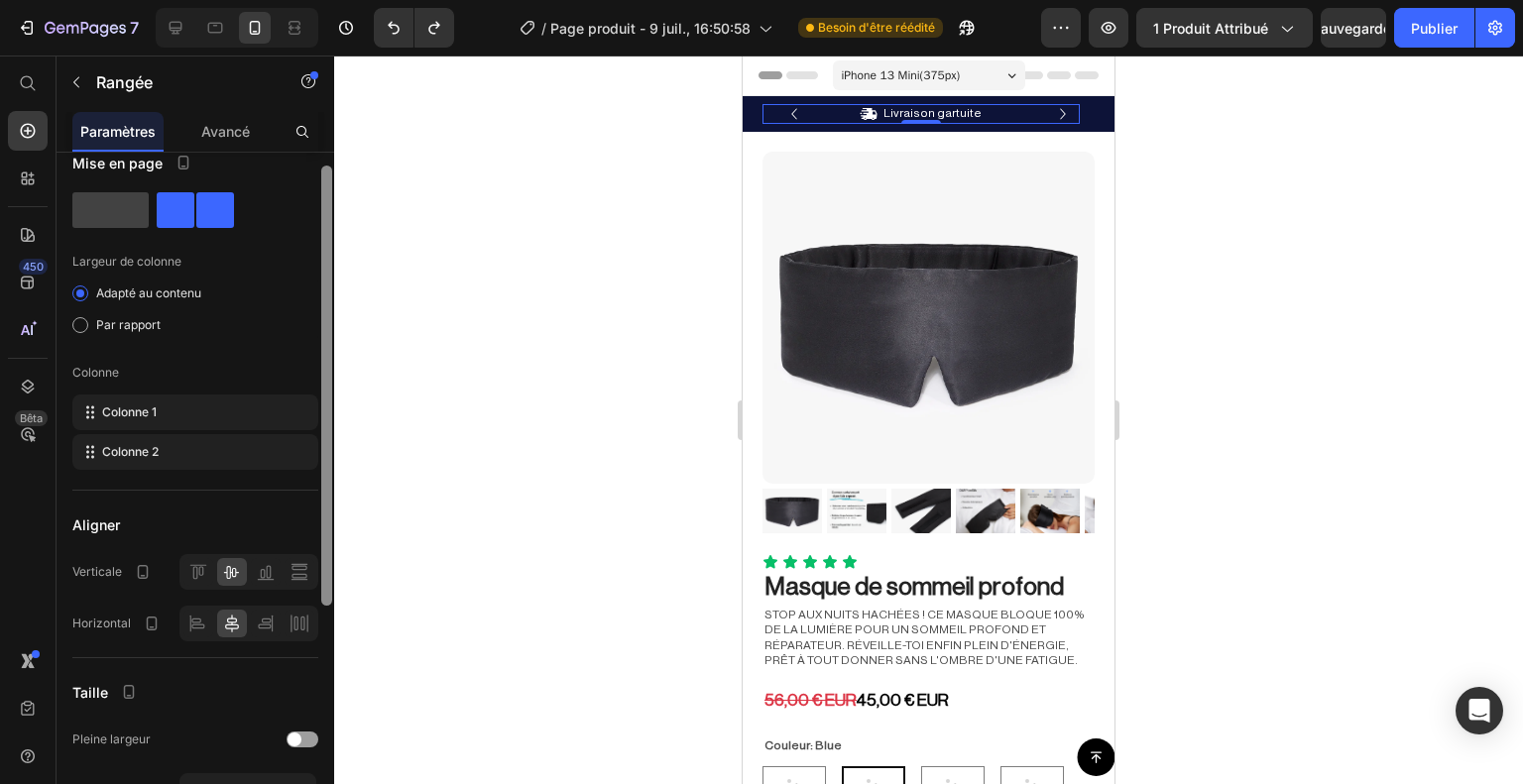 scroll, scrollTop: 0, scrollLeft: 0, axis: both 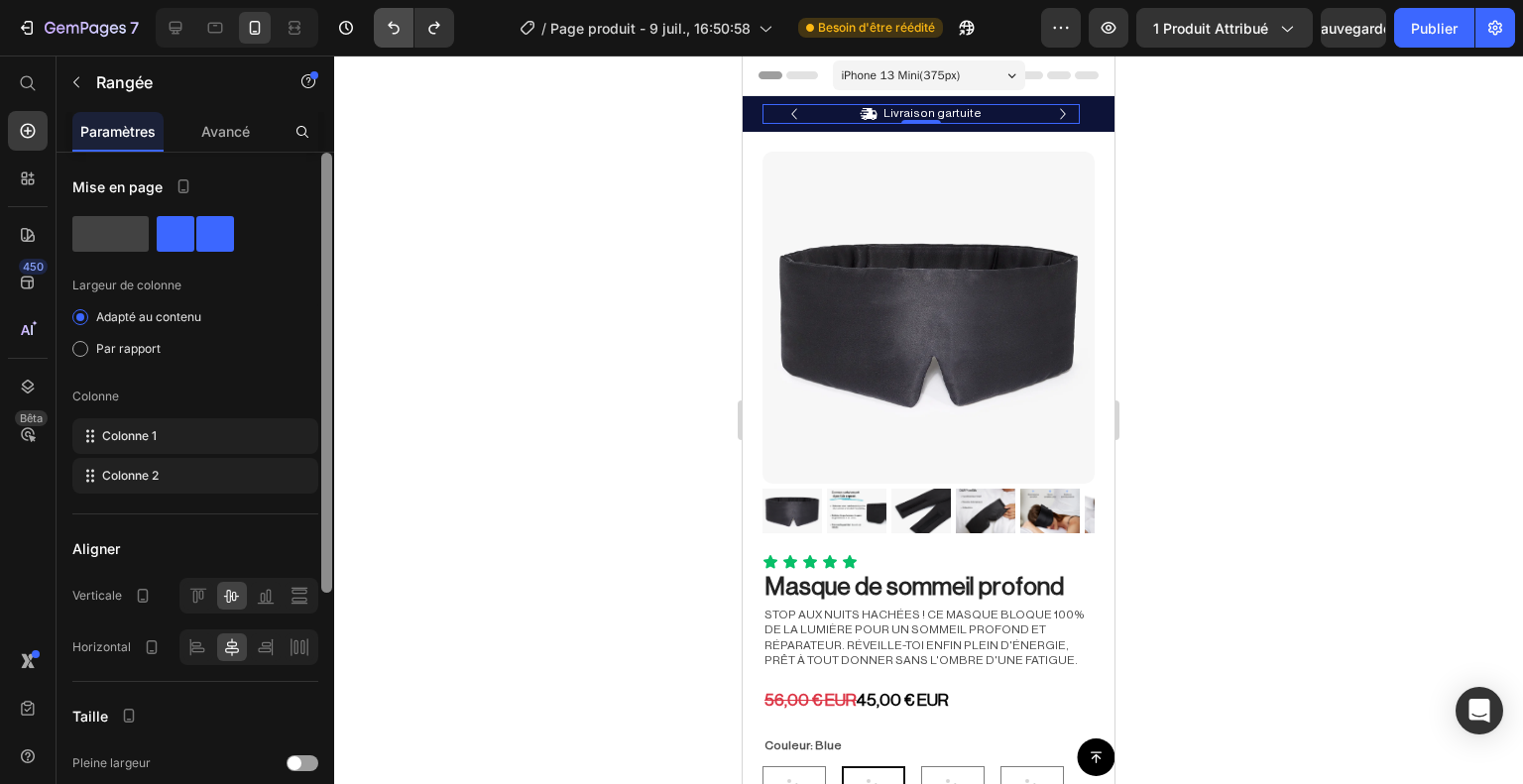 drag, startPoint x: 323, startPoint y: 235, endPoint x: 374, endPoint y: 25, distance: 216.10414 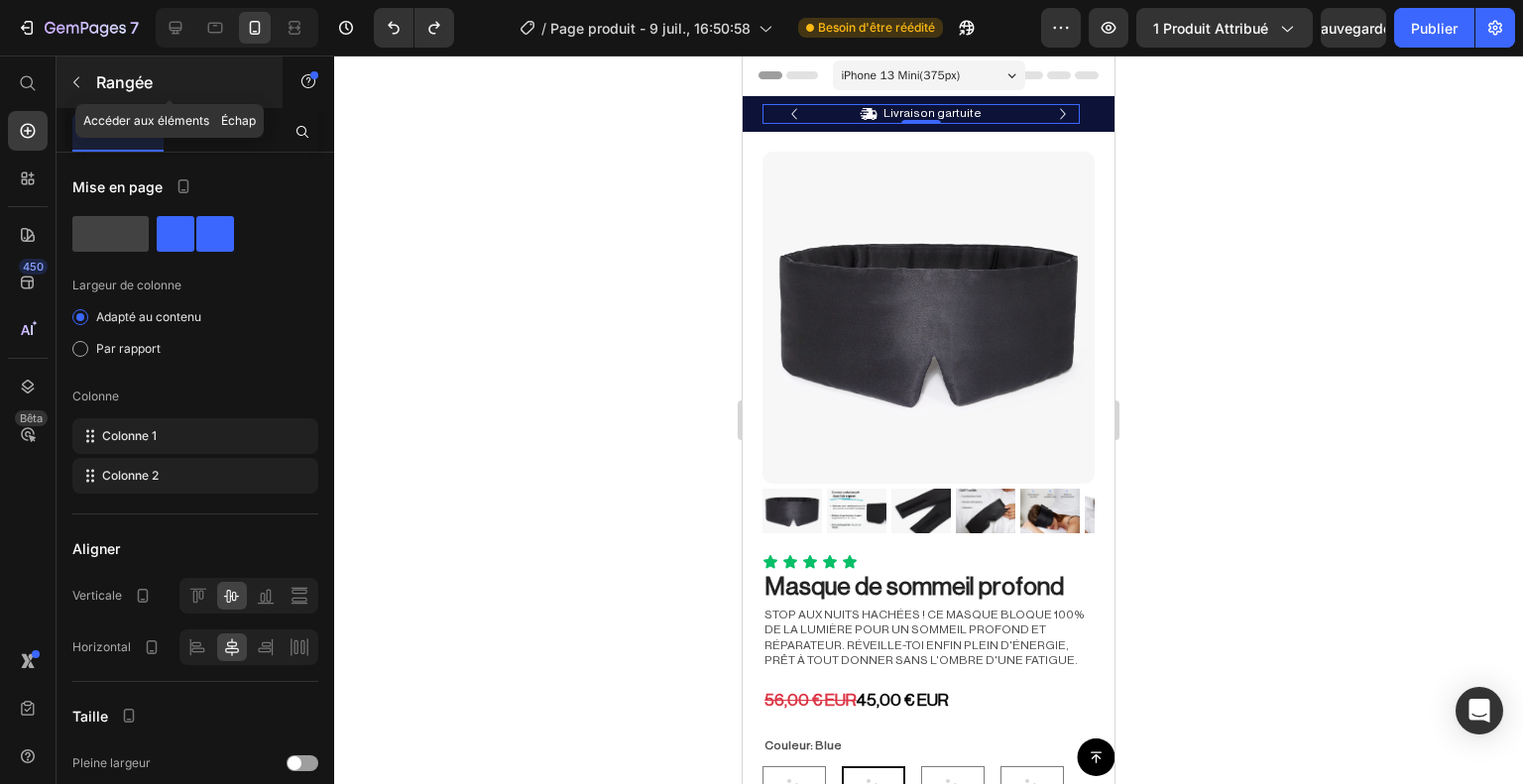 click at bounding box center (76, 82) 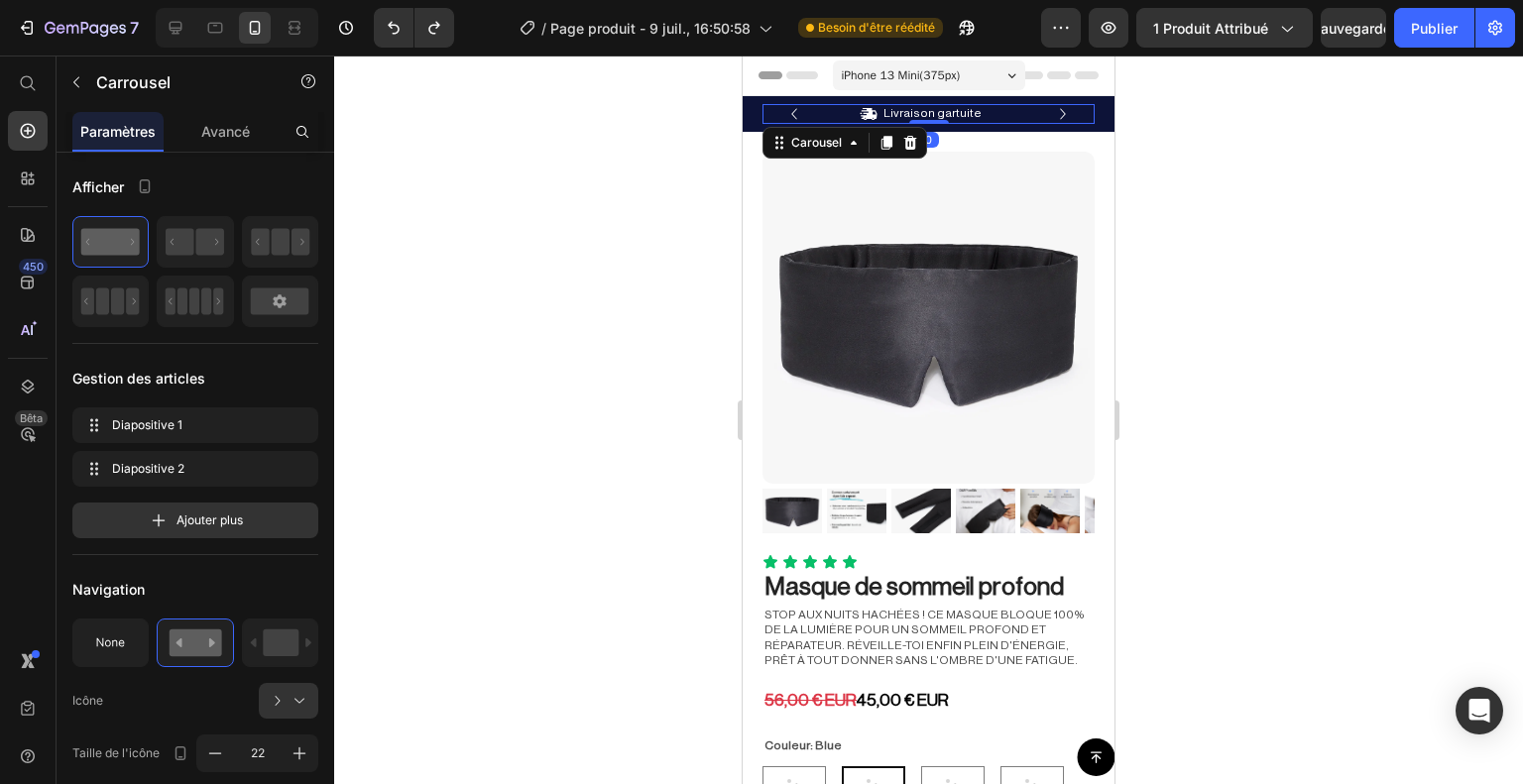 click 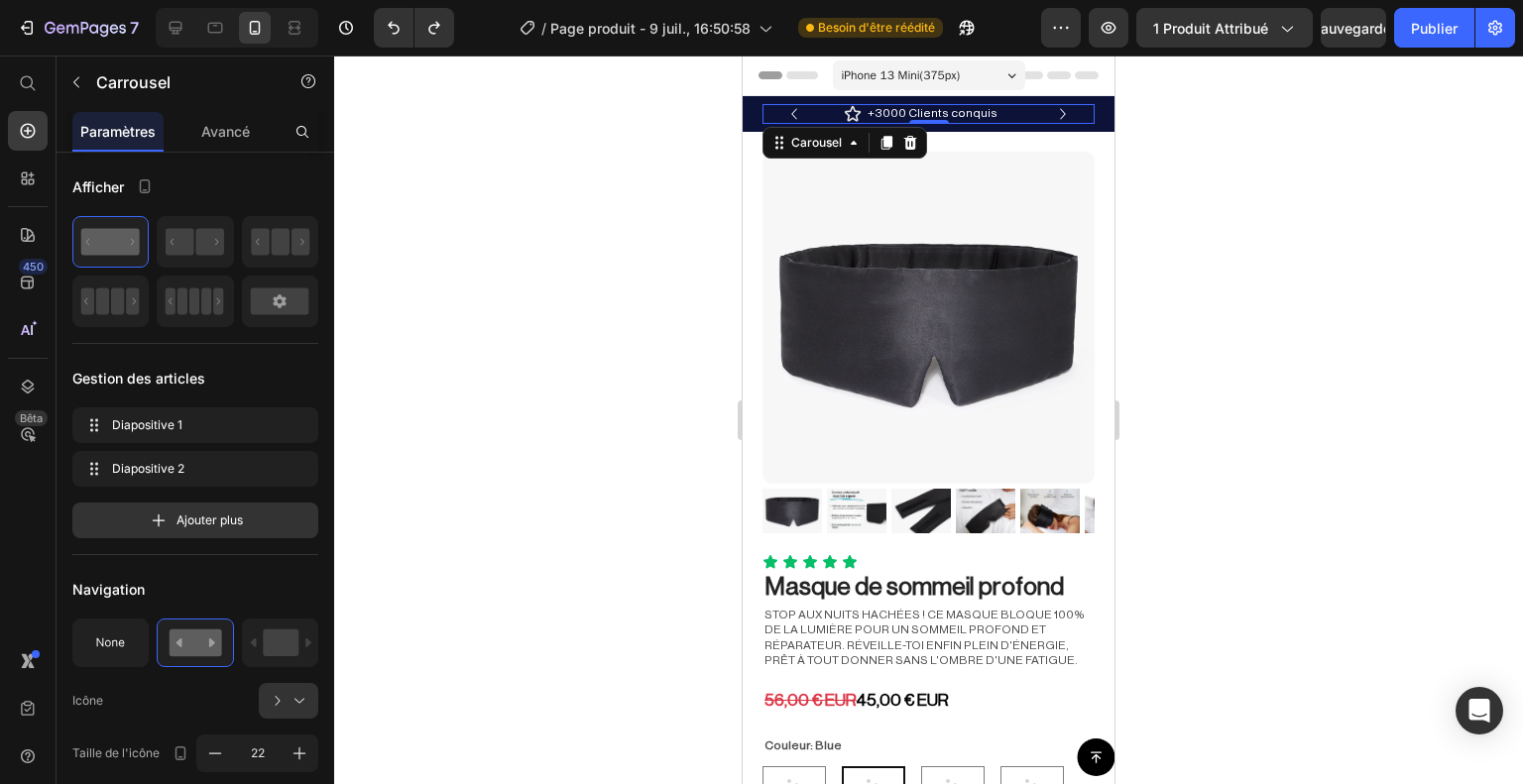 click 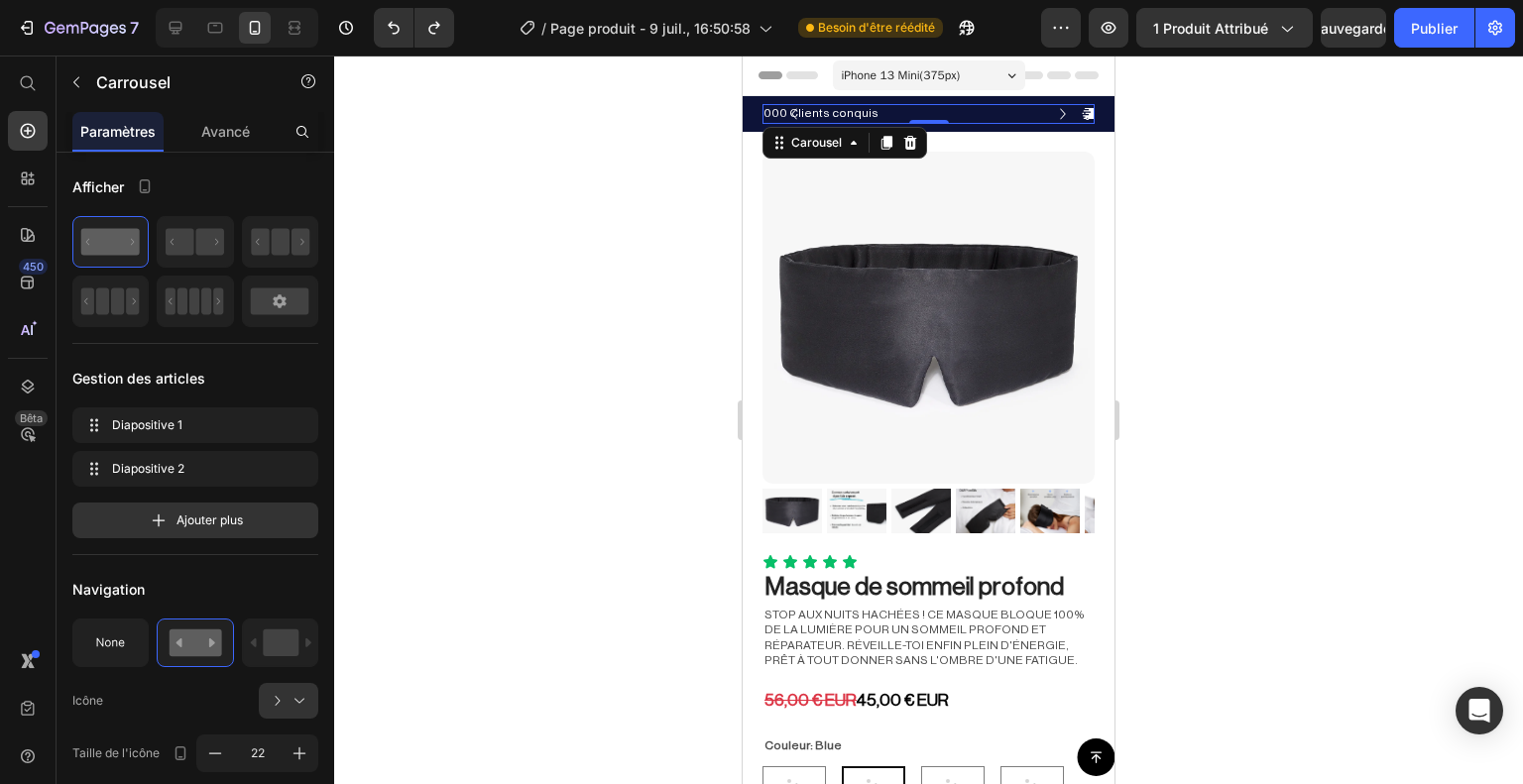 click 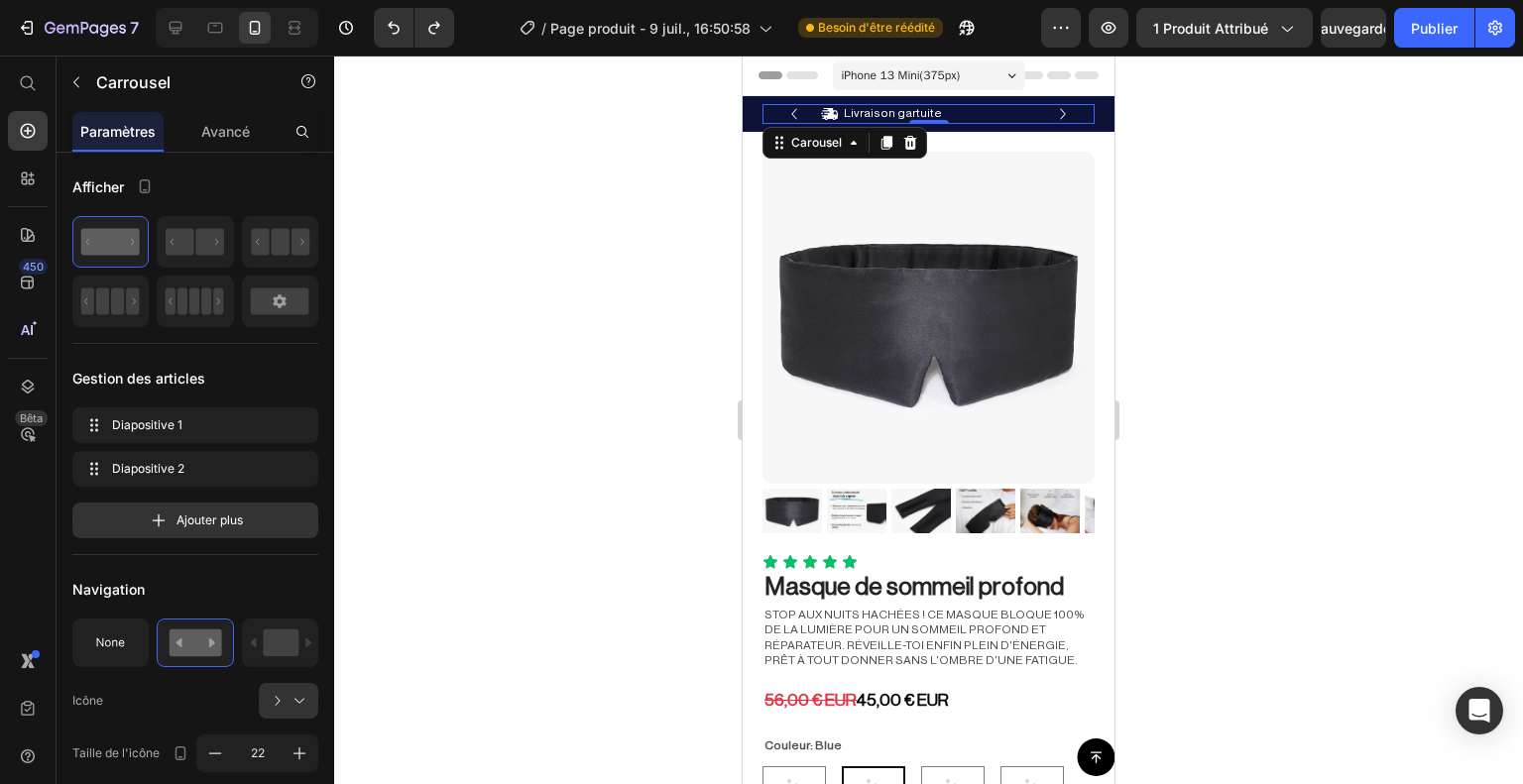 click 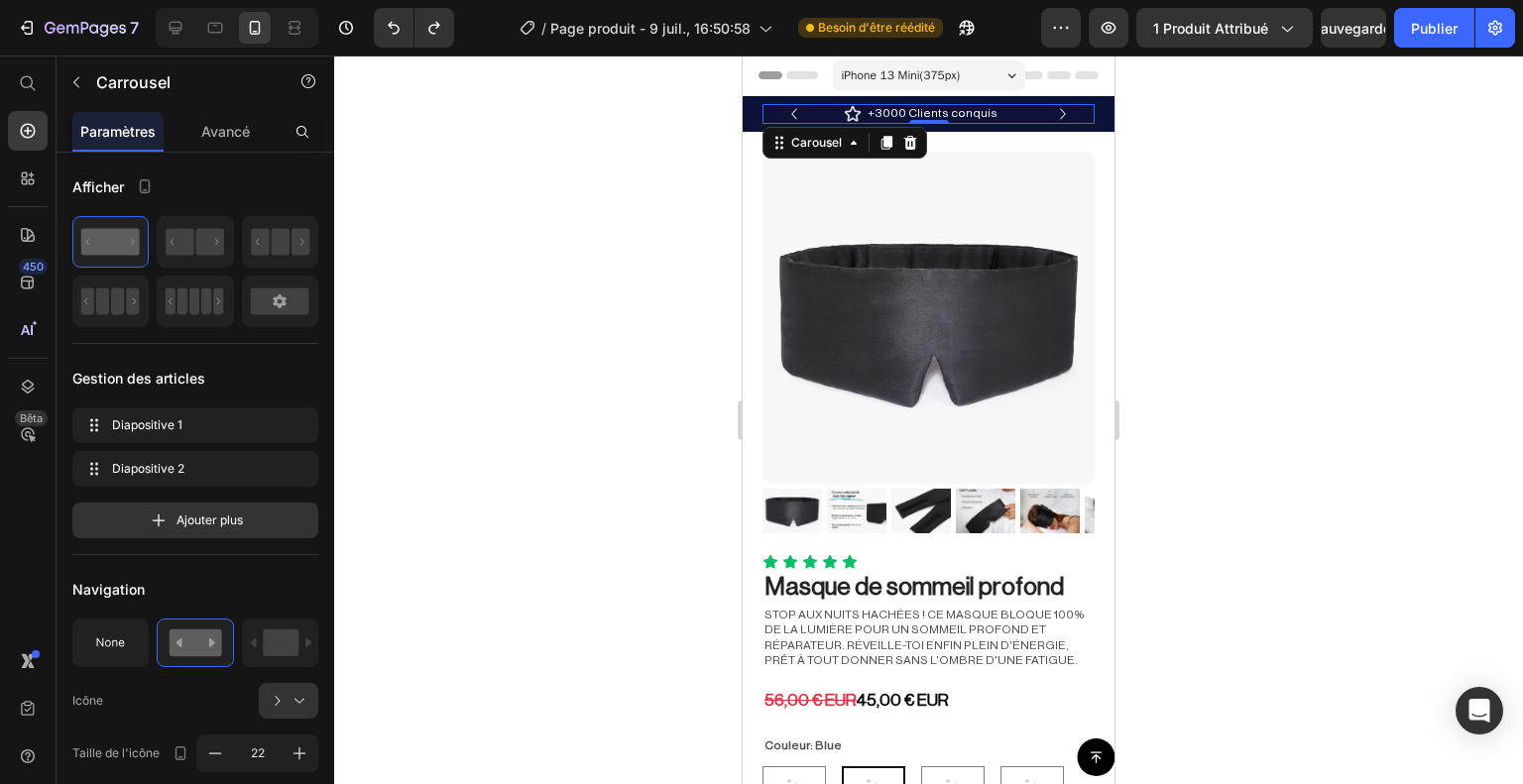 click 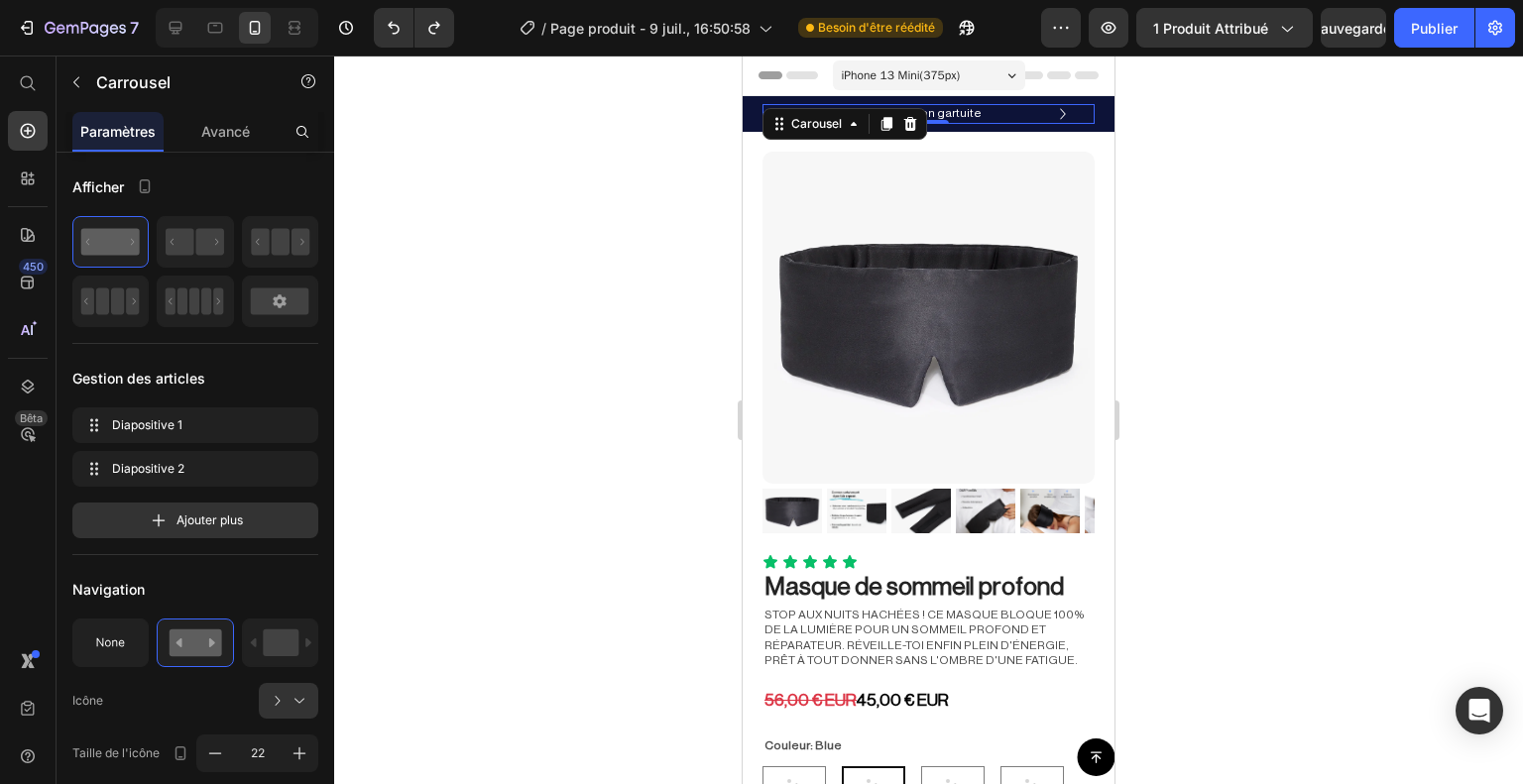 click 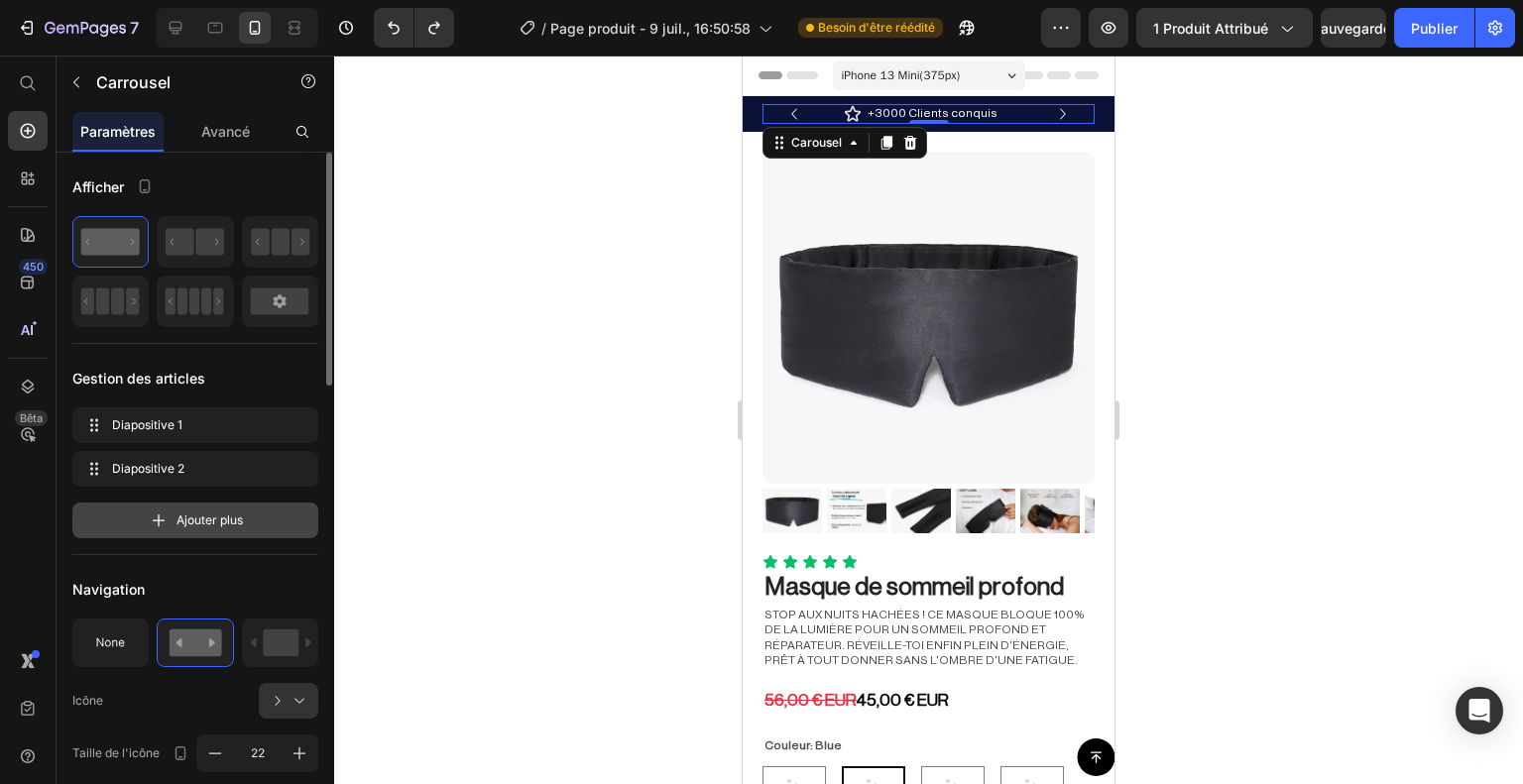 click on "Ajouter plus" at bounding box center [209, 519] 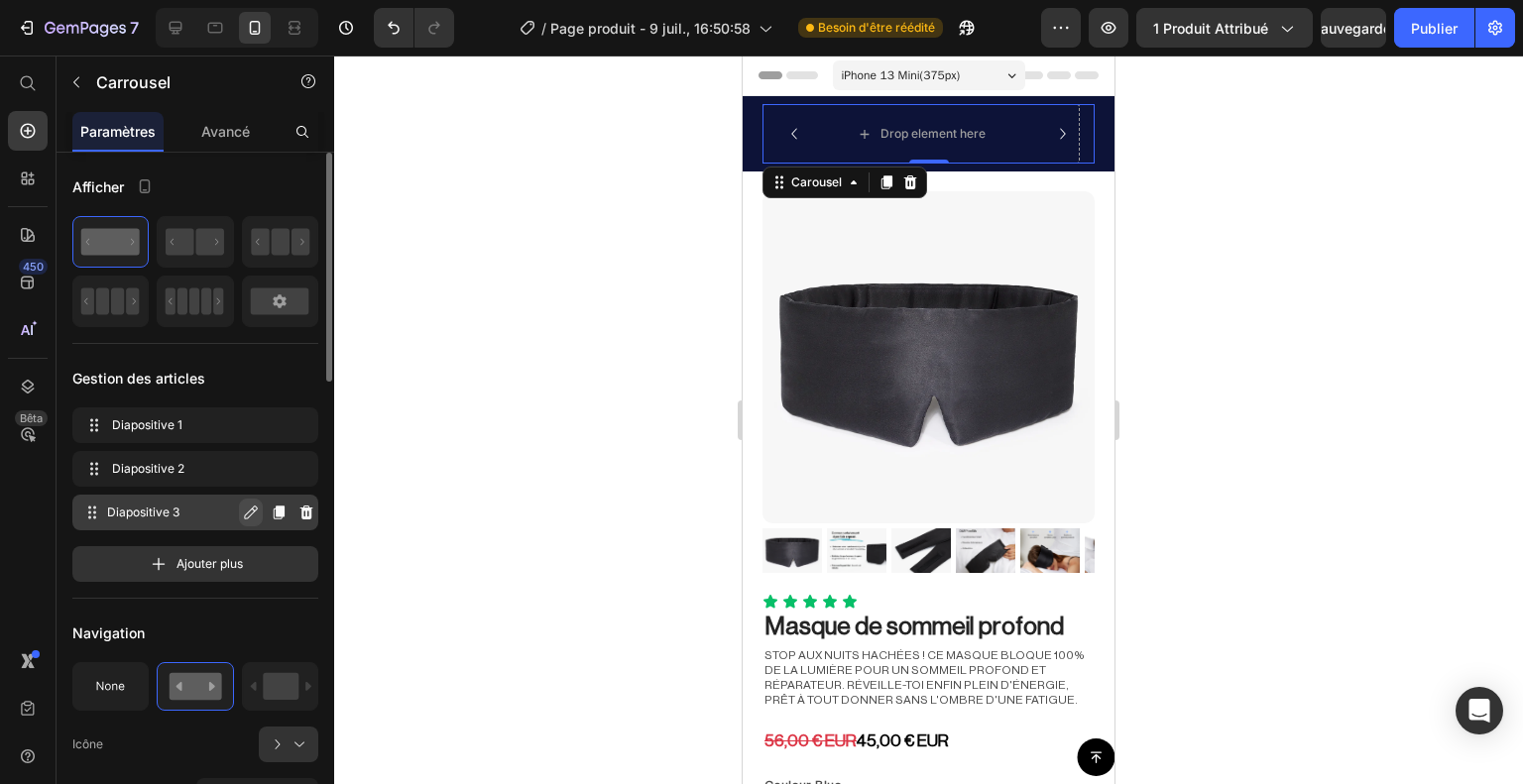 click 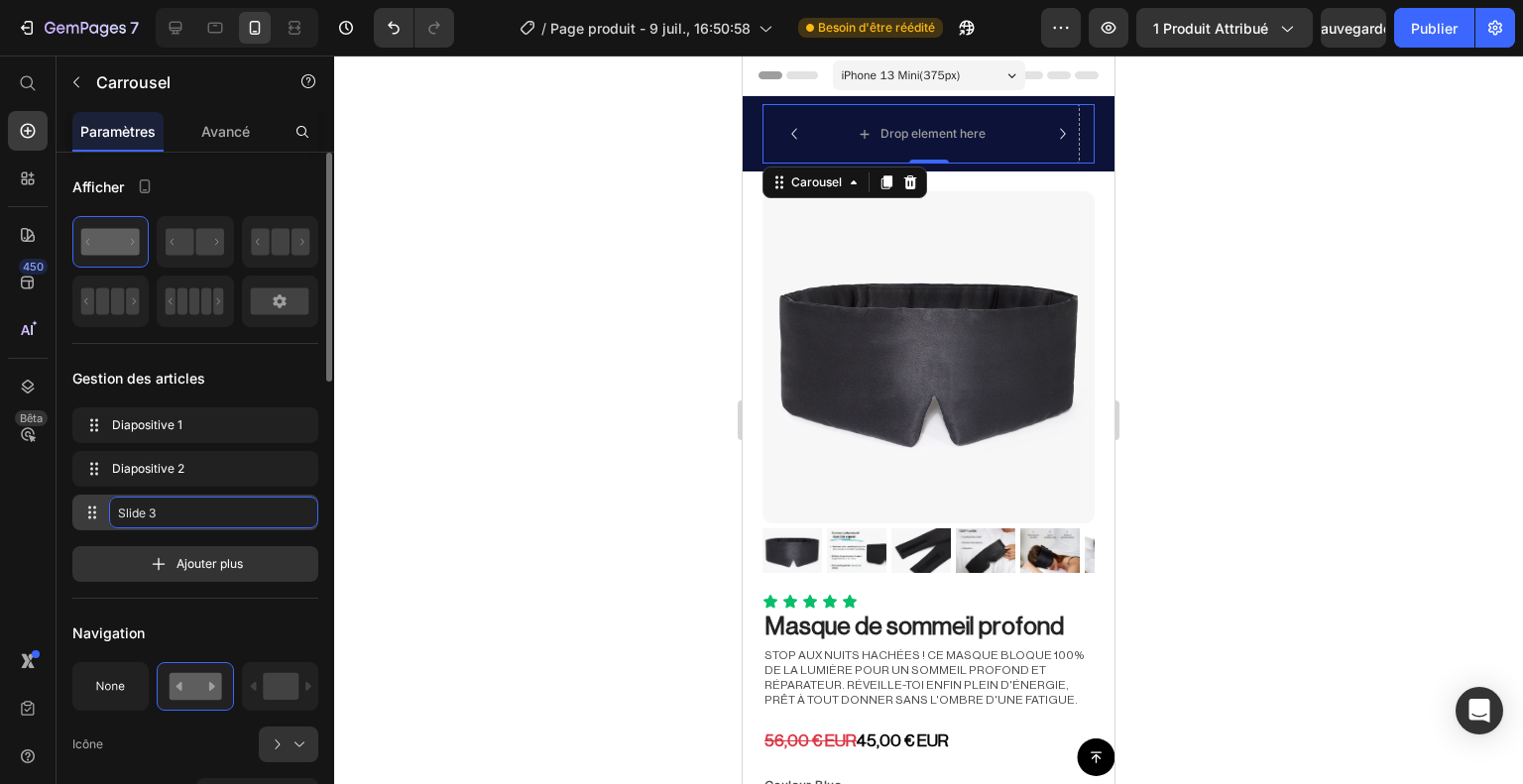 click on "Slide 3" 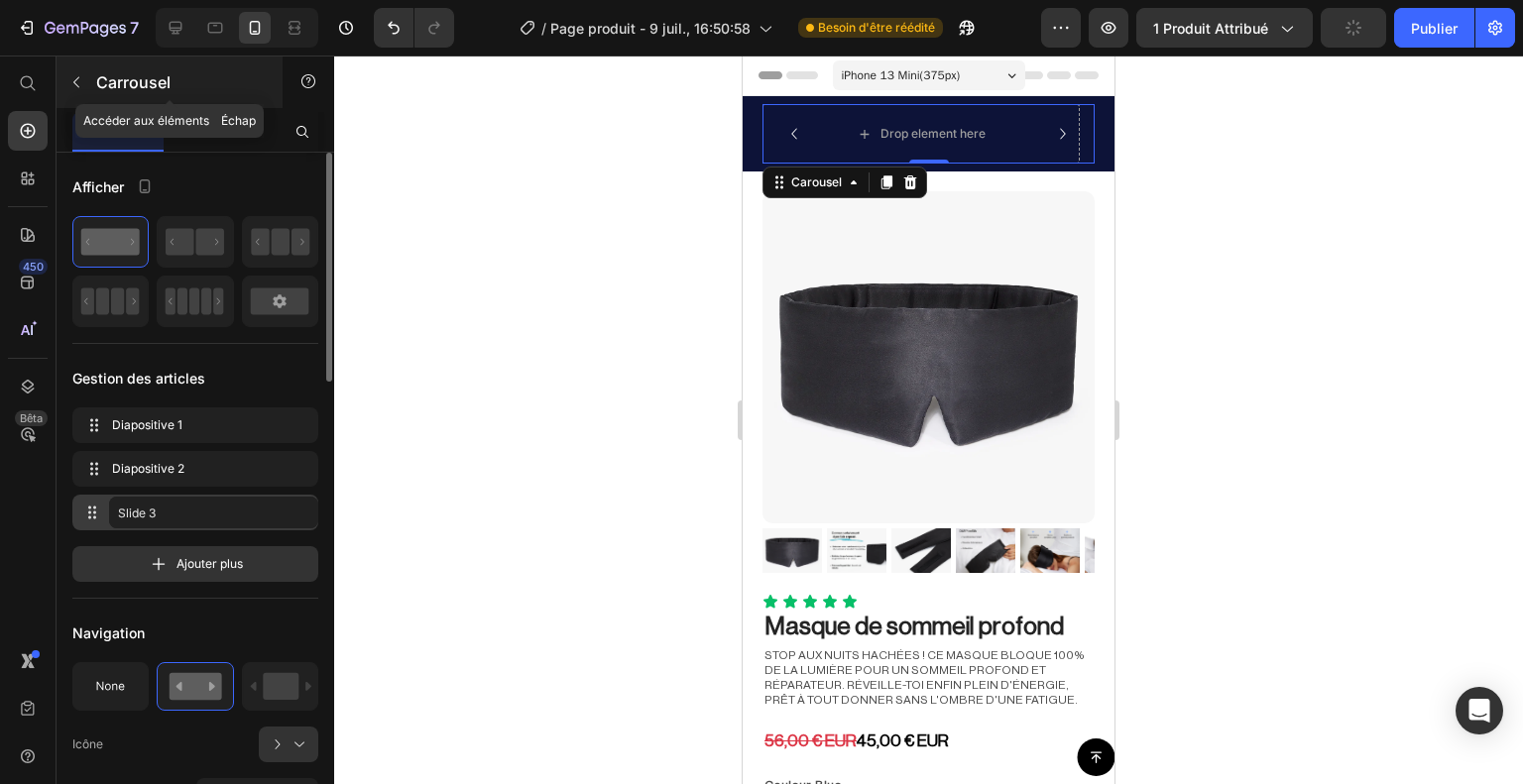 click 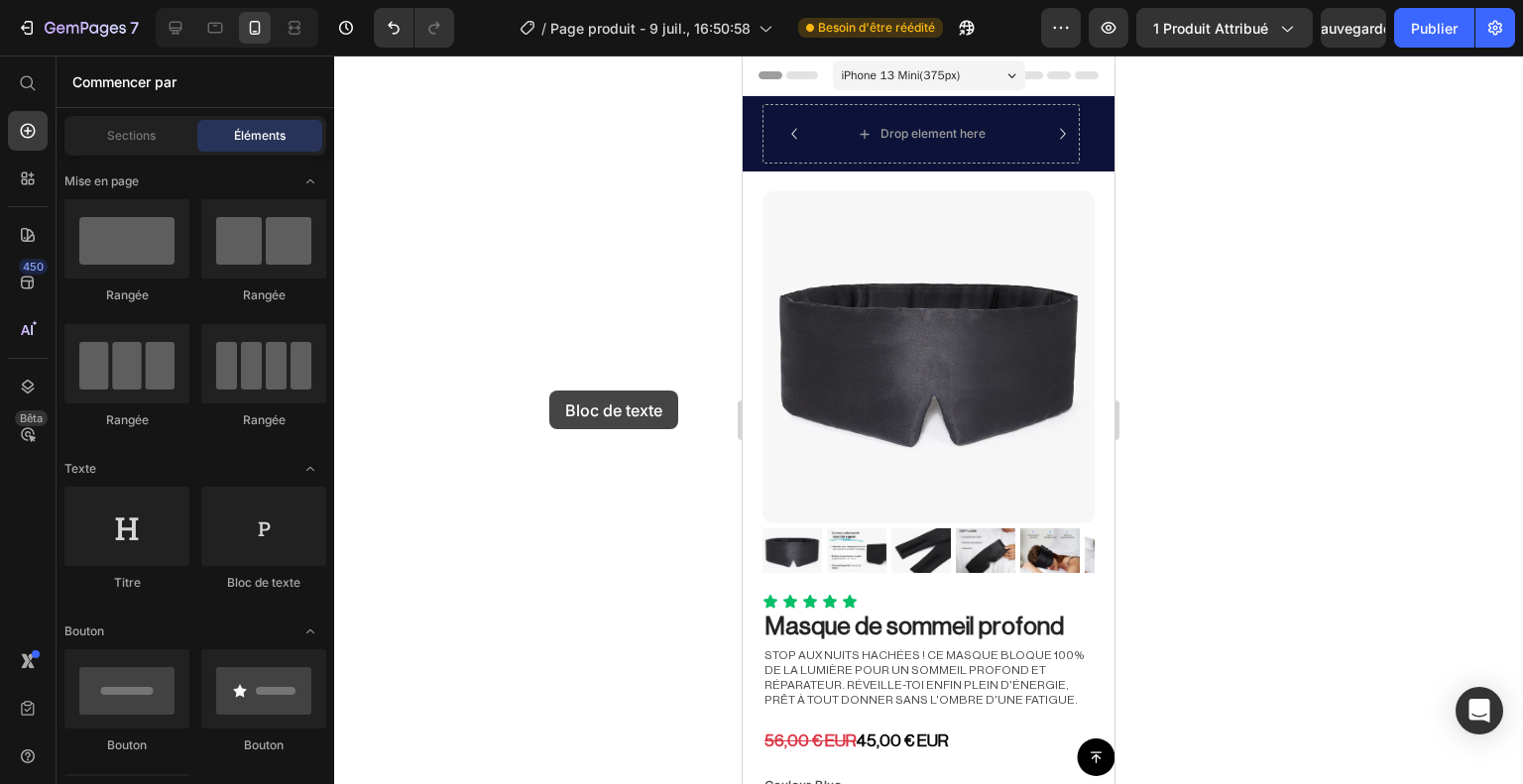 drag, startPoint x: 292, startPoint y: 570, endPoint x: 650, endPoint y: 302, distance: 447.2002 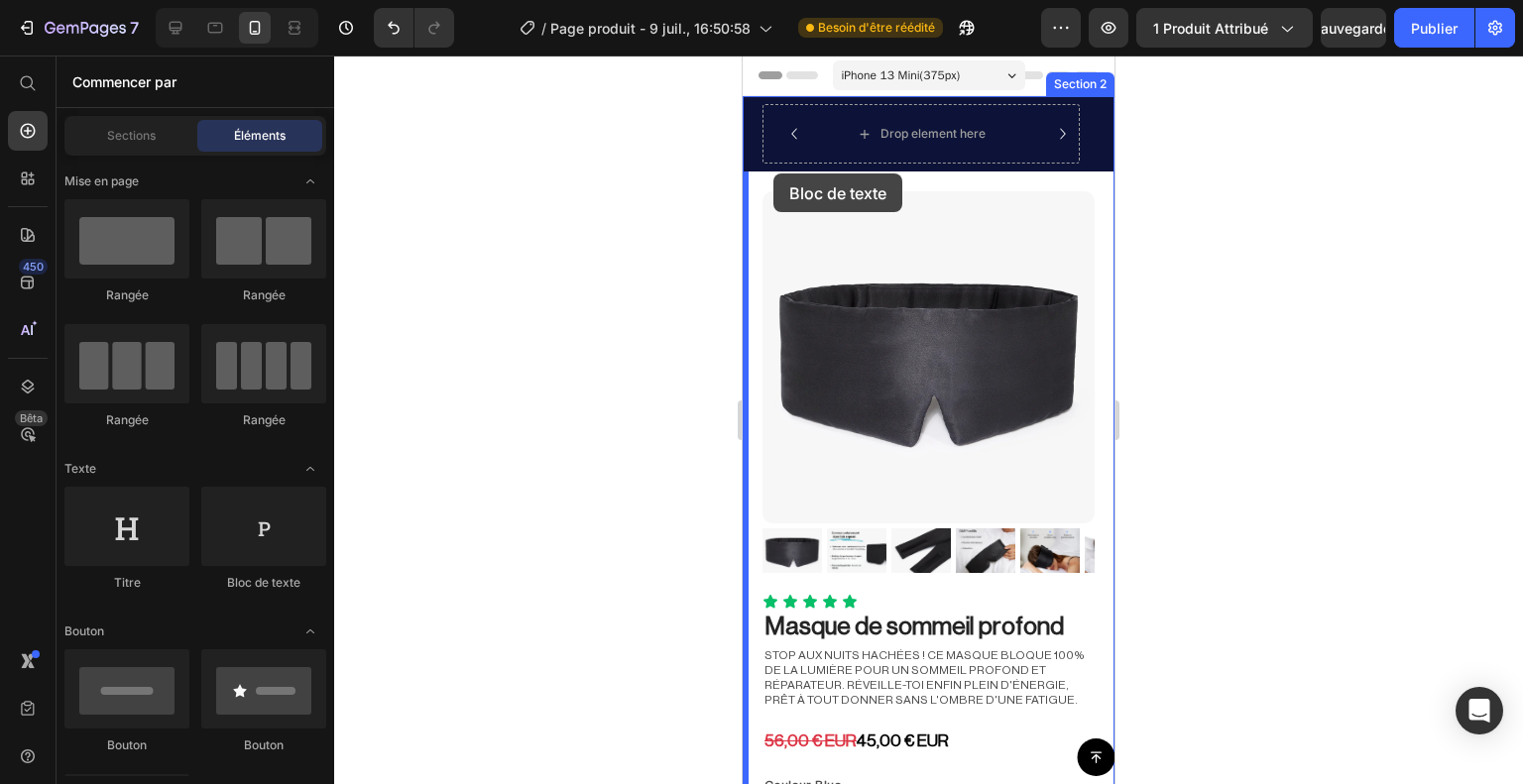 drag, startPoint x: 996, startPoint y: 566, endPoint x: 839, endPoint y: 142, distance: 452.13383 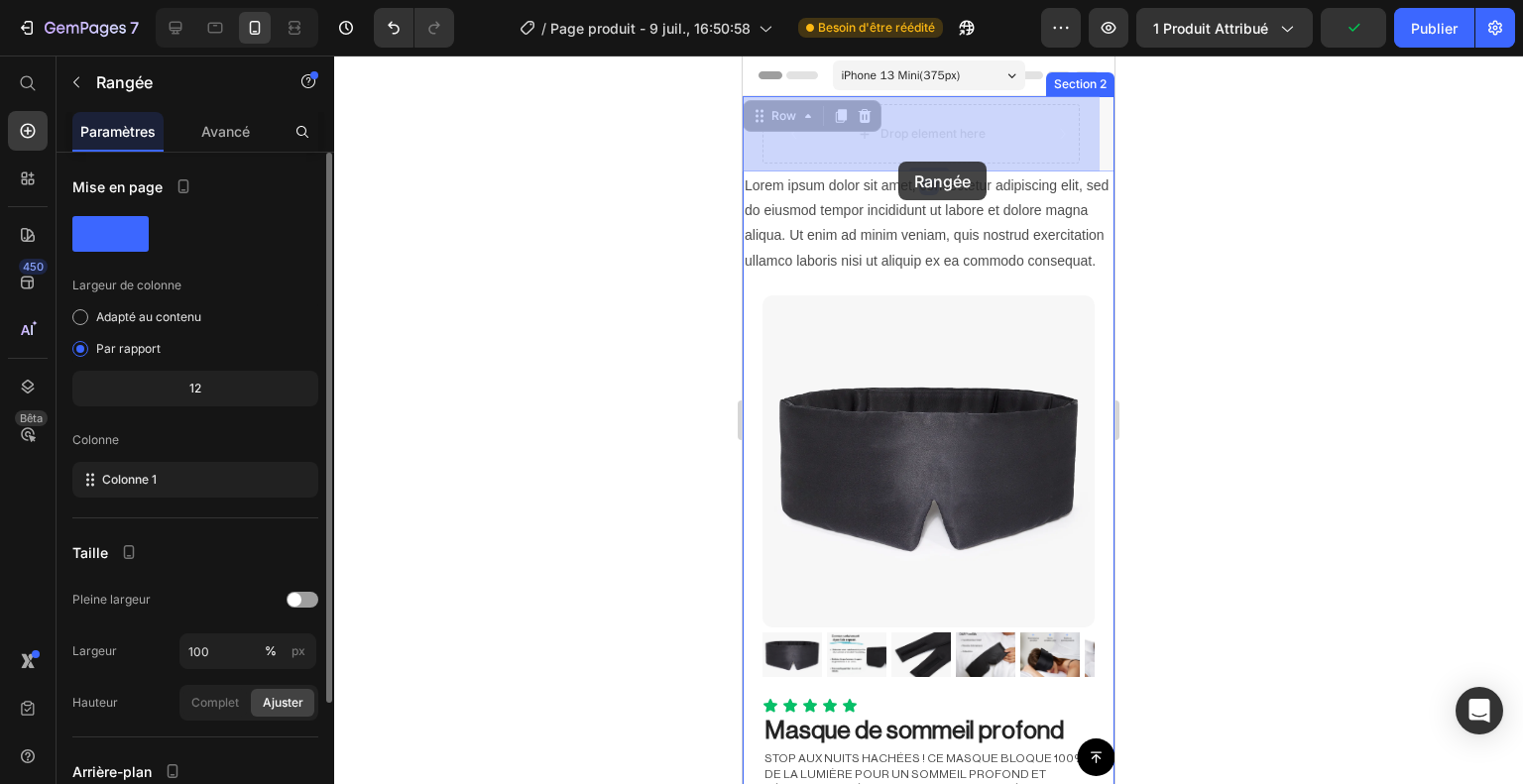 drag, startPoint x: 886, startPoint y: 169, endPoint x: 898, endPoint y: 162, distance: 13.892444 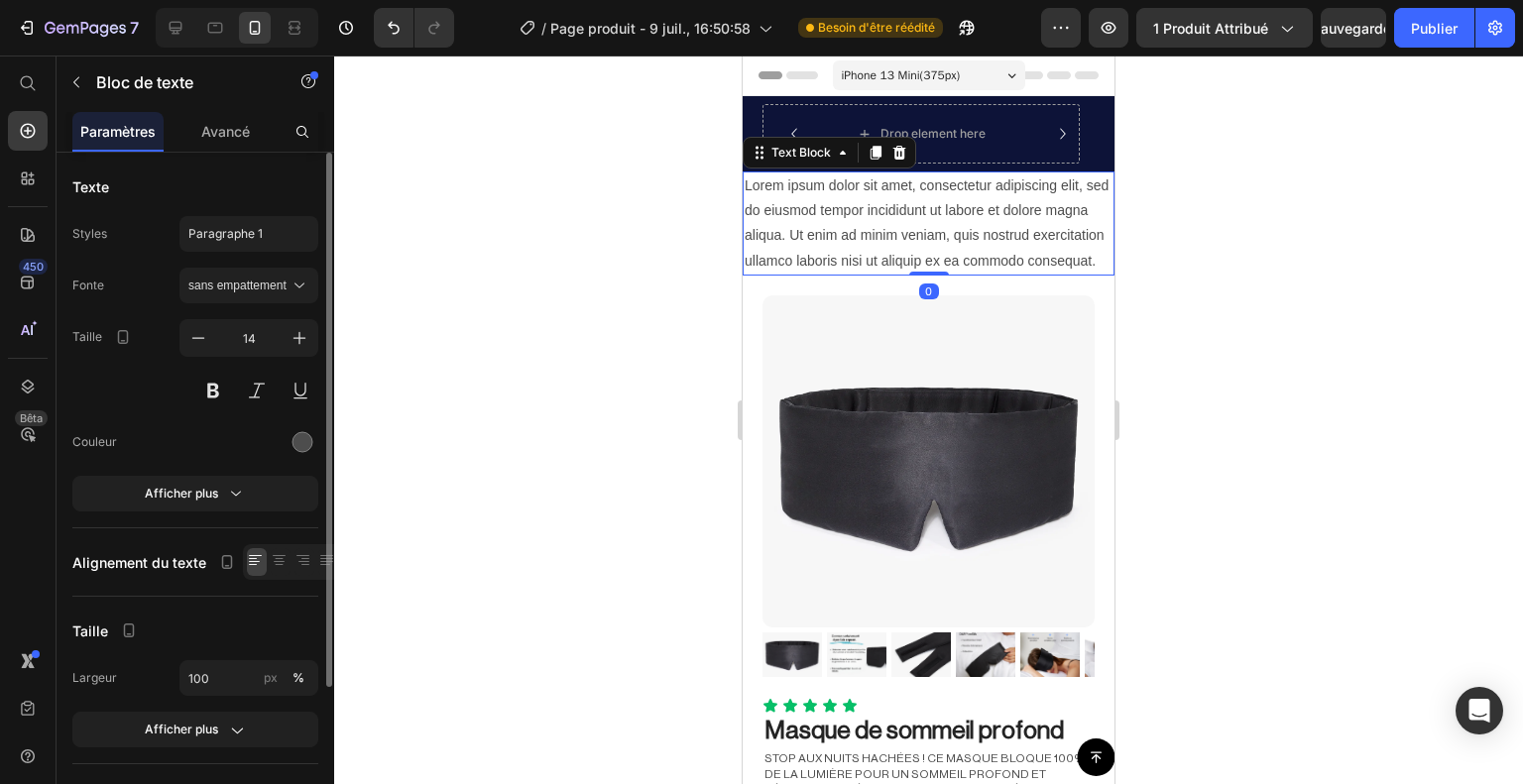 drag, startPoint x: 878, startPoint y: 274, endPoint x: 917, endPoint y: 169, distance: 112.00893 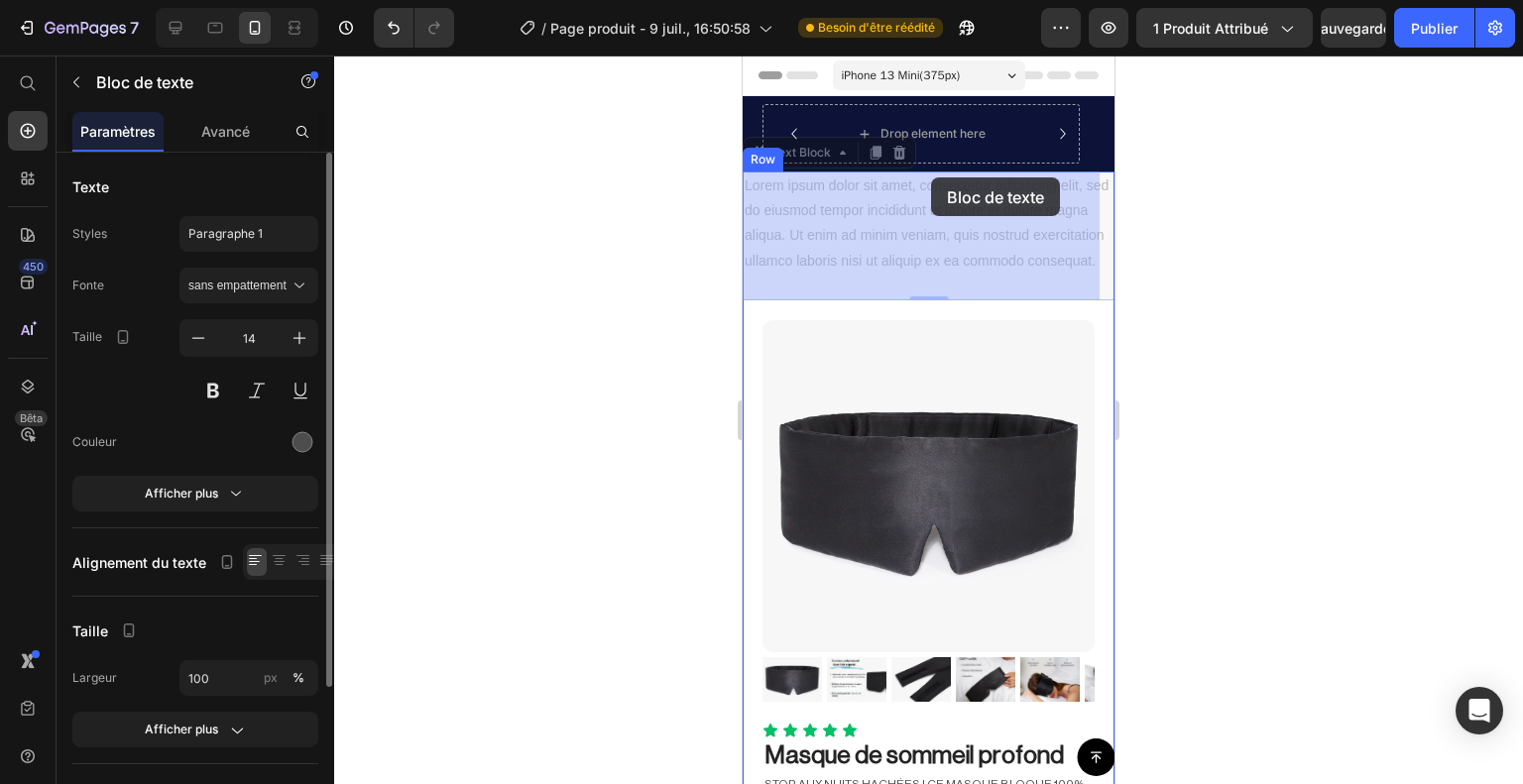 drag, startPoint x: 914, startPoint y: 197, endPoint x: 932, endPoint y: 174, distance: 29.206164 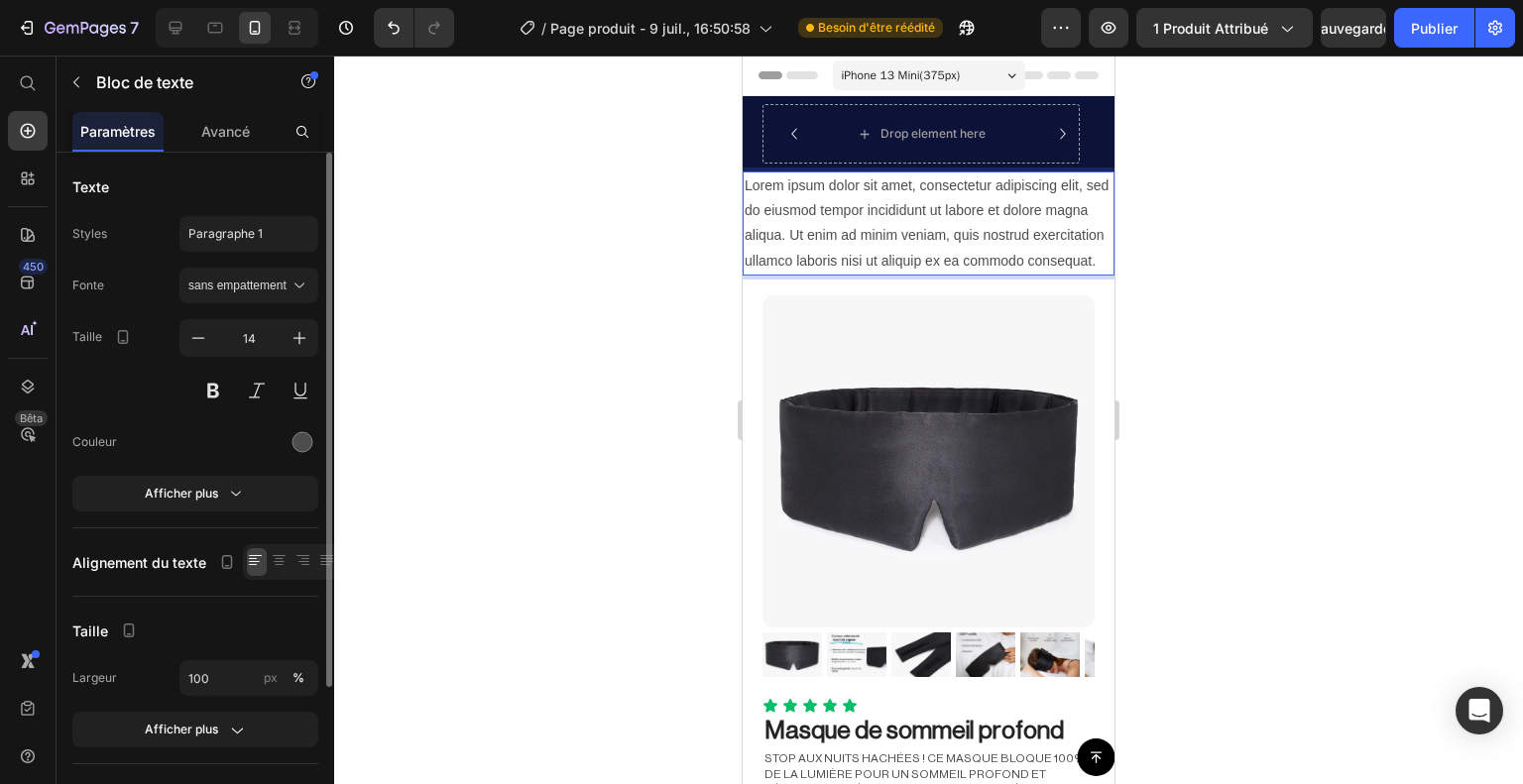 drag, startPoint x: 861, startPoint y: 264, endPoint x: 887, endPoint y: 205, distance: 64.474801 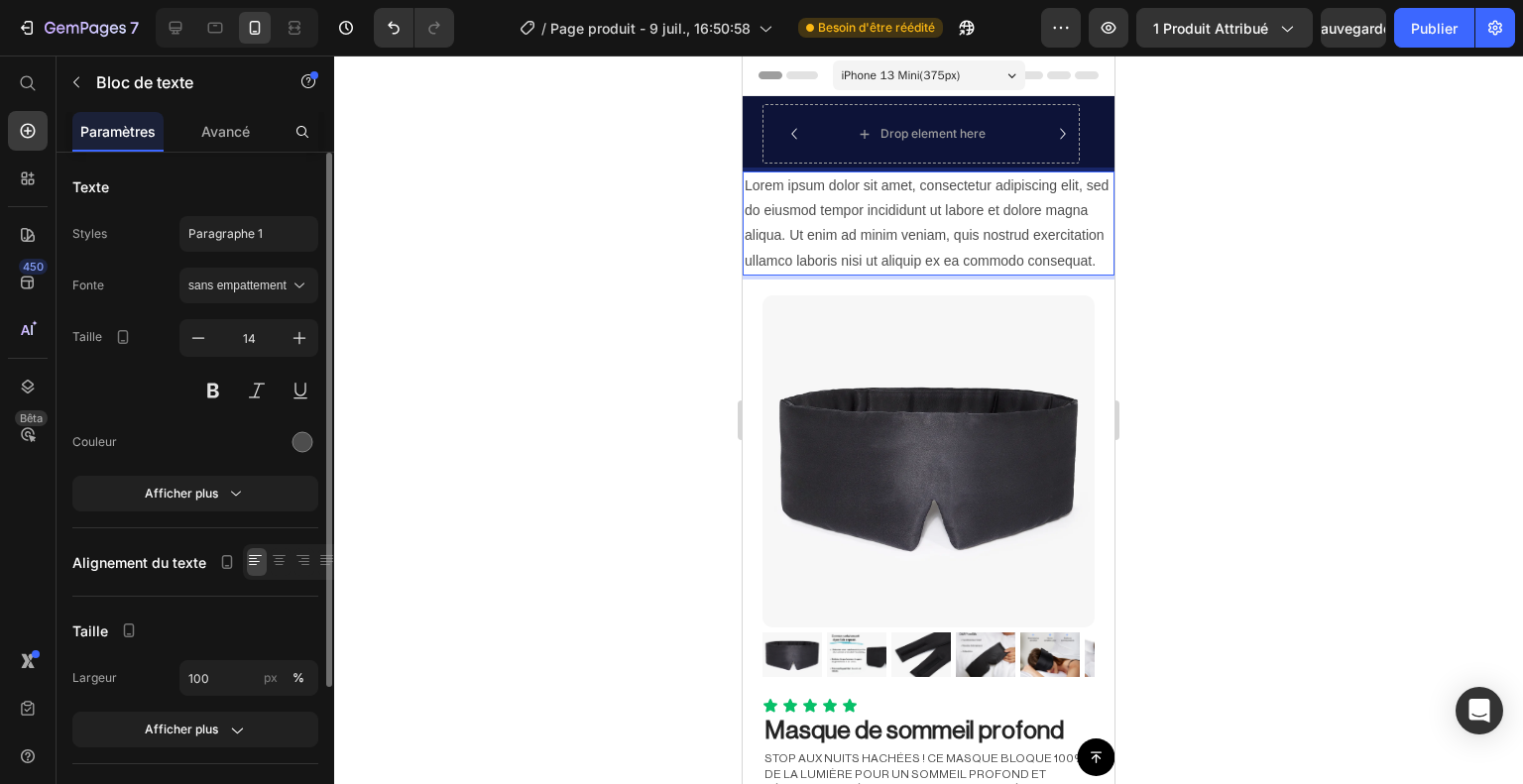 click on "Lorem ipsum dolor sit amet, consectetur adipiscing elit, sed do eiusmod tempor incididunt ut labore et dolore magna aliqua. Ut enim ad minim veniam, quis nostrud exercitation ullamco laboris nisi ut aliquip ex ea commodo consequat." at bounding box center [928, 223] 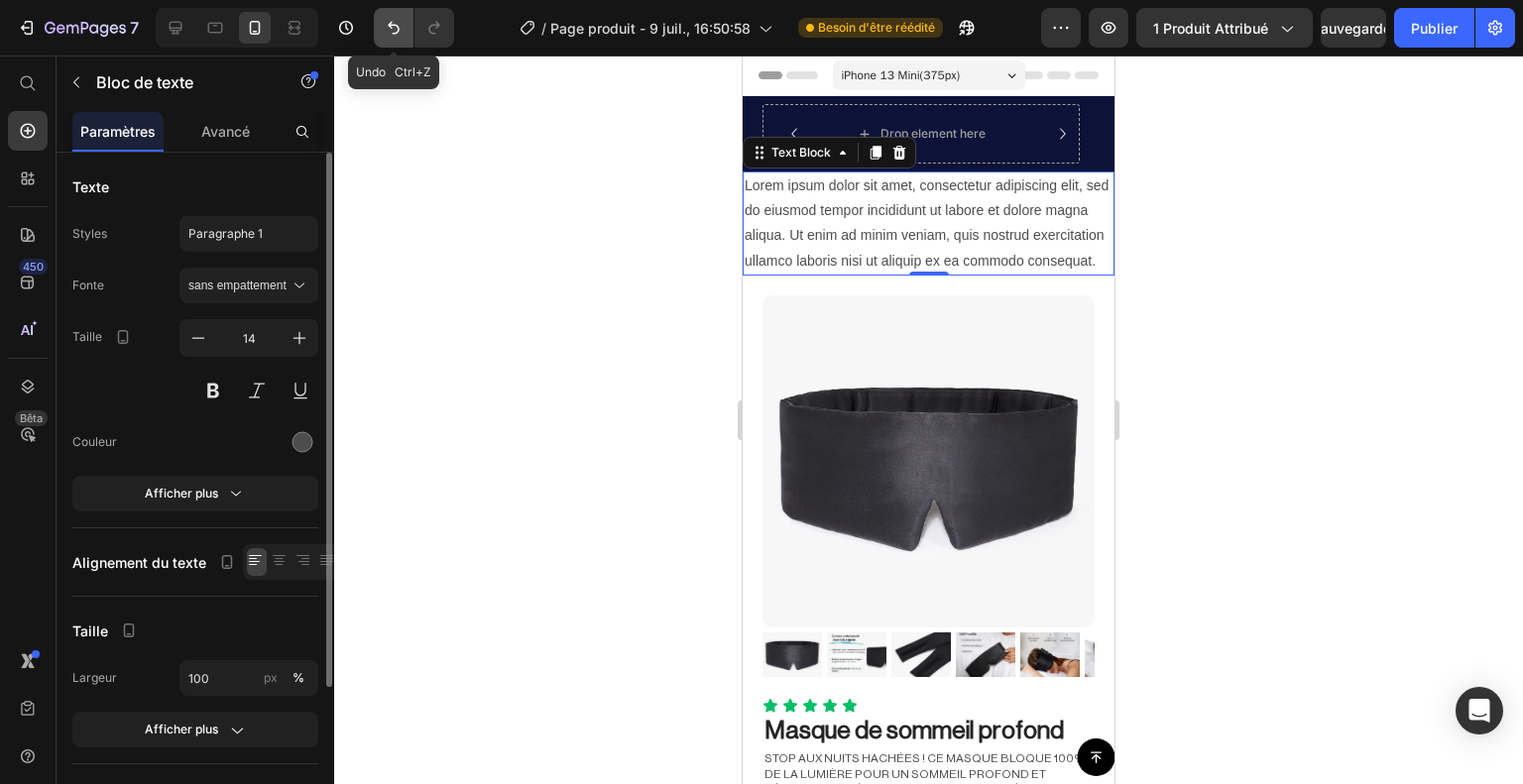click 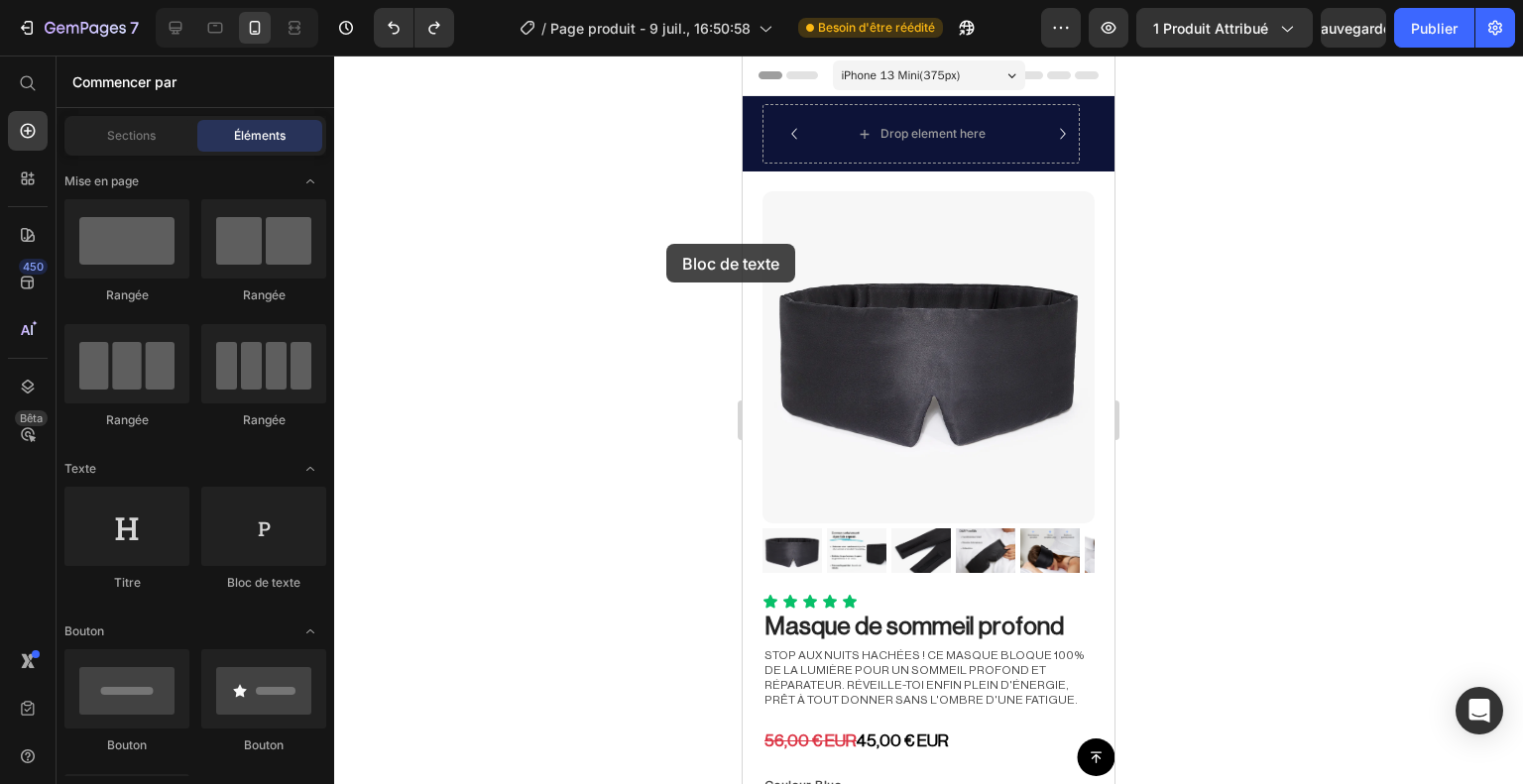 drag, startPoint x: 222, startPoint y: 556, endPoint x: 677, endPoint y: 240, distance: 553.9684 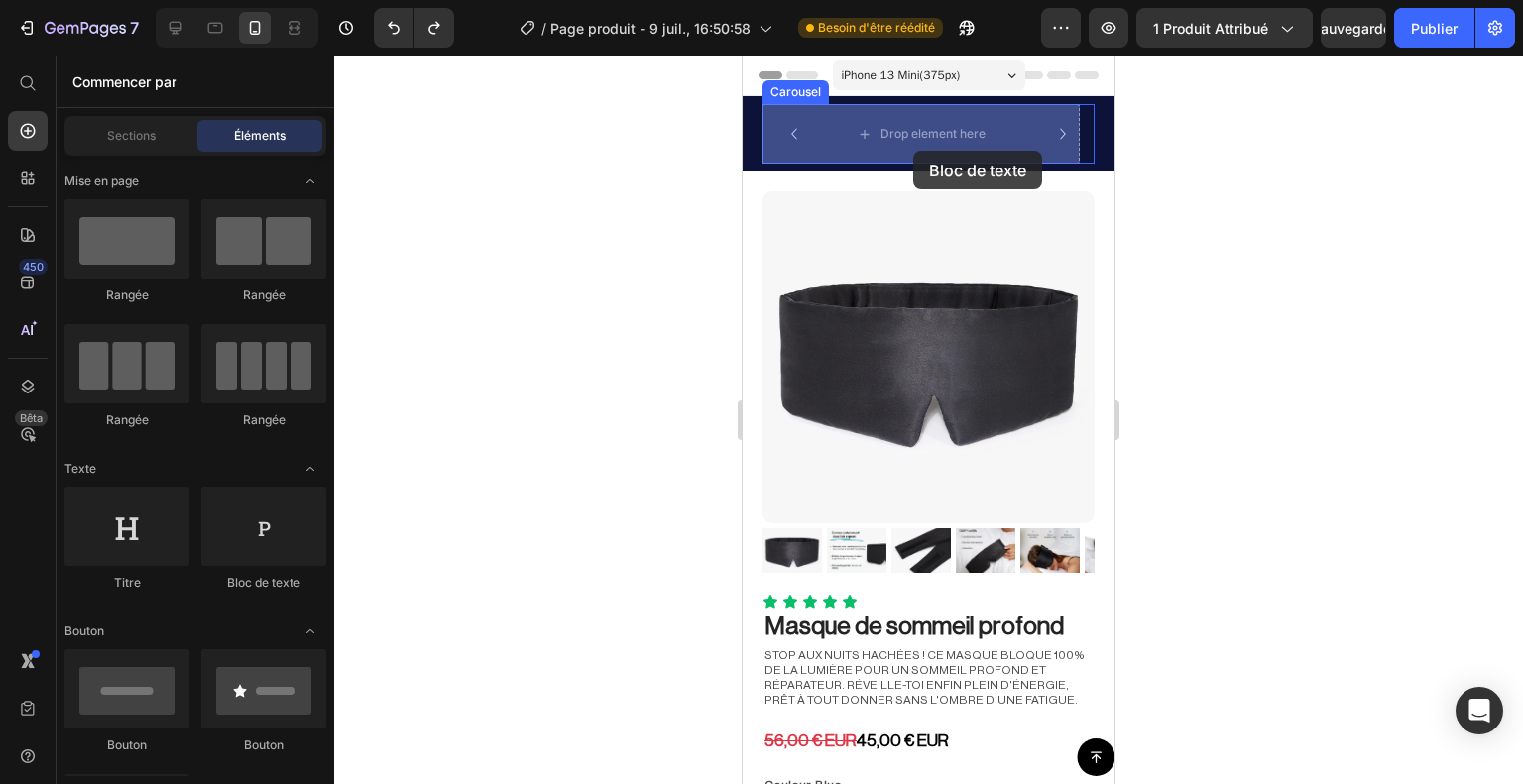 drag, startPoint x: 961, startPoint y: 594, endPoint x: 930, endPoint y: 151, distance: 444.08333 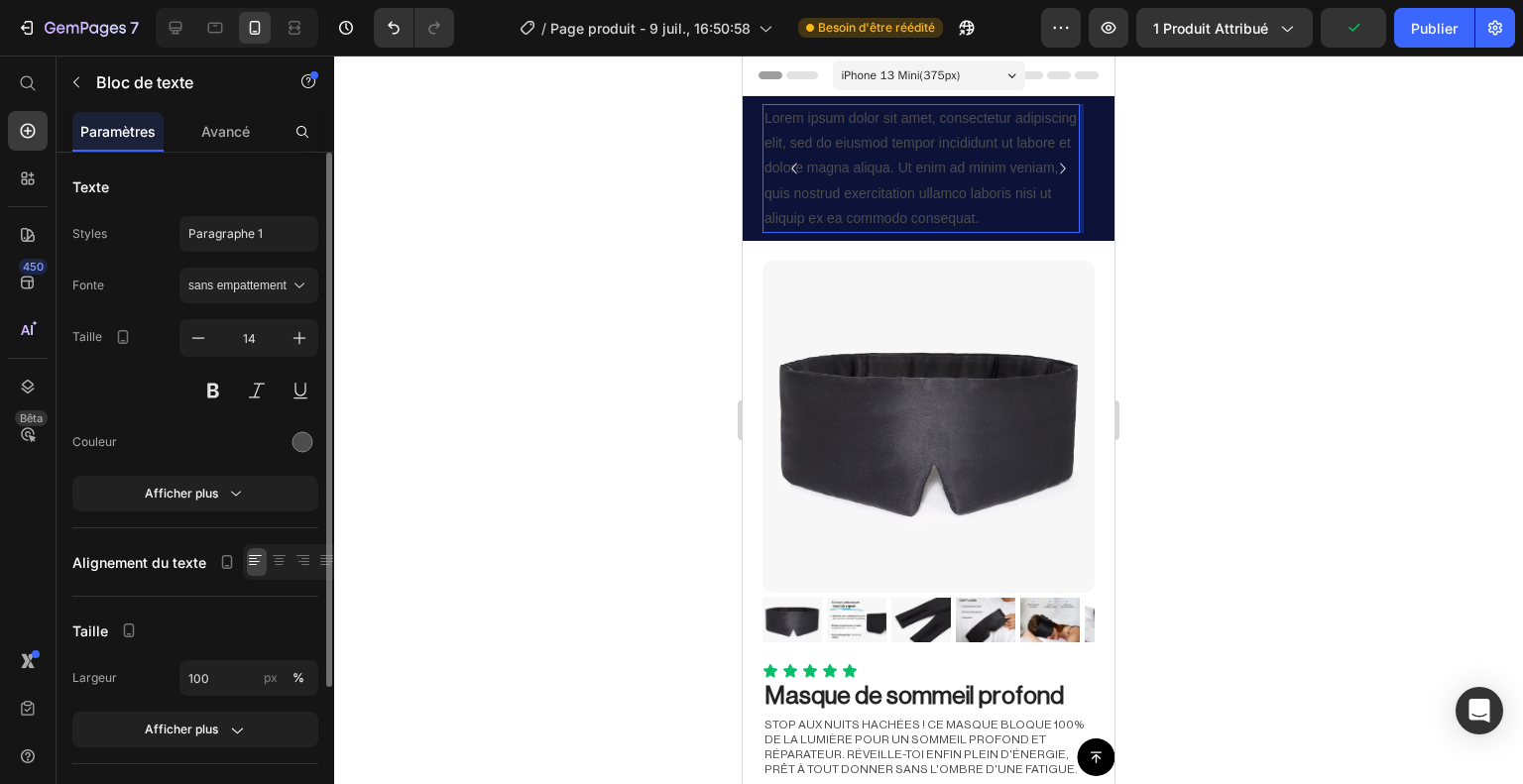 click on "Lorem ipsum dolor sit amet, consectetur adipiscing elit, sed do eiusmod tempor incididunt ut labore et dolore magna aliqua. Ut enim ad minim veniam, quis nostrud exercitation ullamco laboris nisi ut aliquip ex ea commodo consequat." at bounding box center [921, 168] 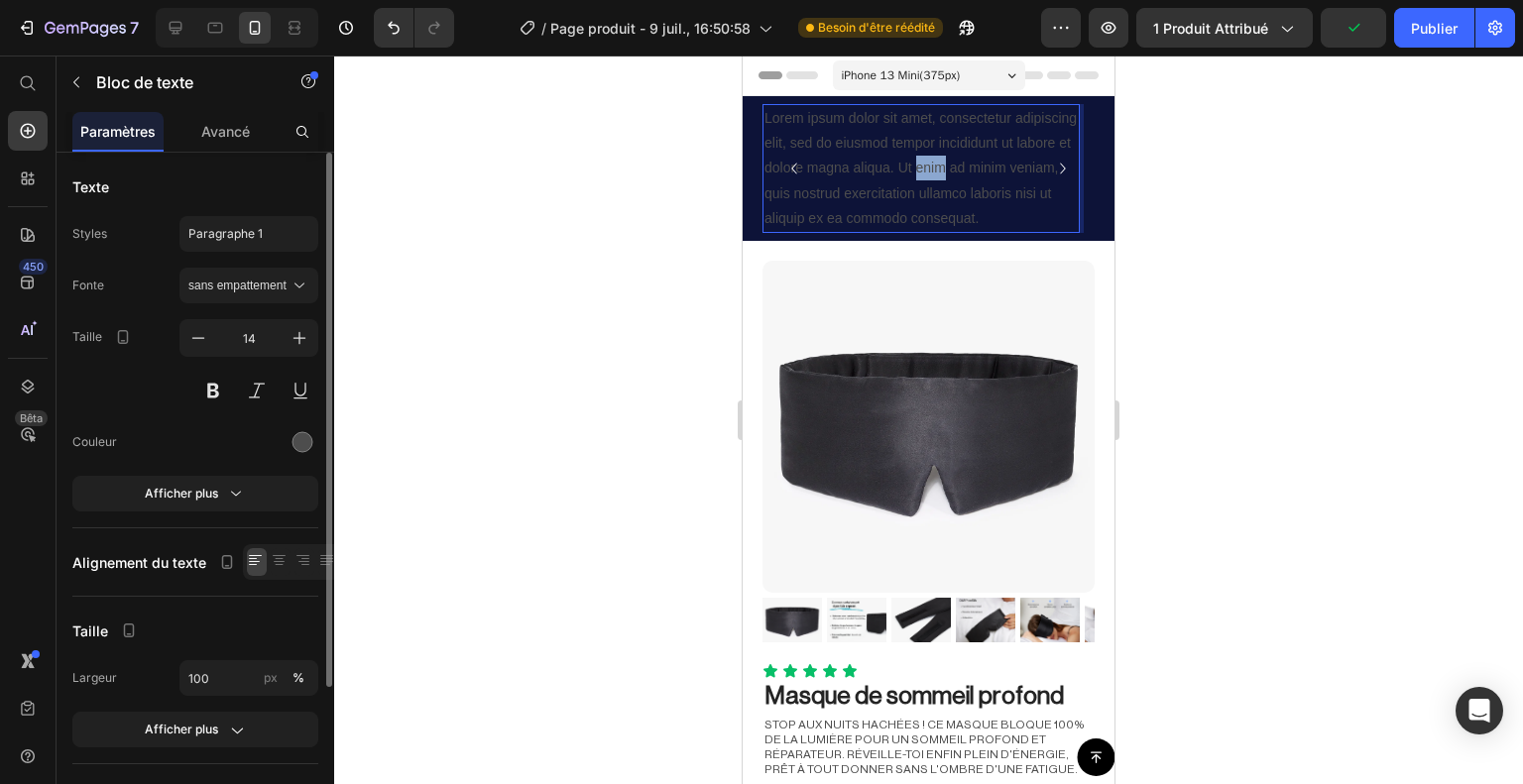 click on "Lorem ipsum dolor sit amet, consectetur adipiscing elit, sed do eiusmod tempor incididunt ut labore et dolore magna aliqua. Ut enim ad minim veniam, quis nostrud exercitation ullamco laboris nisi ut aliquip ex ea commodo consequat." at bounding box center [921, 168] 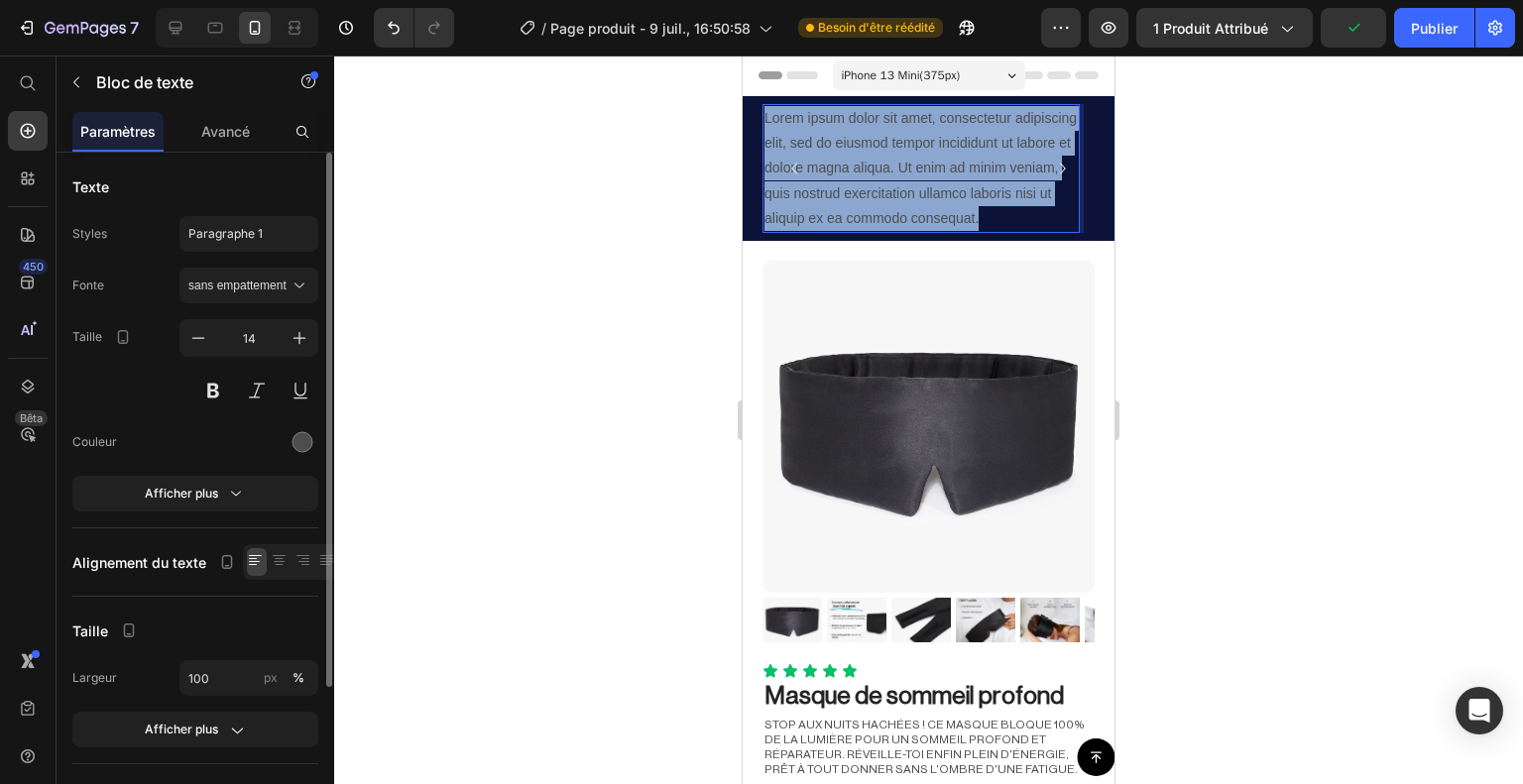 click on "Lorem ipsum dolor sit amet, consectetur adipiscing elit, sed do eiusmod tempor incididunt ut labore et dolore magna aliqua. Ut enim ad minim veniam, quis nostrud exercitation ullamco laboris nisi ut aliquip ex ea commodo consequat." at bounding box center [921, 168] 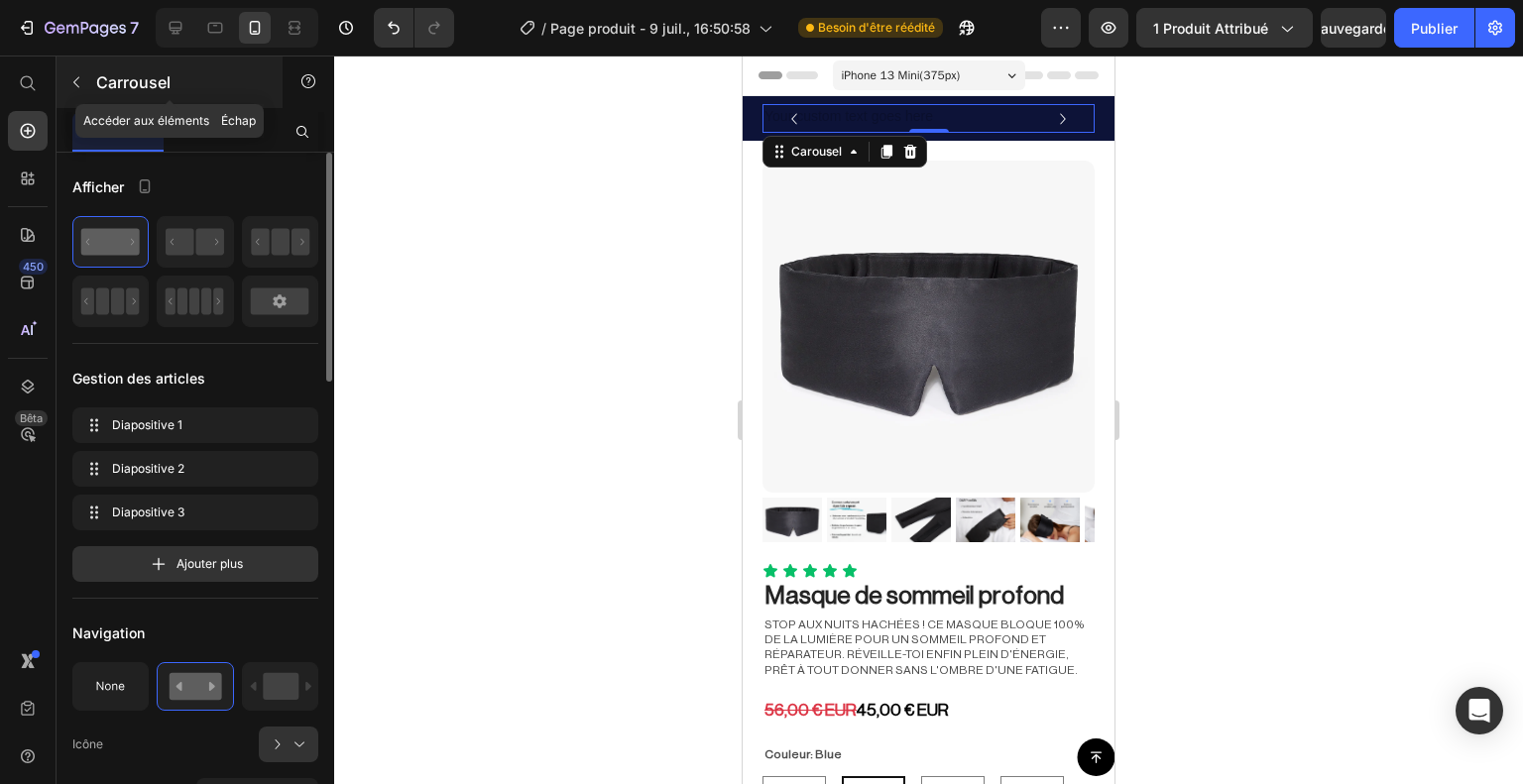 click on "Carrousel" at bounding box center (170, 82) 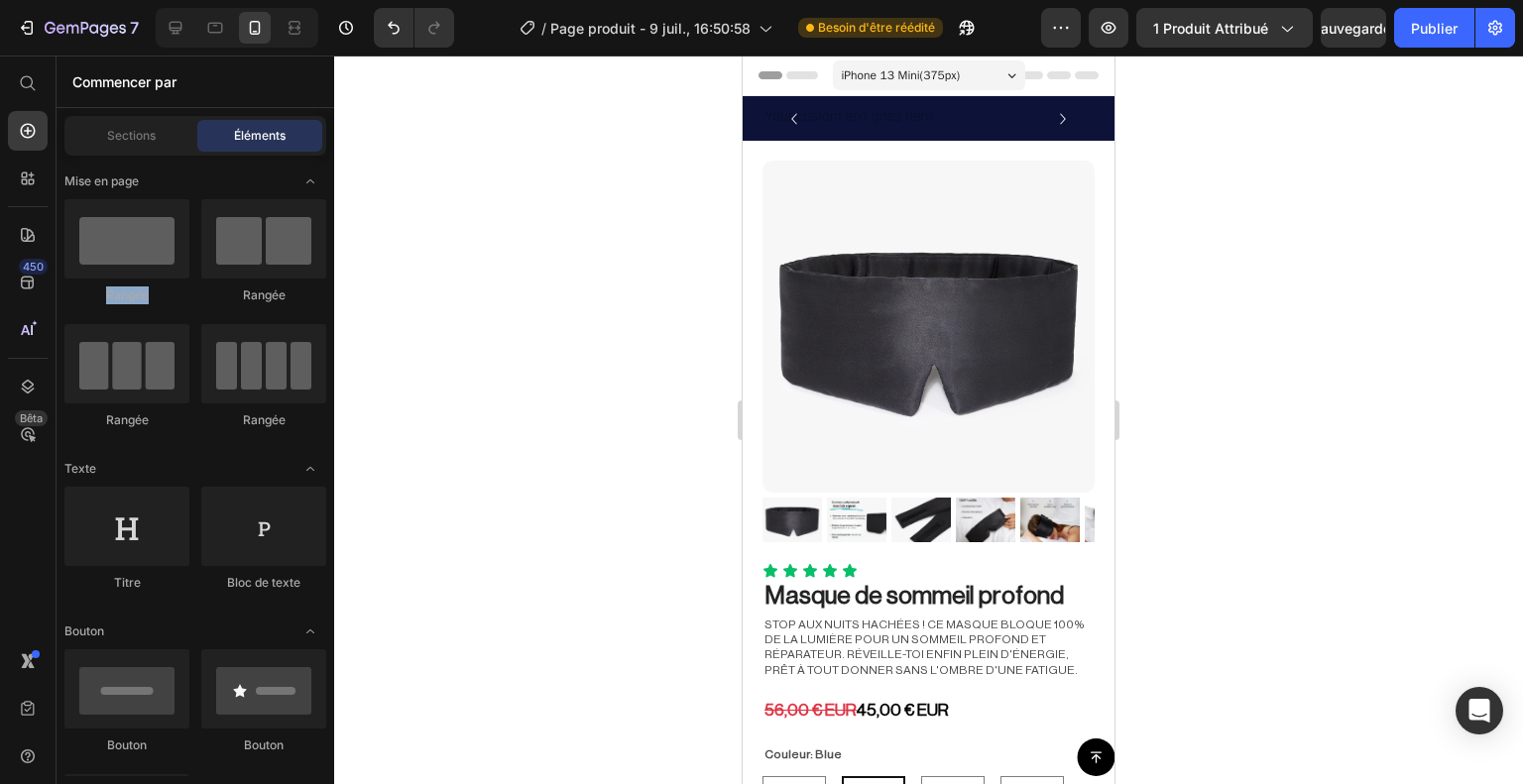 click on "Commencer par" at bounding box center (195, 81) 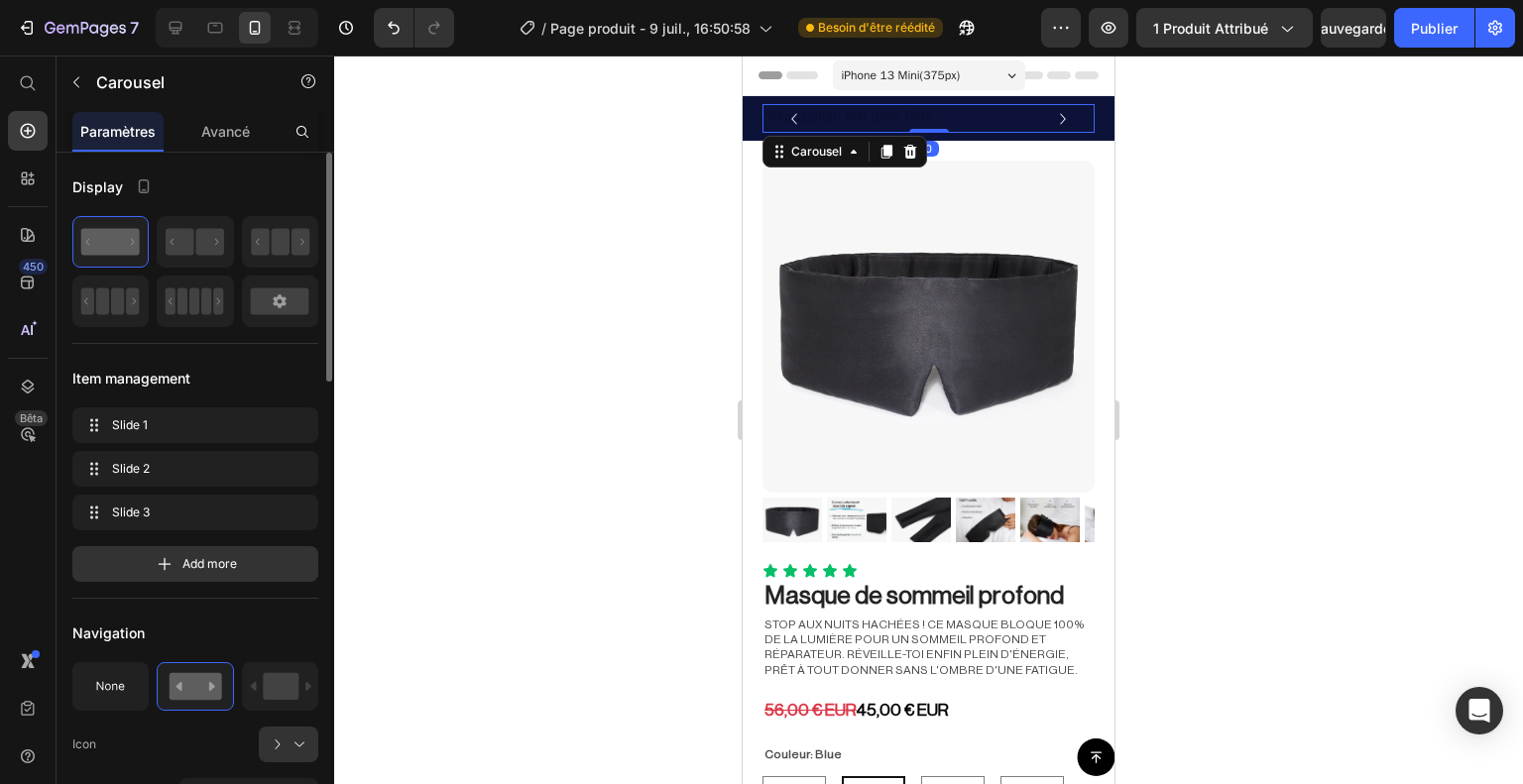 click 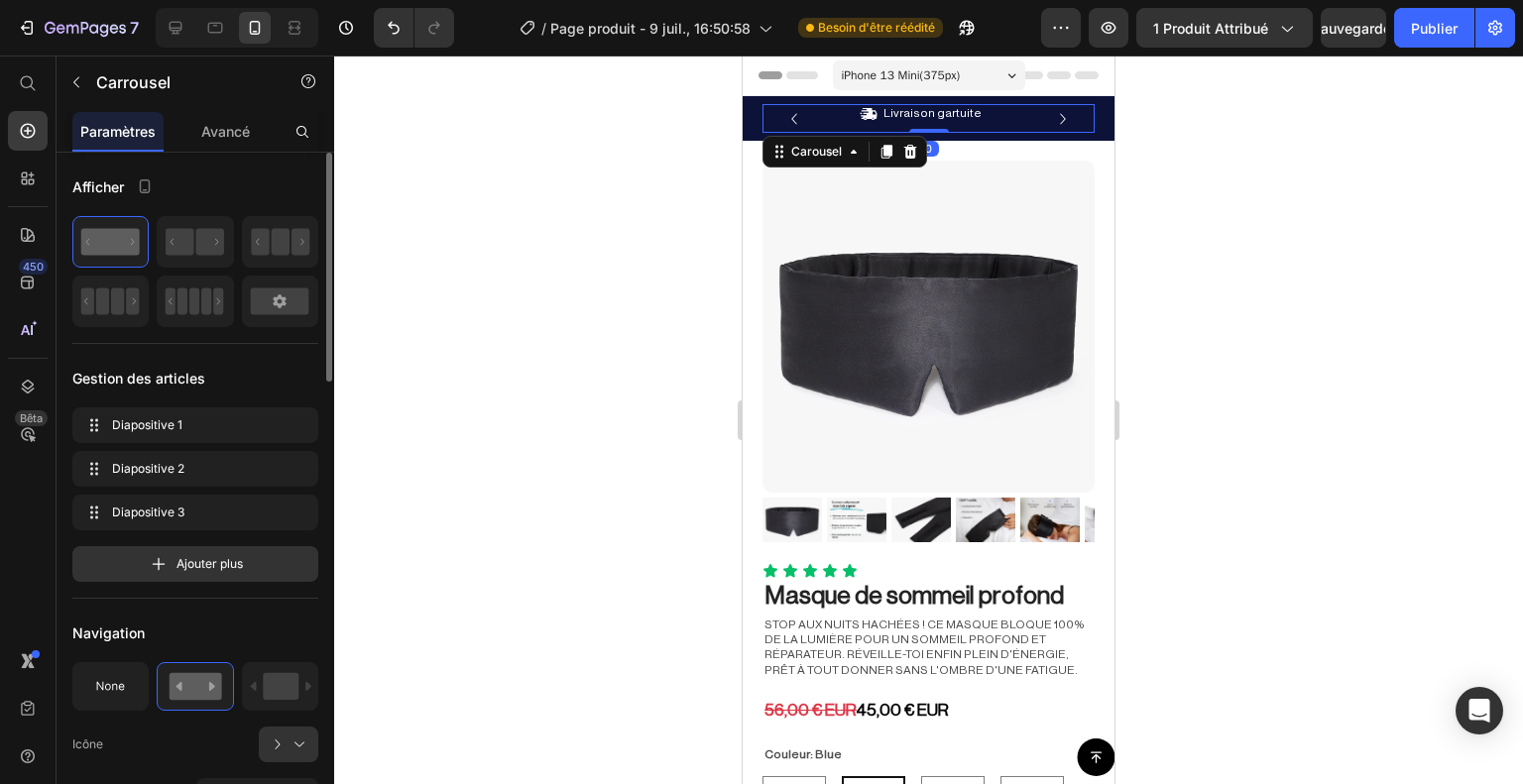click 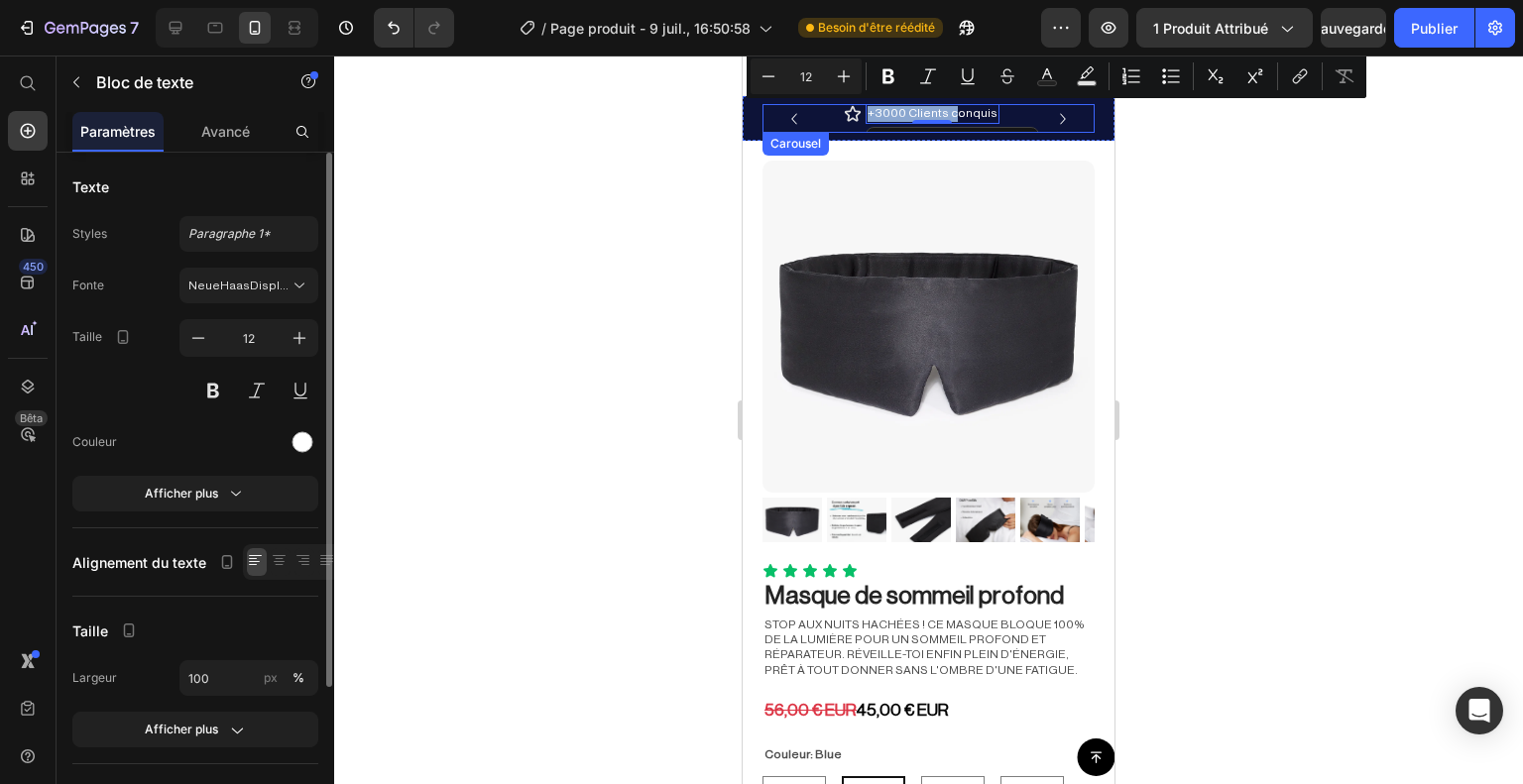 drag, startPoint x: 958, startPoint y: 106, endPoint x: 1040, endPoint y: 105, distance: 82.0061 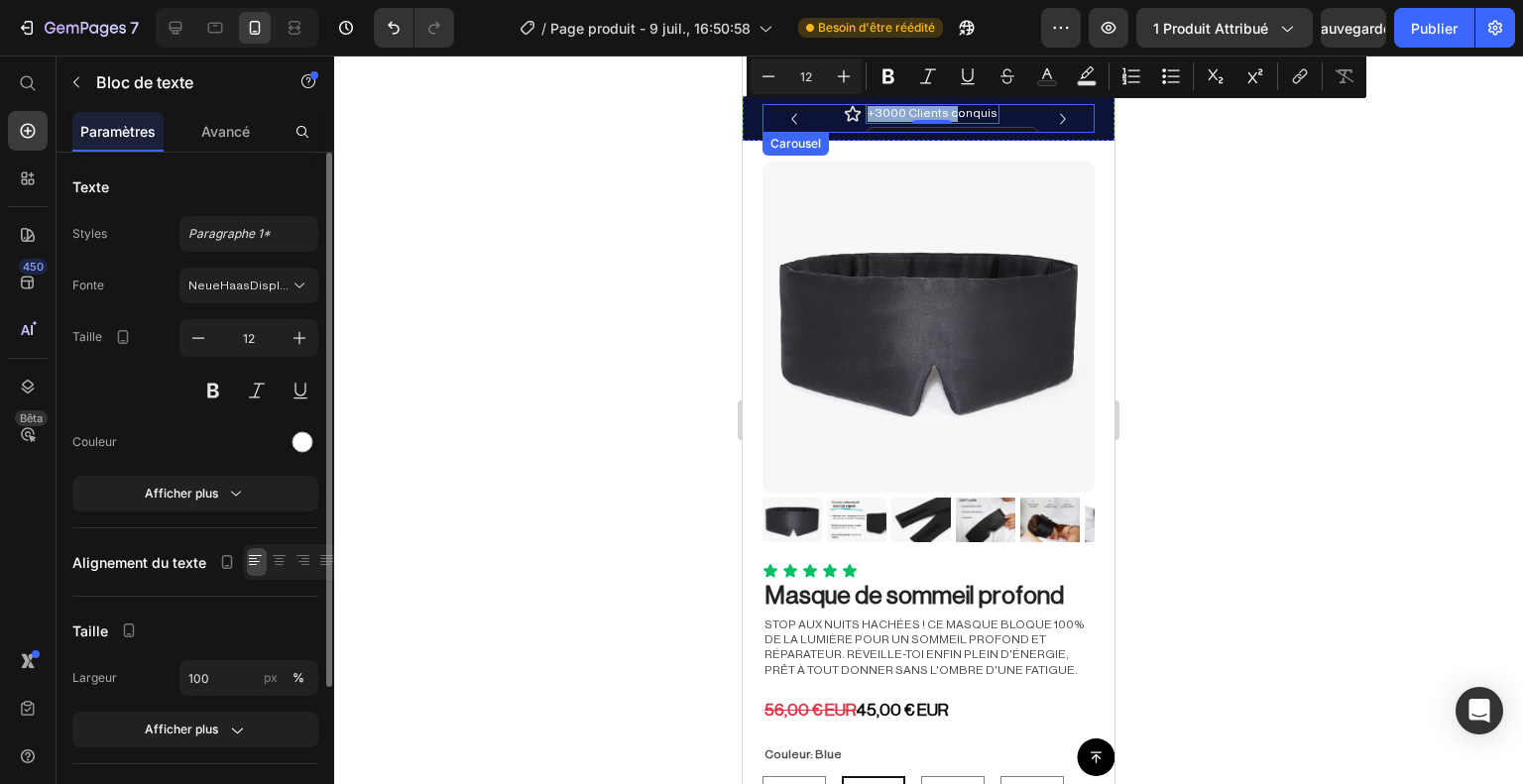 click on "Icon Livraison gartuite Text Block Row
Icon +3000 Clients conquis Text Block   0 Row Text Block" at bounding box center [928, 118] 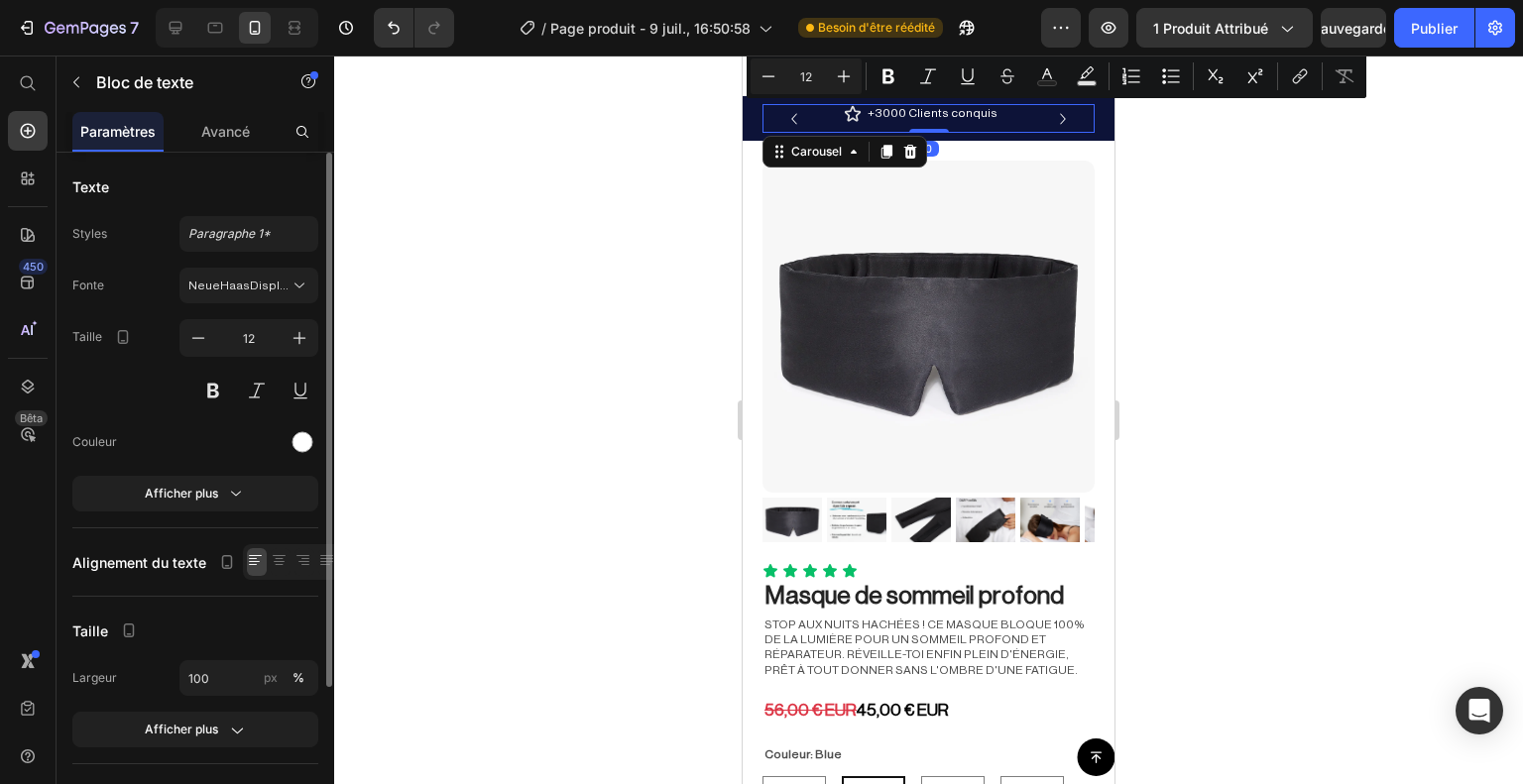 click 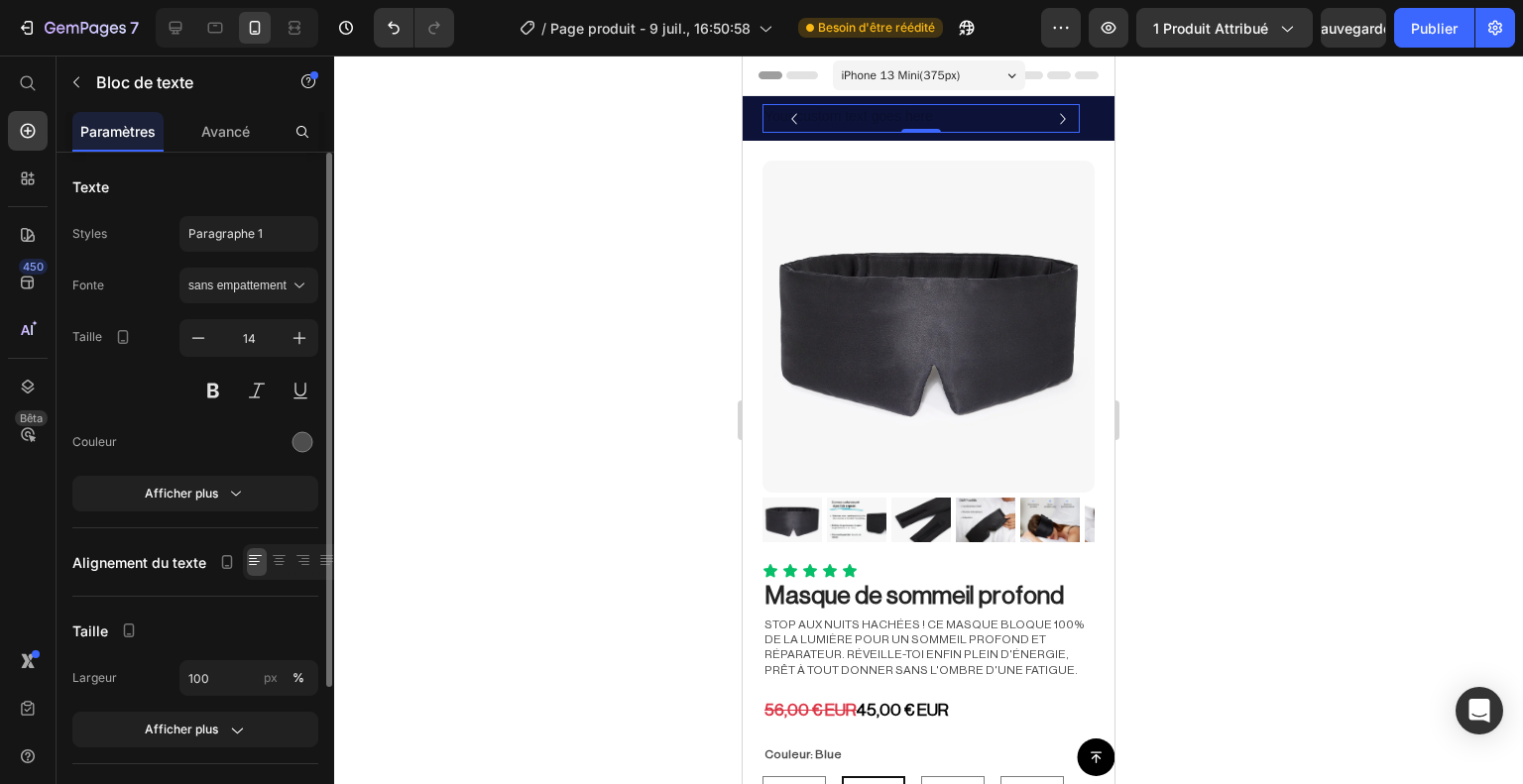 click at bounding box center (921, 118) 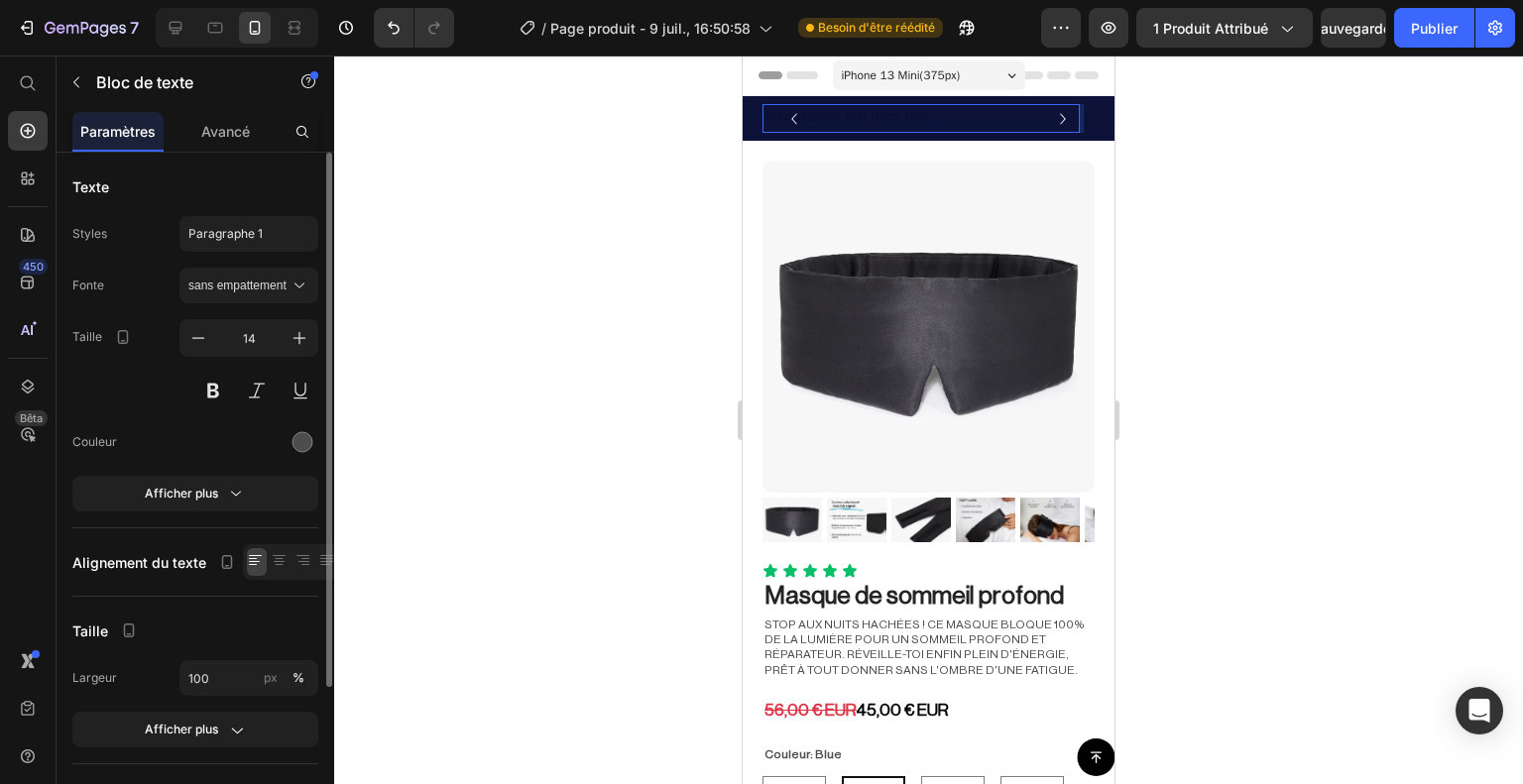 click at bounding box center [921, 118] 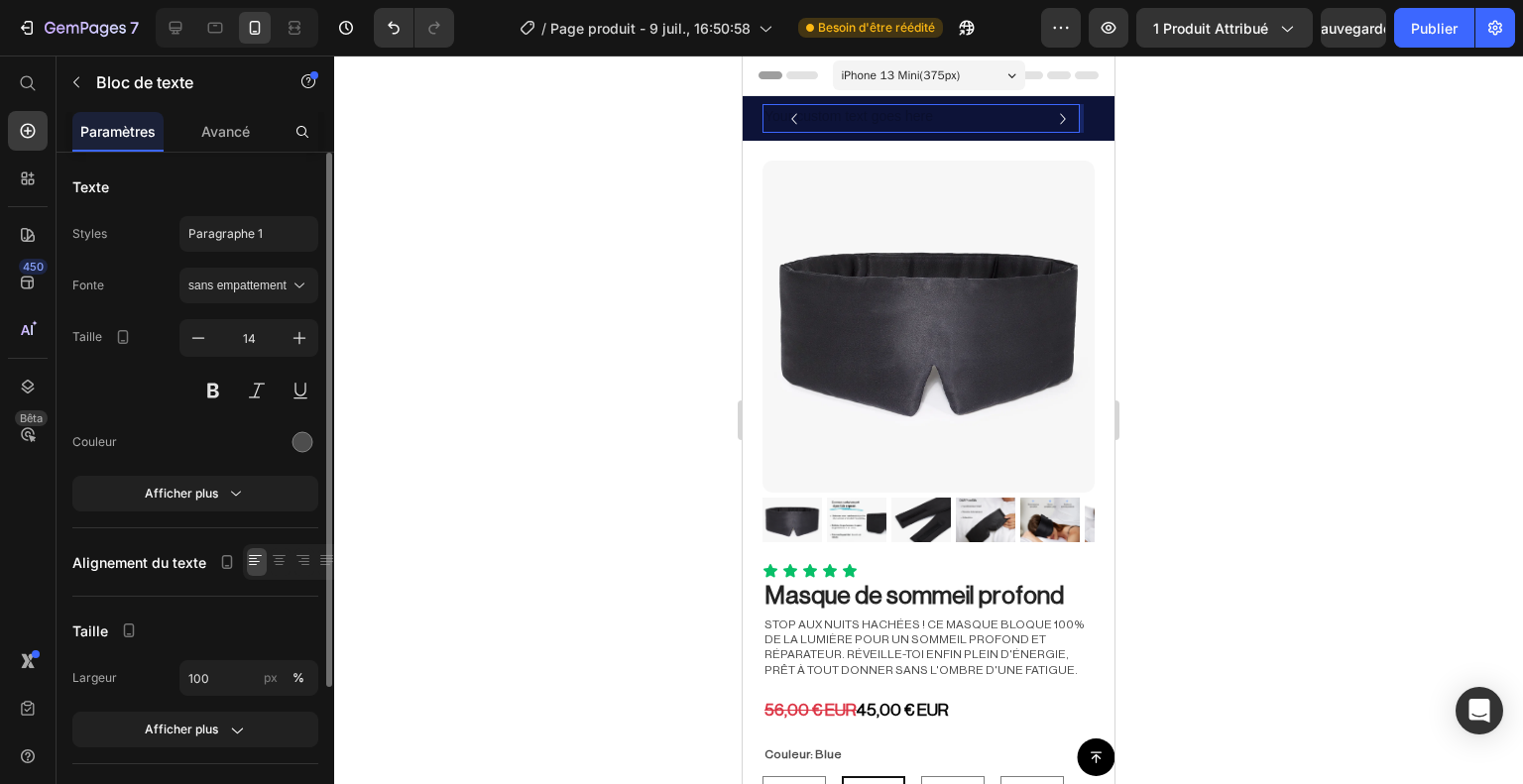 click at bounding box center (921, 118) 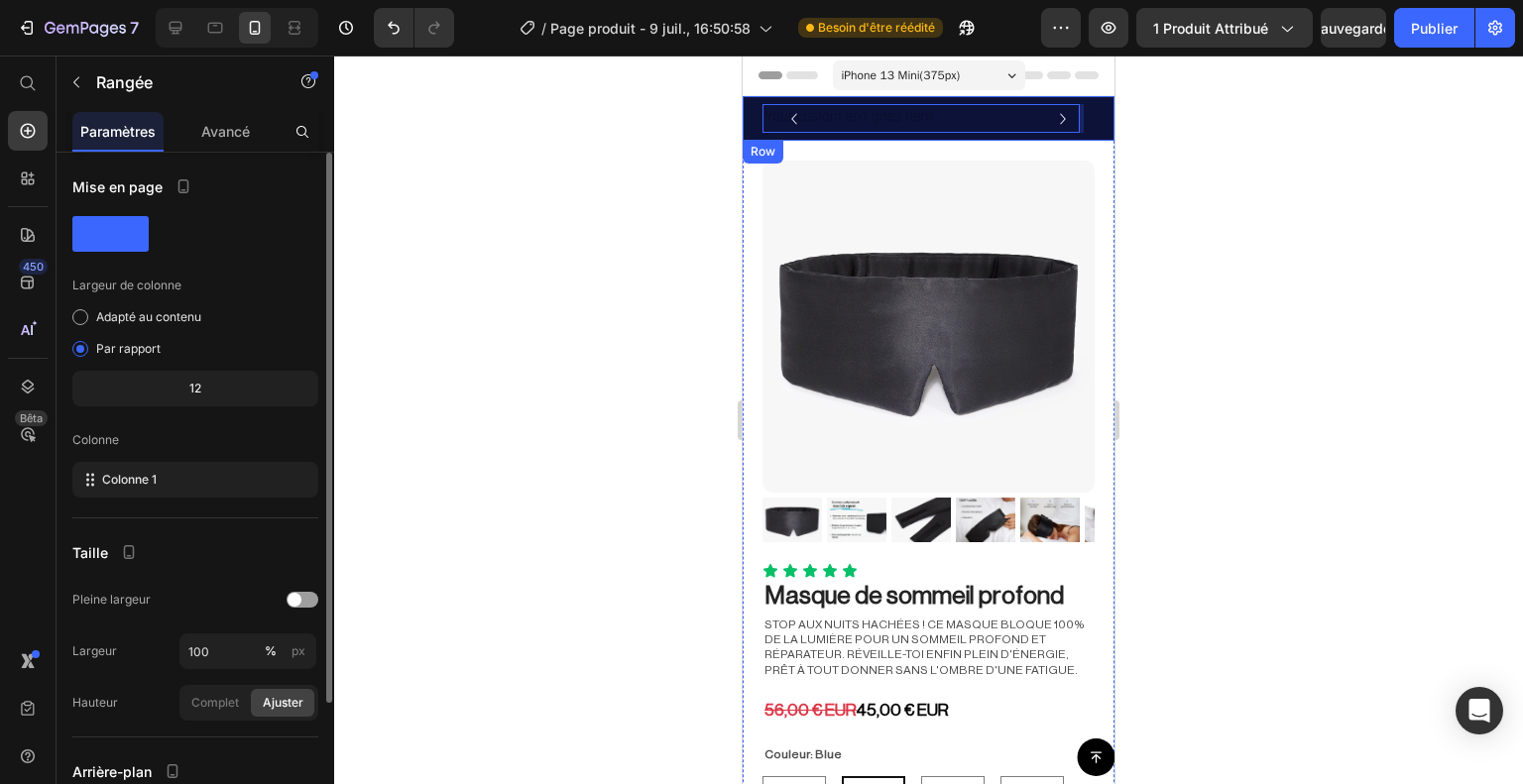 click on "Icon Livraison gartuite Text Block Row
Icon +3000 Clients conquis Text Block Row Text Block   0
Carousel Row" at bounding box center (928, 118) 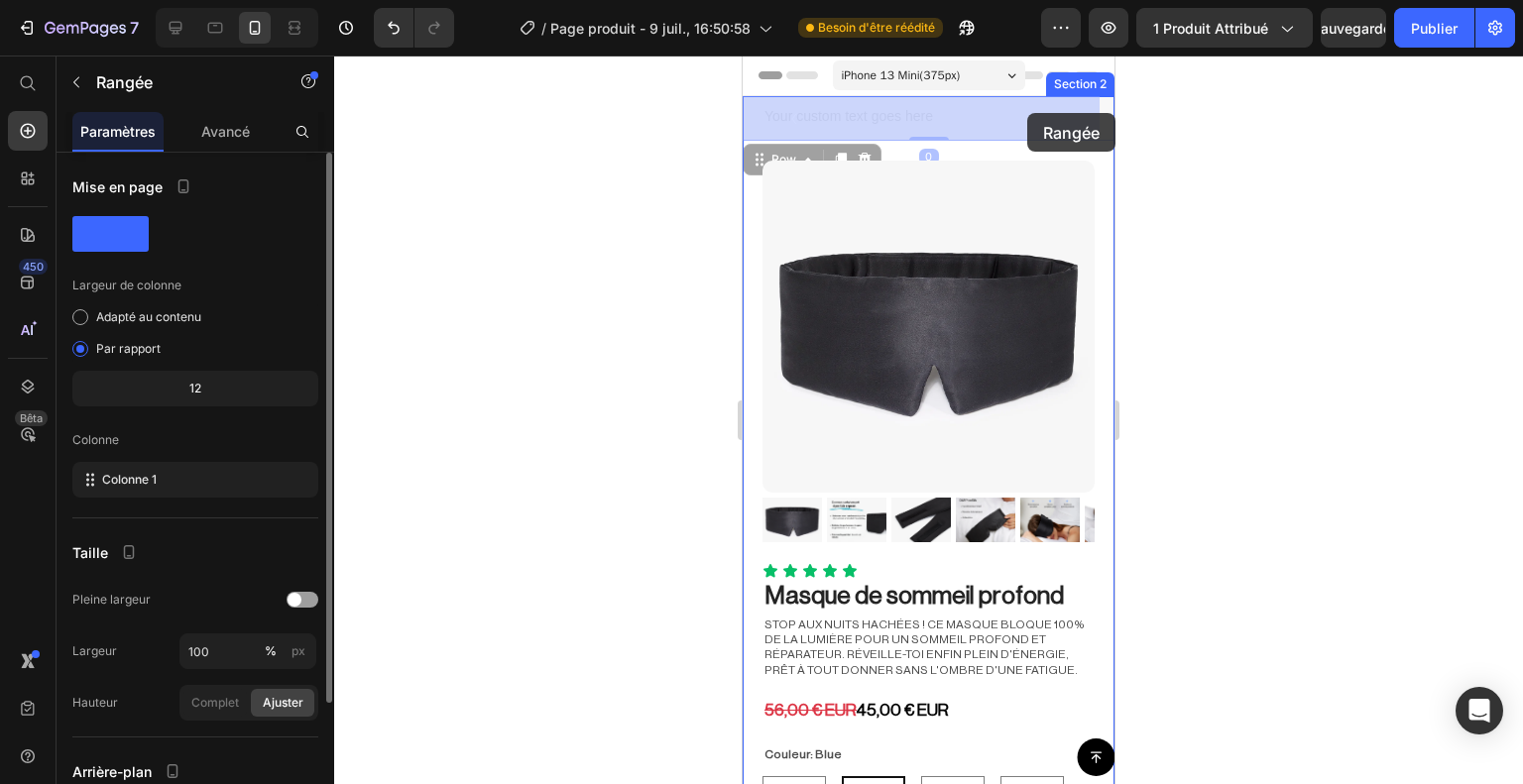 drag, startPoint x: 928, startPoint y: 98, endPoint x: 1027, endPoint y: 113, distance: 100.129916 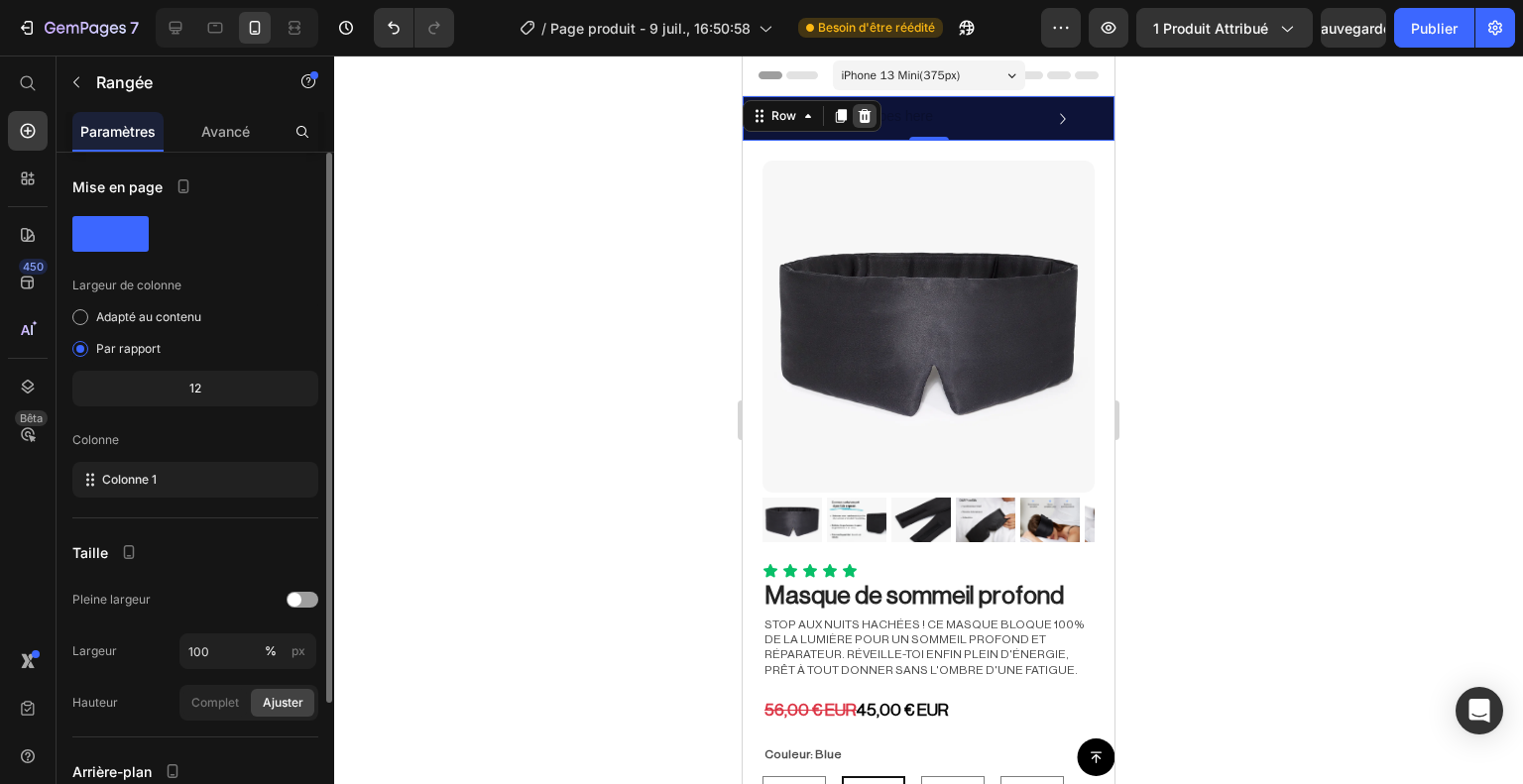 click 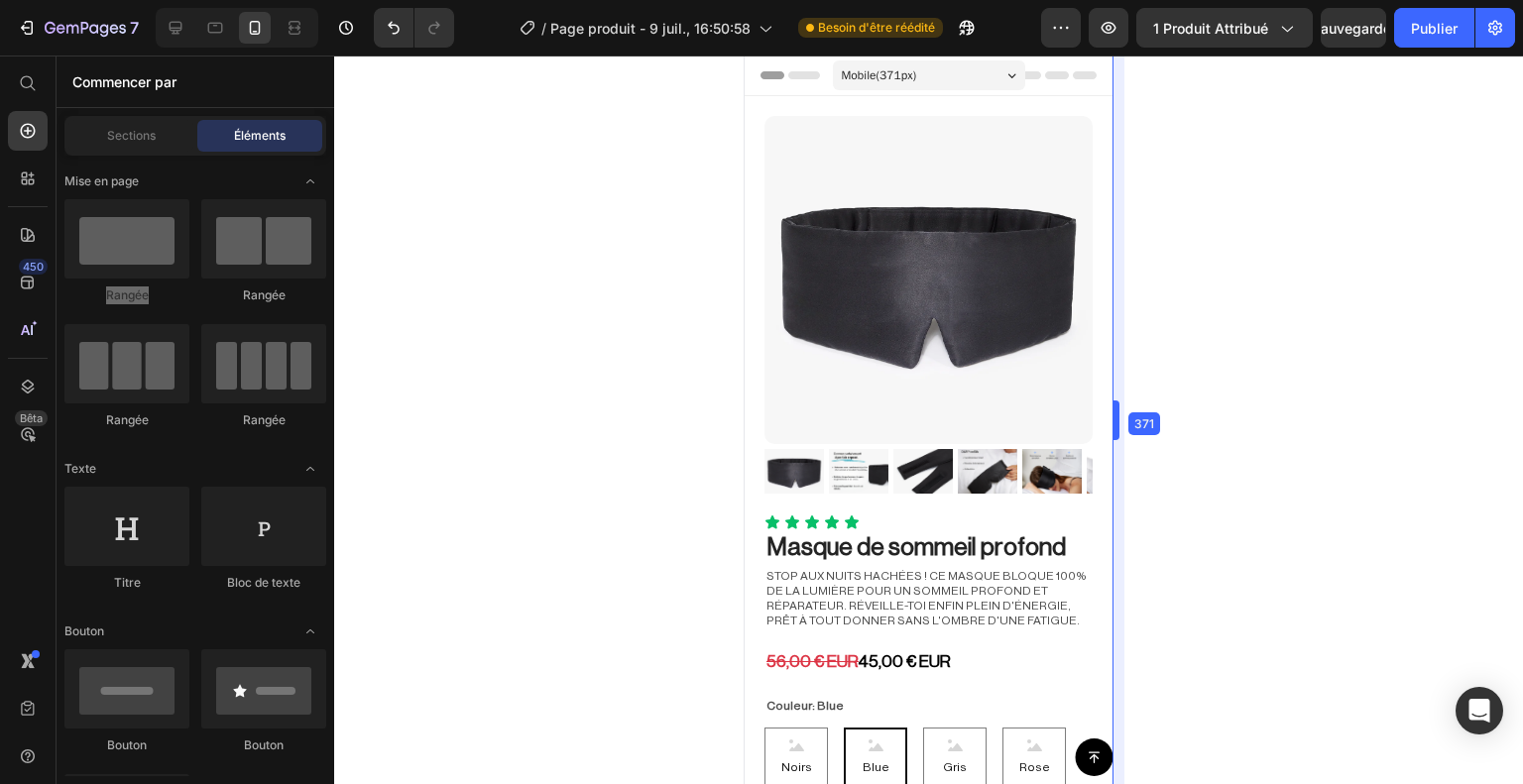 drag, startPoint x: 1114, startPoint y: 177, endPoint x: 357, endPoint y: 113, distance: 759.7006 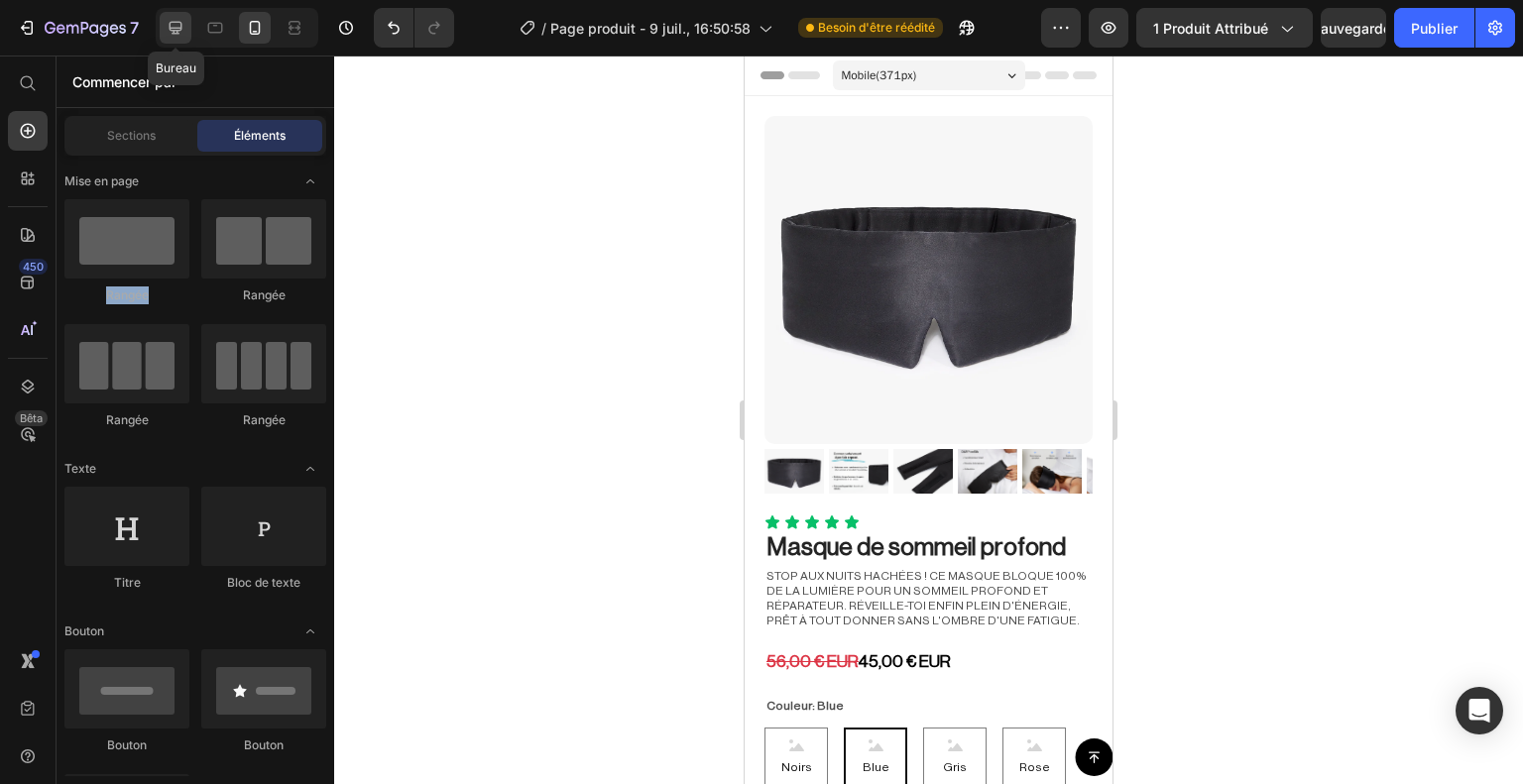 click 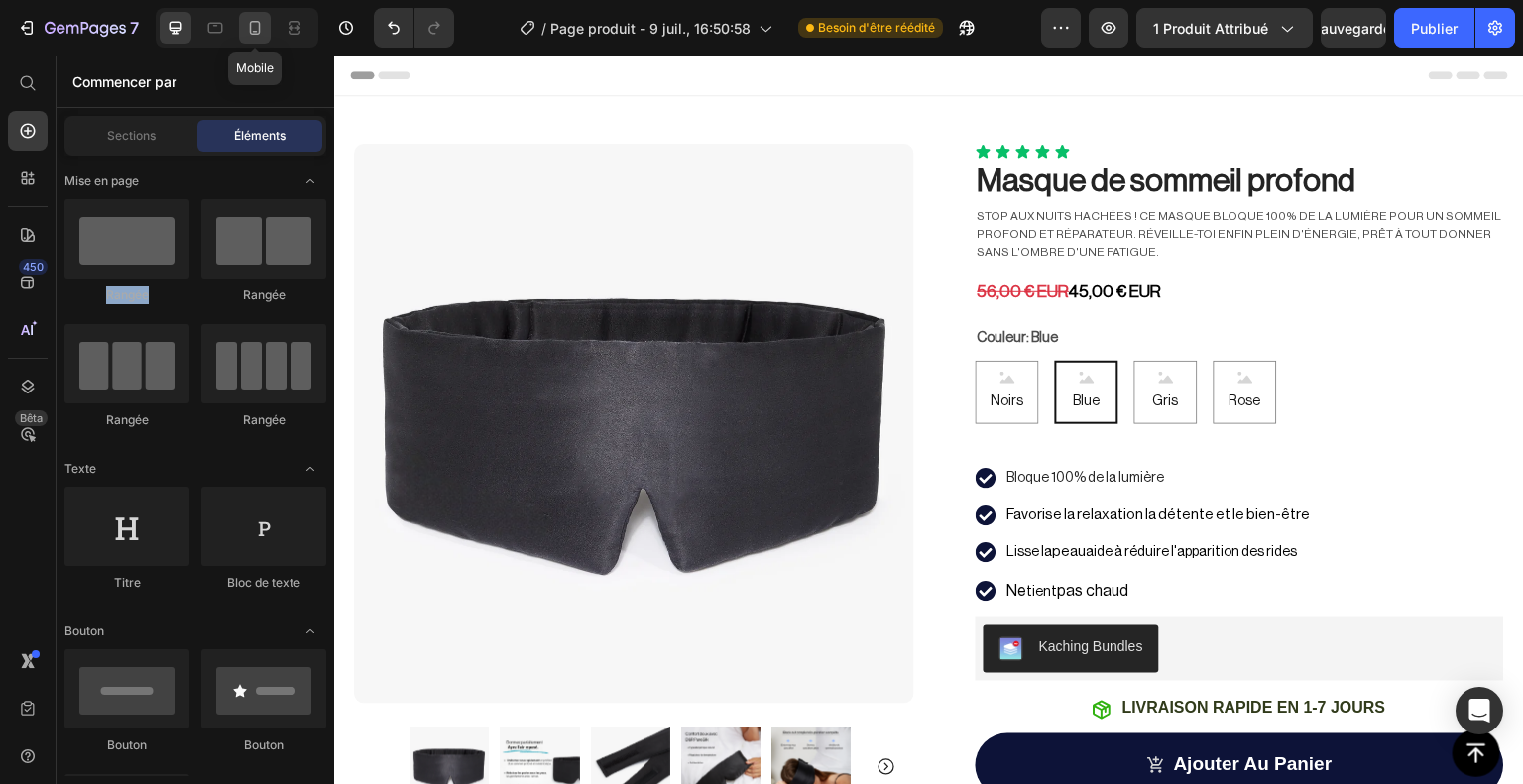 click 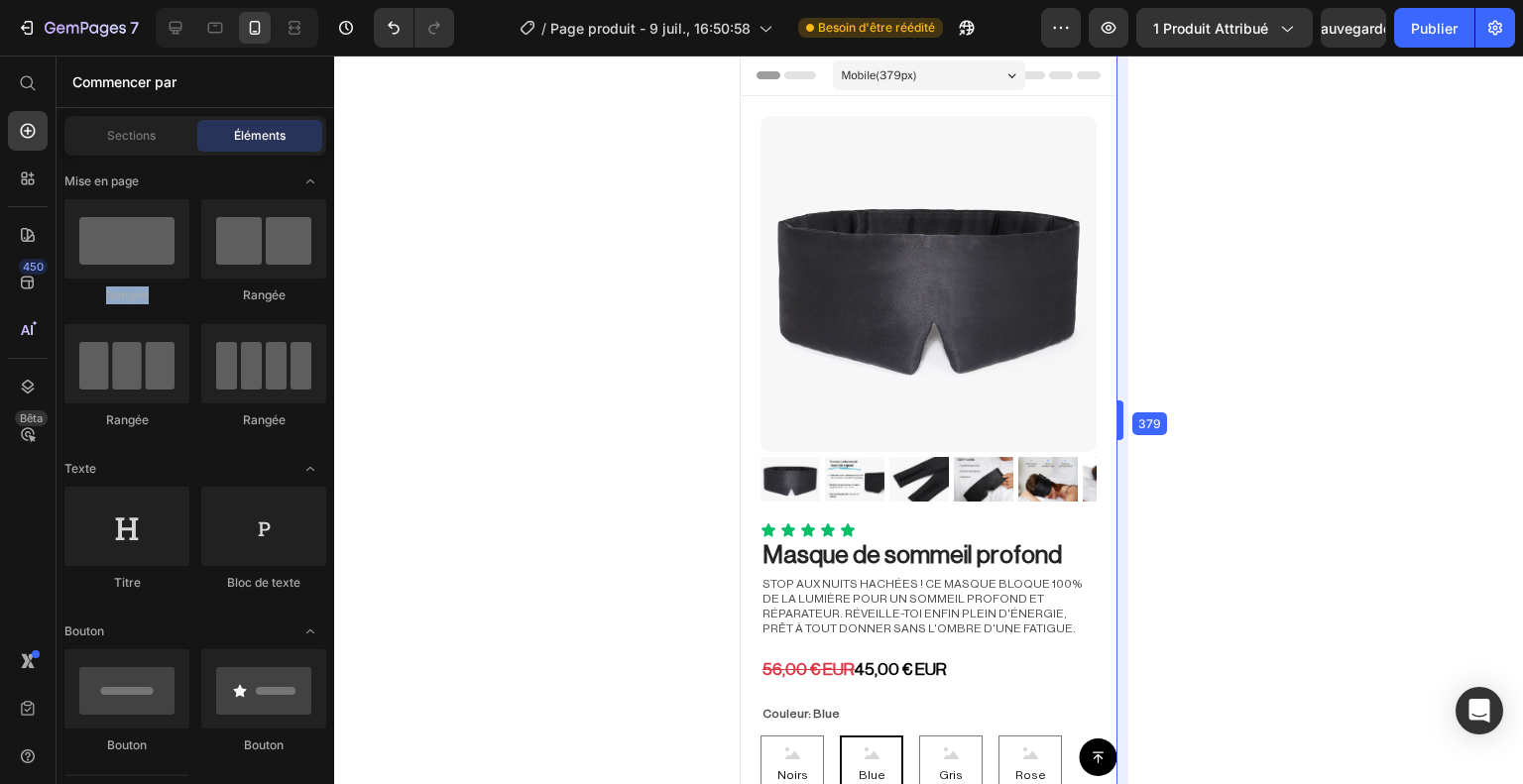 drag, startPoint x: 1113, startPoint y: 194, endPoint x: 1122, endPoint y: 228, distance: 35.17101 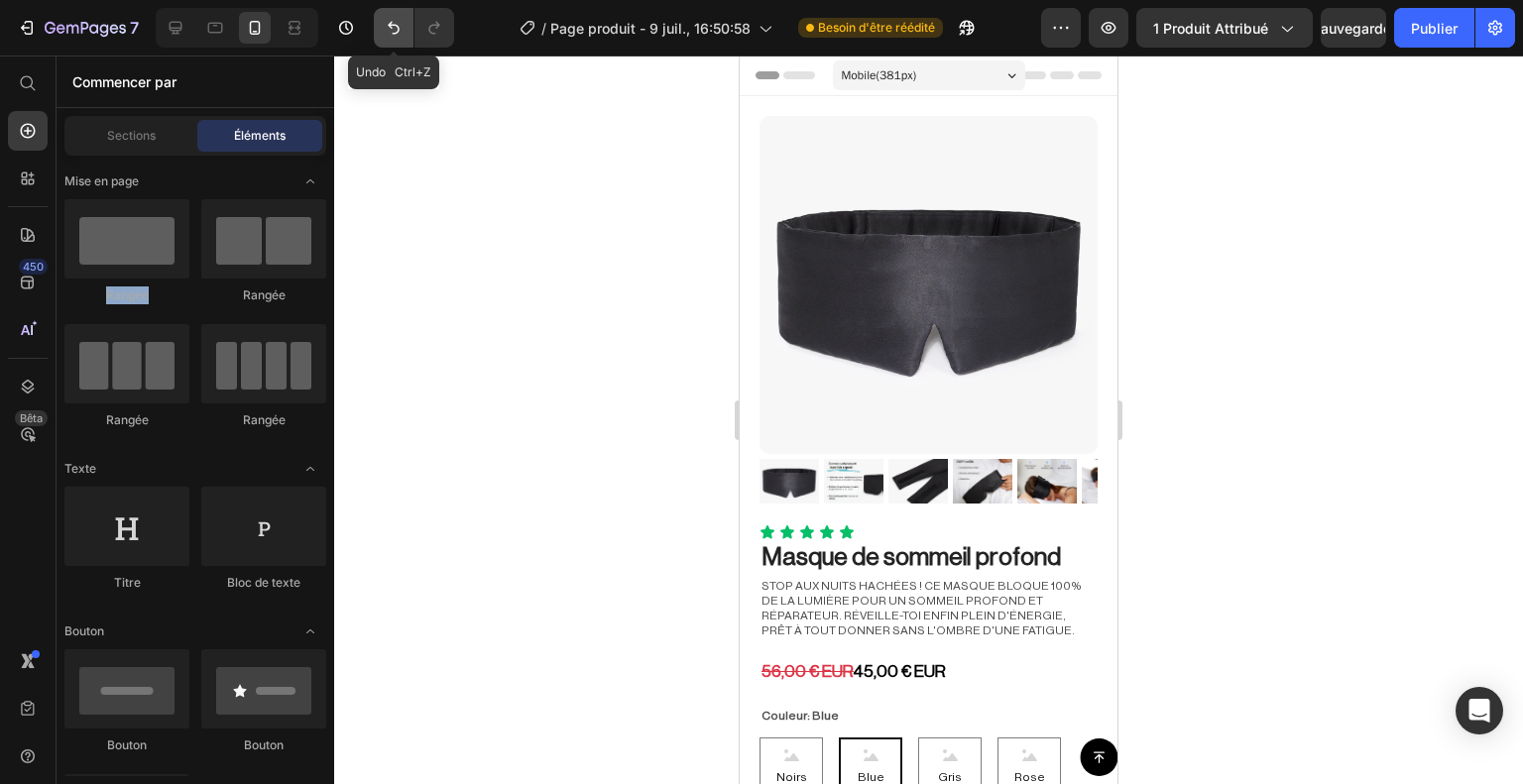 click 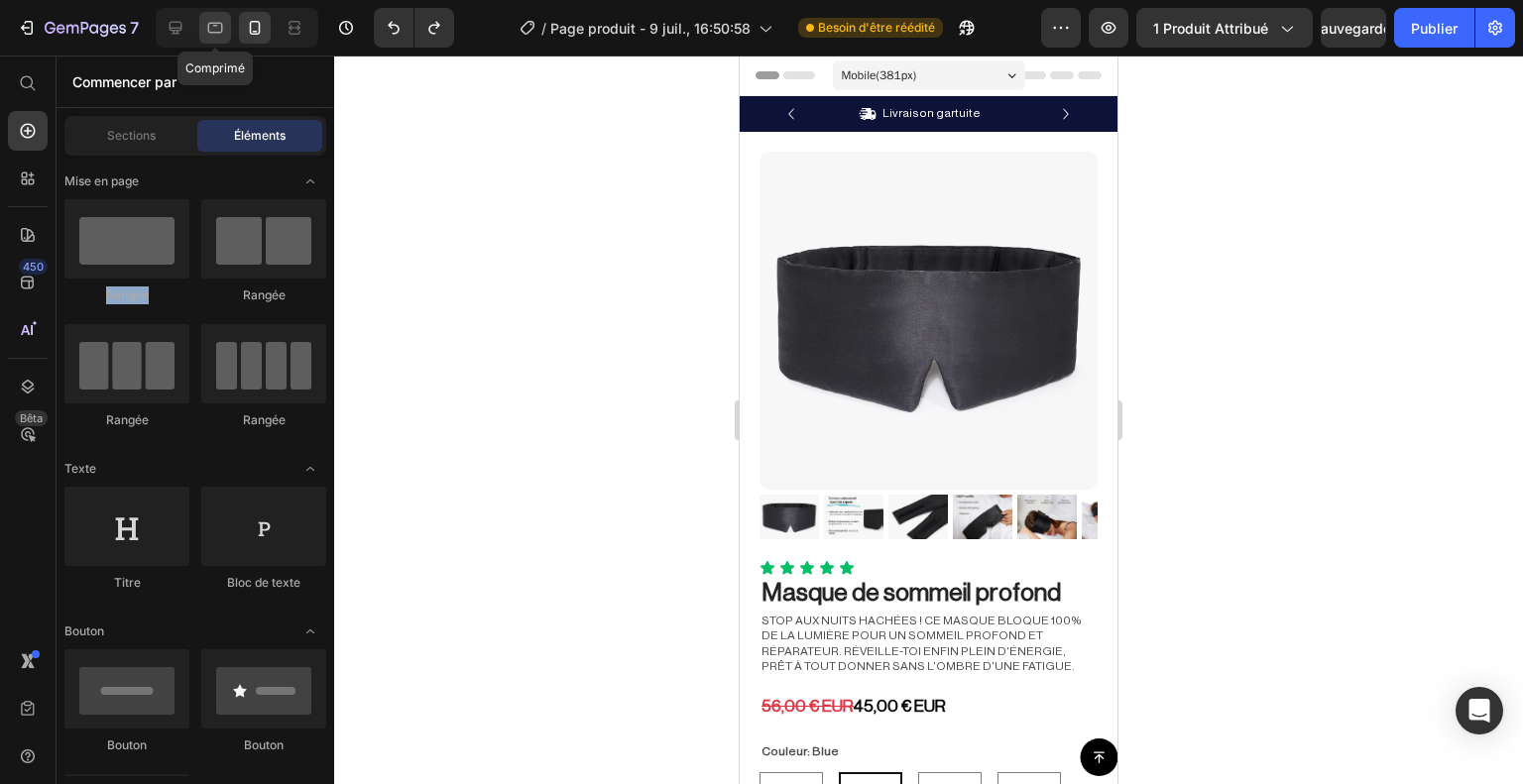 click 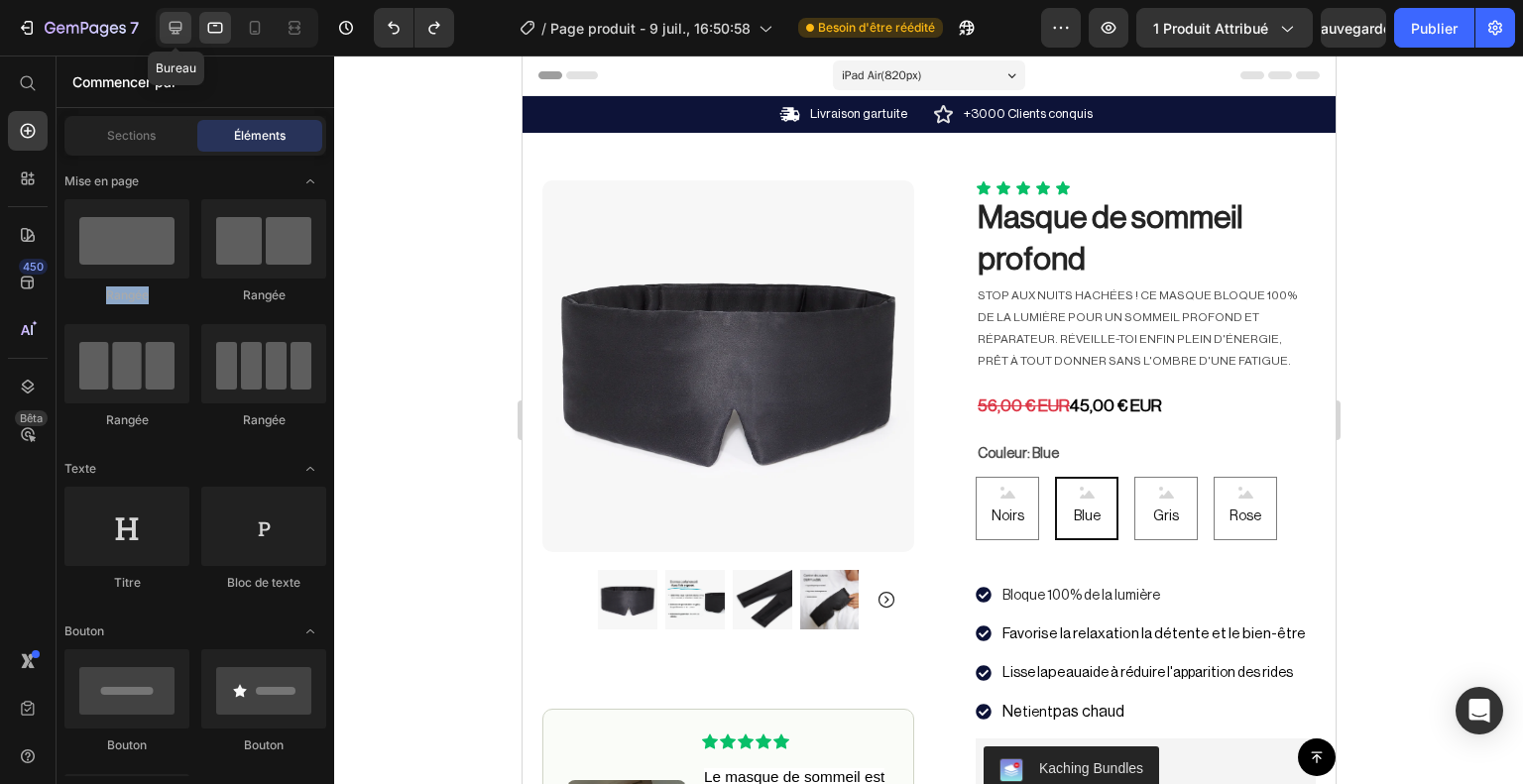 click 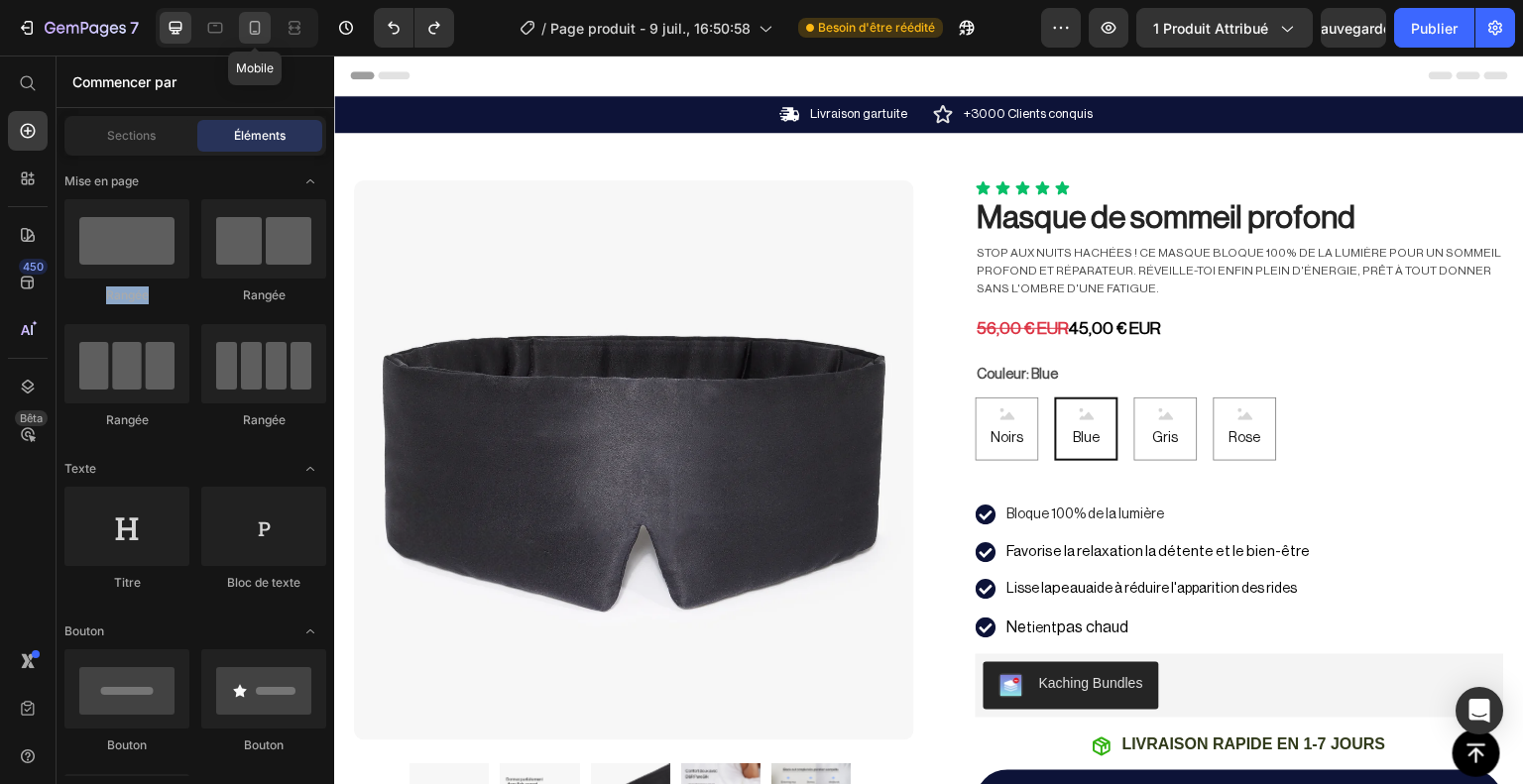 click 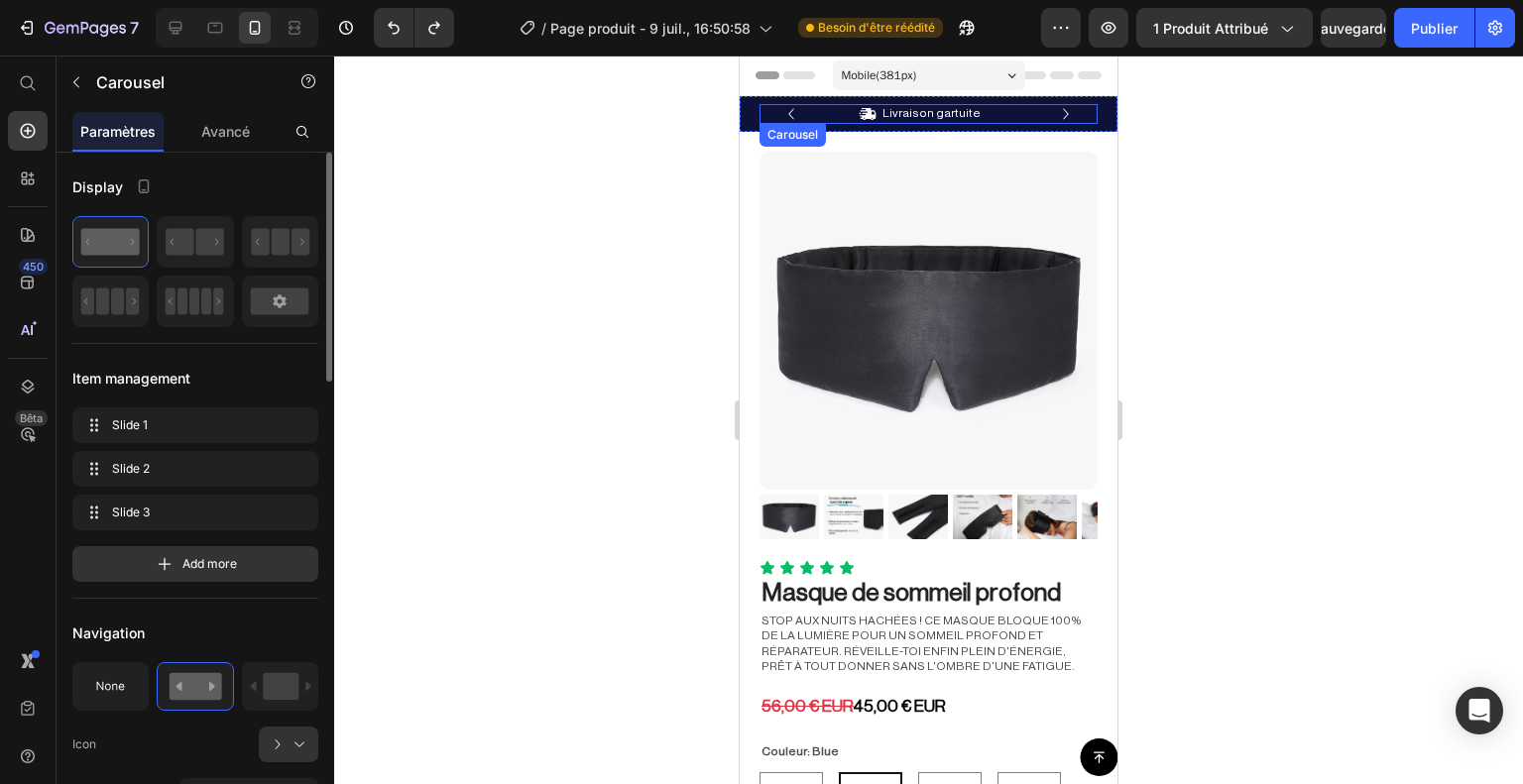 click 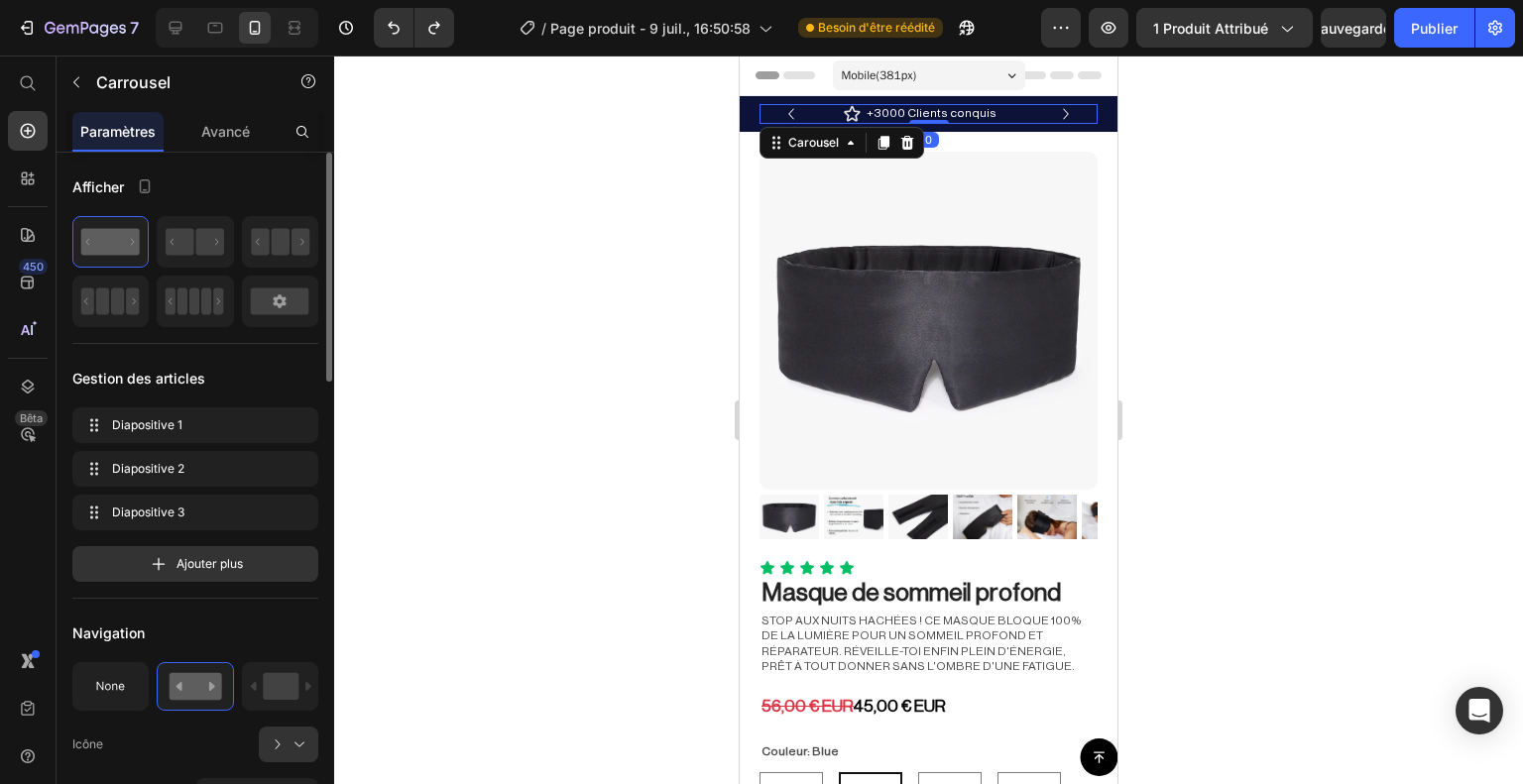 click 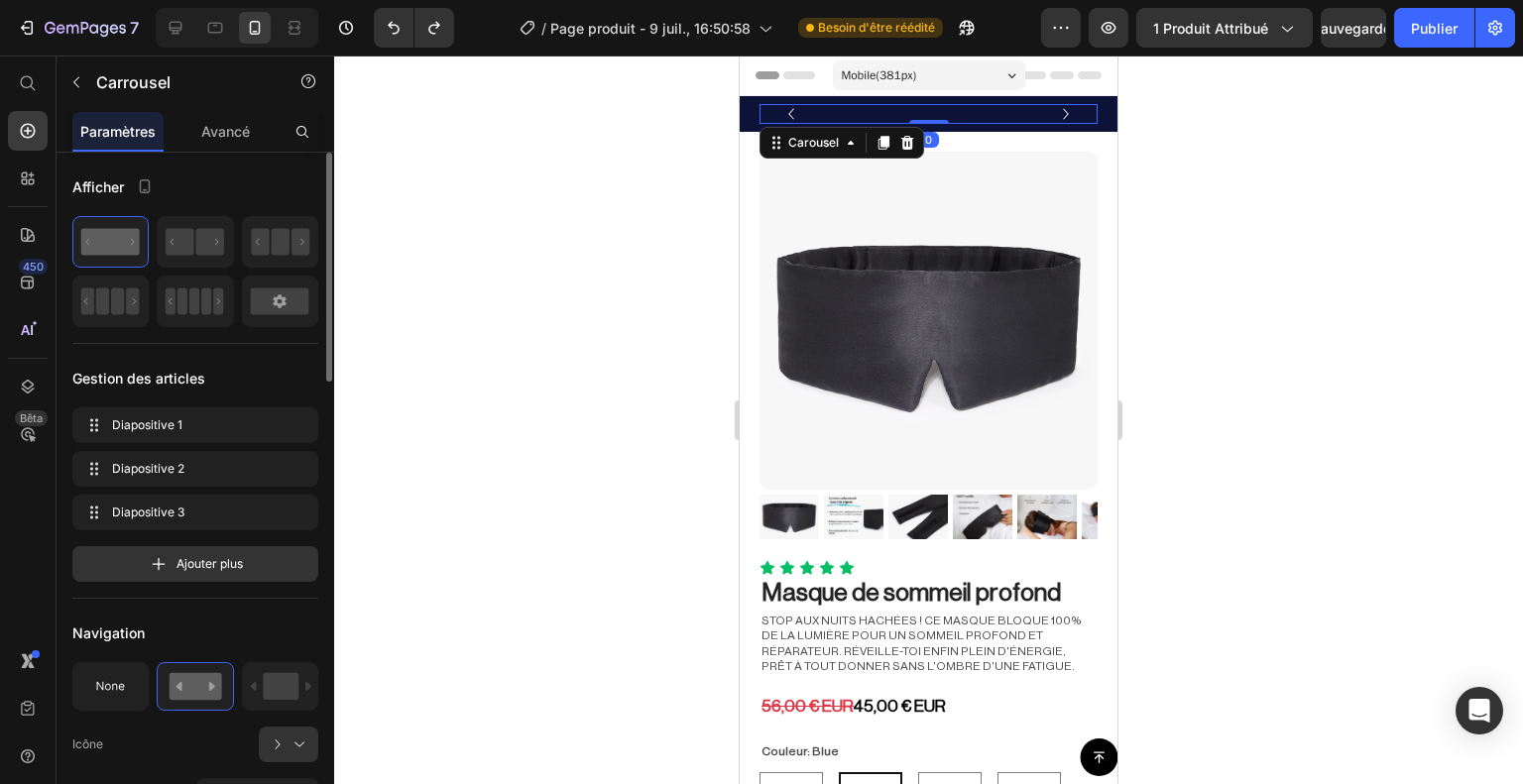 click 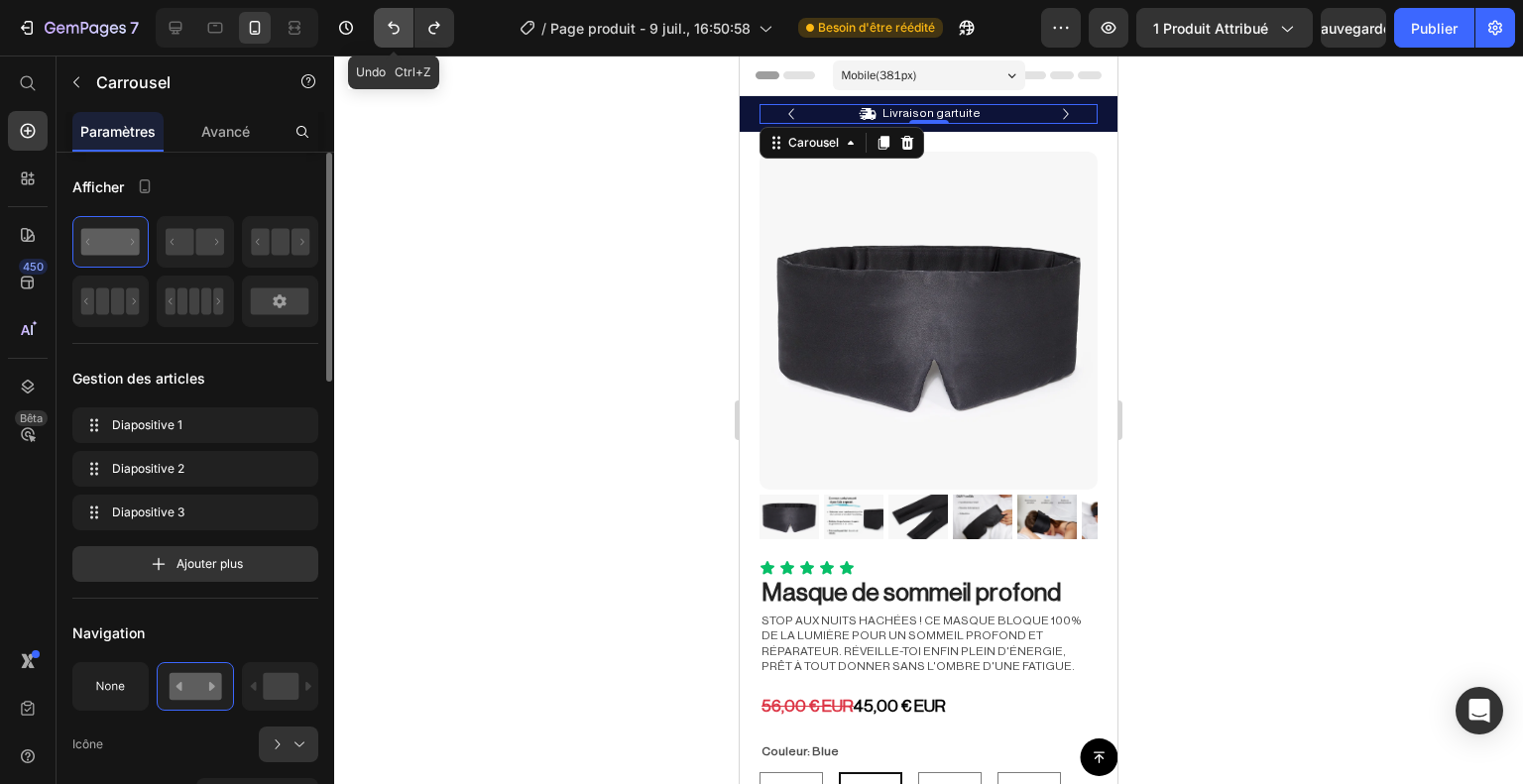 click 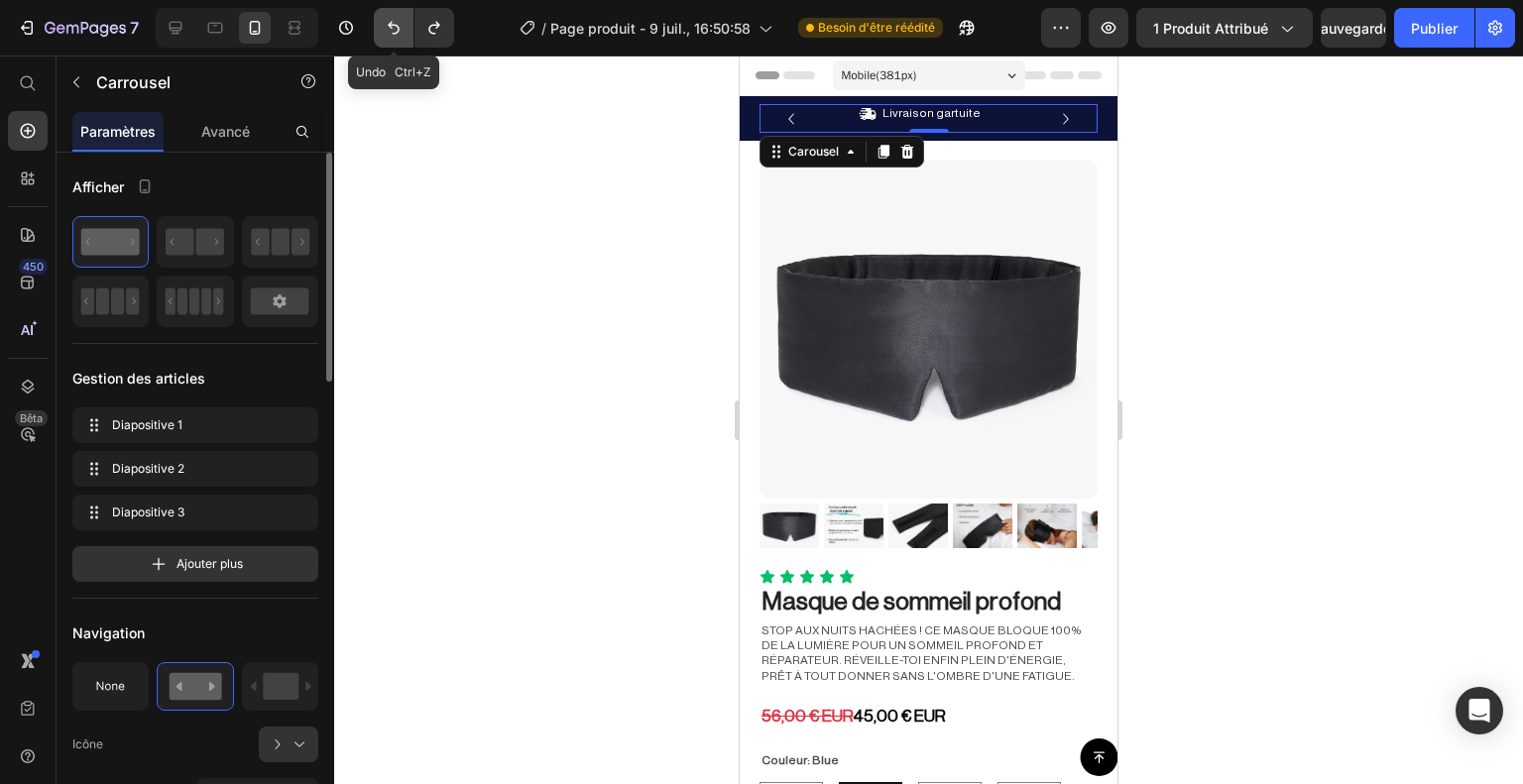 click 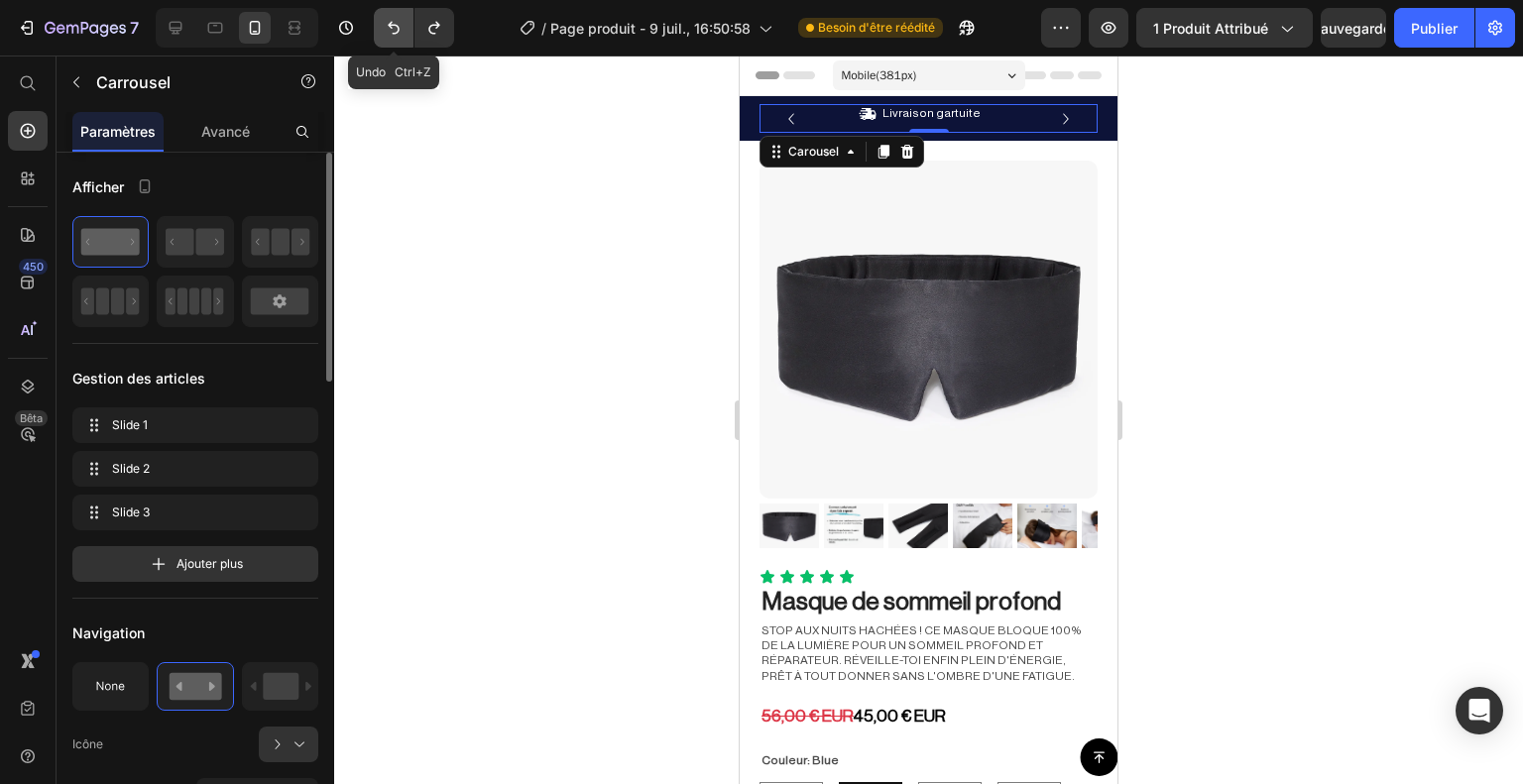 click 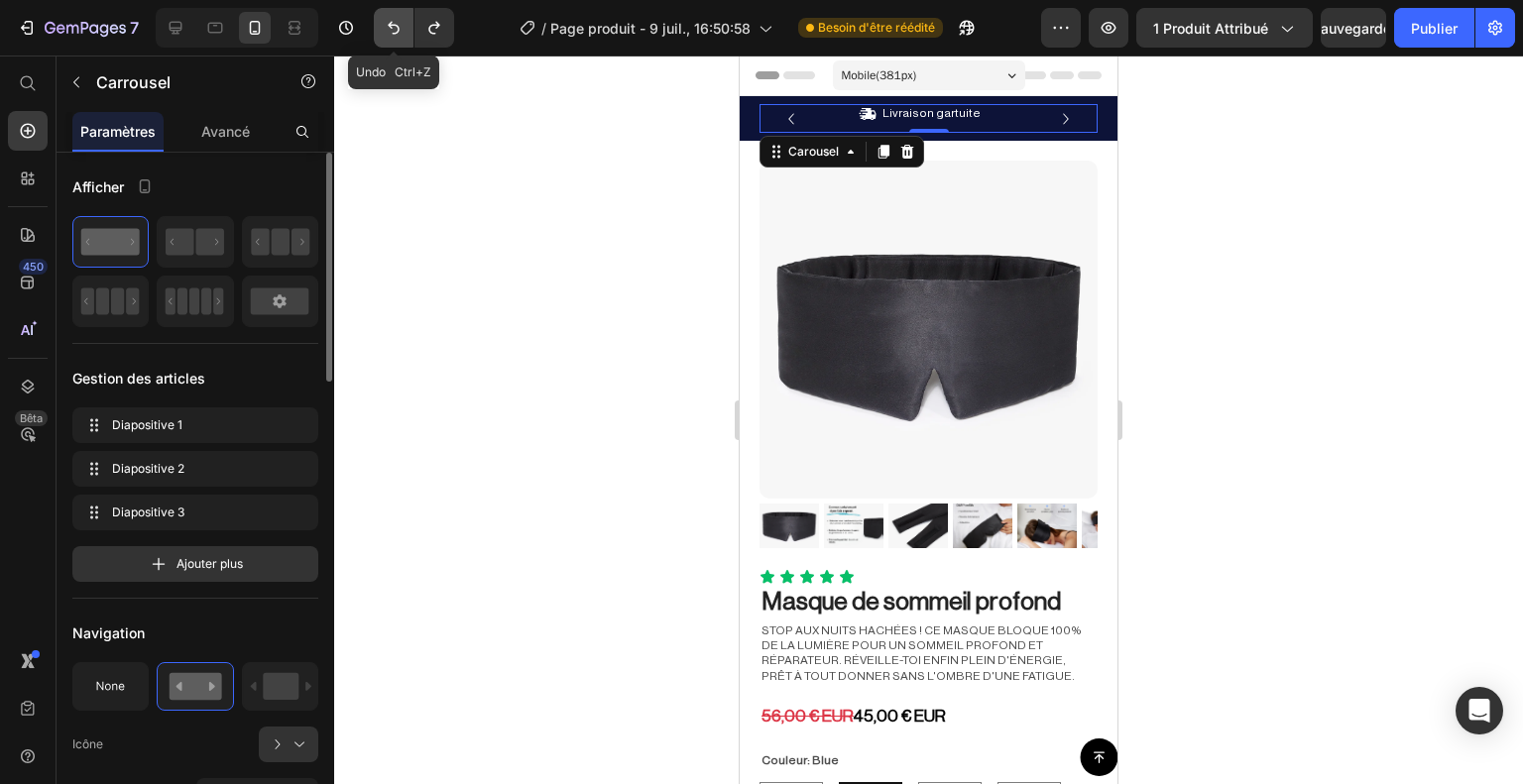 click 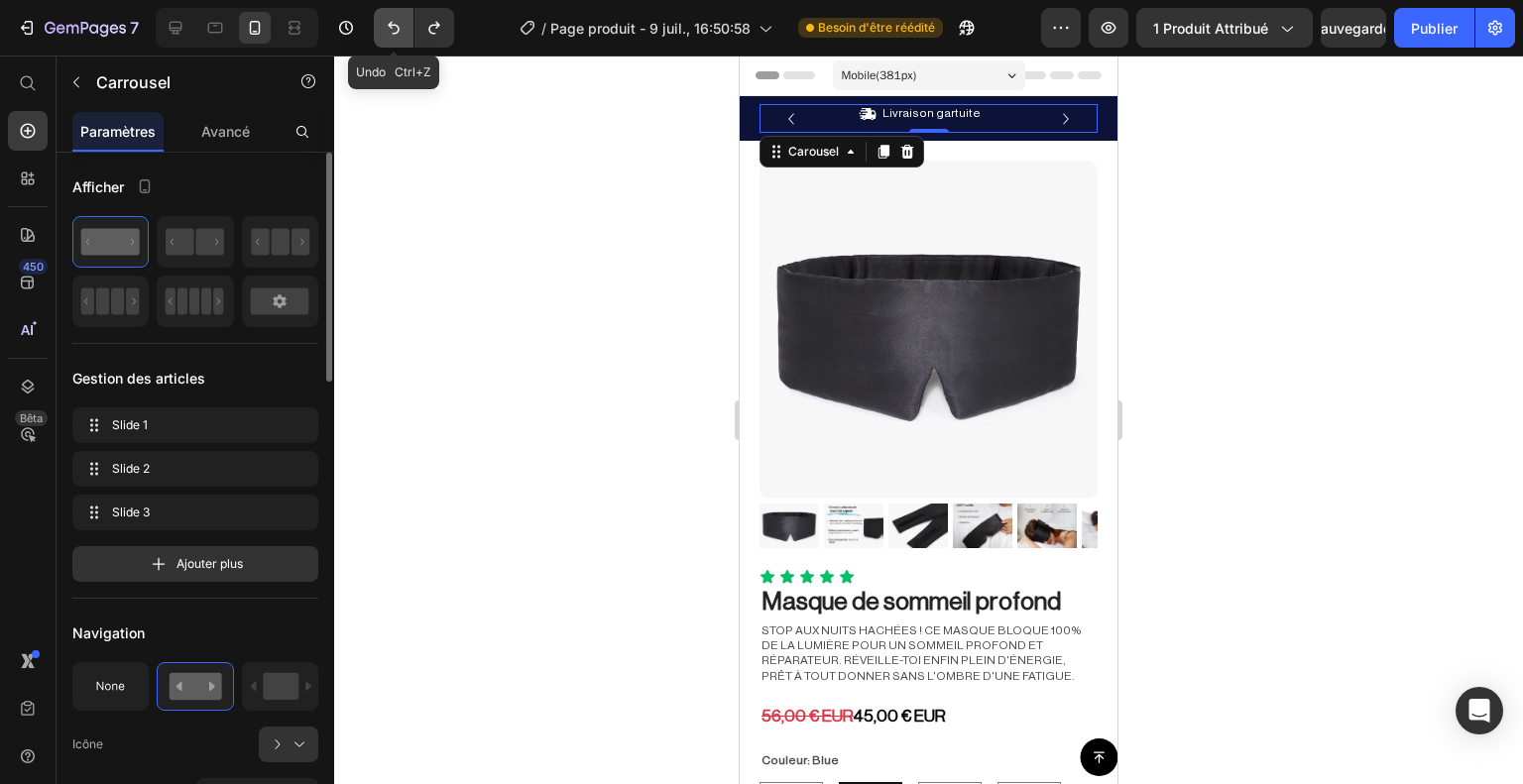 click 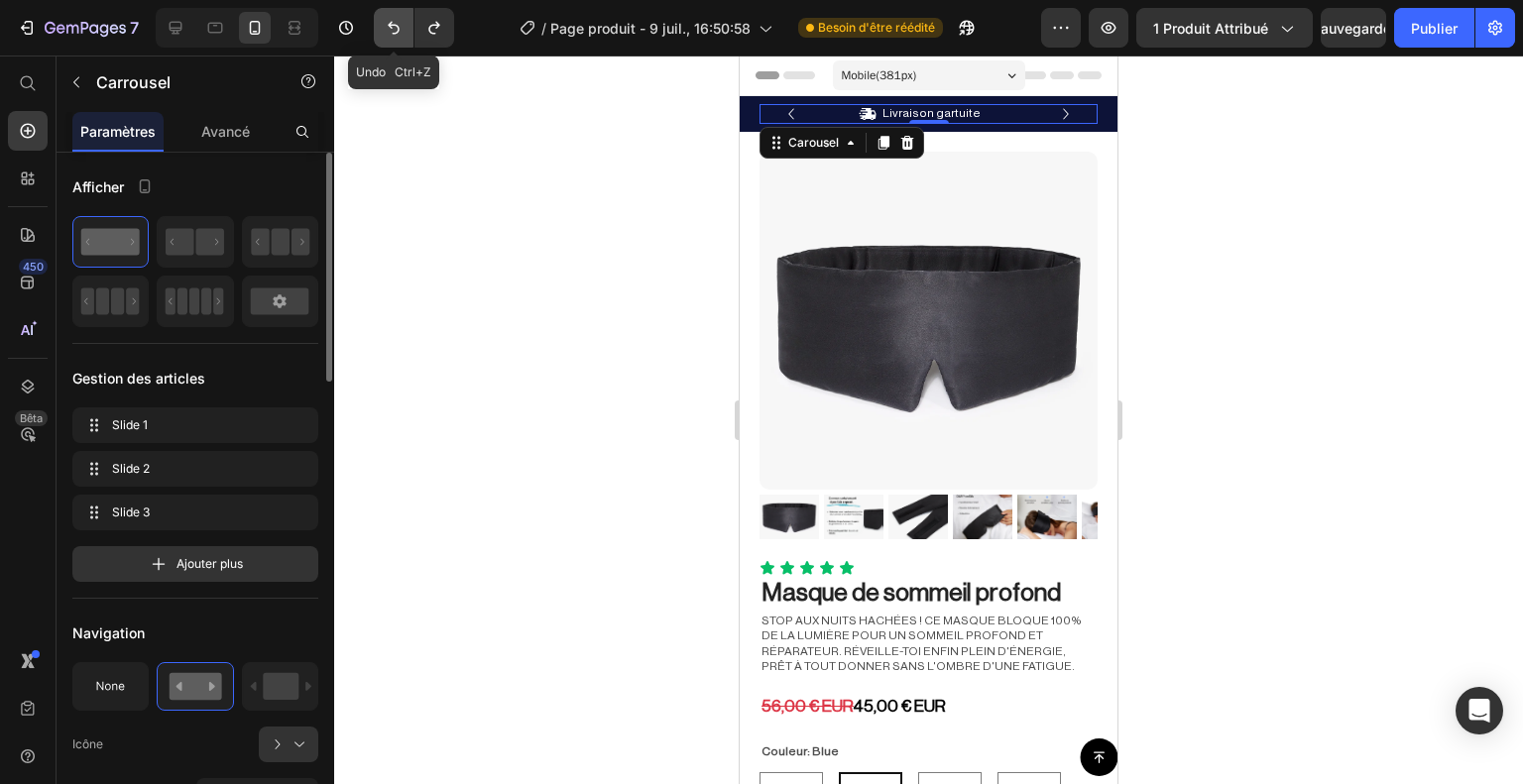 click 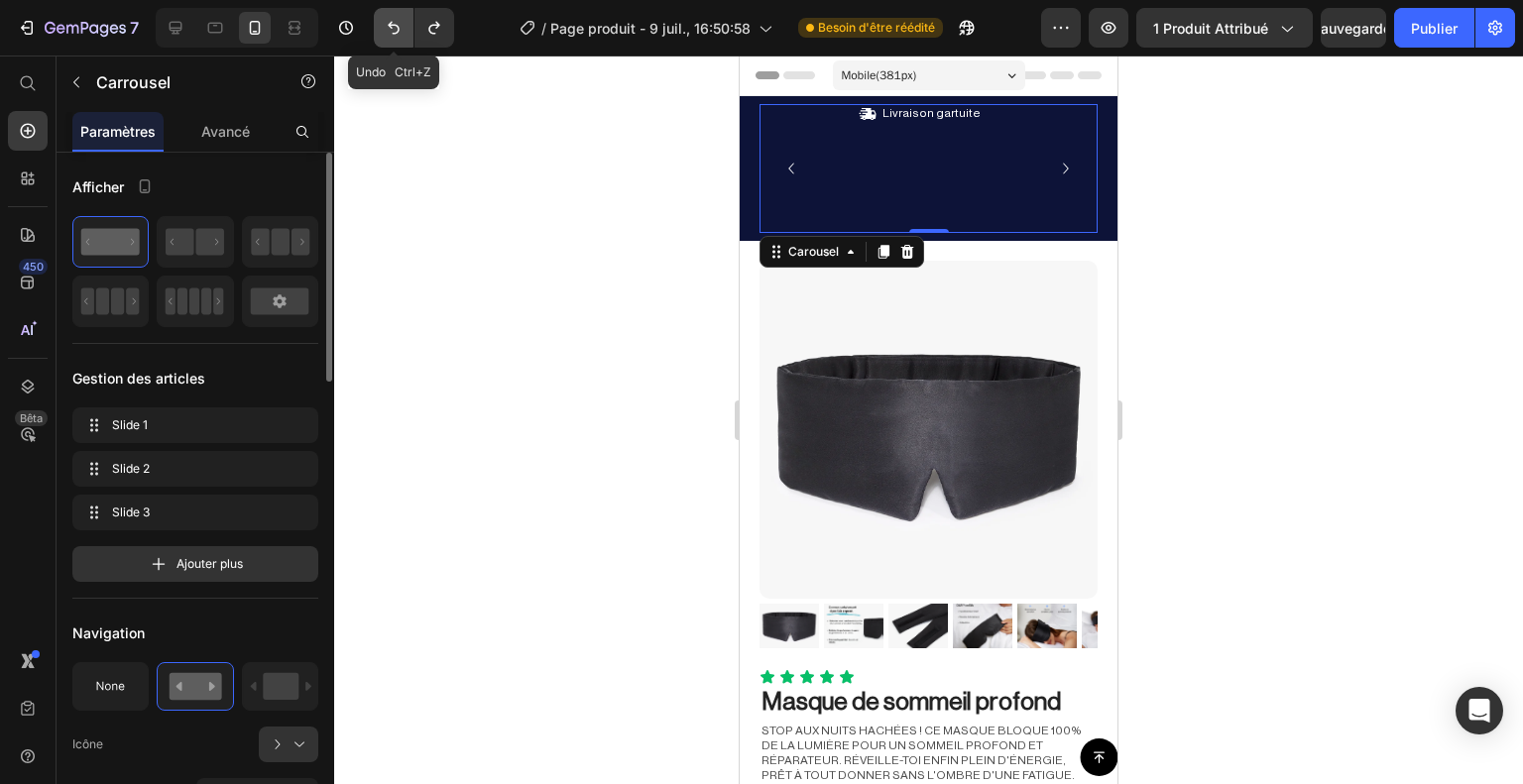 click 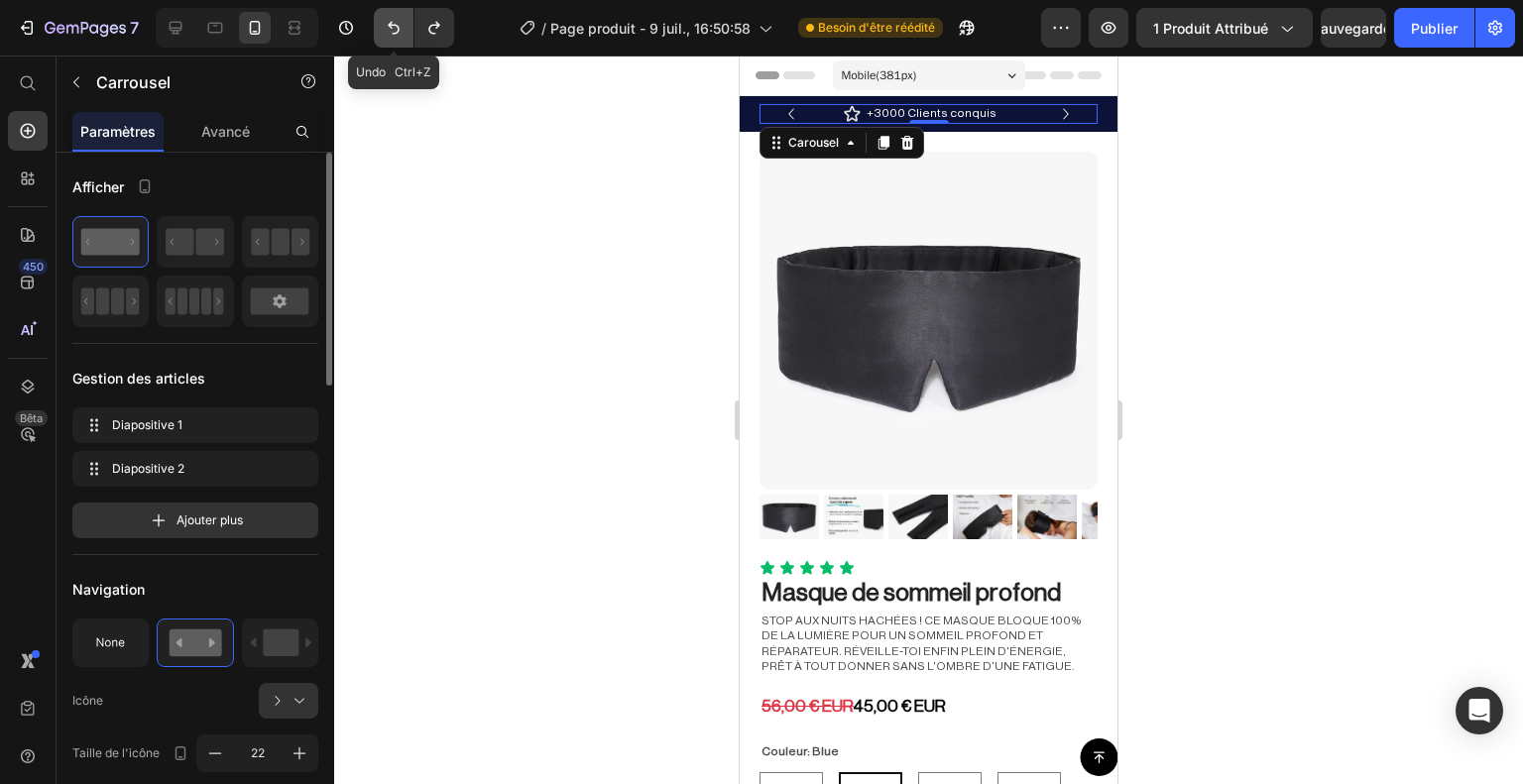 click 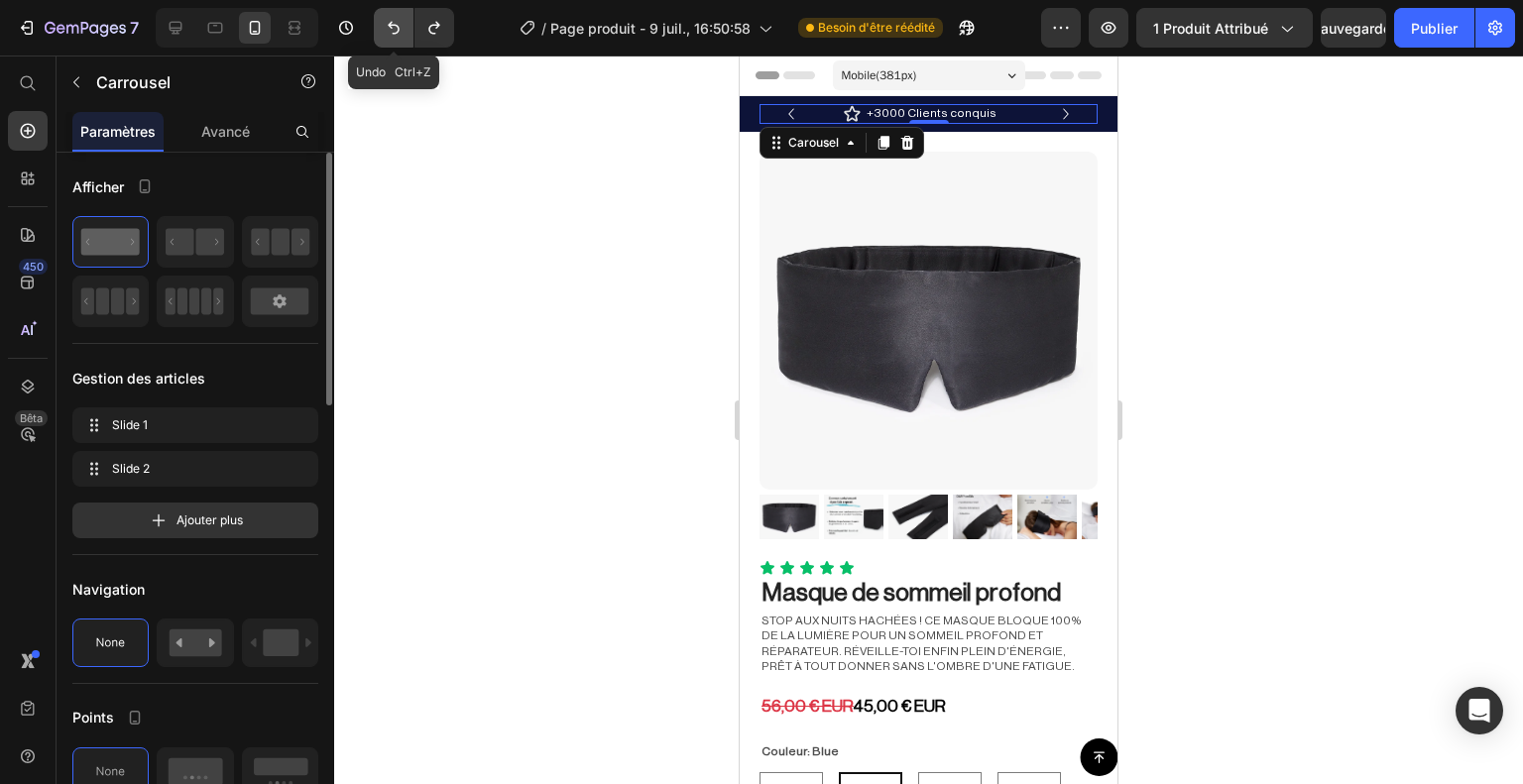 click 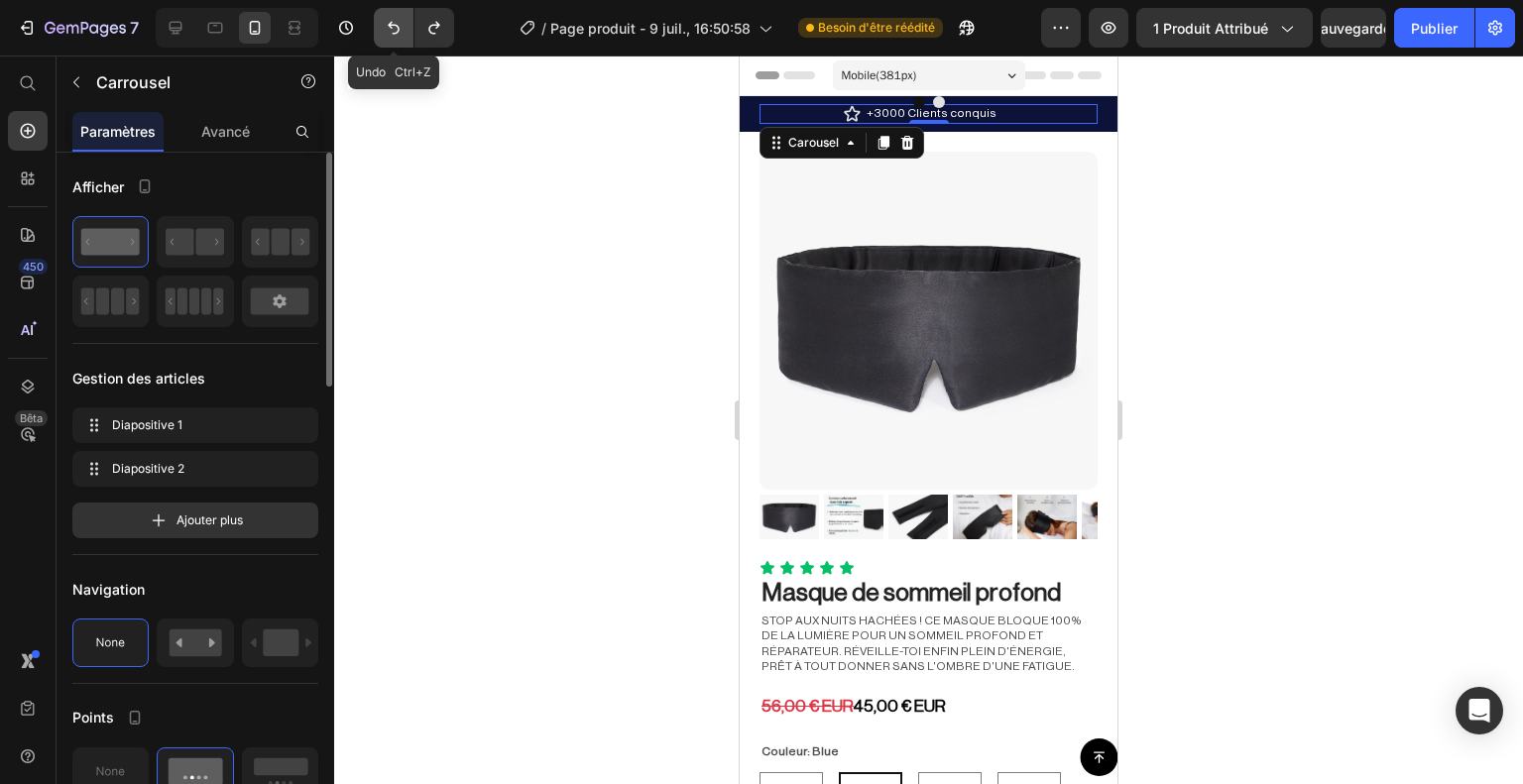 click 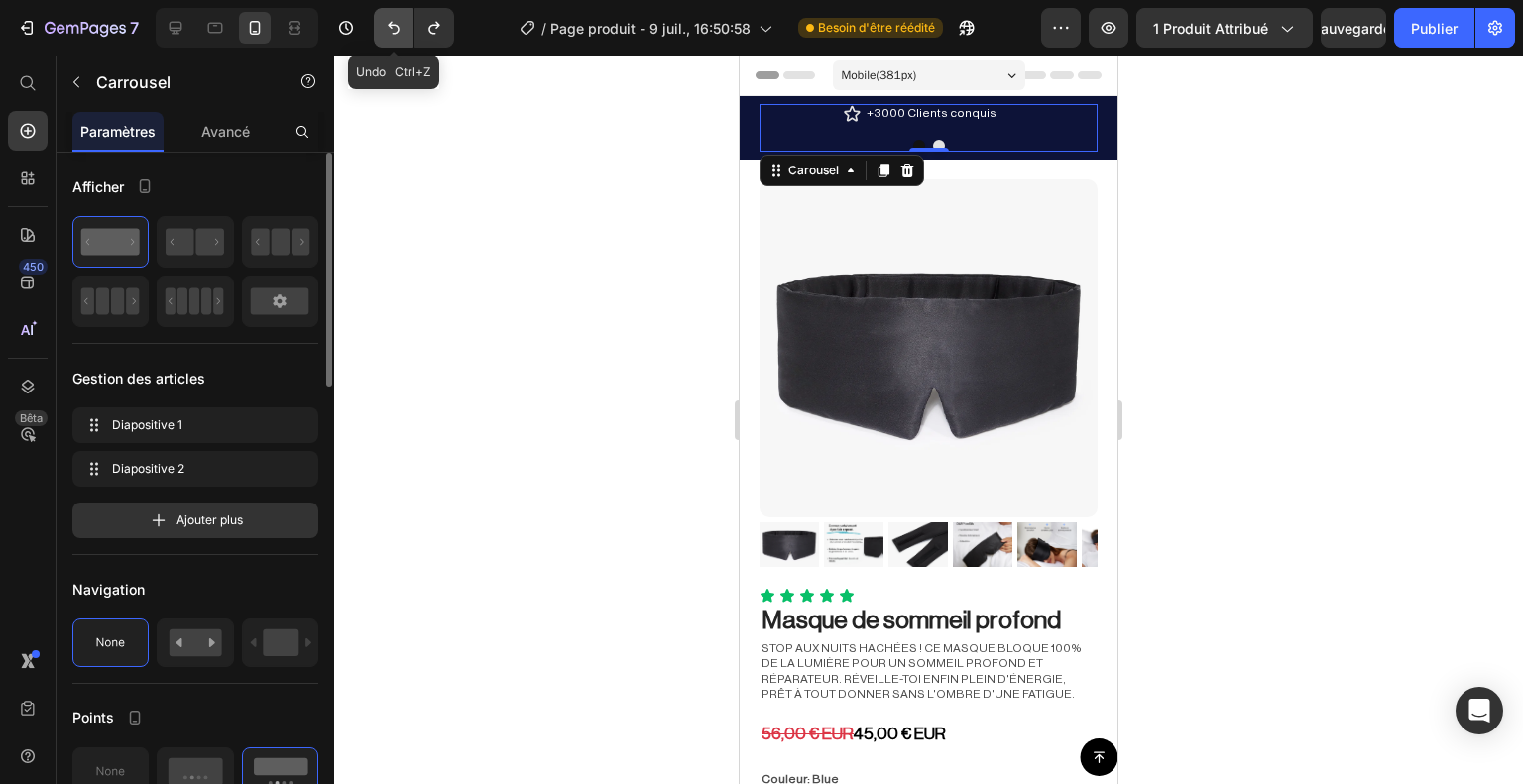 click 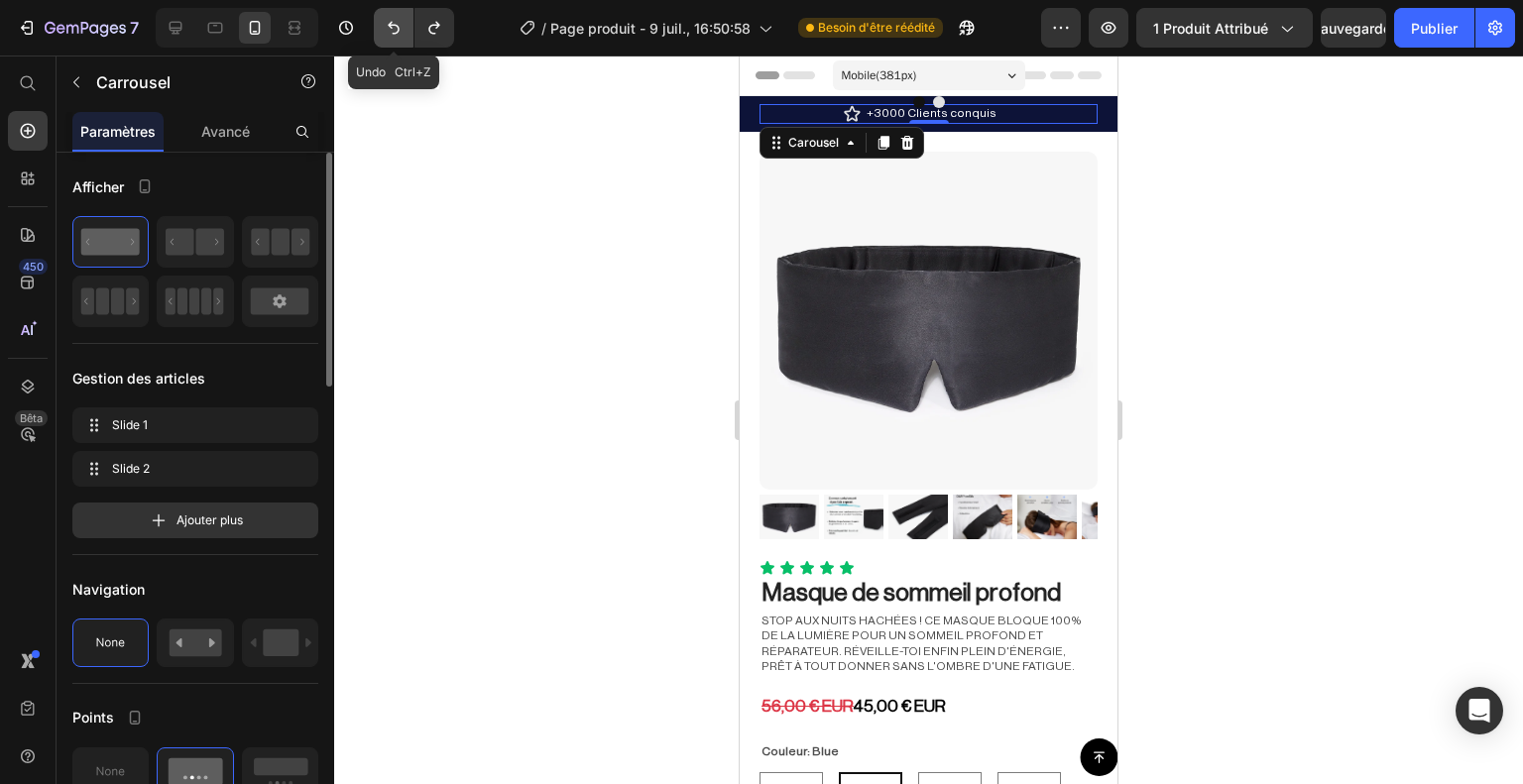 click 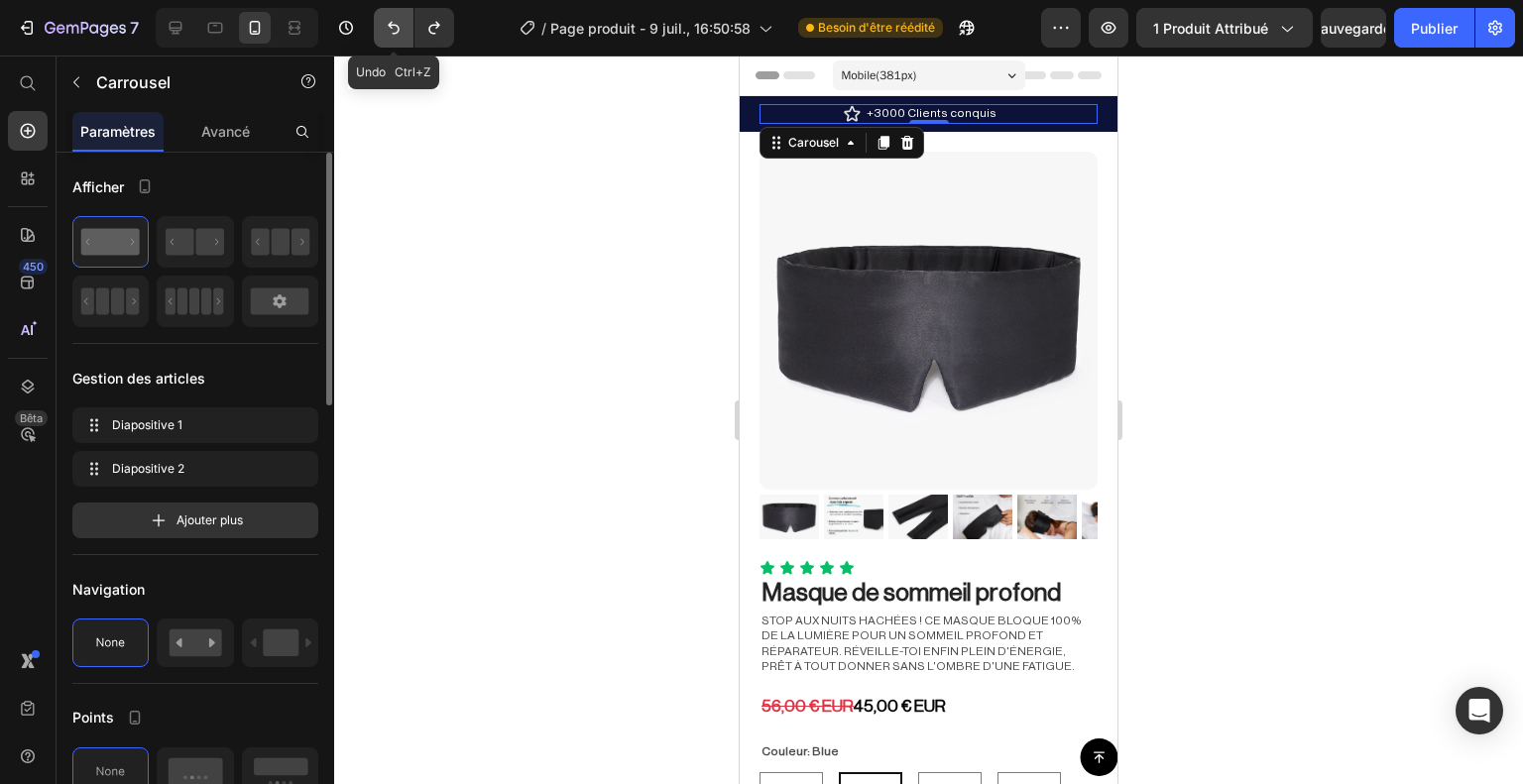 click 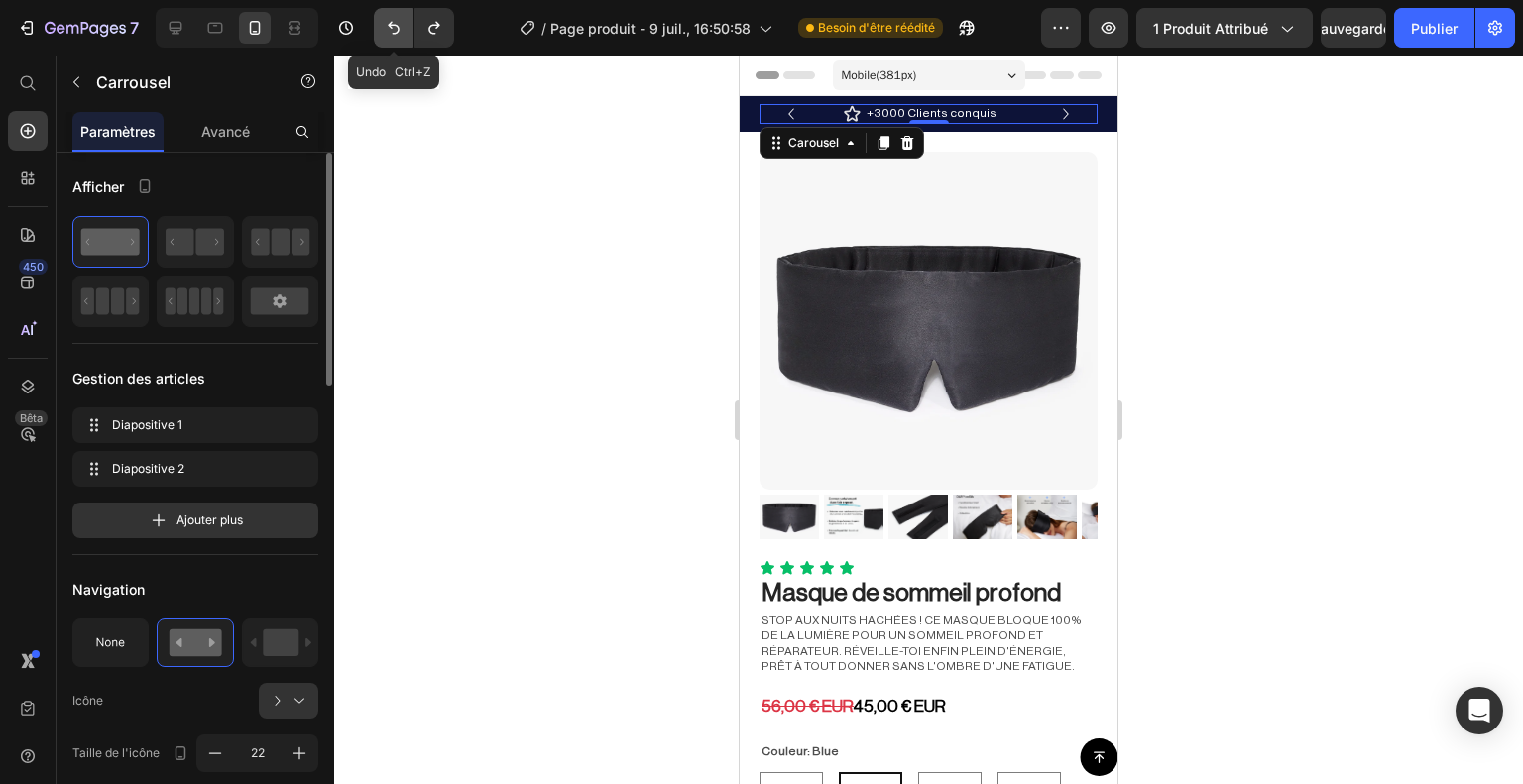 click 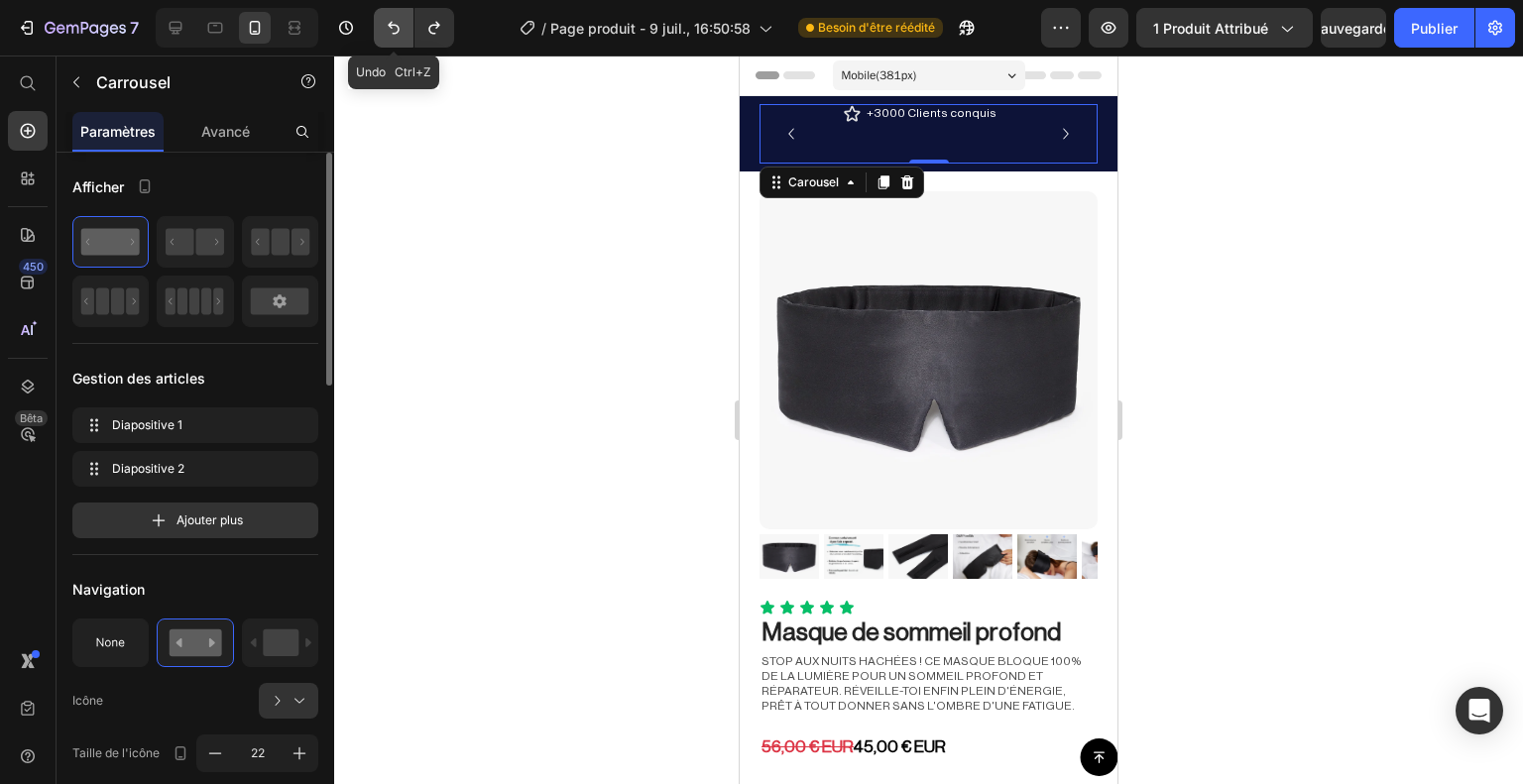 click 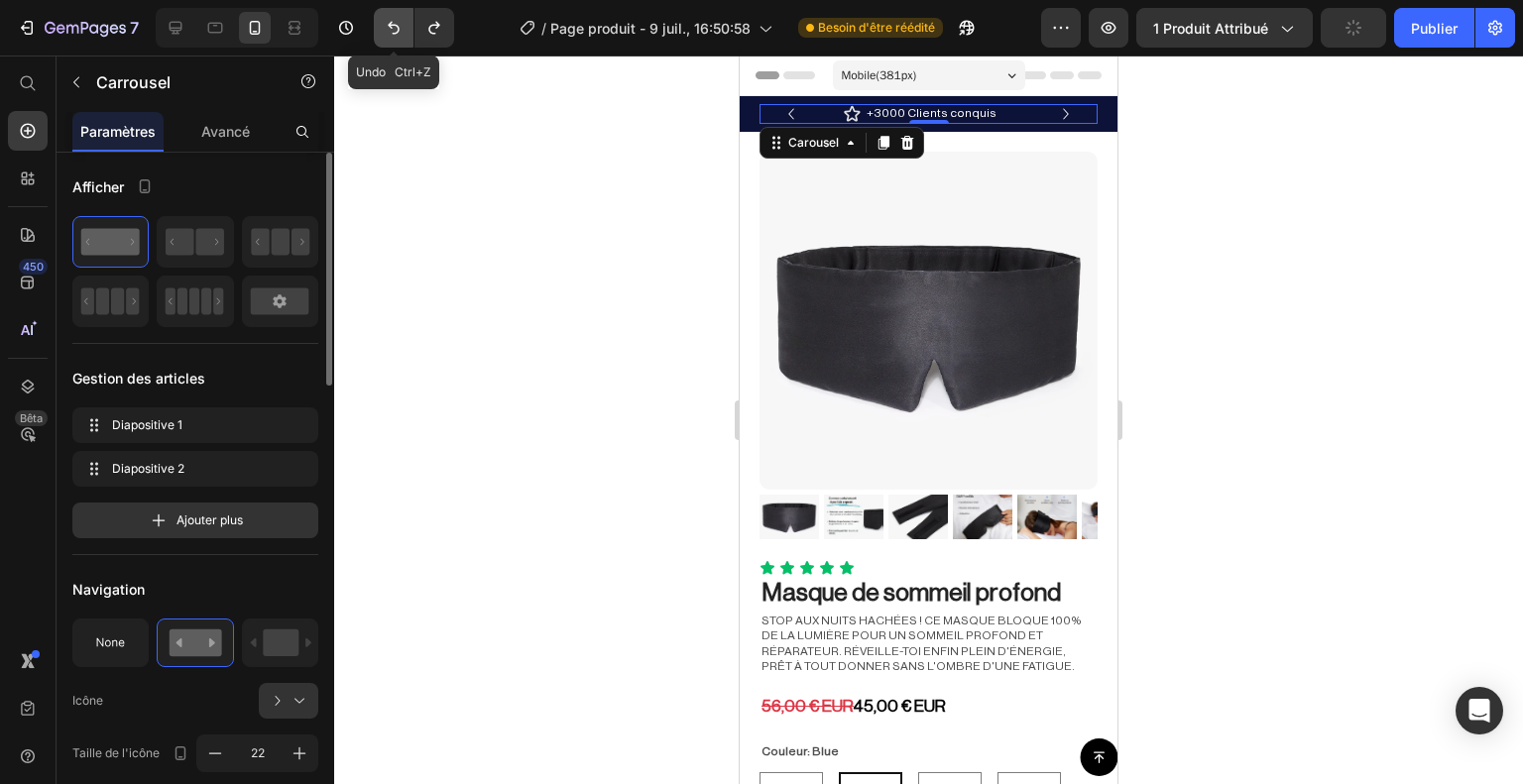 click 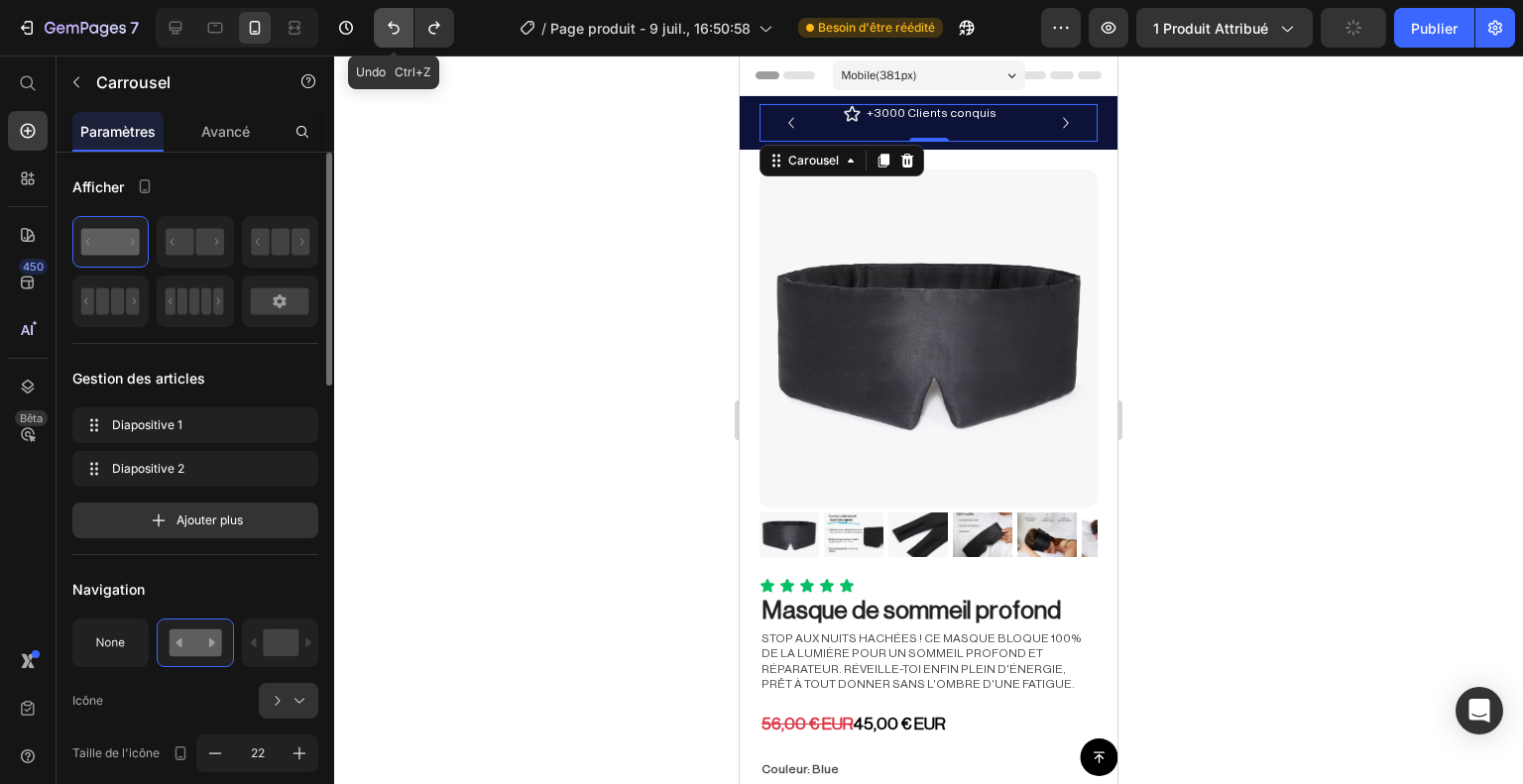 click 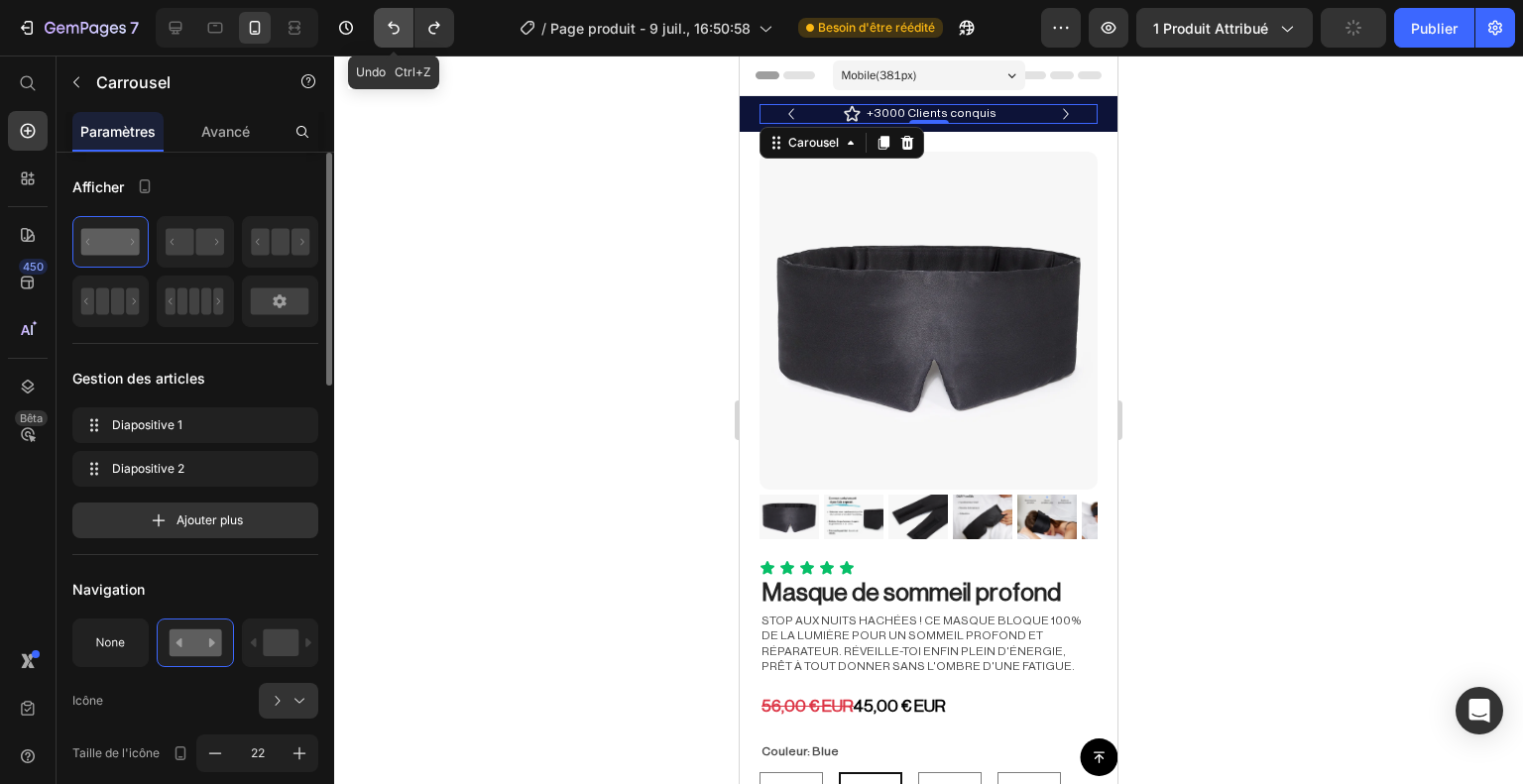 click 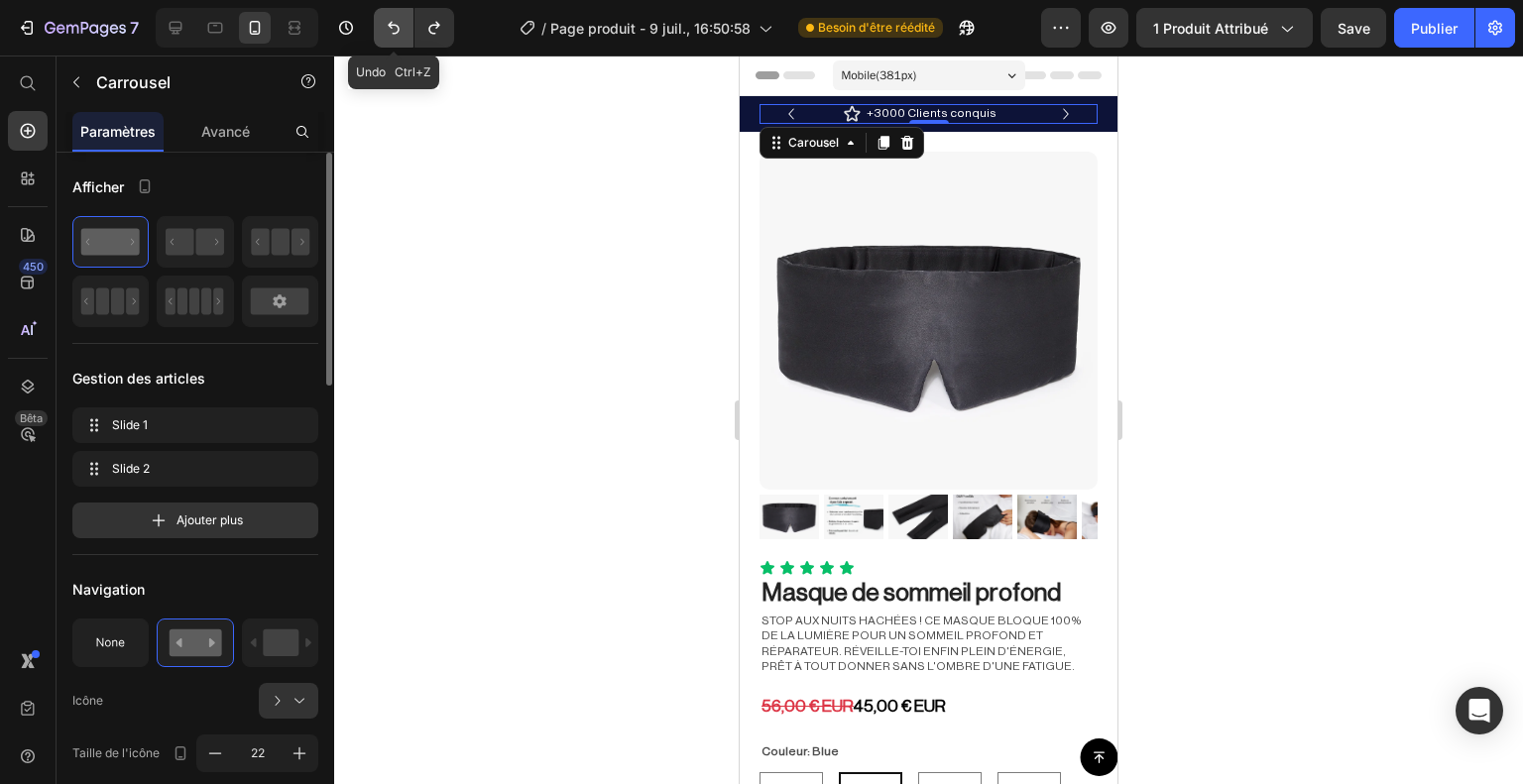 click 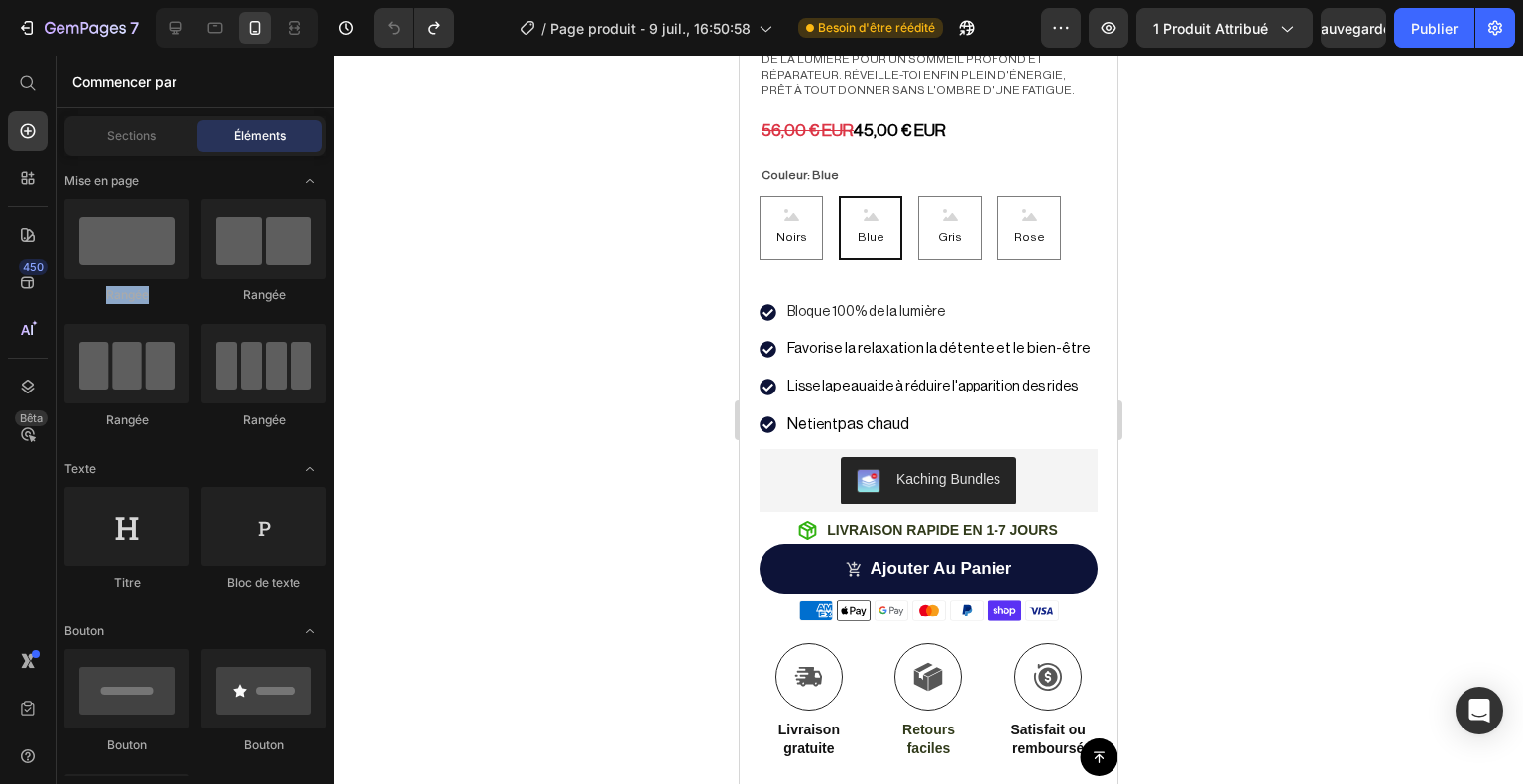 scroll, scrollTop: 683, scrollLeft: 0, axis: vertical 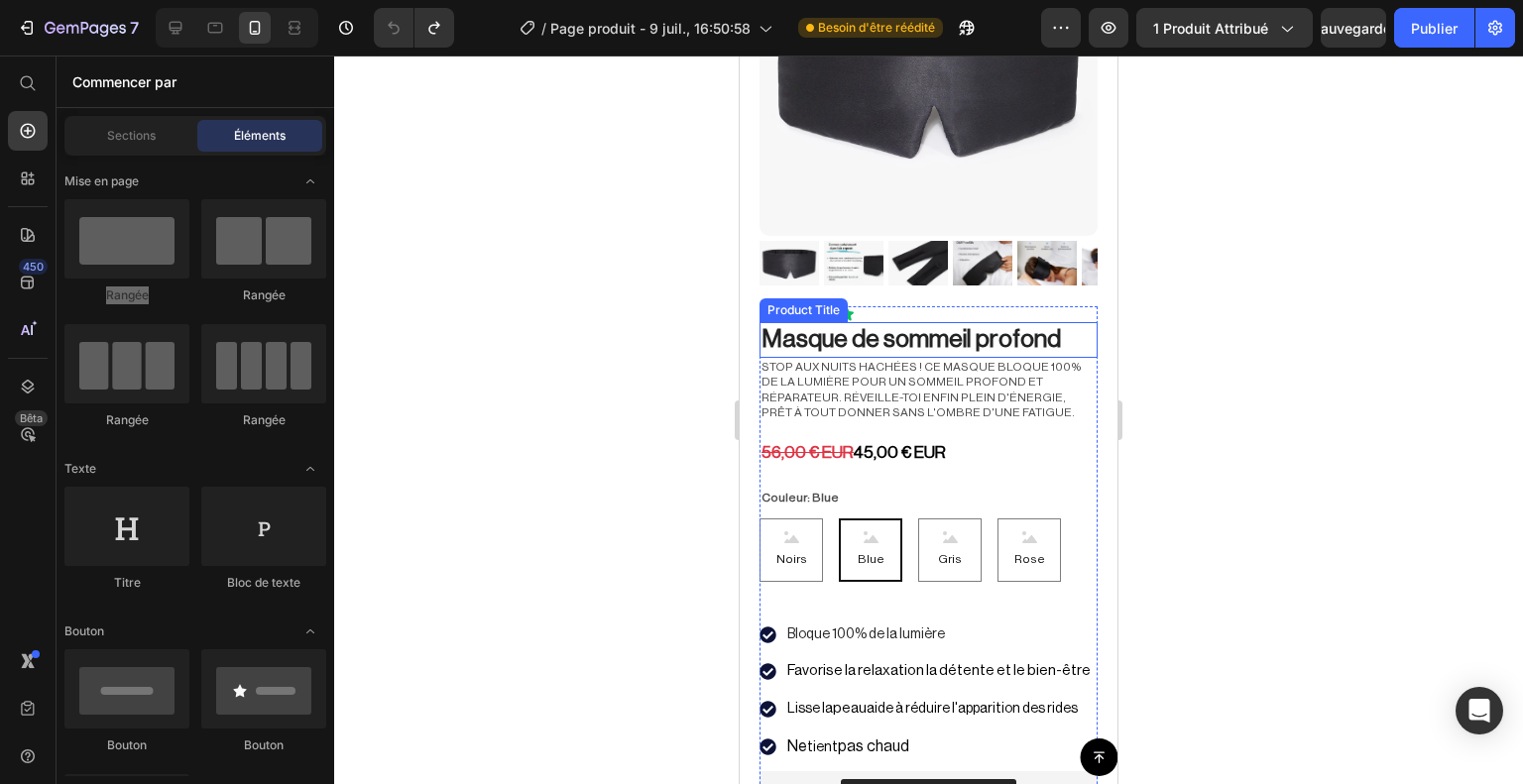 click on "Masque de sommeil profond" at bounding box center (928, 340) 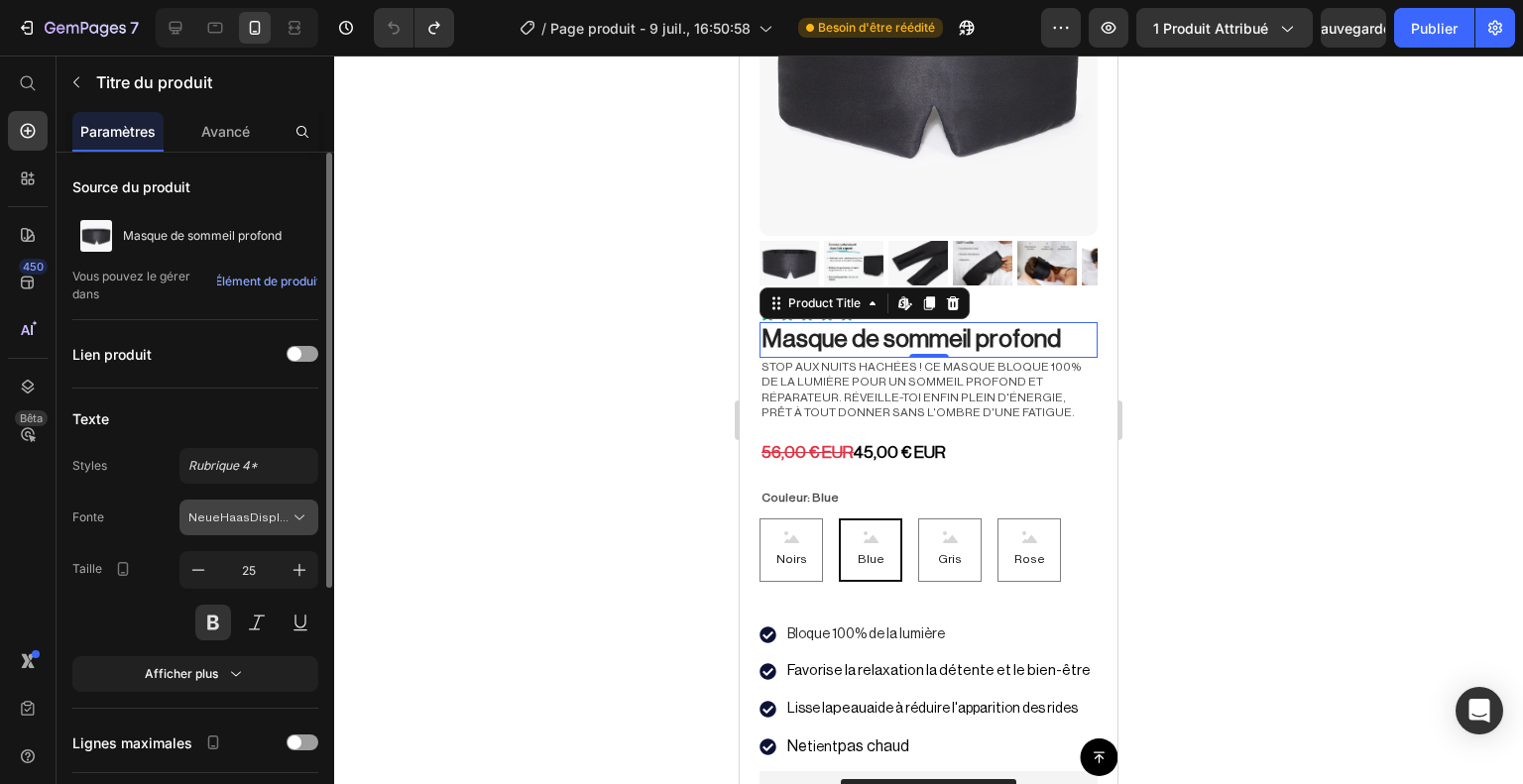 click 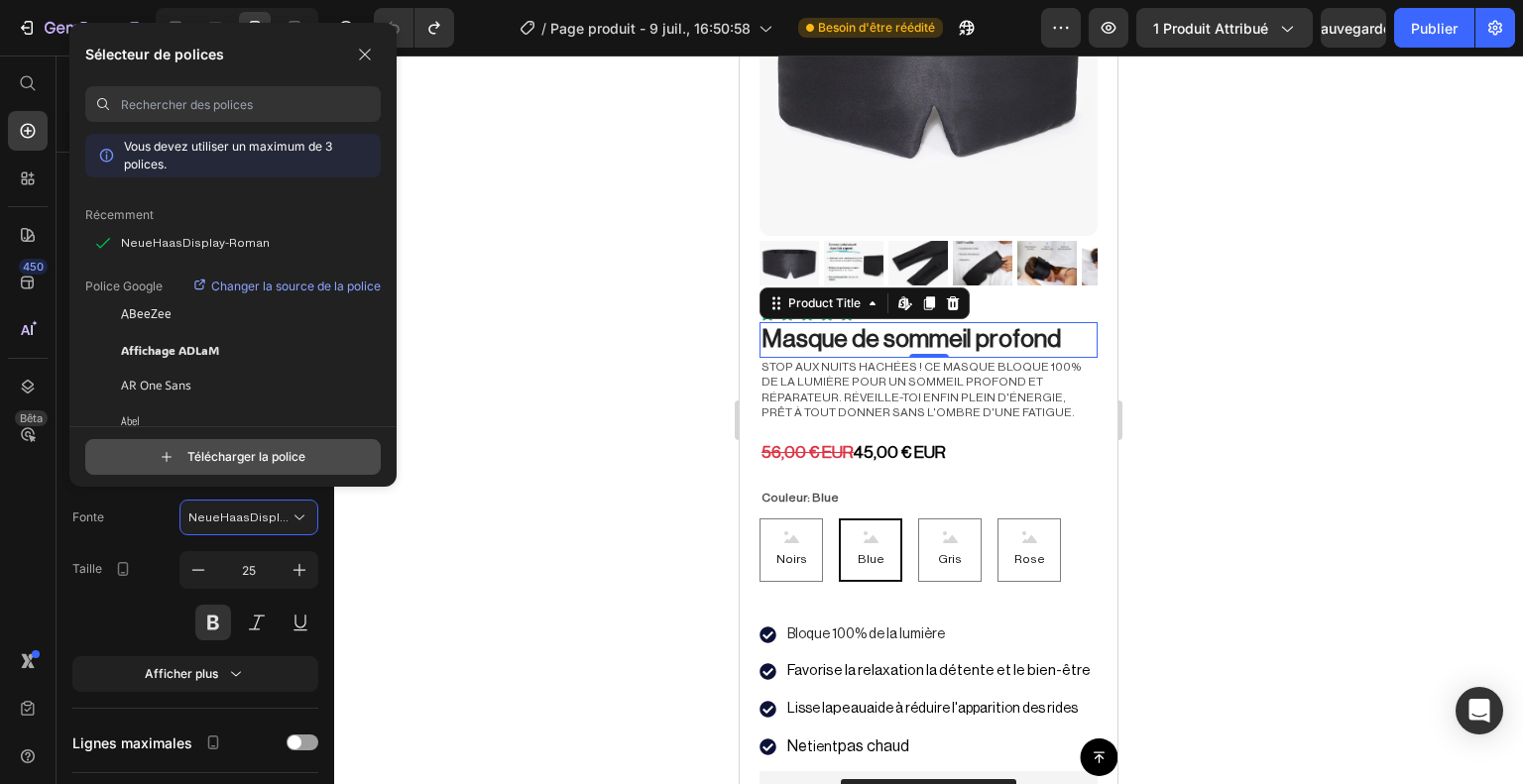 click 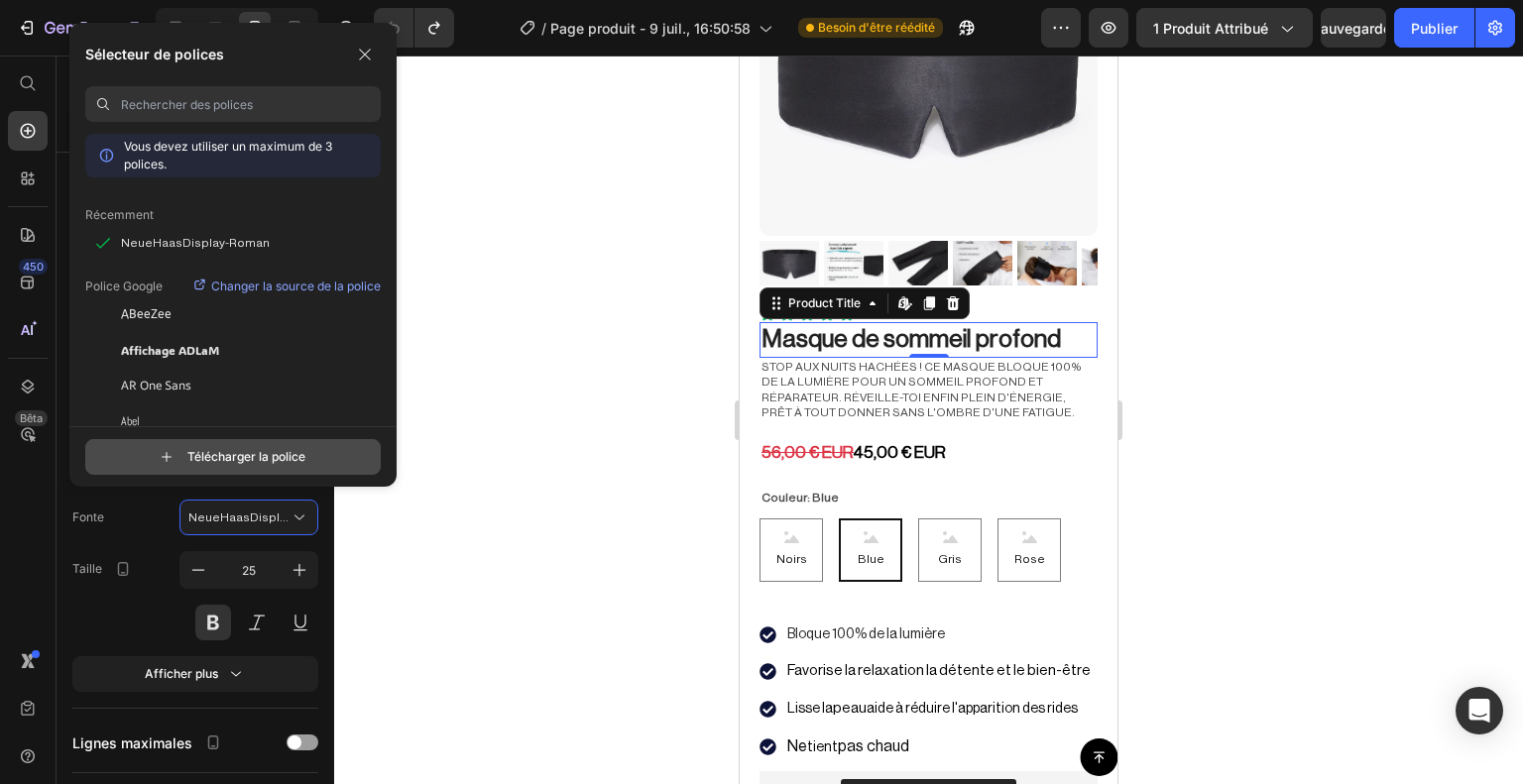 click on "Télécharger la police" at bounding box center (233, 457) 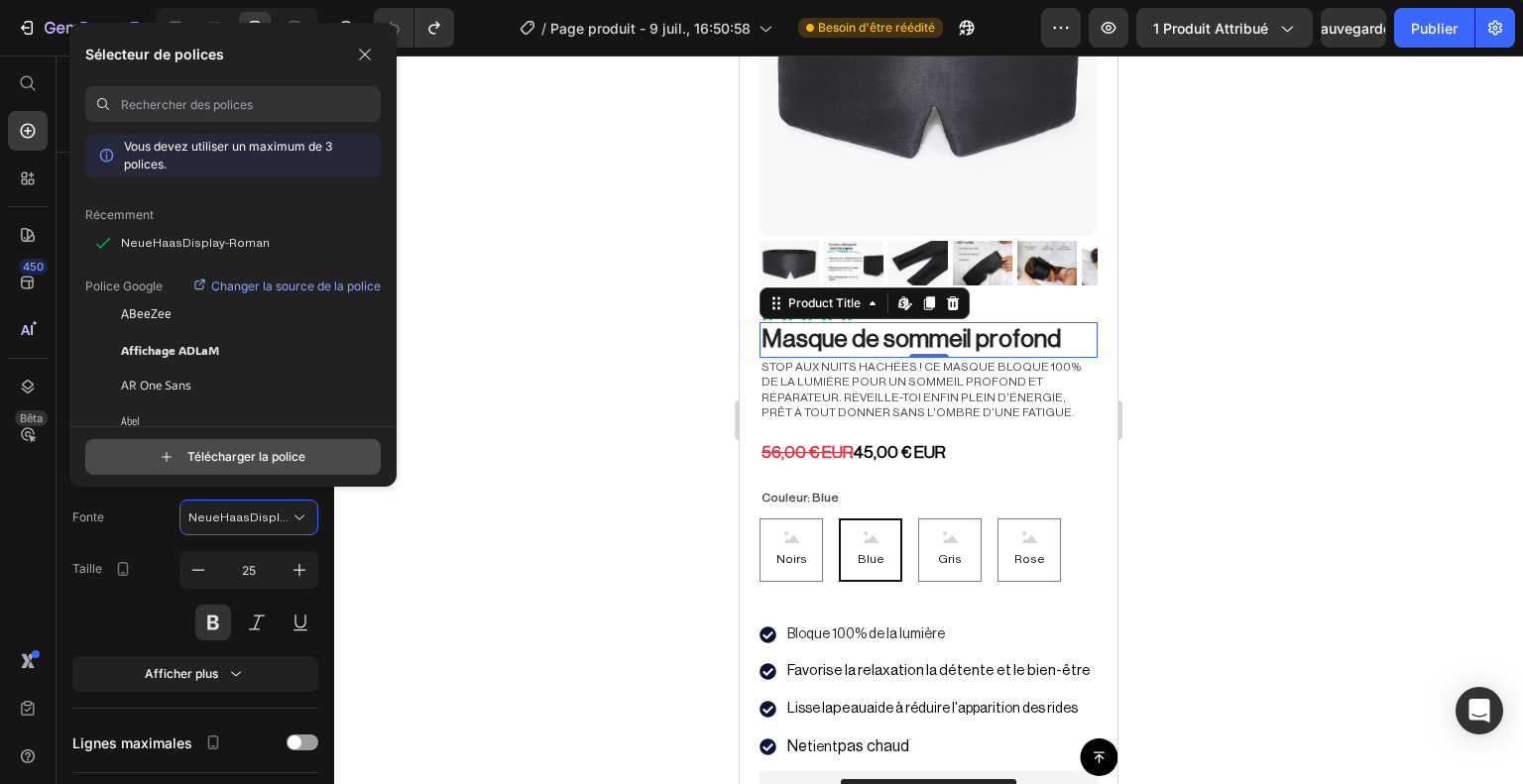 click 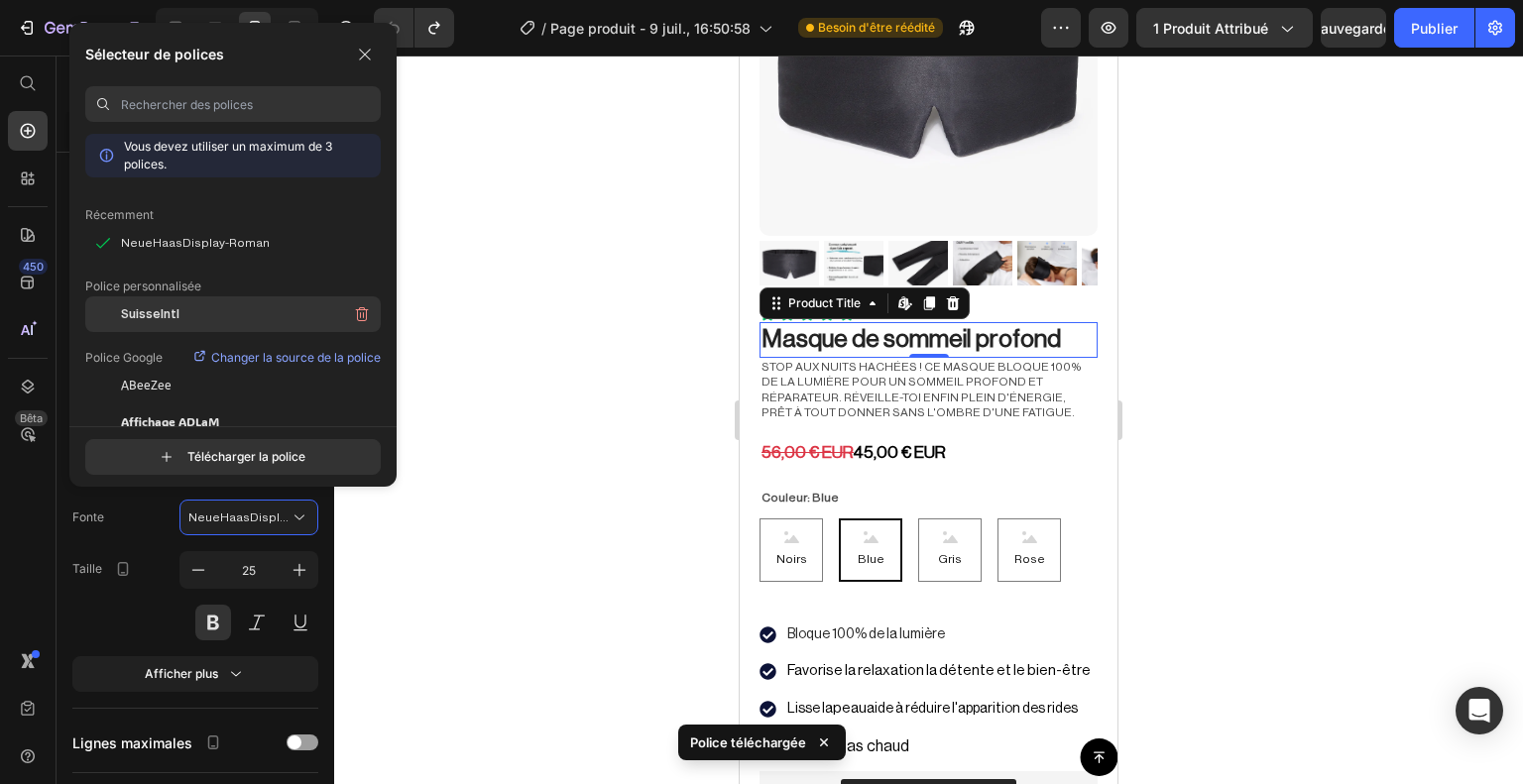 click on "SuisseIntl" 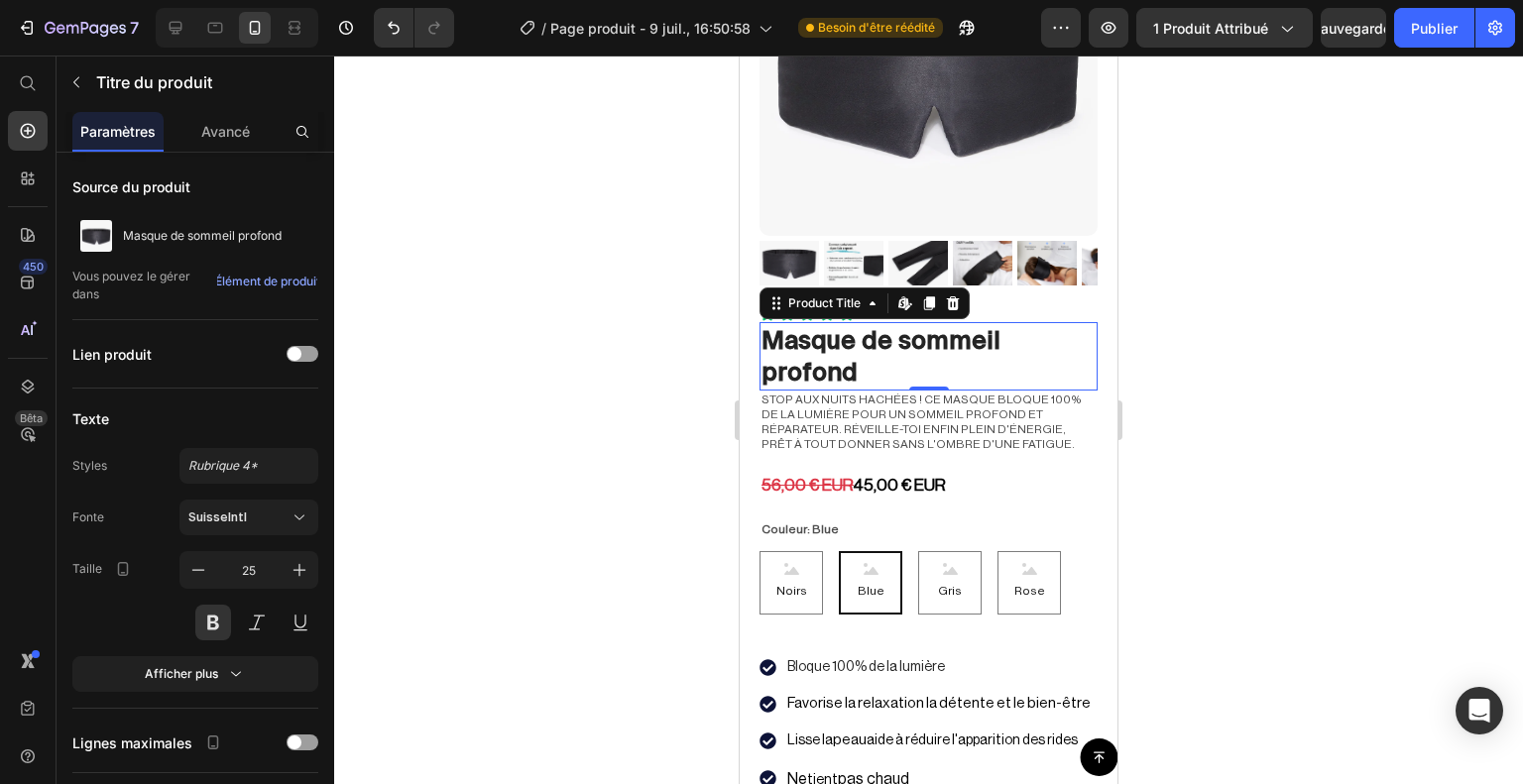 click at bounding box center [237, 28] 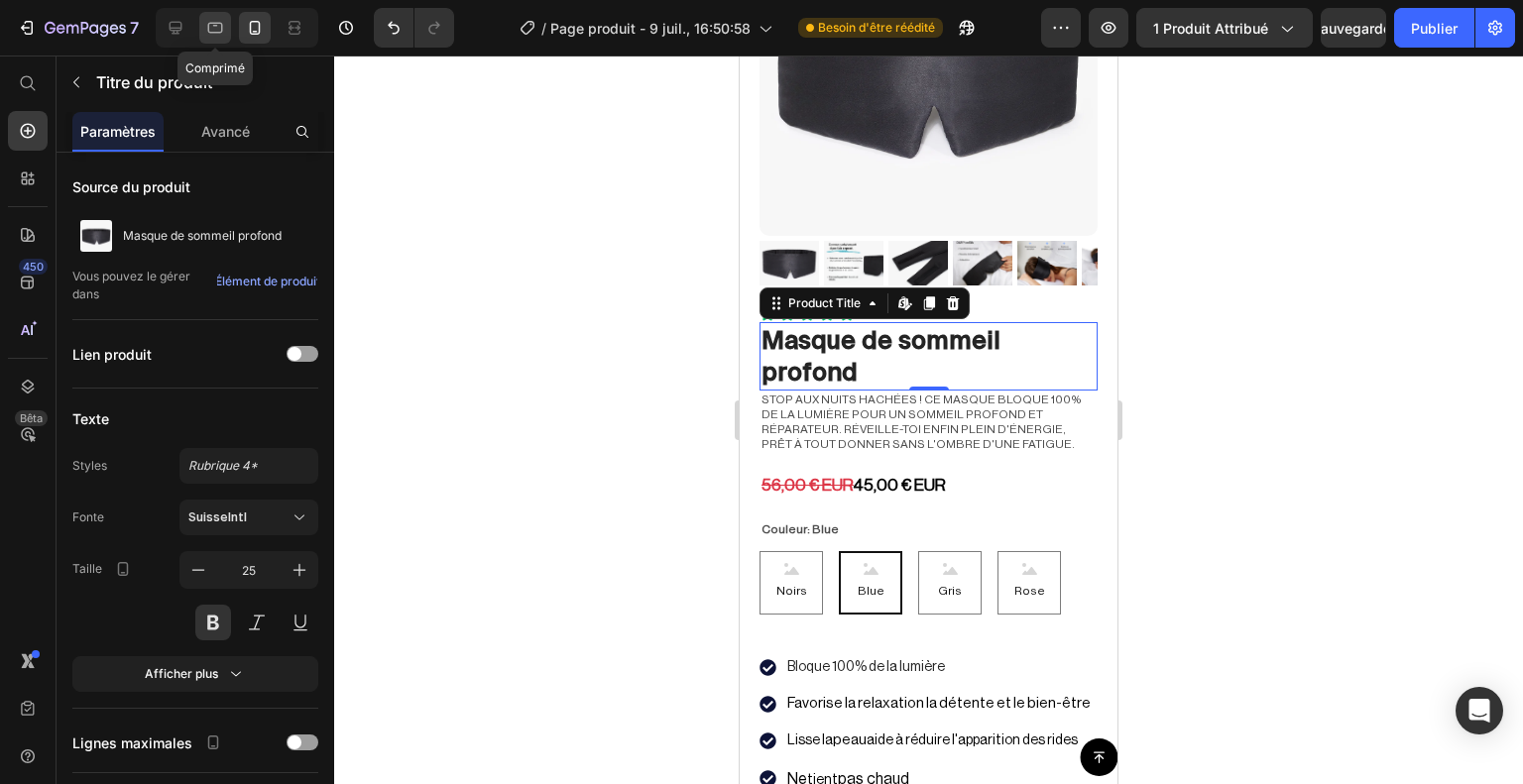click 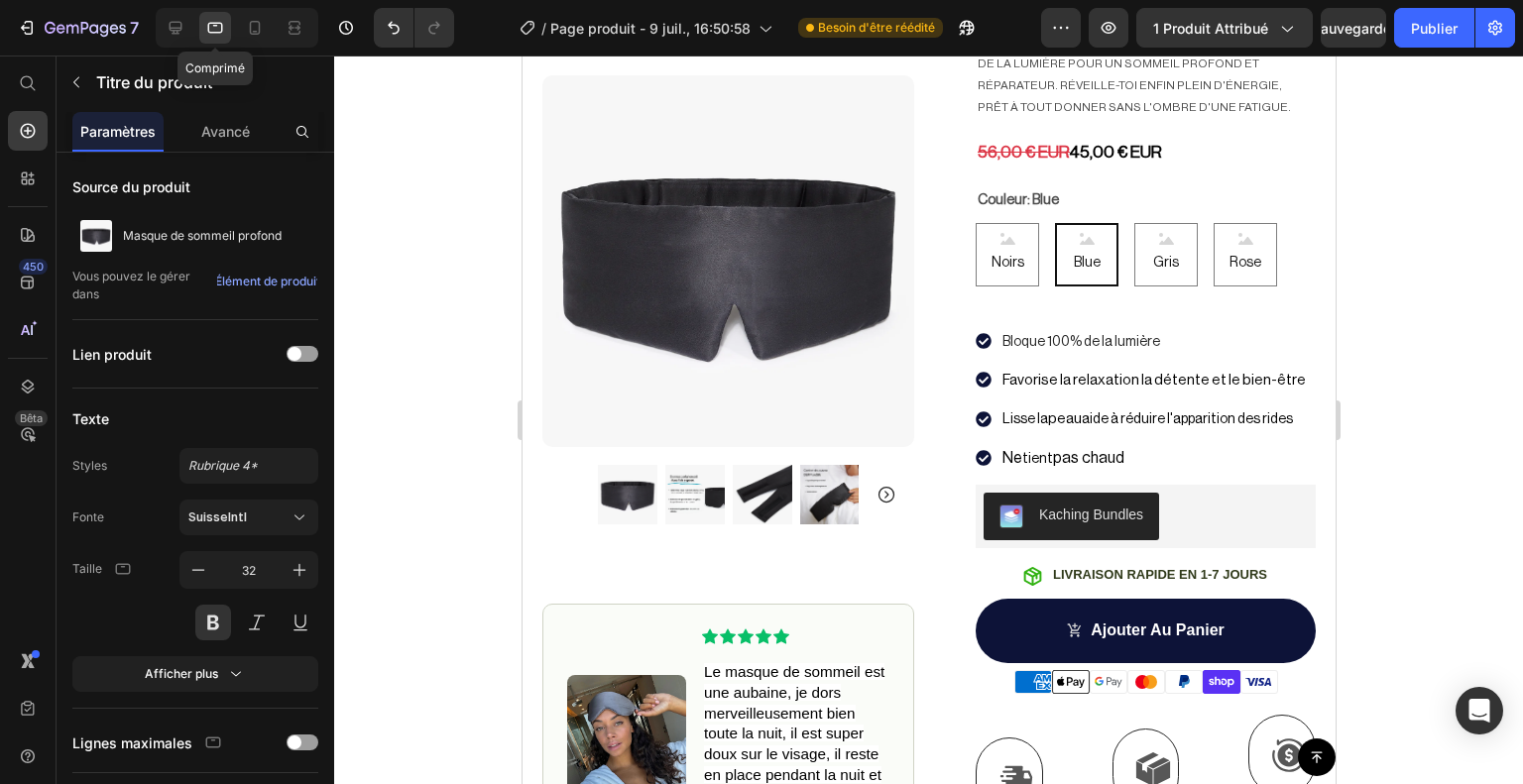 scroll, scrollTop: 71, scrollLeft: 0, axis: vertical 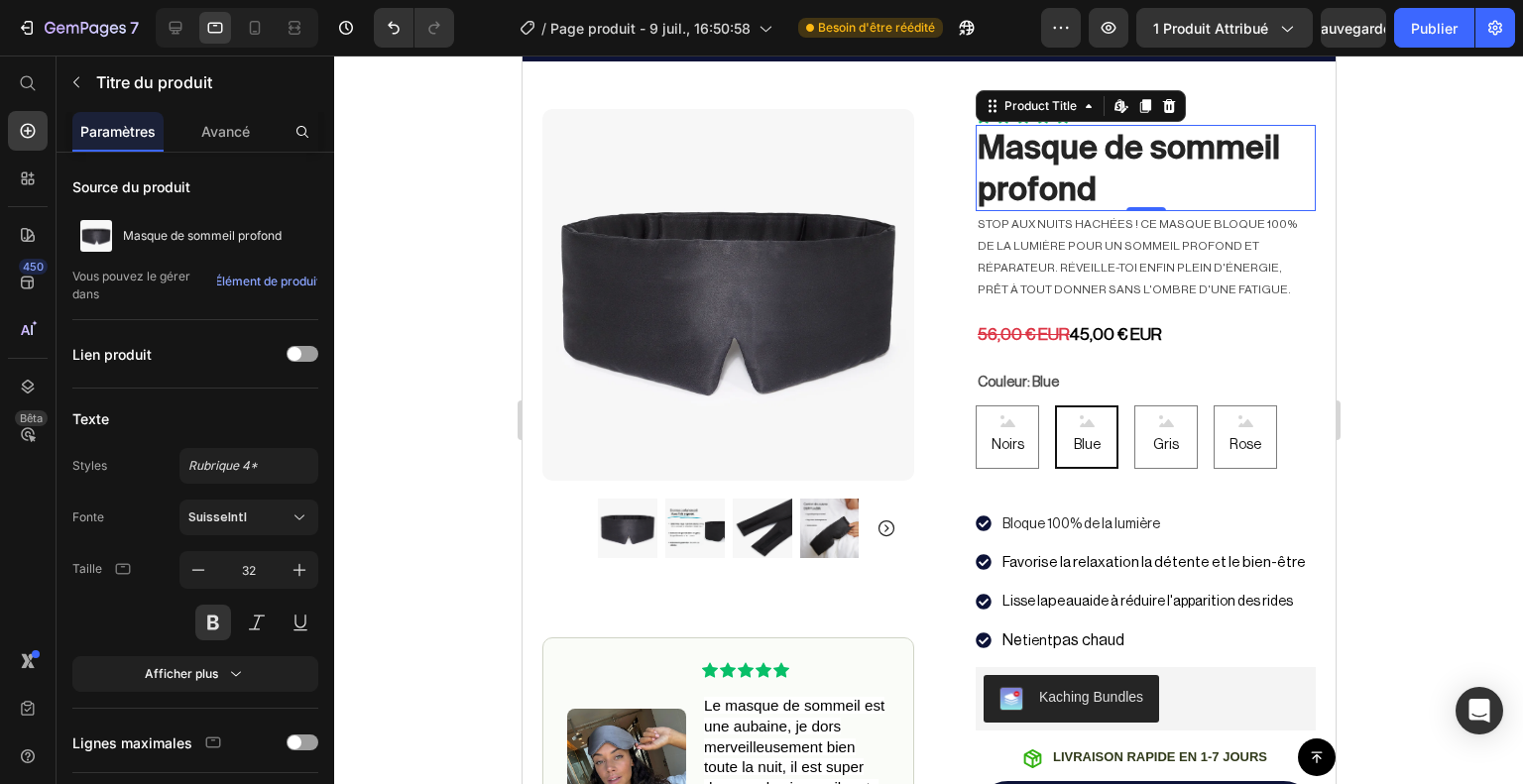 click on "Masque de sommeil profond" at bounding box center (1144, 168) 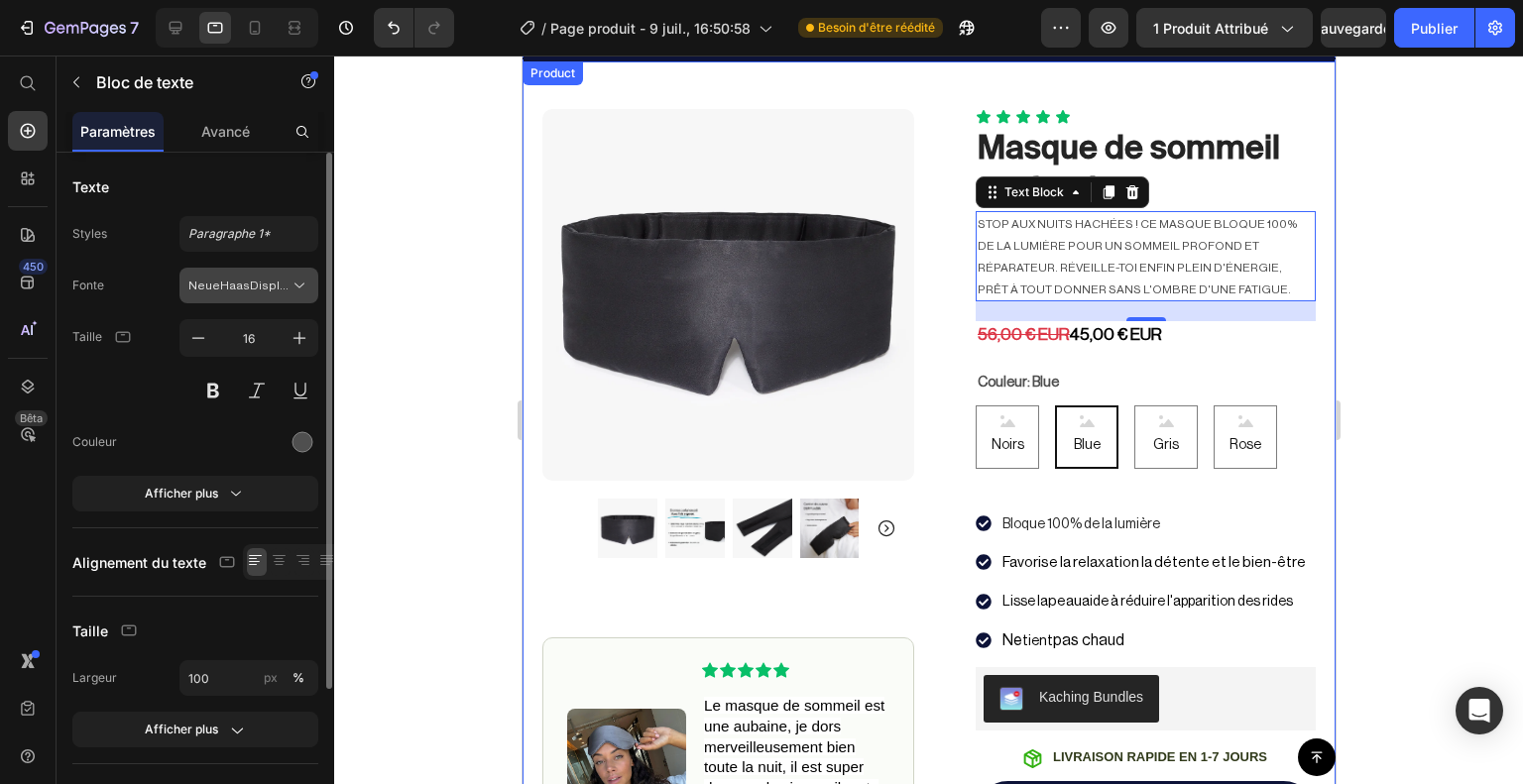 click 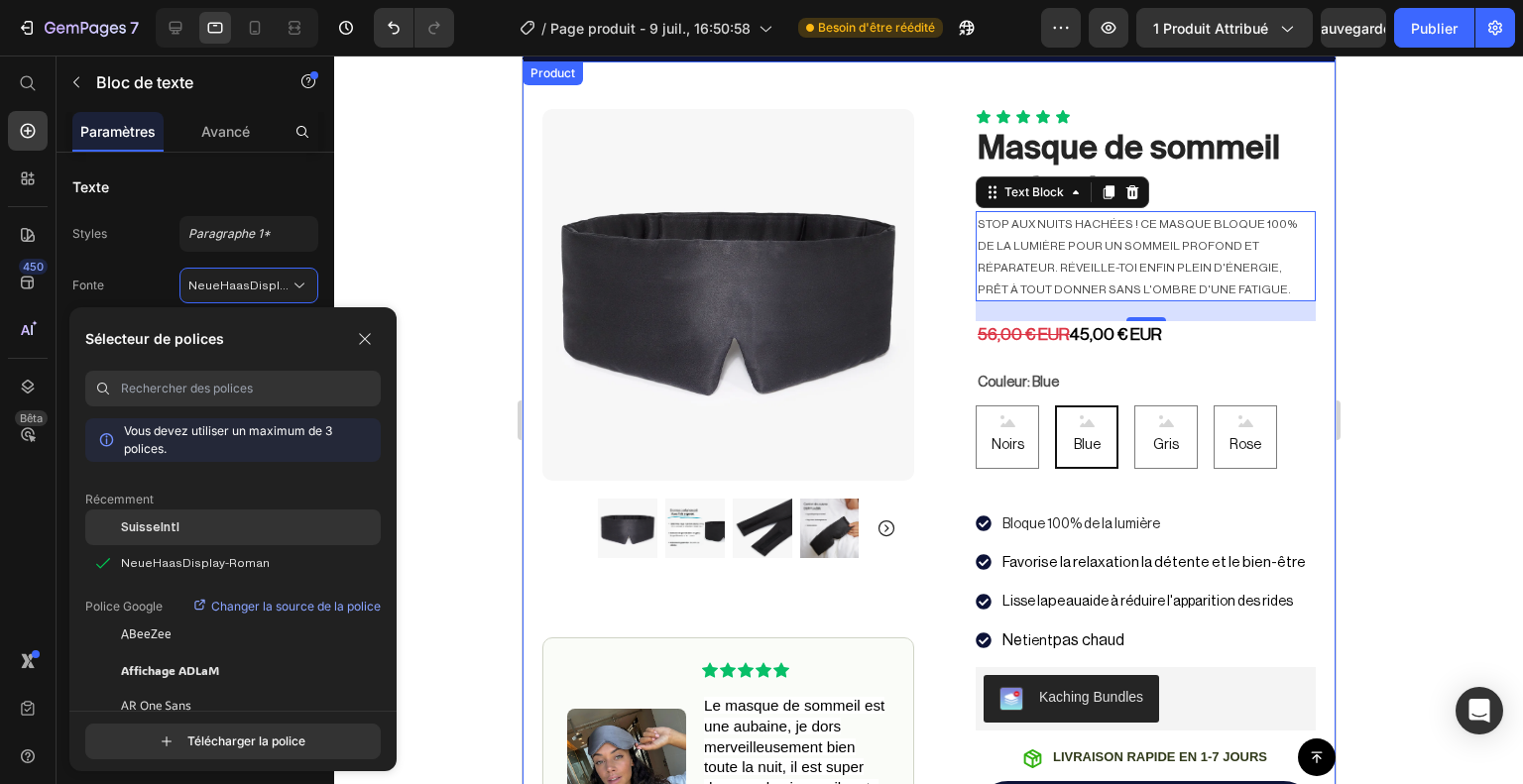 click on "SuisseIntl" 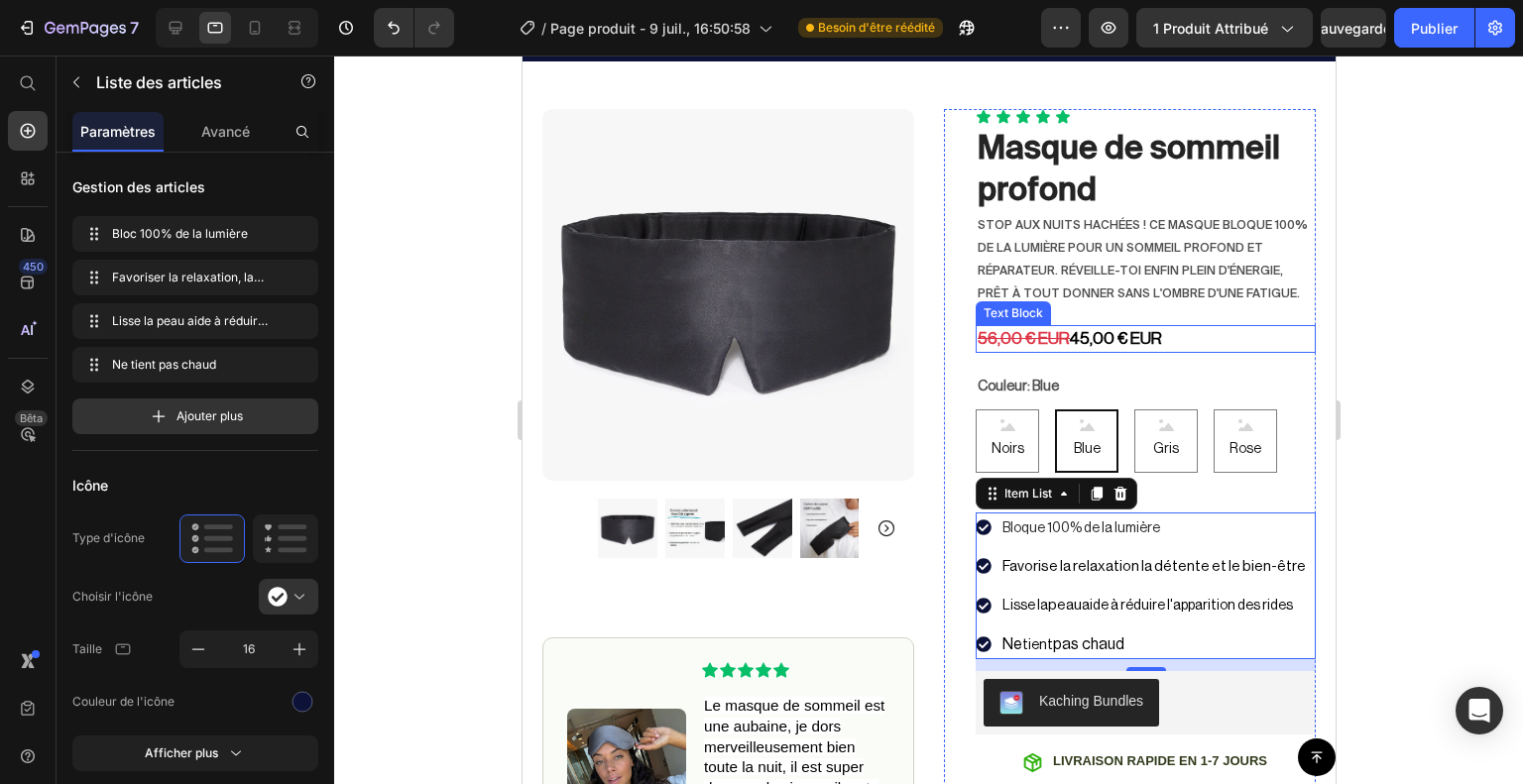 click on "56,00 € EUR   45,00 € EUR" at bounding box center (1144, 338) 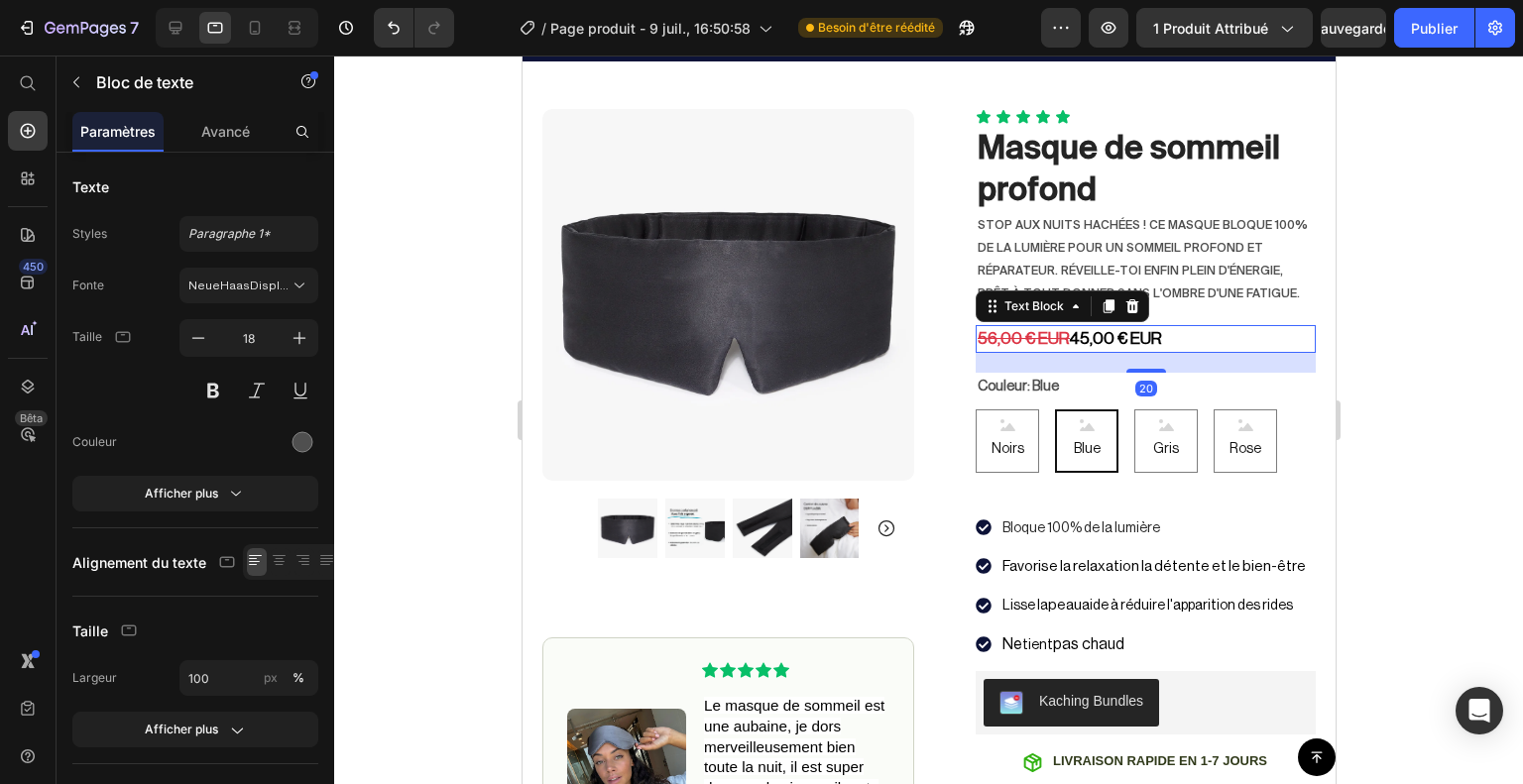 click on "56,00 € EUR   45,00 € EUR" at bounding box center (1144, 338) 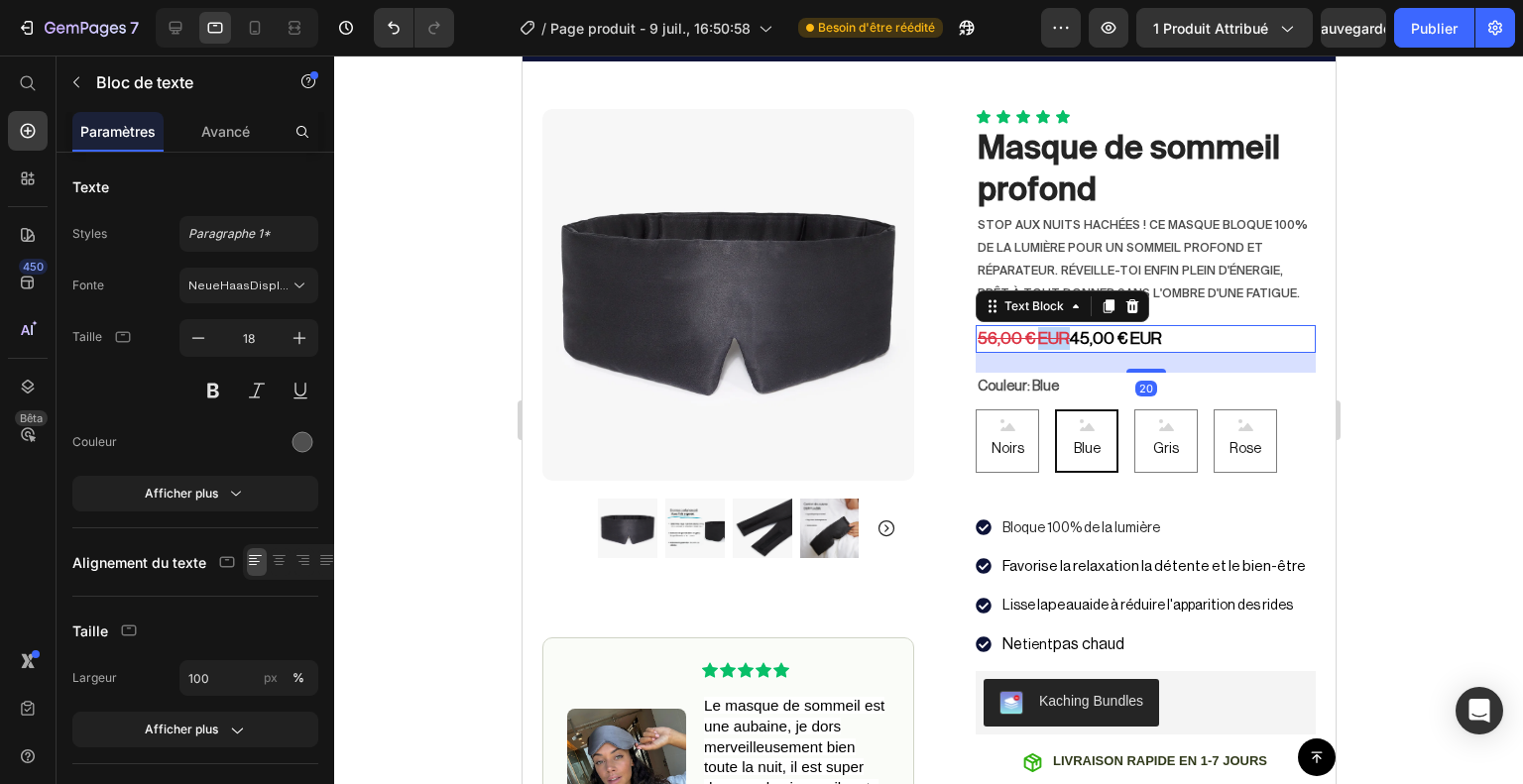 click on "56,00 € EUR   45,00 € EUR" at bounding box center [1144, 338] 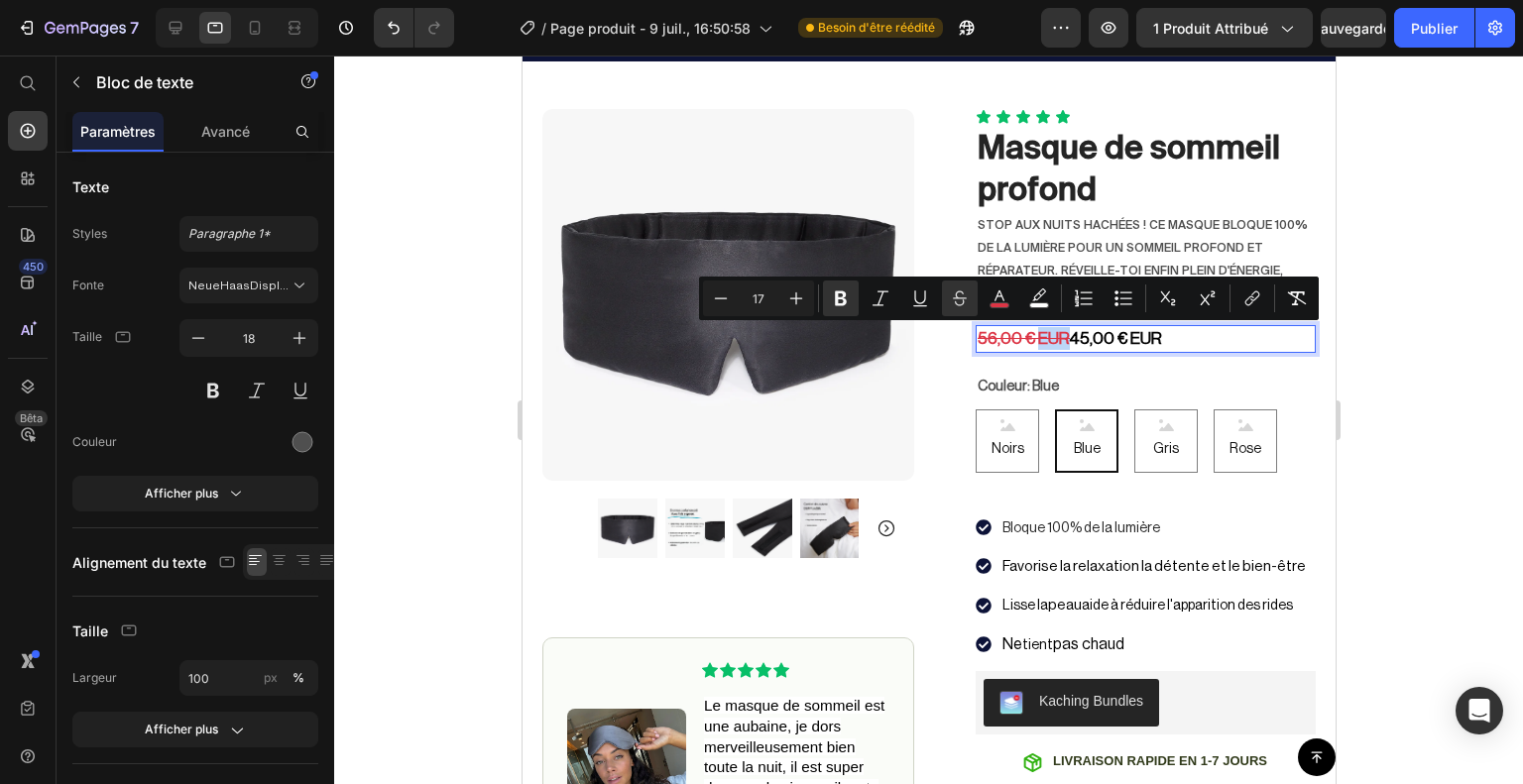 click on "56,00 € EUR   45,00 € EUR" at bounding box center [1144, 338] 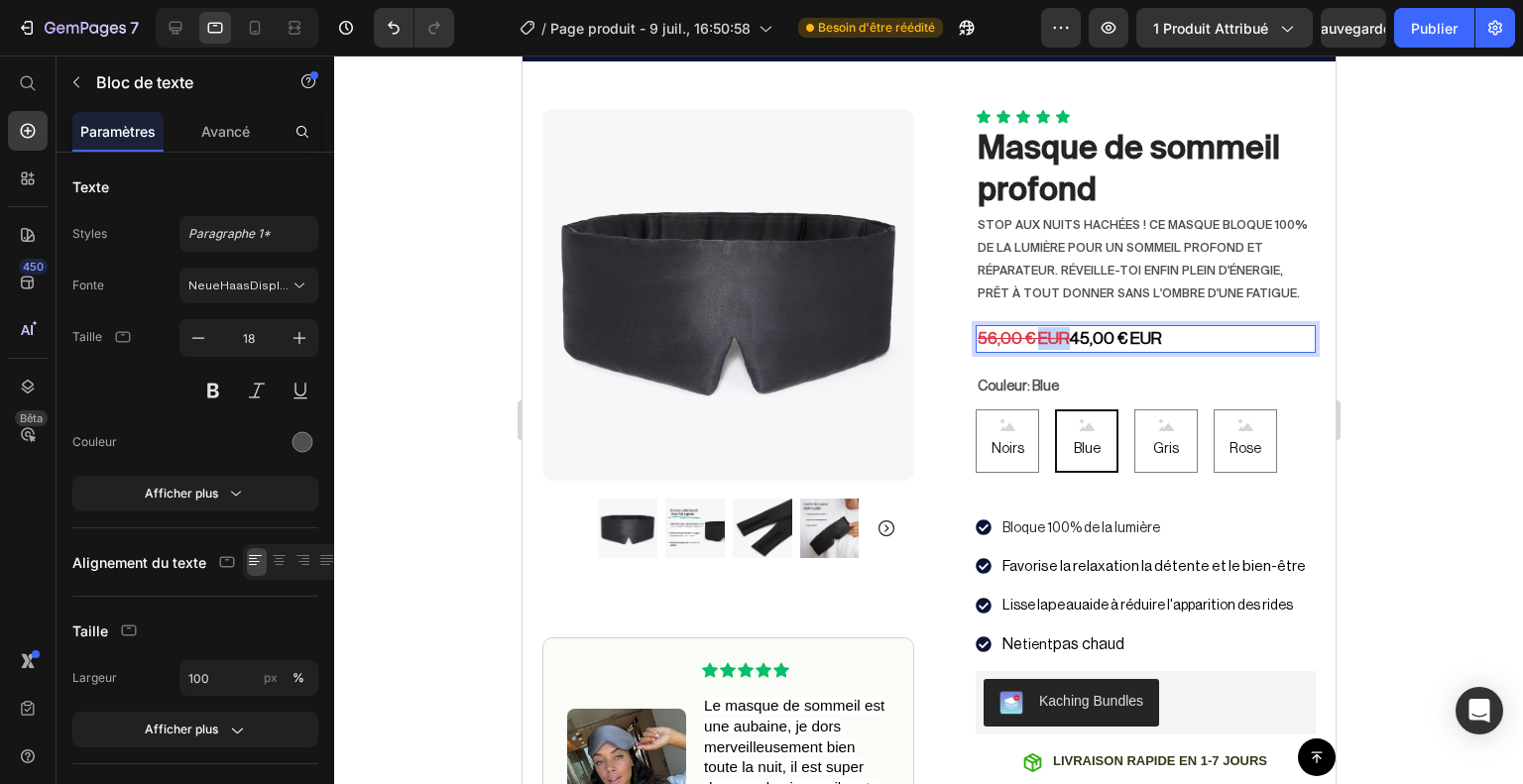 click on "56,00 € EUR   45,00 € EUR" at bounding box center (1144, 338) 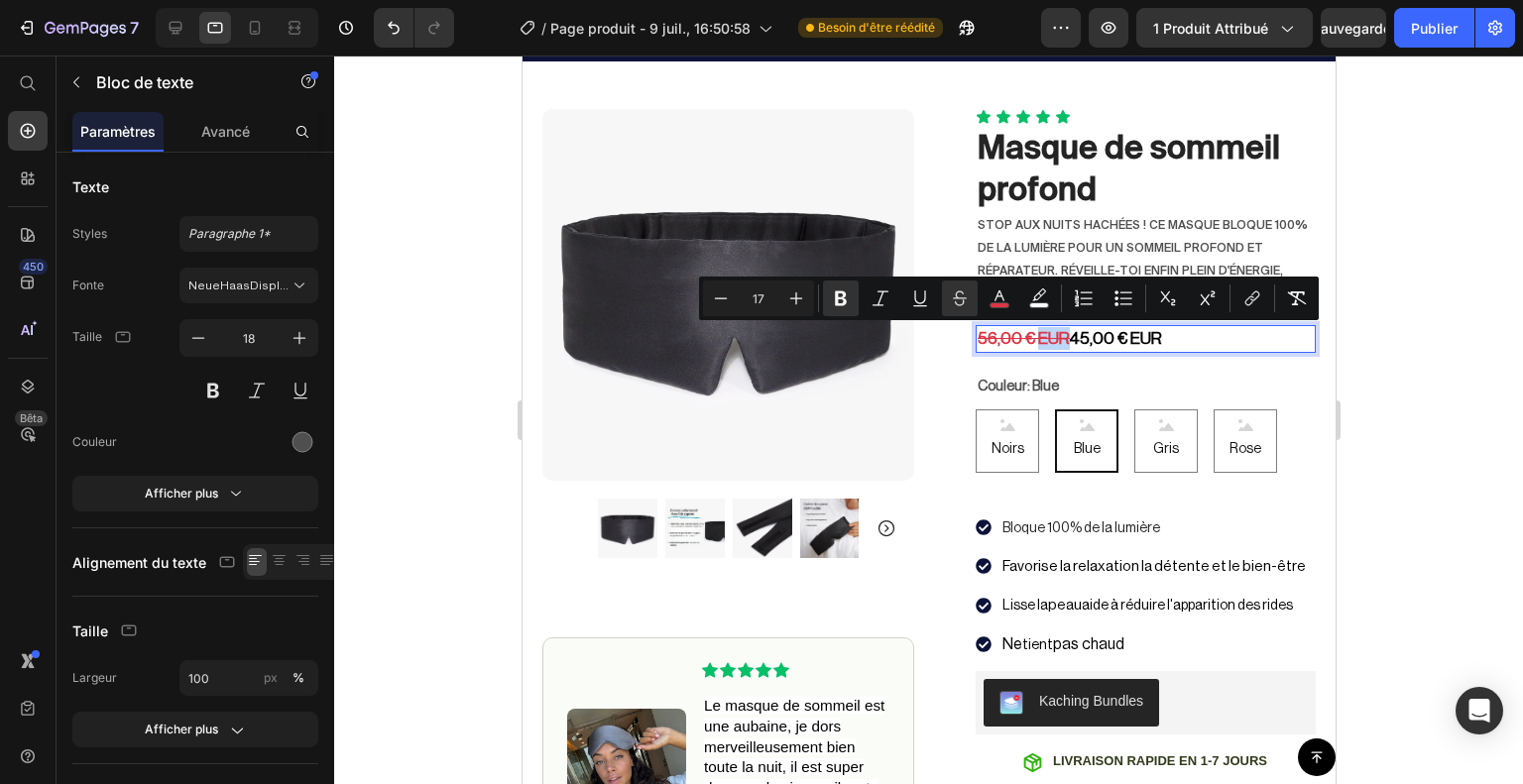 click on "56,00 € EUR   45,00 € EUR" at bounding box center [1144, 338] 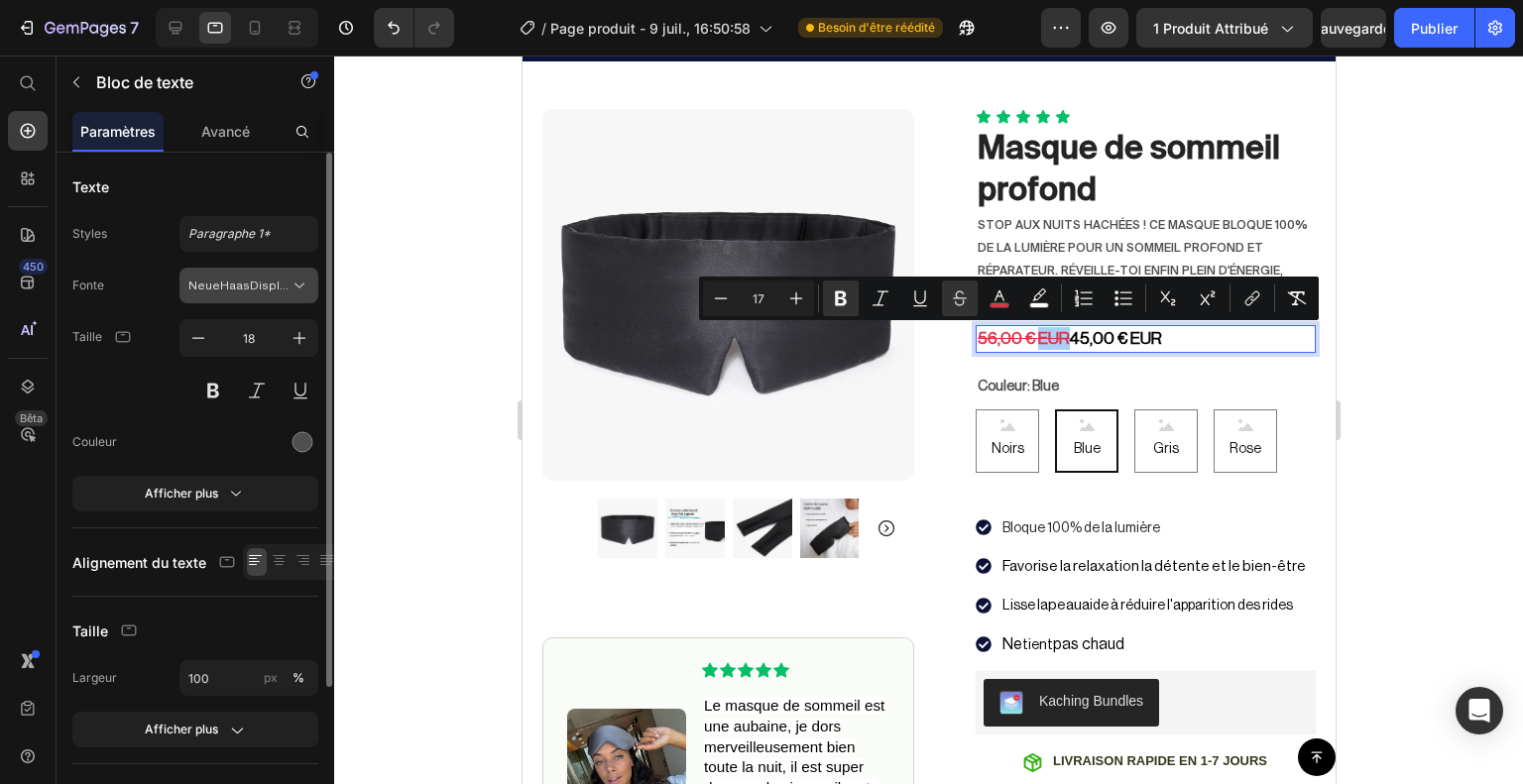 click on "NeueHaasDisplay-Roman" at bounding box center [263, 285] 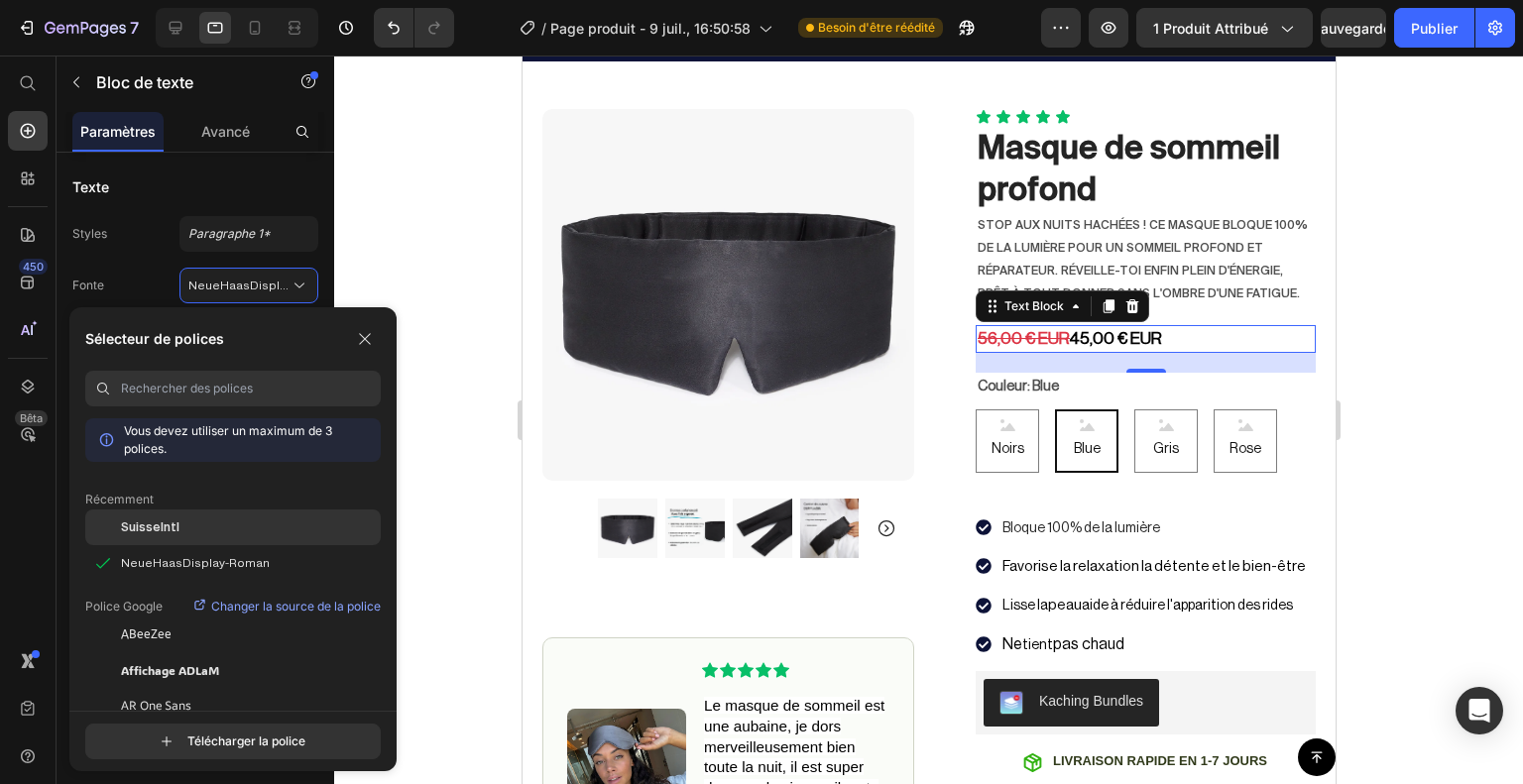 click on "SuisseIntl" 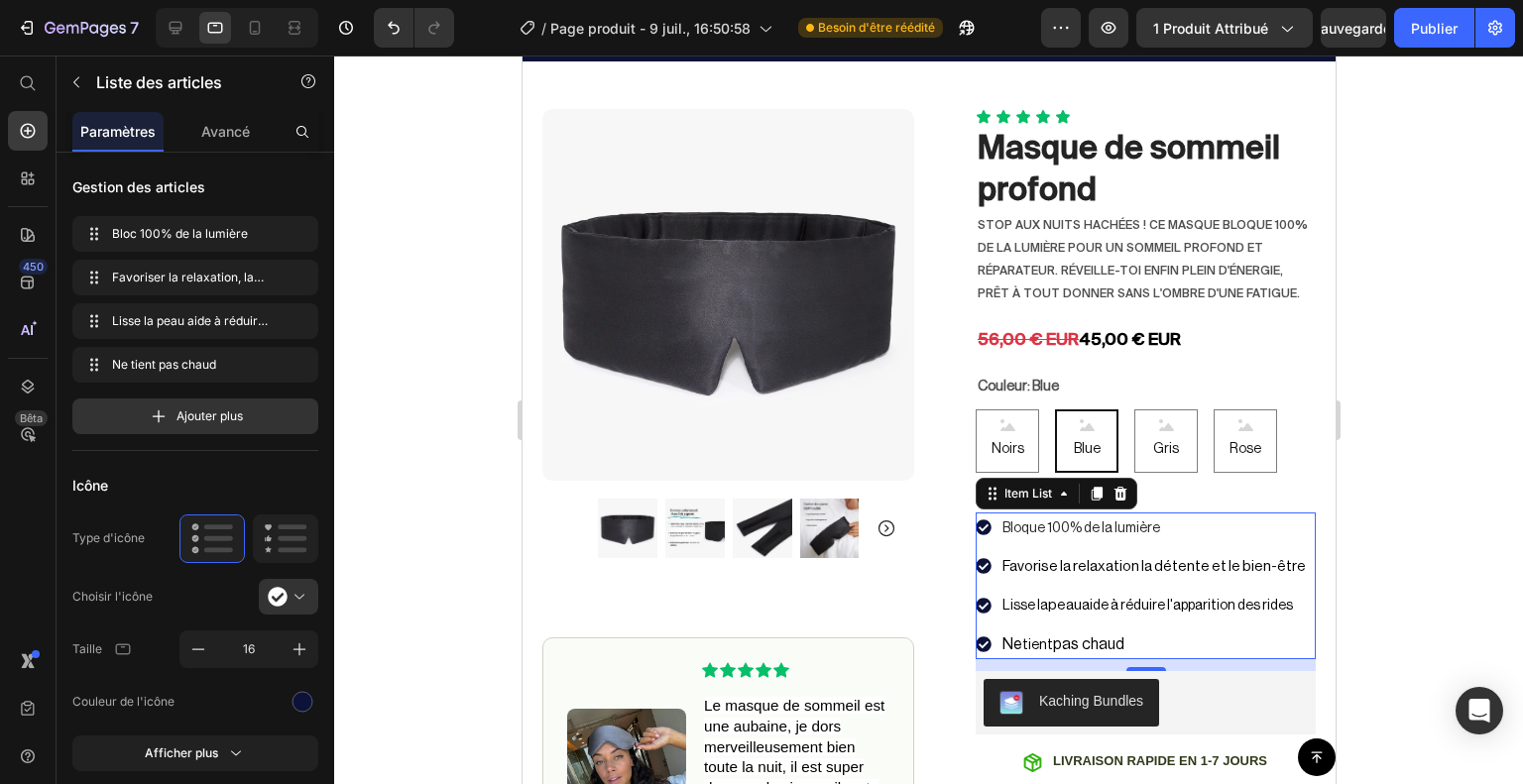 click on "Bloque 100% de la lumière Favorise la relaxation la détente et le bien-être Lisse la  peau  aide à réduire l'apparition des rides Ne  tient  pas chaud" at bounding box center (1144, 586) 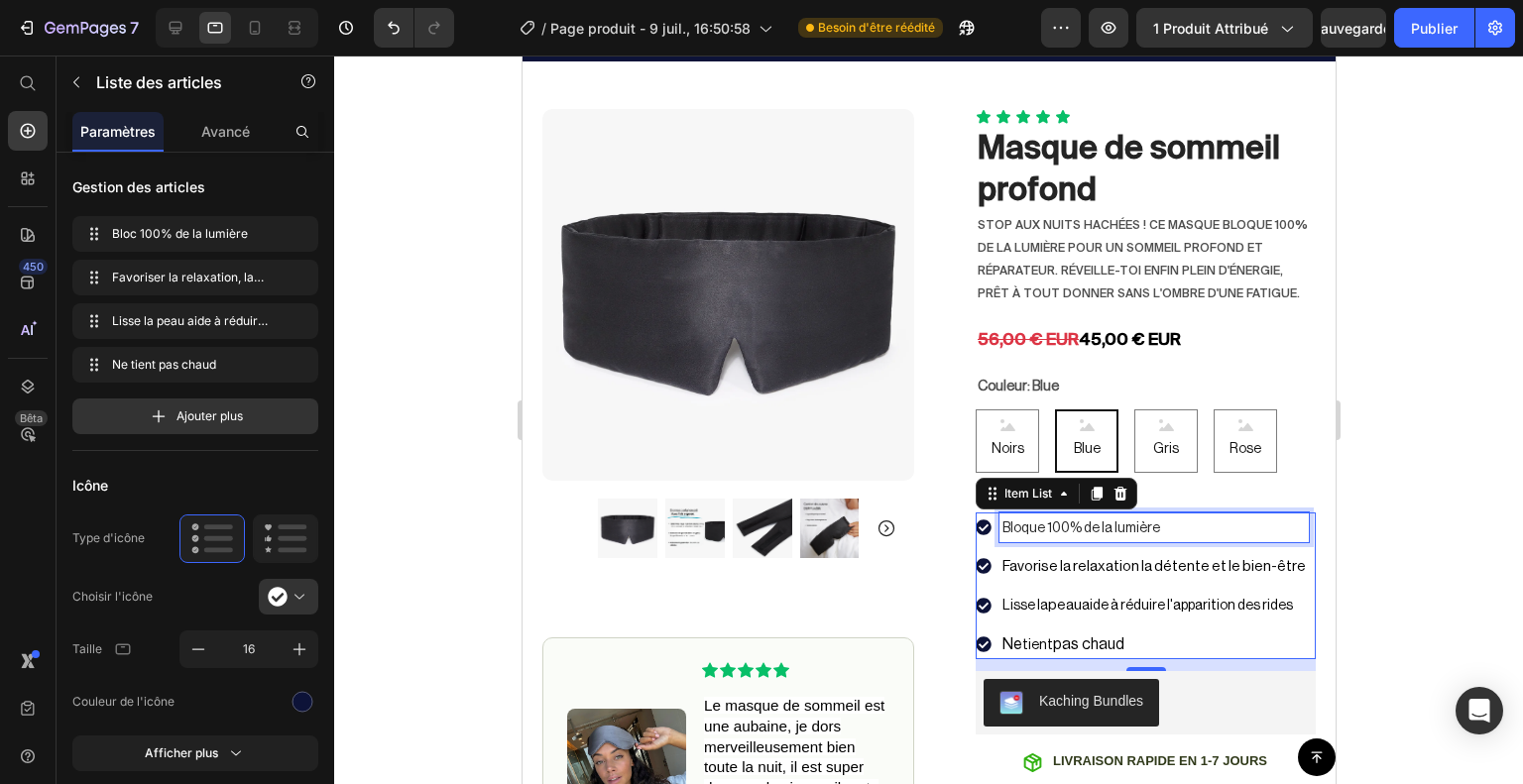 click on "Bloque 100% de la lumière" at bounding box center [1080, 528] 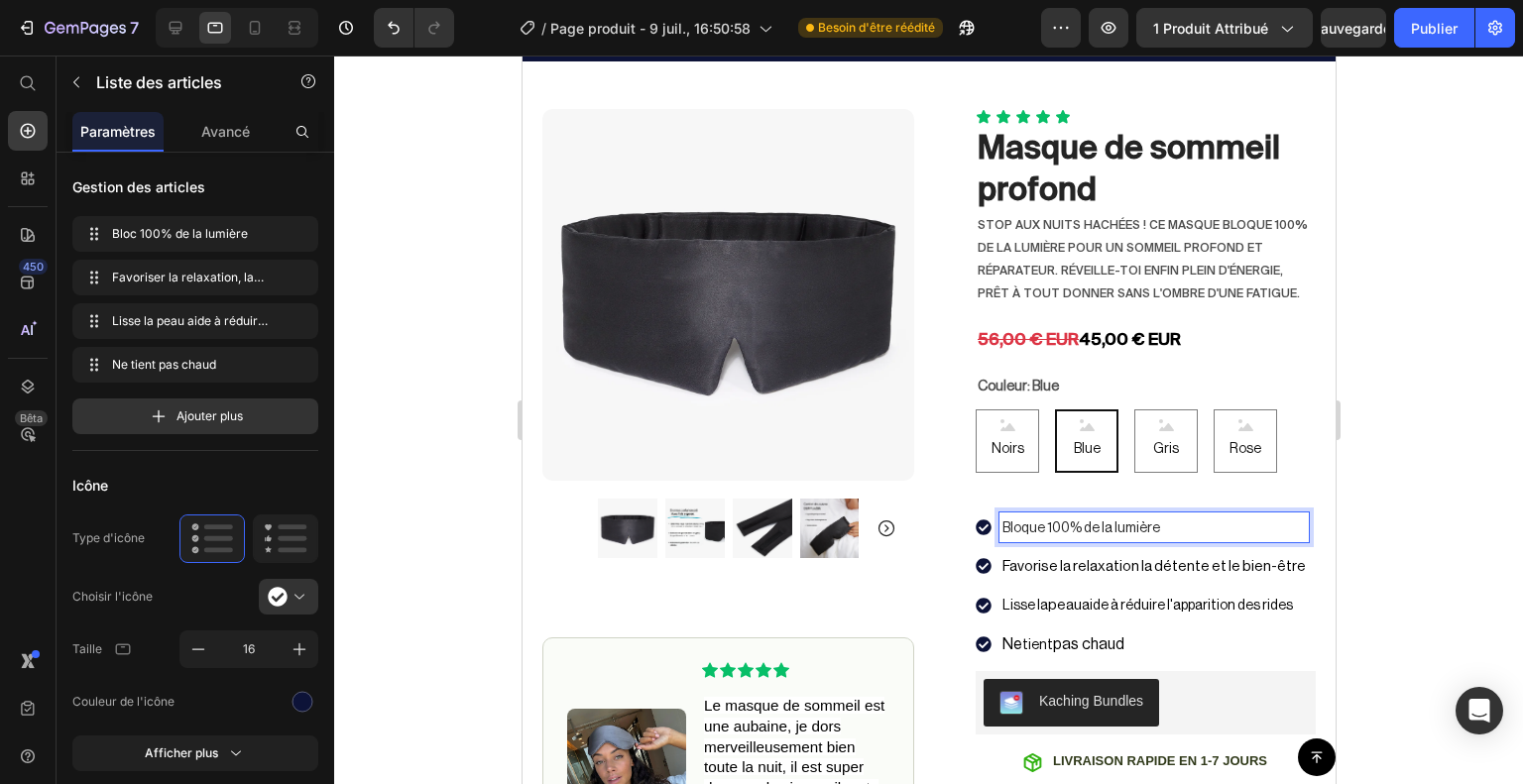 click on "Bloque 100% de la lumière" at bounding box center (1080, 528) 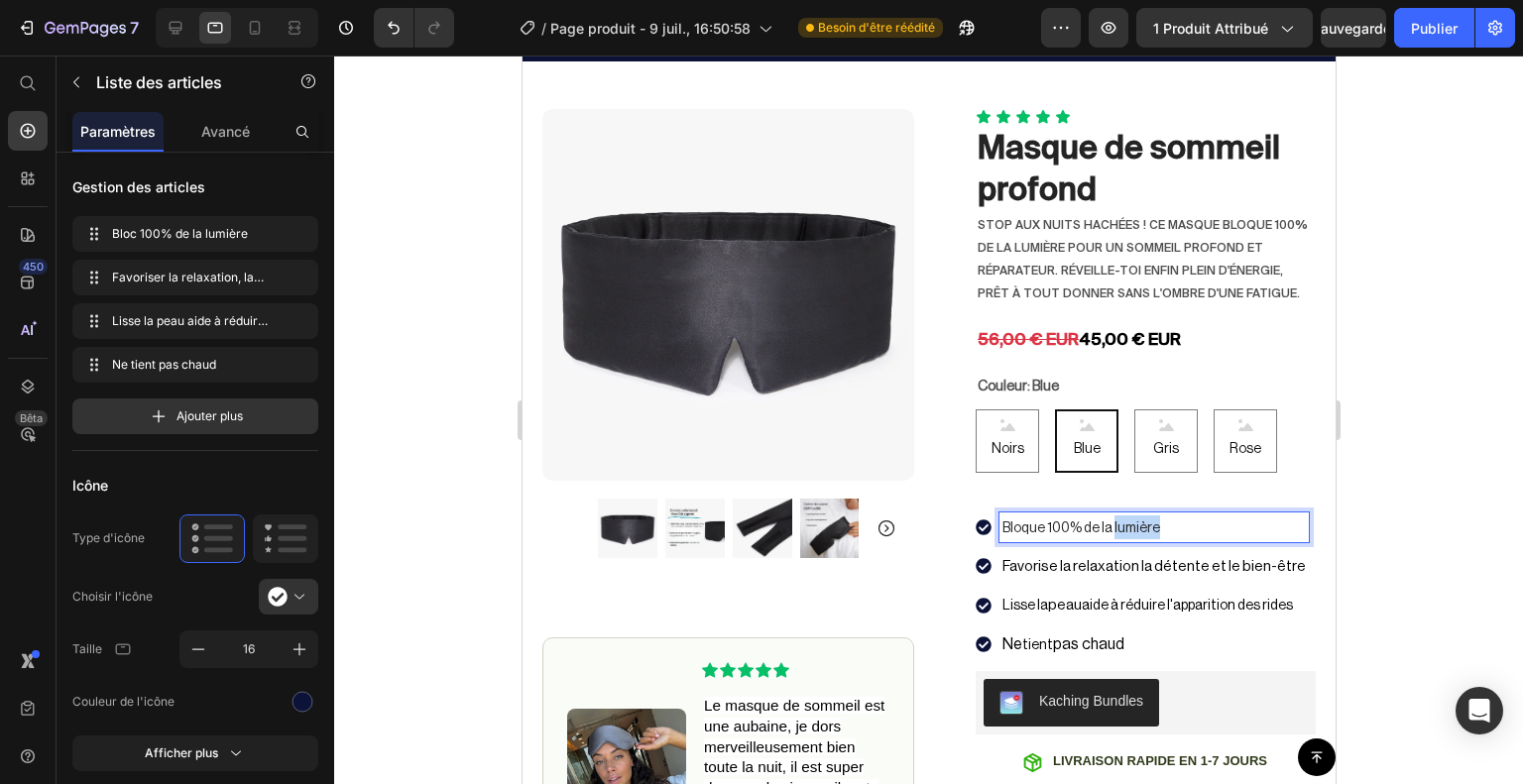 click on "Bloque 100% de la lumière" at bounding box center (1080, 528) 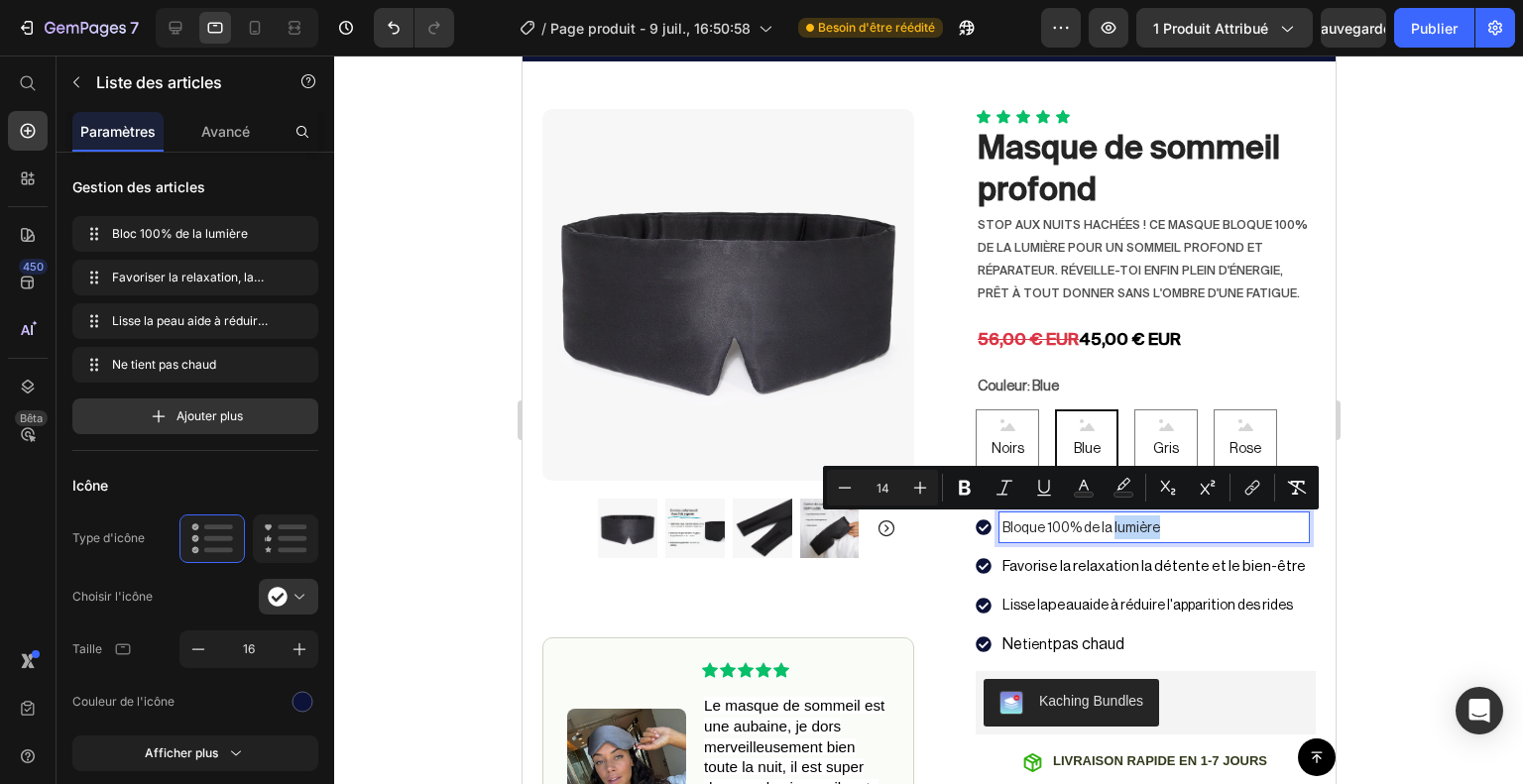 click on "Bloque 100% de la lumière" at bounding box center (1080, 528) 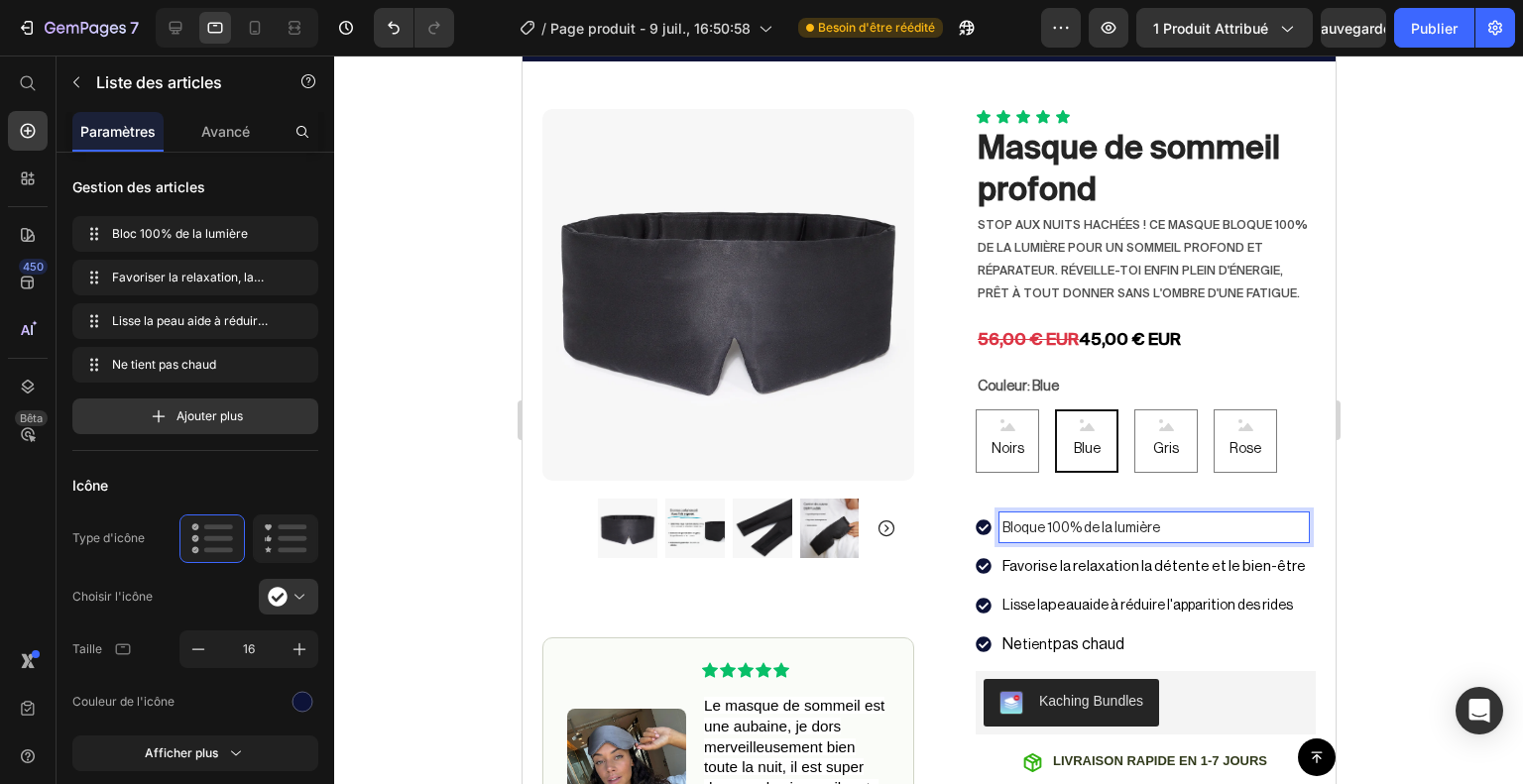 click on "Bloque 100% de la lumière" at bounding box center [1153, 527] 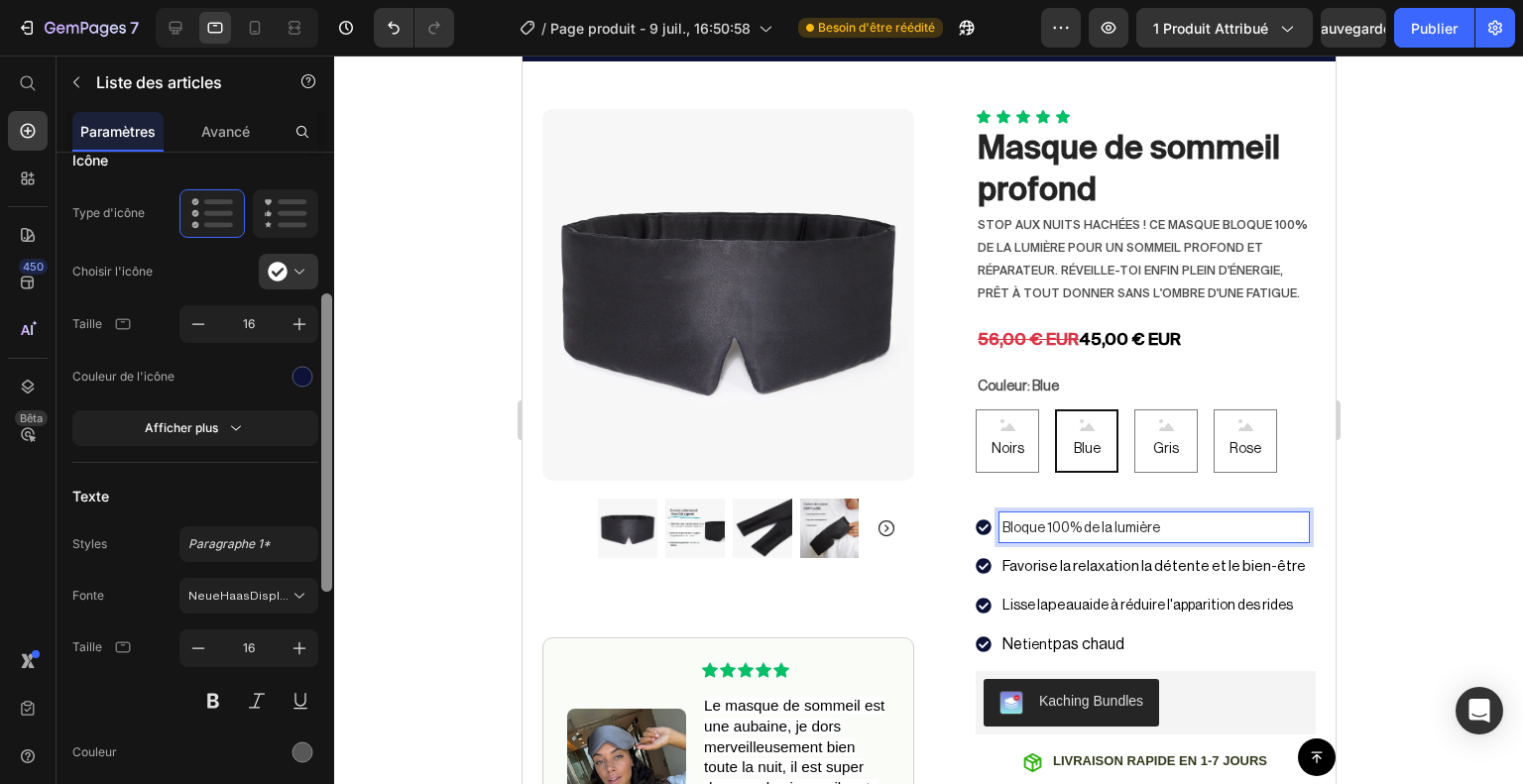 scroll, scrollTop: 328, scrollLeft: 0, axis: vertical 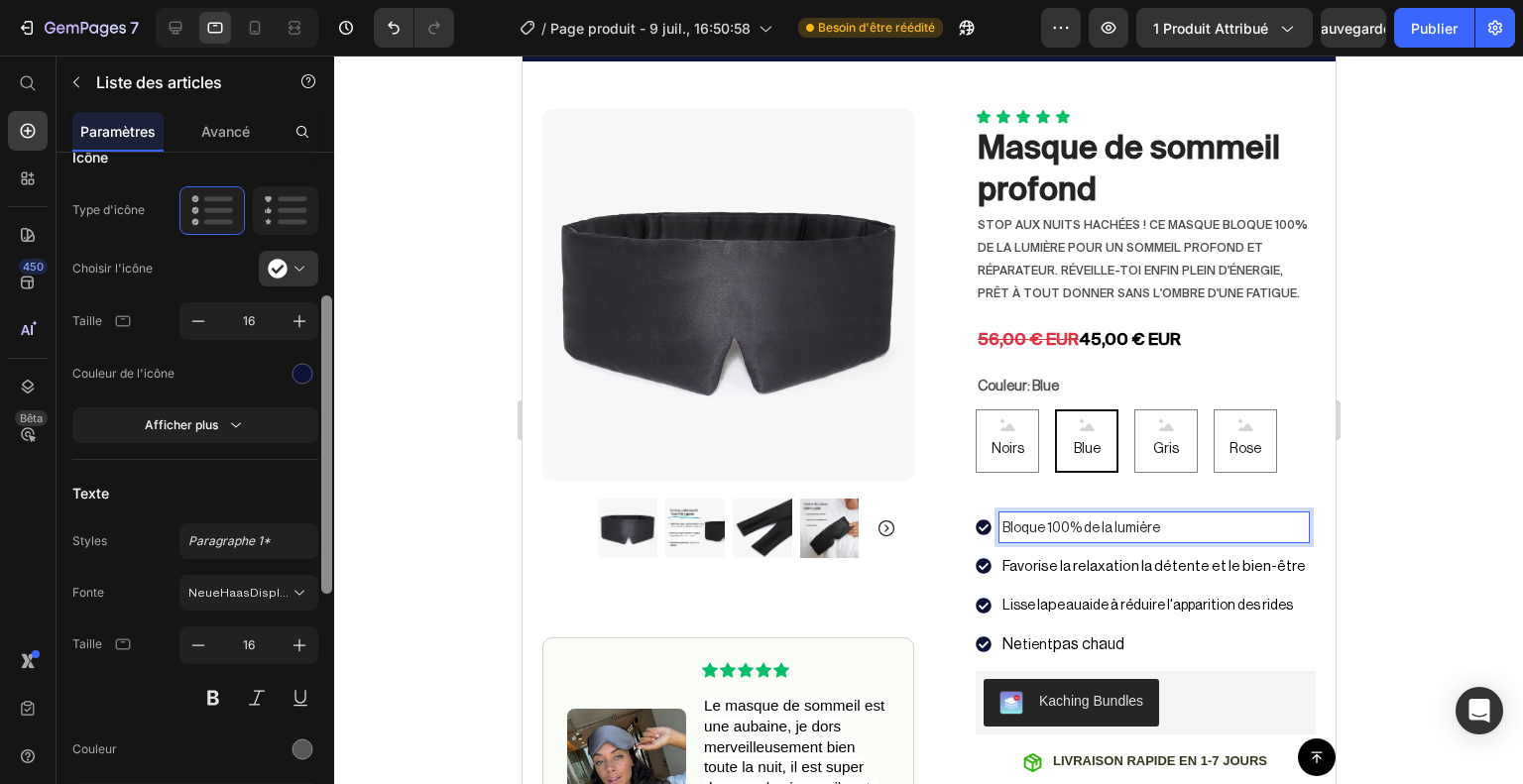 drag, startPoint x: 326, startPoint y: 427, endPoint x: 345, endPoint y: 570, distance: 144.25672 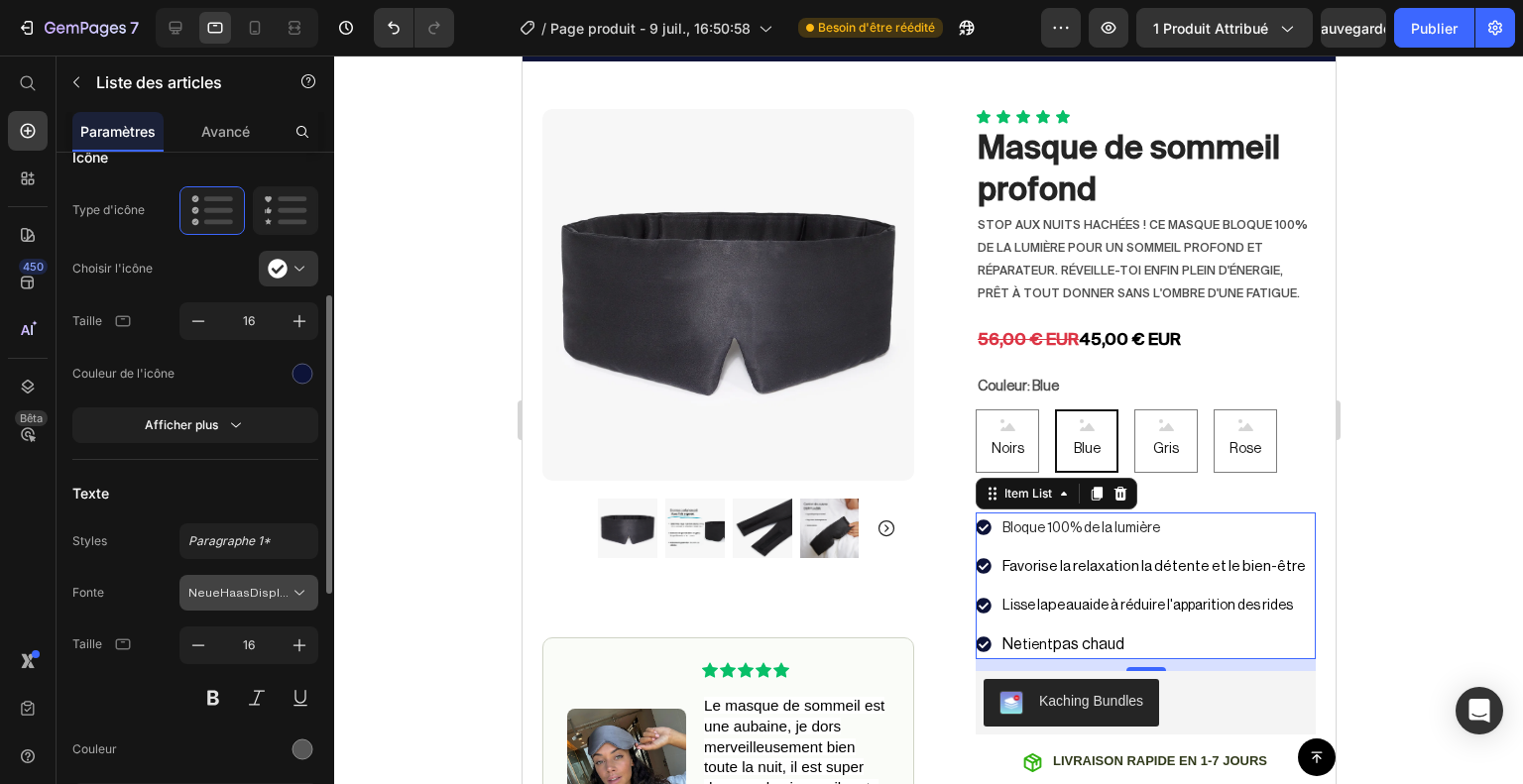 click on "NeueHaasDisplay-Roman" at bounding box center [263, 593] 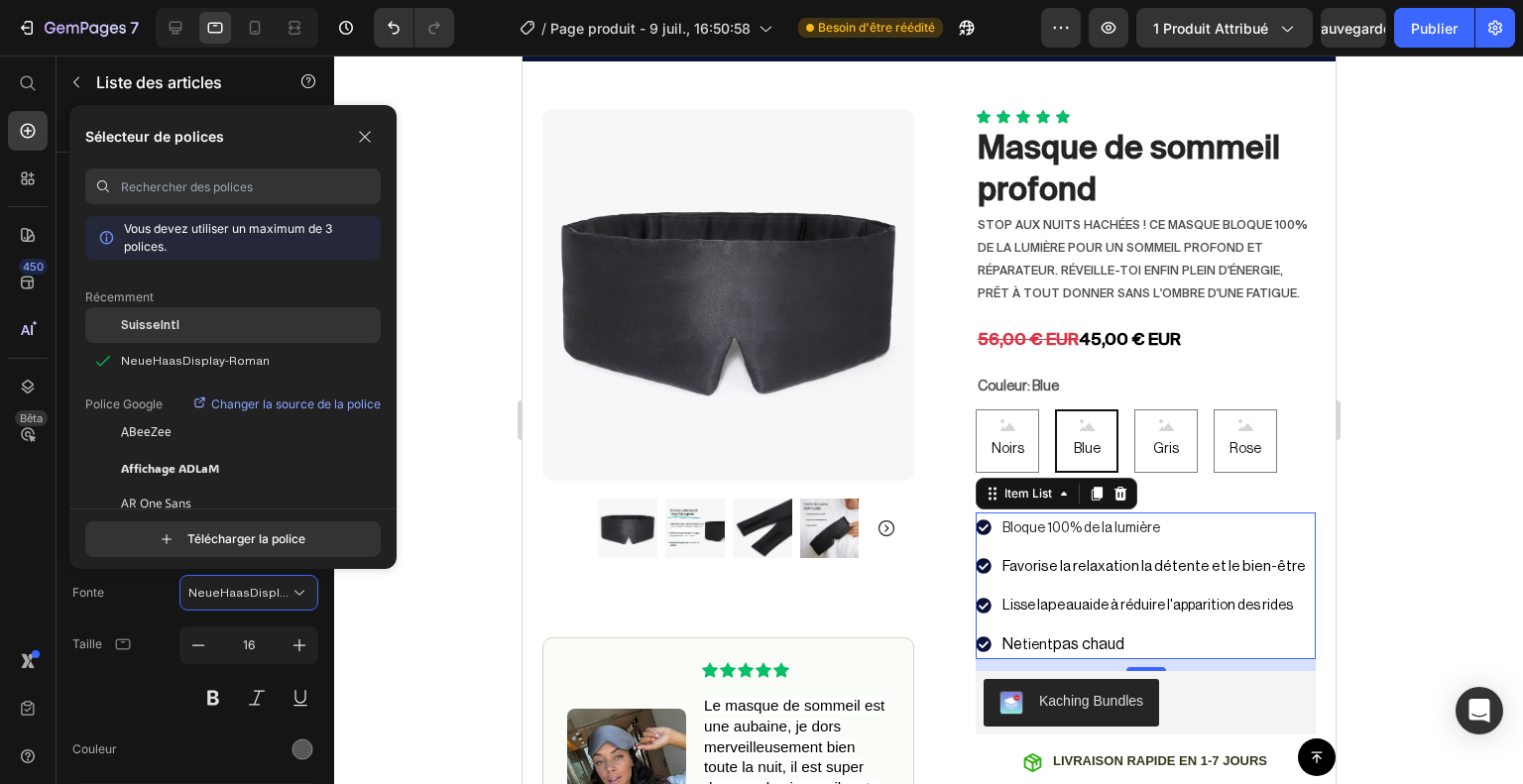 click on "SuisseIntl" 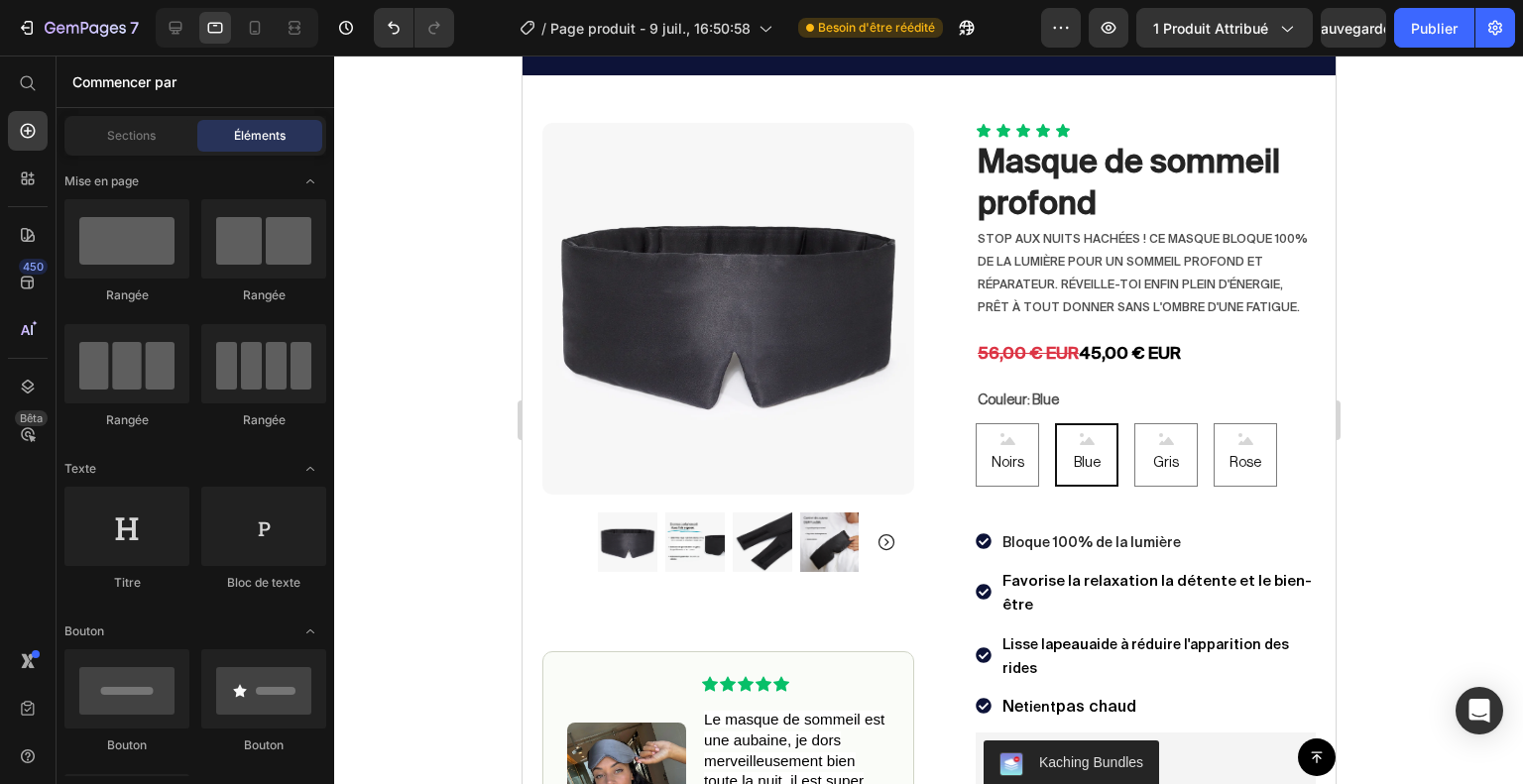 scroll, scrollTop: 35, scrollLeft: 0, axis: vertical 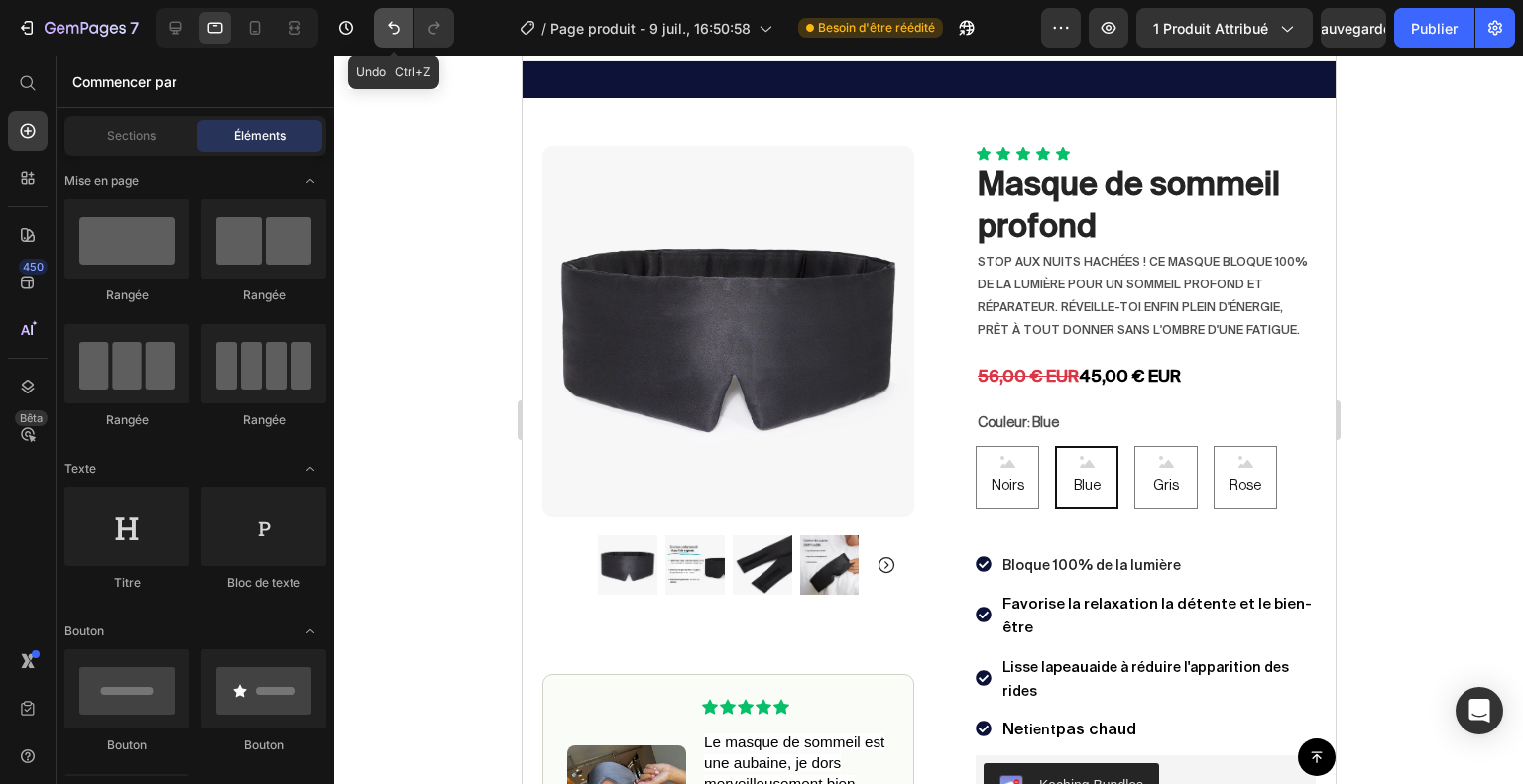 click 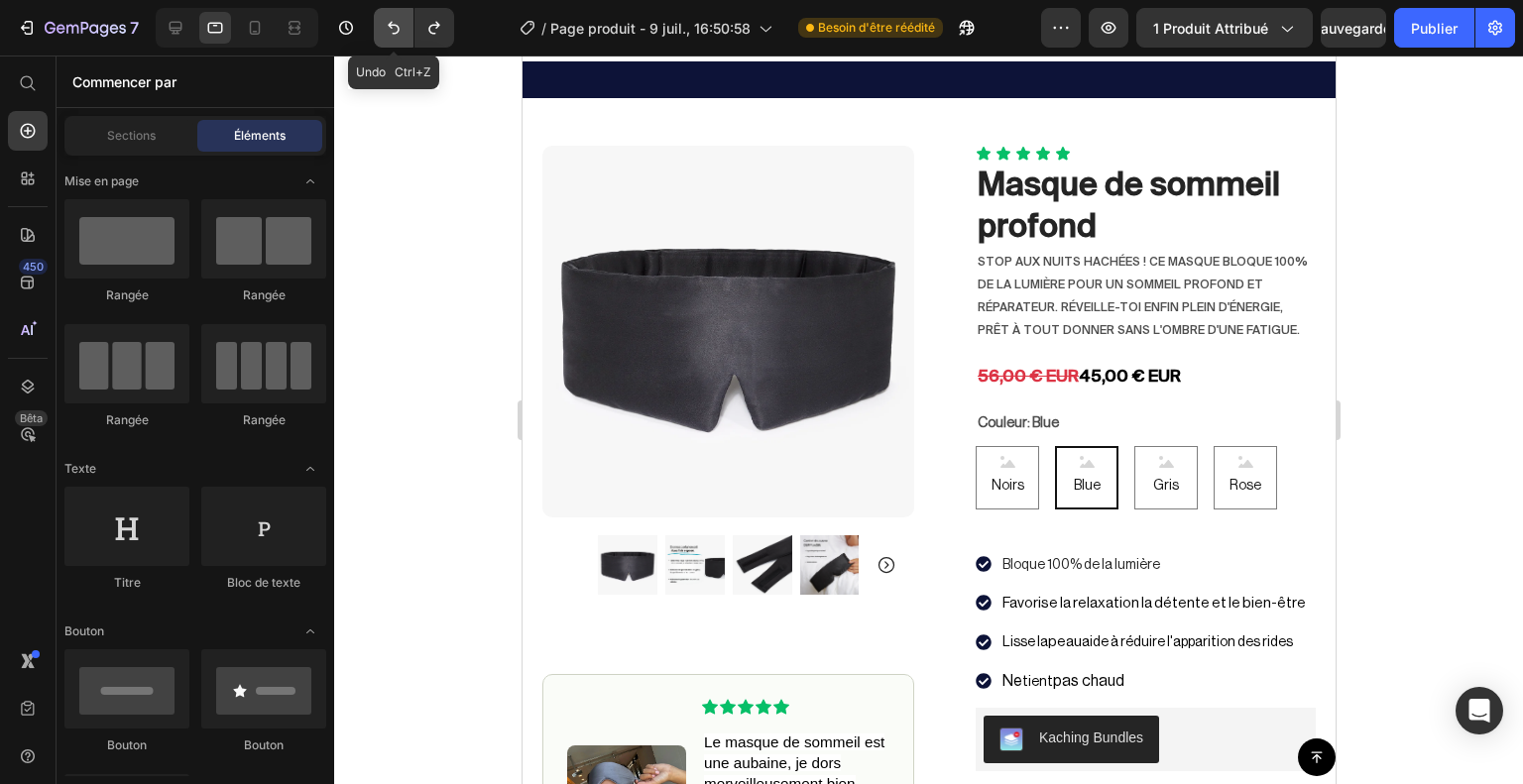 click 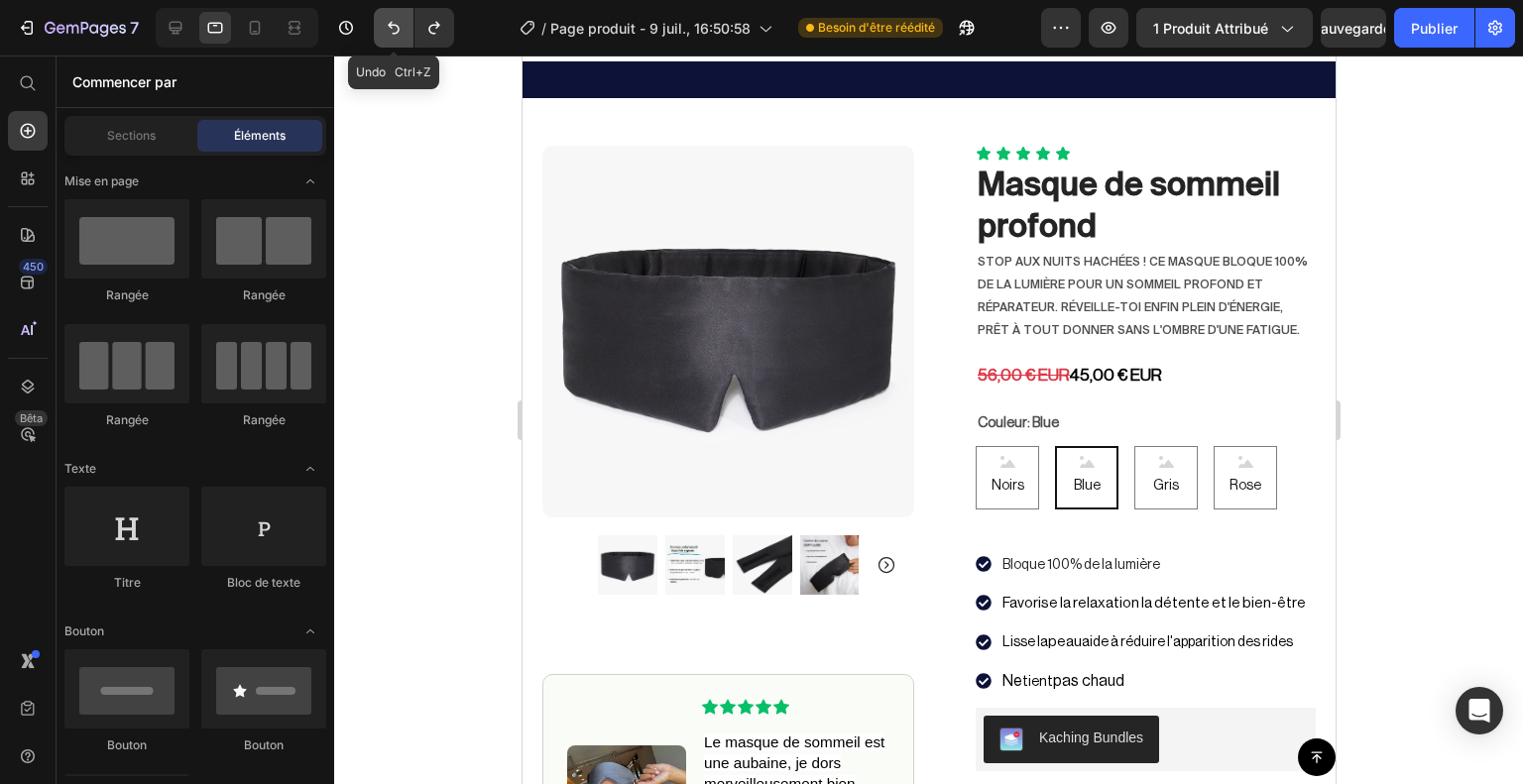click 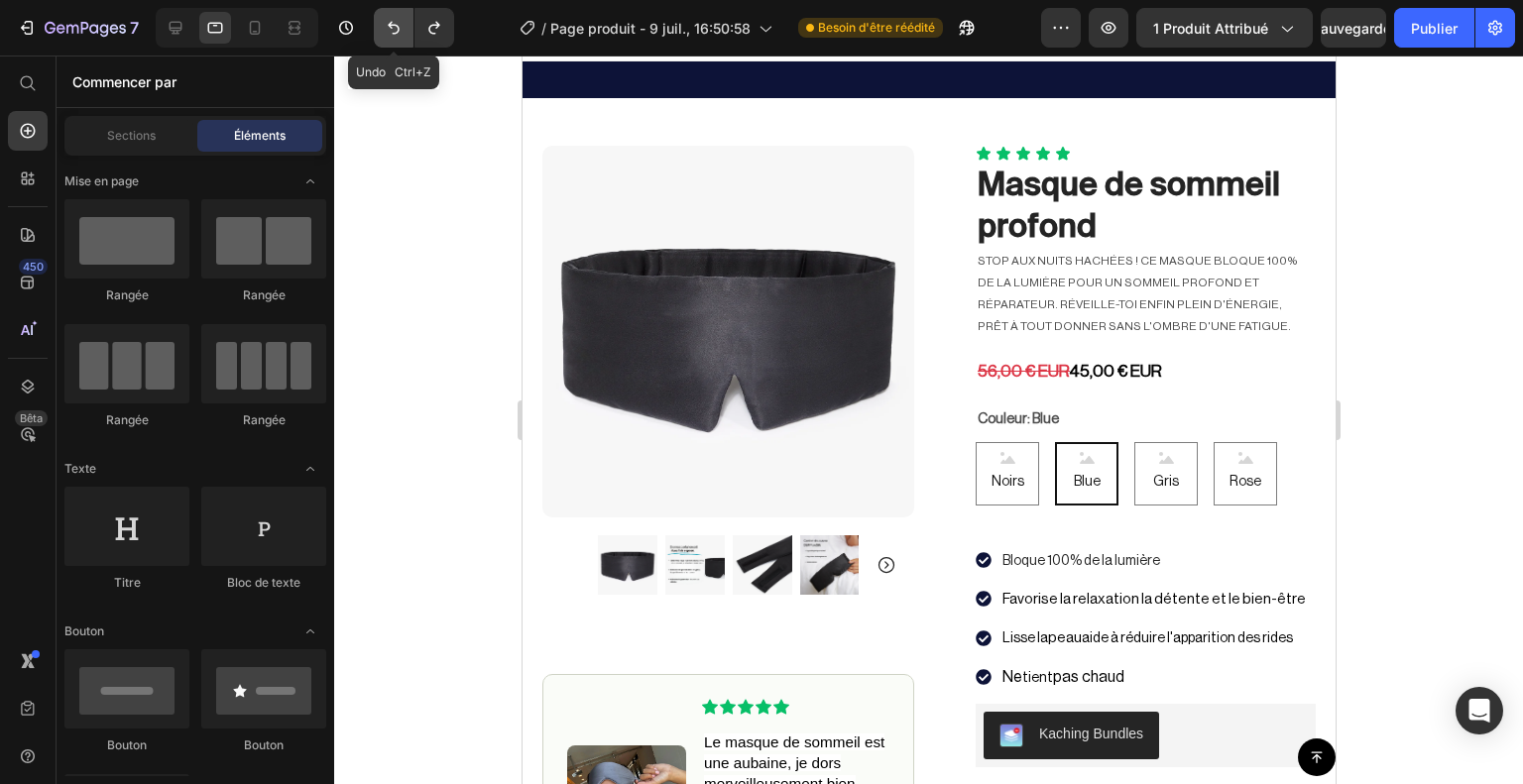 click 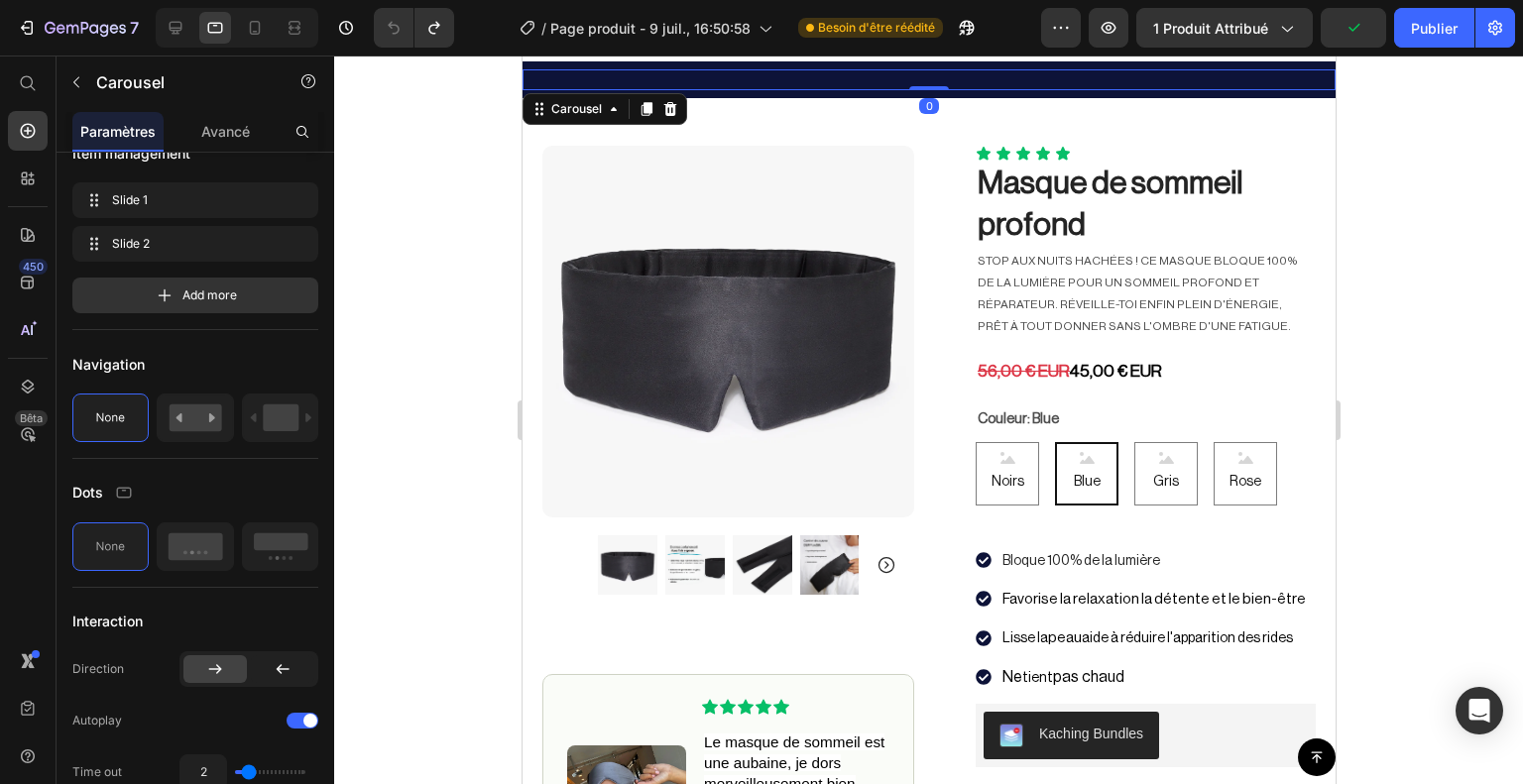 click on "Icon Livraison gartuite Text Block Row
Icon +3000 Clients conquis Text Block Row" at bounding box center (928, 79) 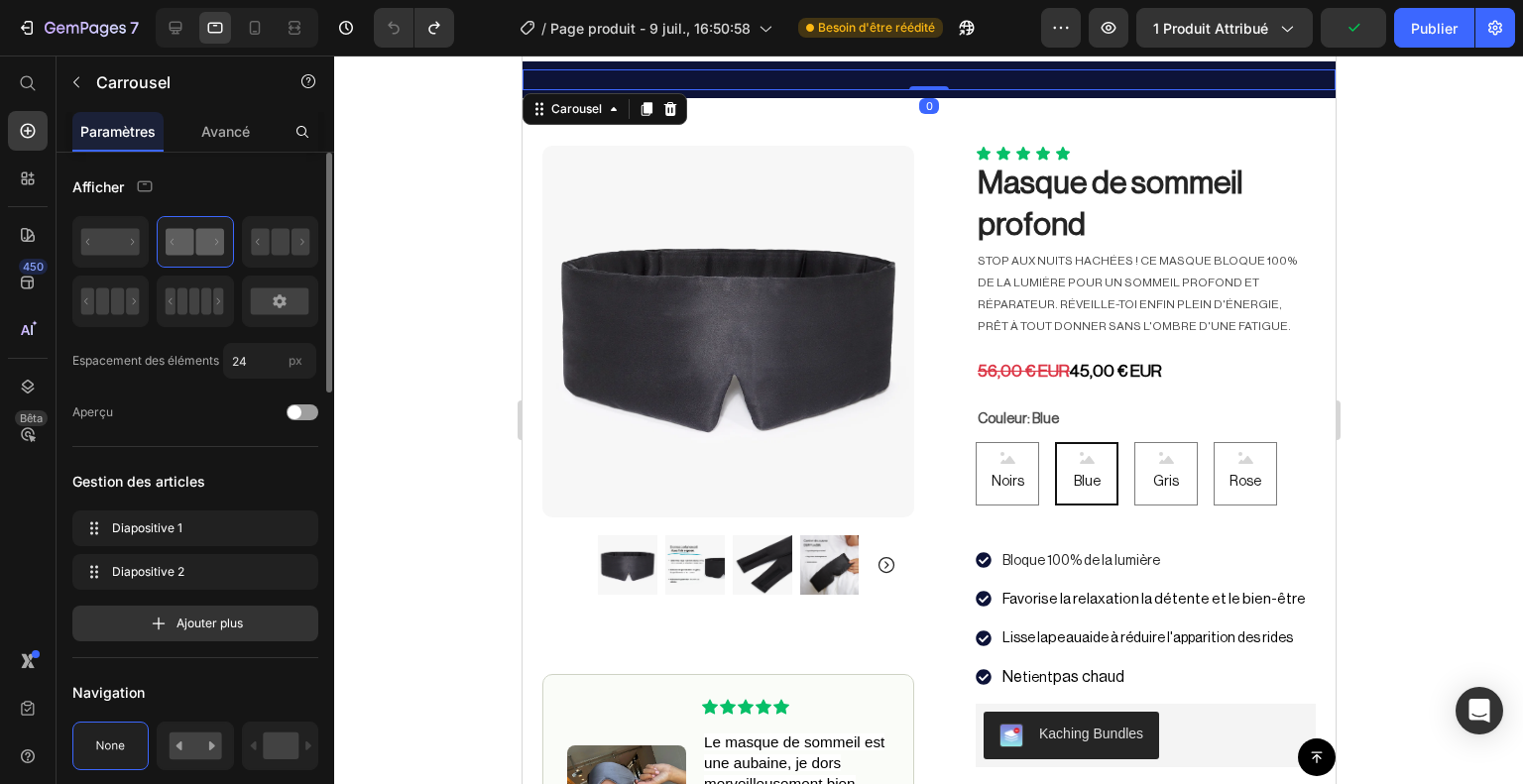 click on "Icon Livraison gartuite Text Block Row
Icon +3000 Clients conquis Text Block Row" at bounding box center (928, 79) 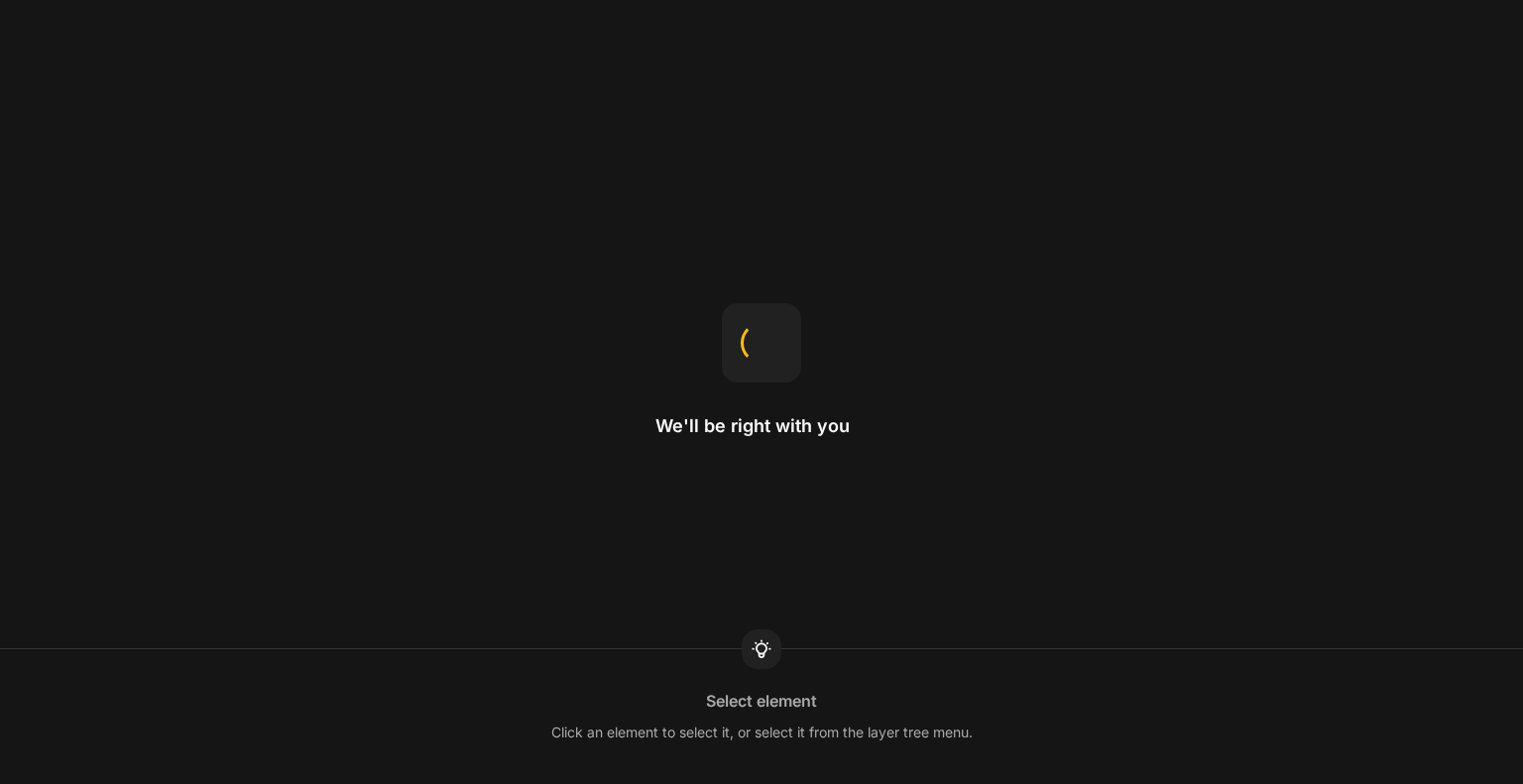 scroll, scrollTop: 0, scrollLeft: 0, axis: both 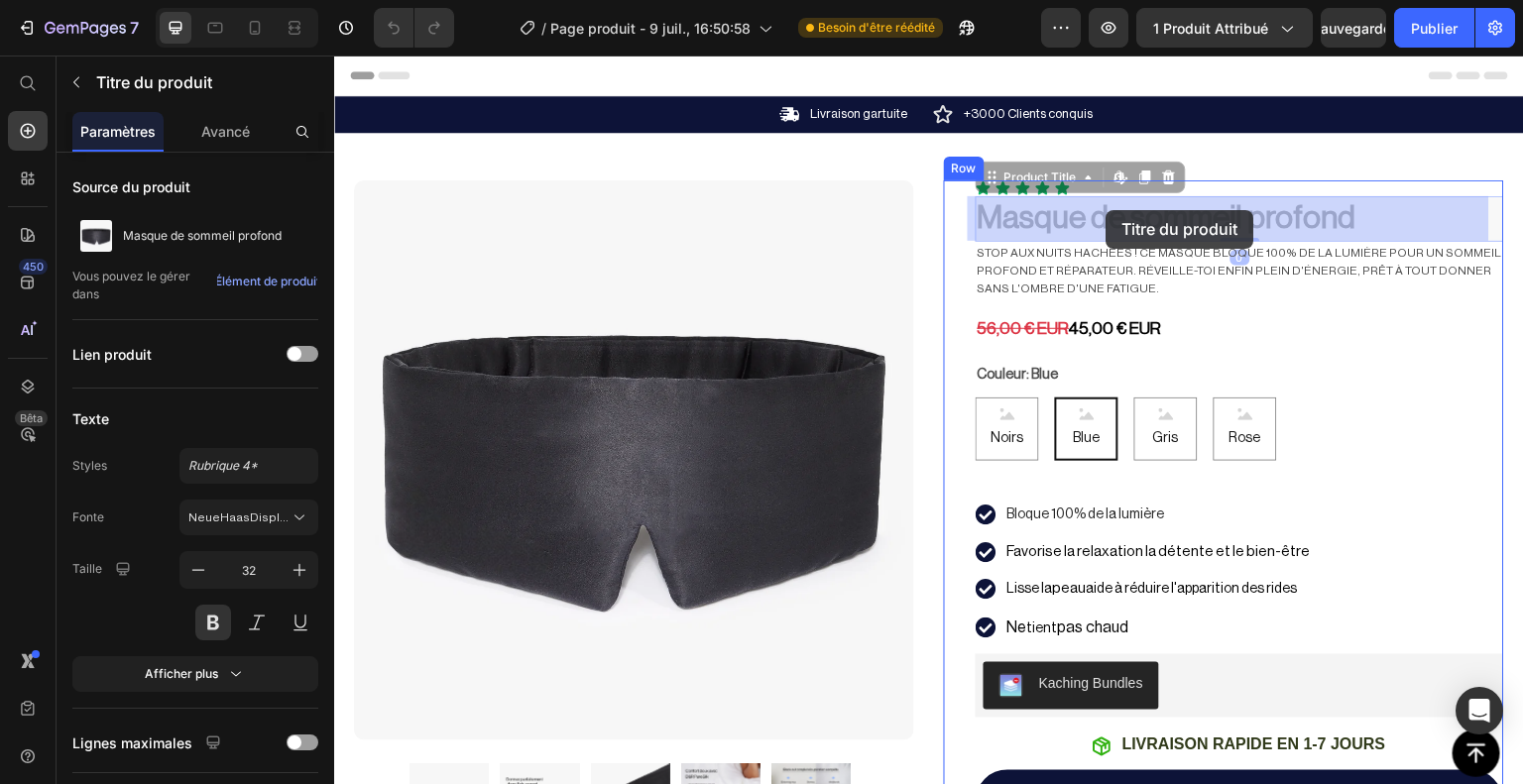 drag, startPoint x: 1091, startPoint y: 197, endPoint x: 1107, endPoint y: 210, distance: 20.615528 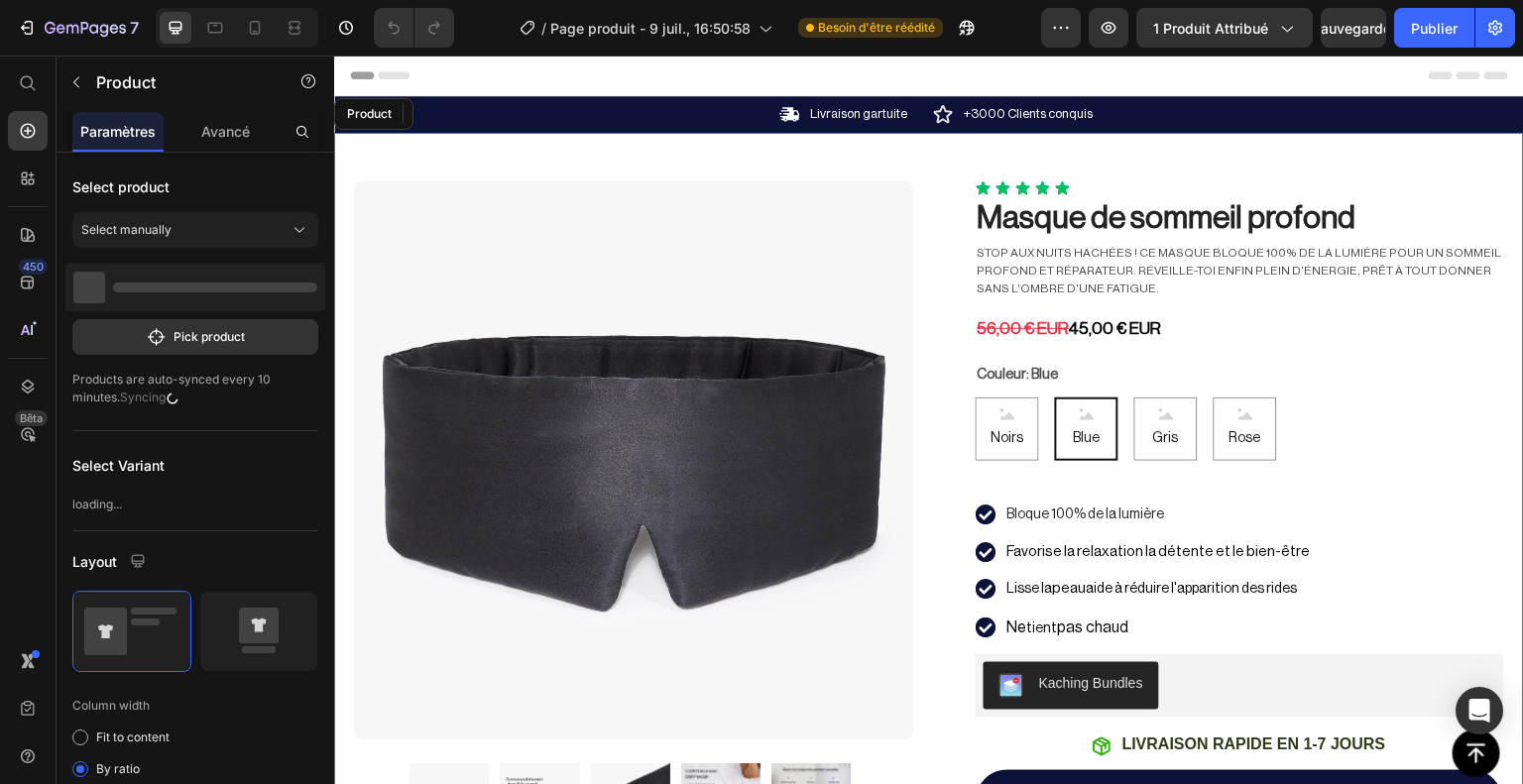 click on "Product Images Image Icon Icon Icon Icon Icon Icon List Le masque de sommeil est une aubaine, je dors merveilleusement bien toute la nuit, il est super doux sur le visage, il reste en place pendant la nuit et mes yeux ne sont plus gonflés au réveil. Text Block
Icon Hannah N. (Evry Courcouronnes, FR) Text Block Row Row Row Icon Icon Icon Icon
Icon Icon List Row Masque de sommeil profond Product Title   Edit content in Shopify 0 Stop aux nuits hachées ! Ce masque bloque 100% de la lumière pour un sommeil profond et réparateur. Réveille-toi ENFIN plein d'énergie, prêt à tout donner sans l'ombre d'une fatigue. Text Block 56,00 € EUR   45,00 € EUR           Text Block Couleur: Blue Noirs Noirs Noirs Blue Blue Blue Gris Gris Gris Rose Rose Rose Product Variants & Swatches Row Bloque 100% de la lumière Favorise la relaxation la détente et le bien-être Lisse la  peau  aide à réduire l'apparition des rides Ne  tient  pas chaud Item List Icon" at bounding box center (929, 710) 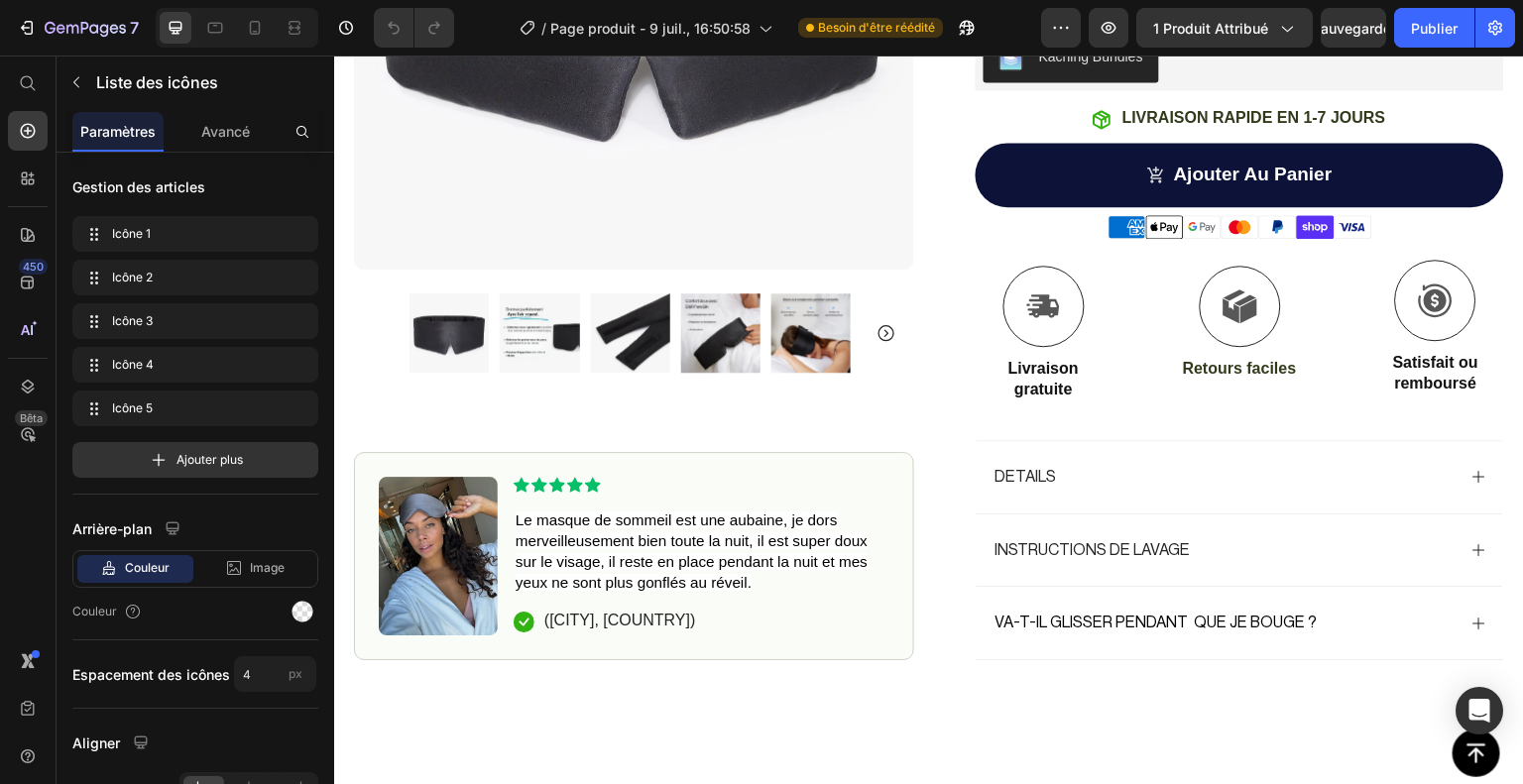 scroll, scrollTop: 638, scrollLeft: 0, axis: vertical 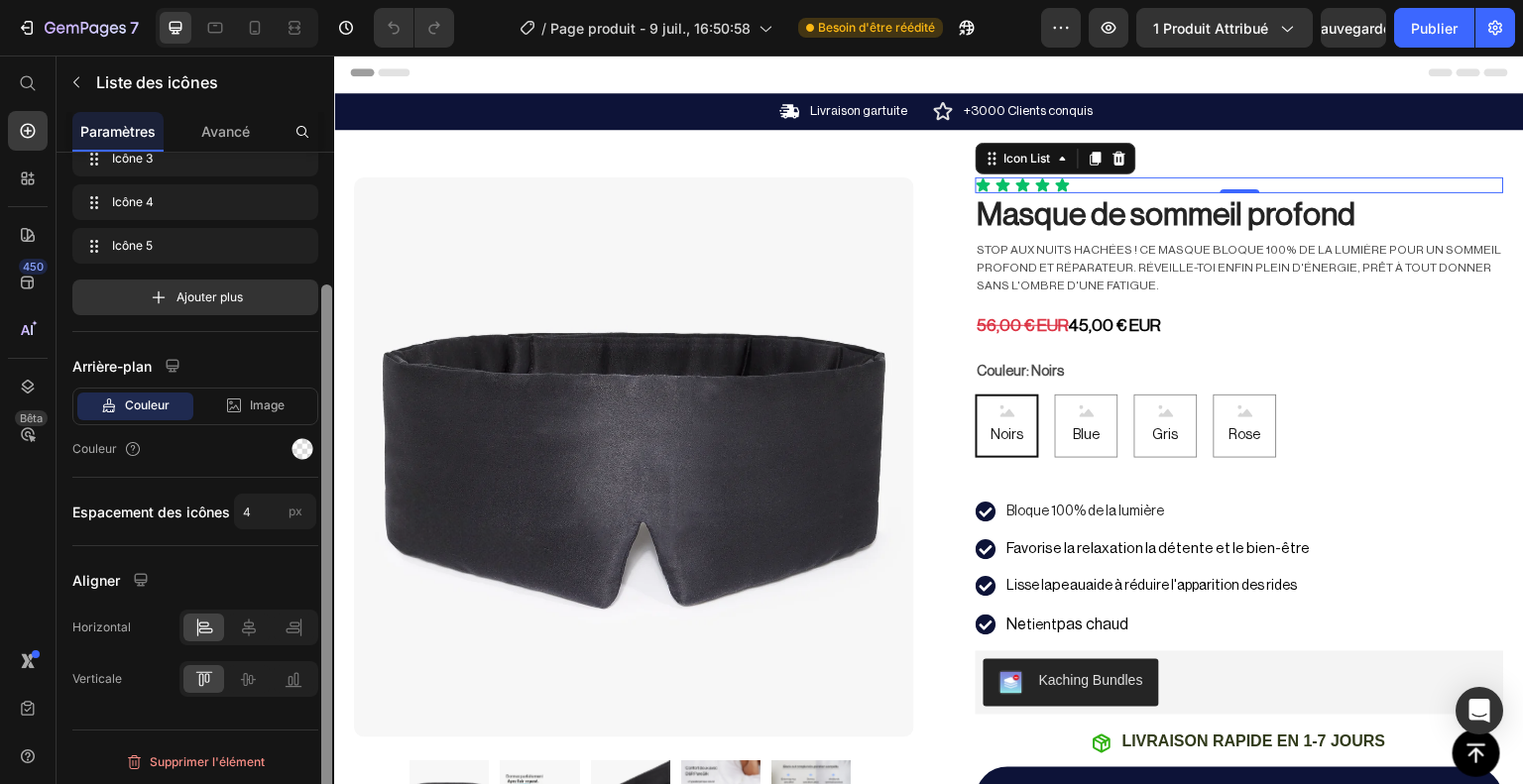 drag, startPoint x: 321, startPoint y: 463, endPoint x: 320, endPoint y: 707, distance: 244.00205 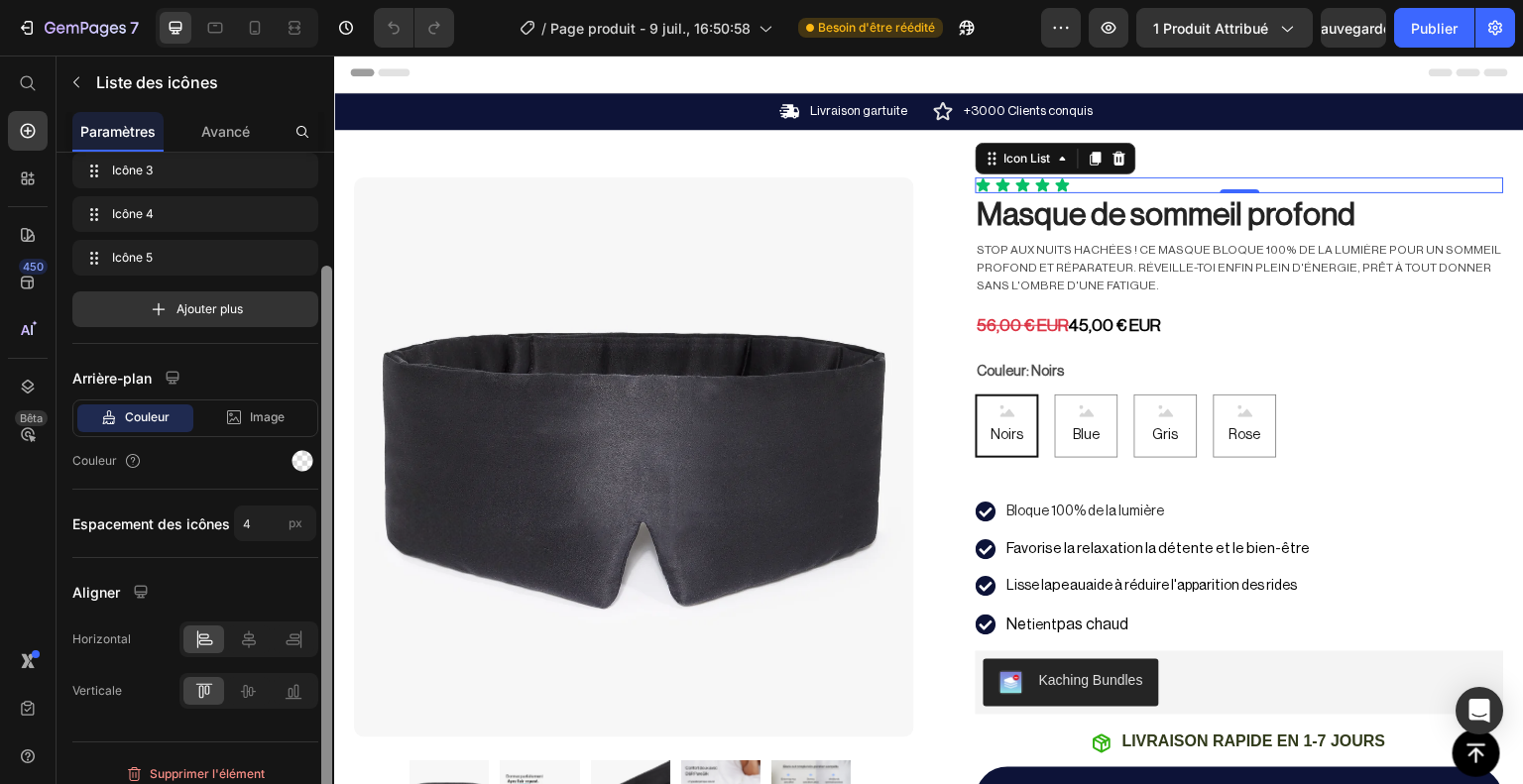 scroll, scrollTop: 163, scrollLeft: 0, axis: vertical 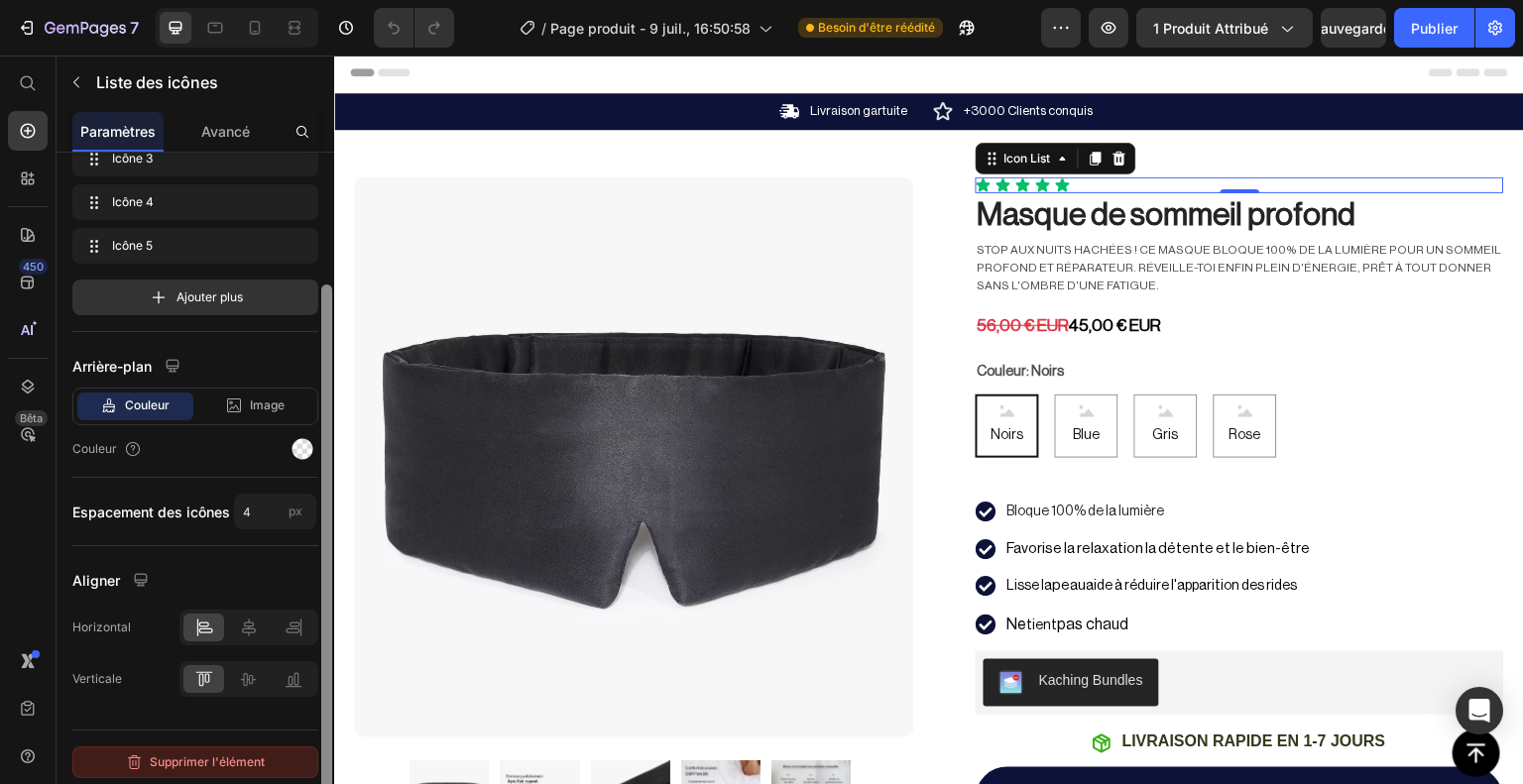drag, startPoint x: 328, startPoint y: 683, endPoint x: 315, endPoint y: 764, distance: 82.03658 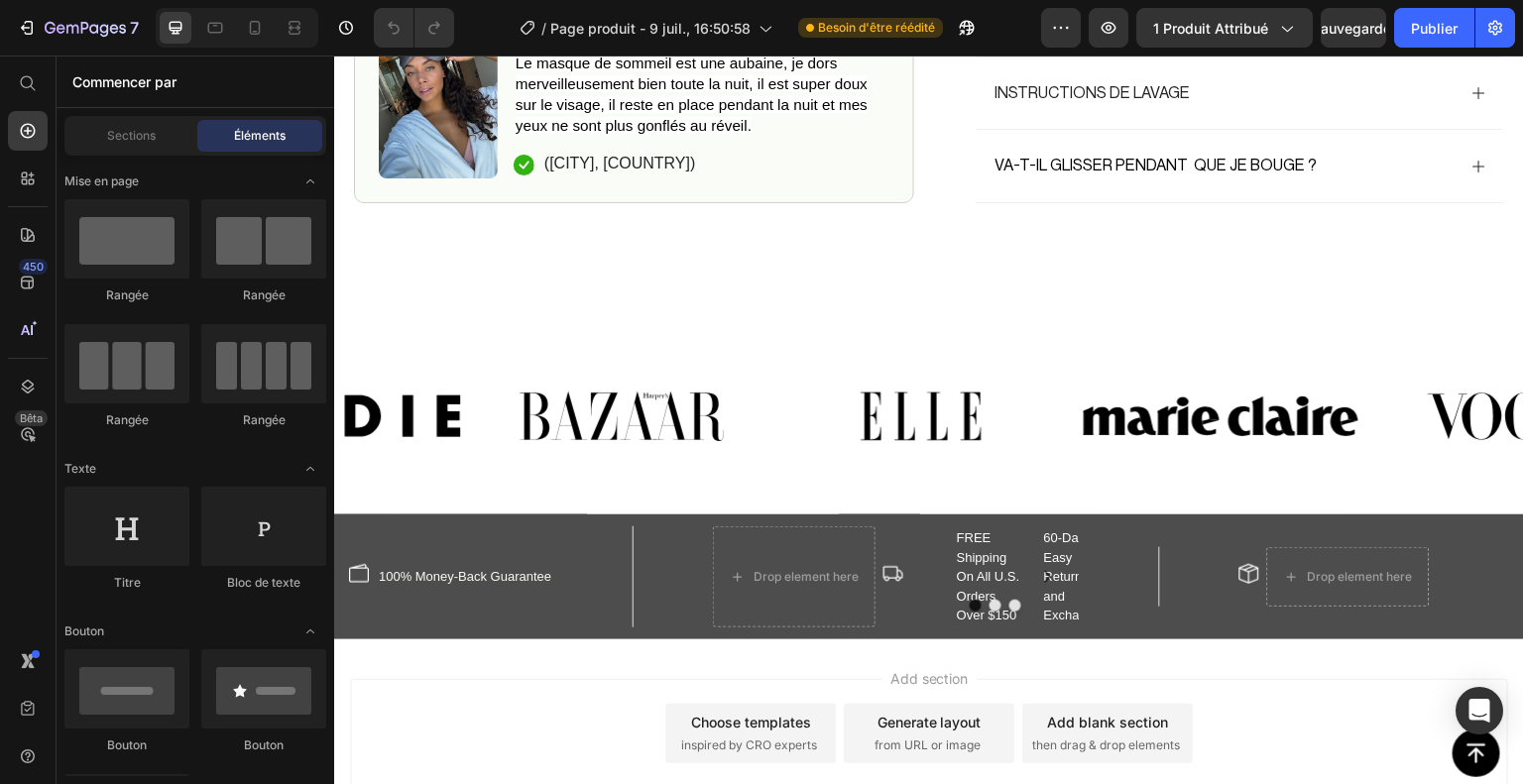 scroll, scrollTop: 1220, scrollLeft: 0, axis: vertical 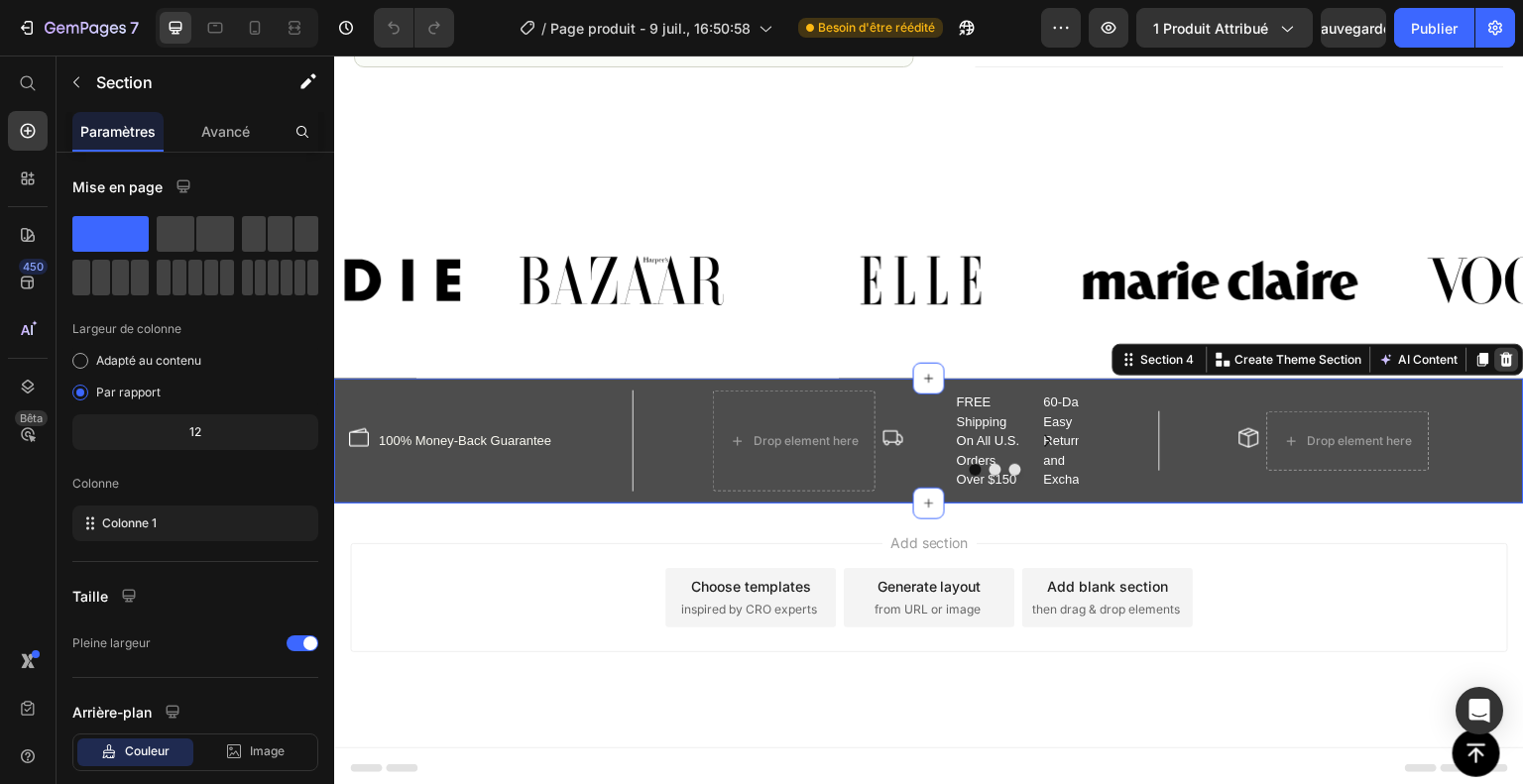 click 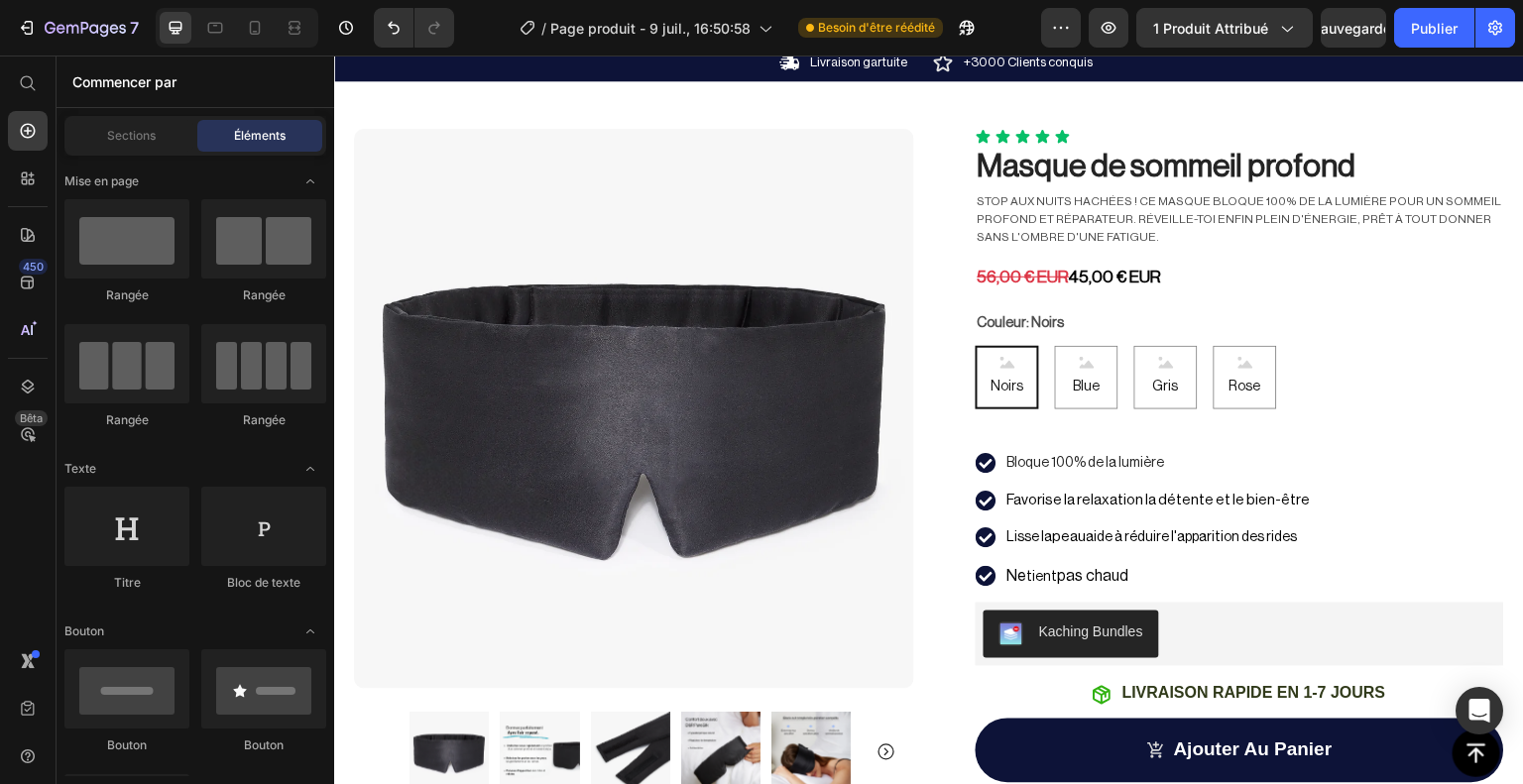 scroll, scrollTop: 0, scrollLeft: 0, axis: both 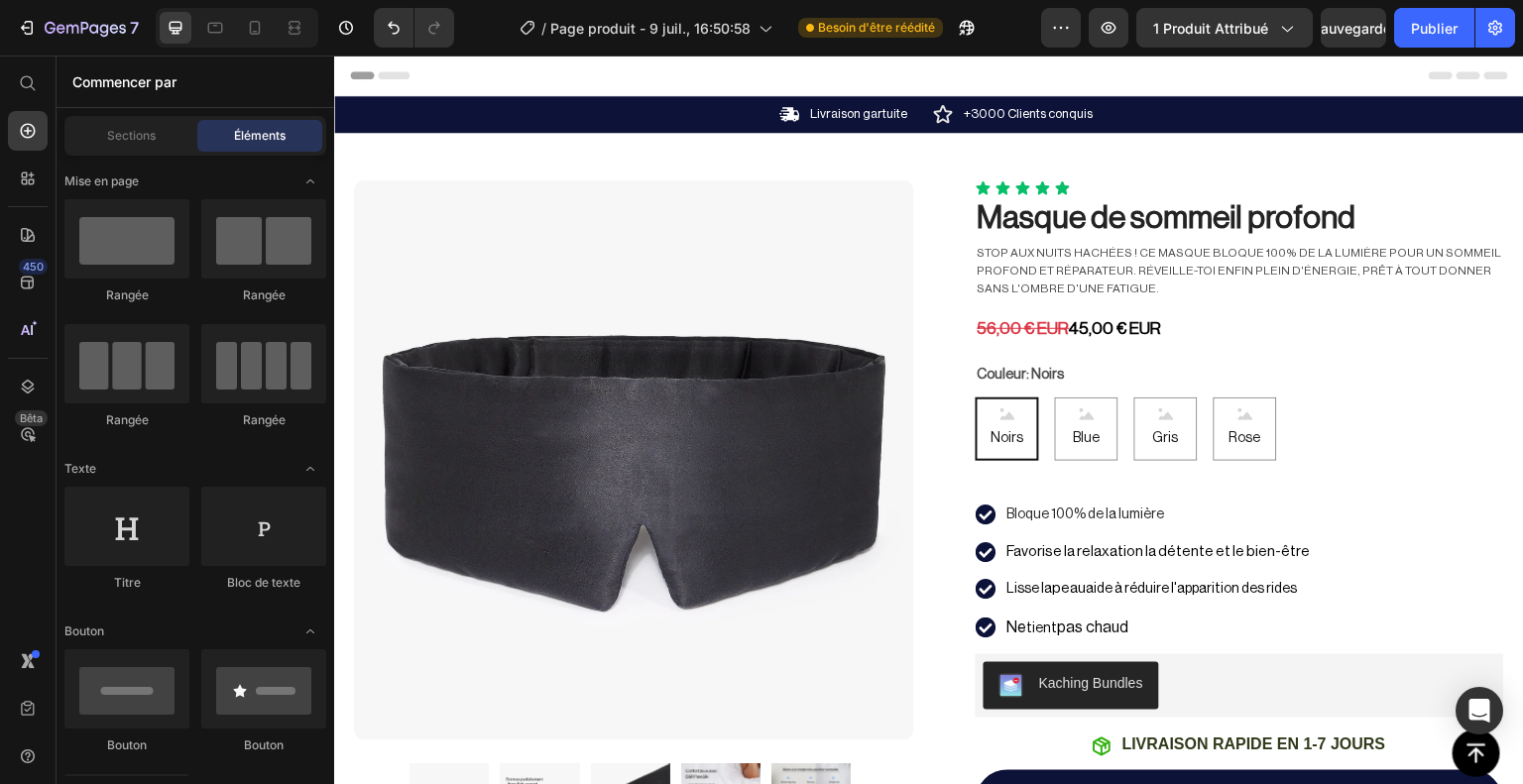 drag, startPoint x: 1519, startPoint y: 522, endPoint x: 1850, endPoint y: 102, distance: 534.7532 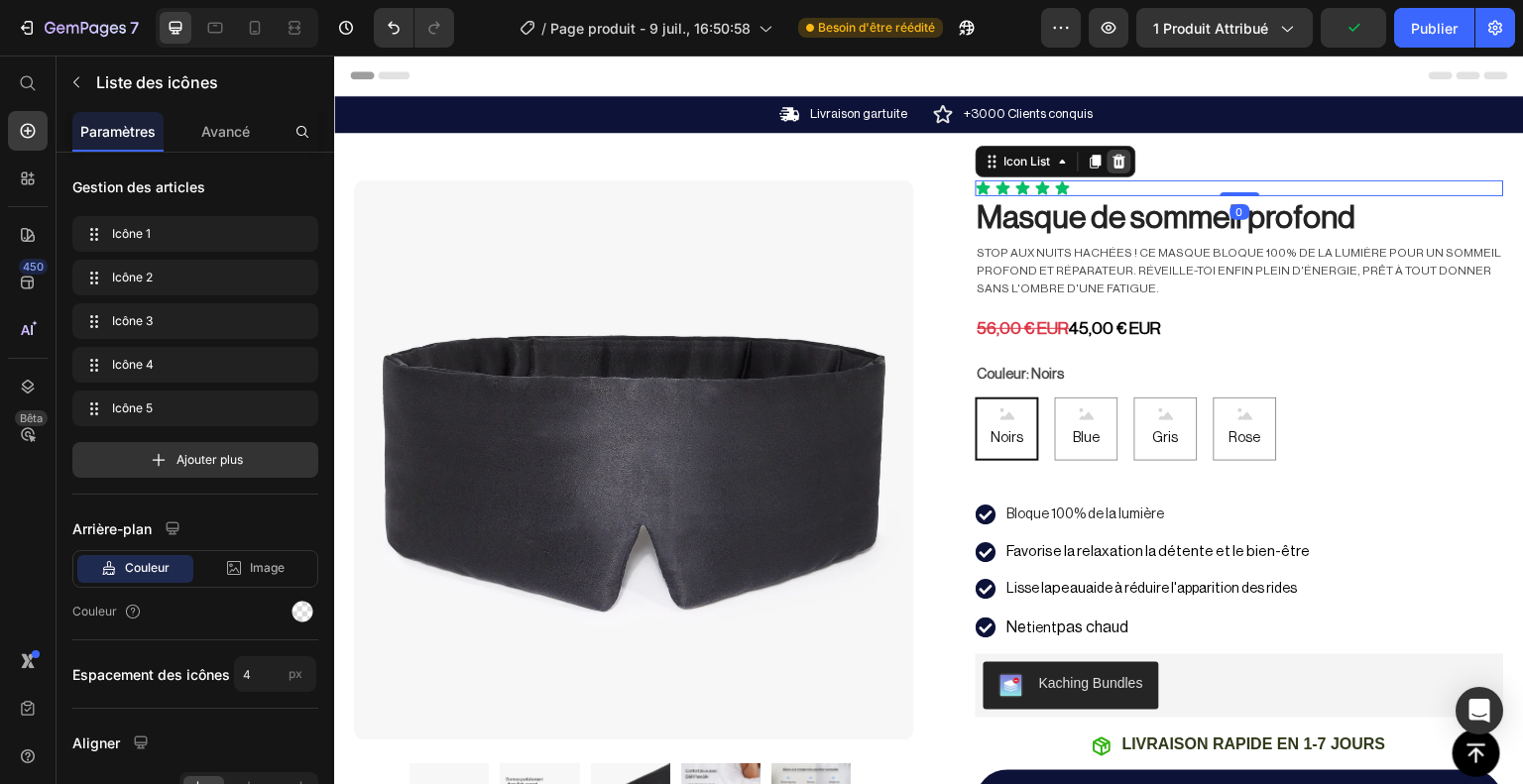 click 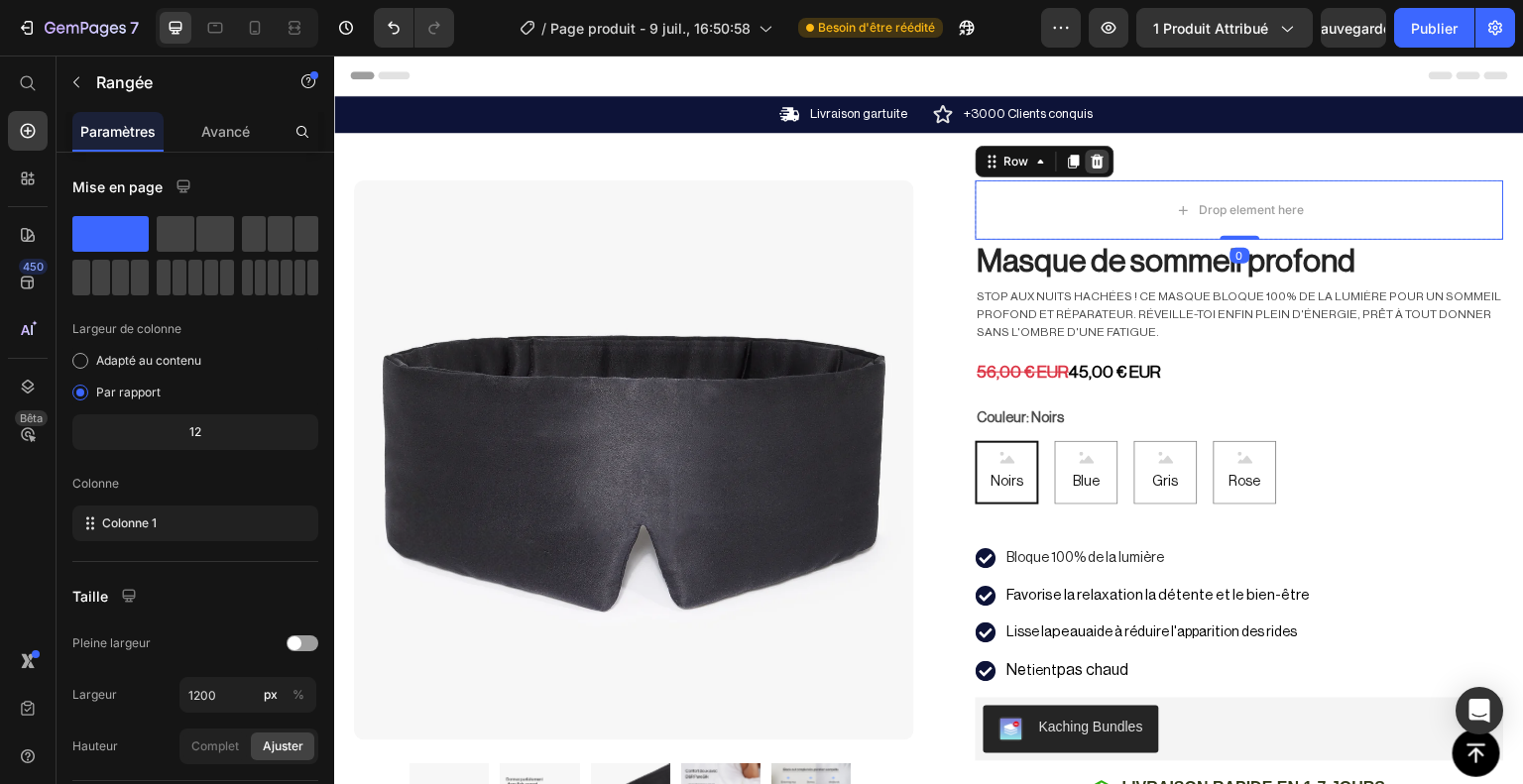 click 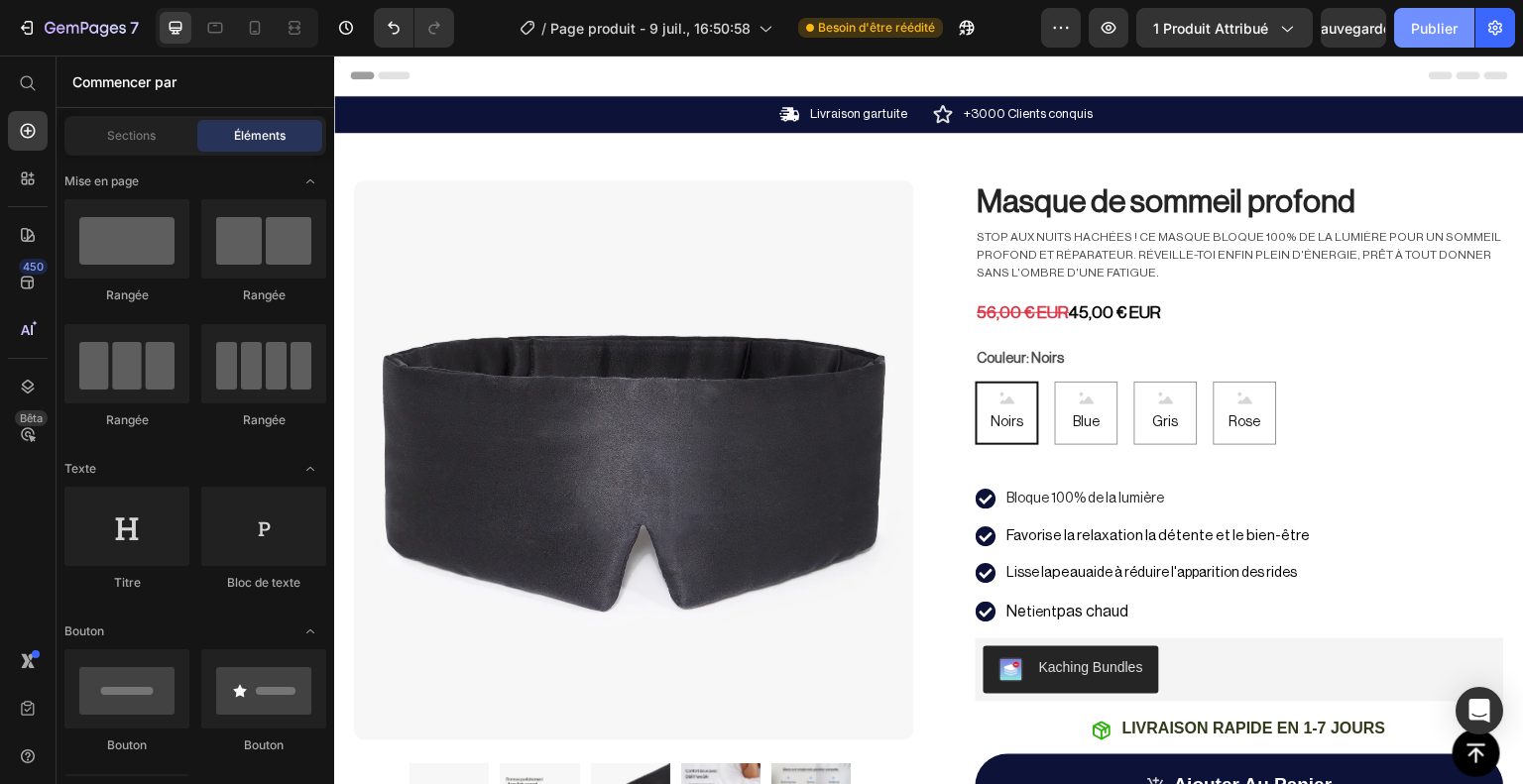 click on "Publier" 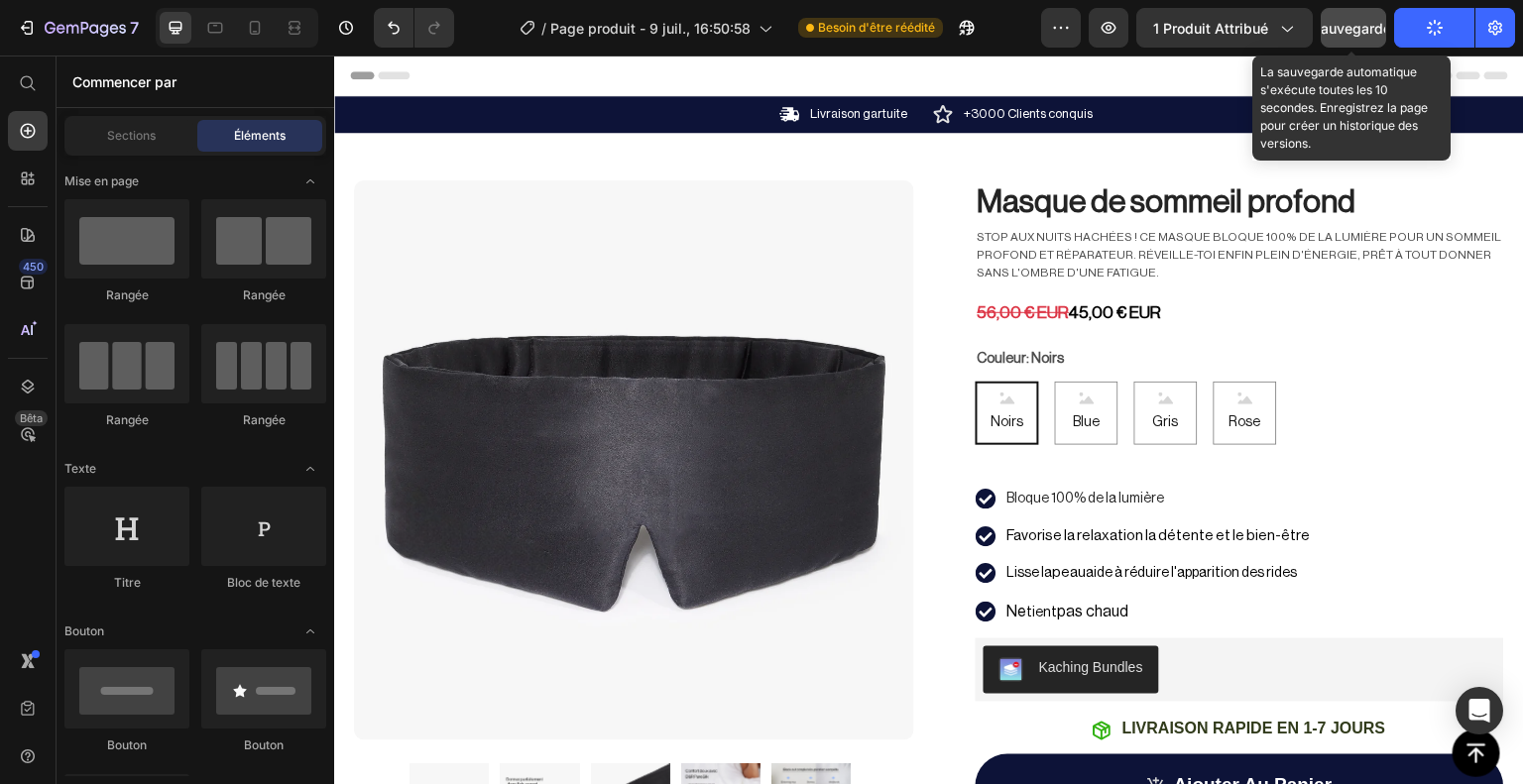 click on "Sauvegarder" at bounding box center [1353, 28] 